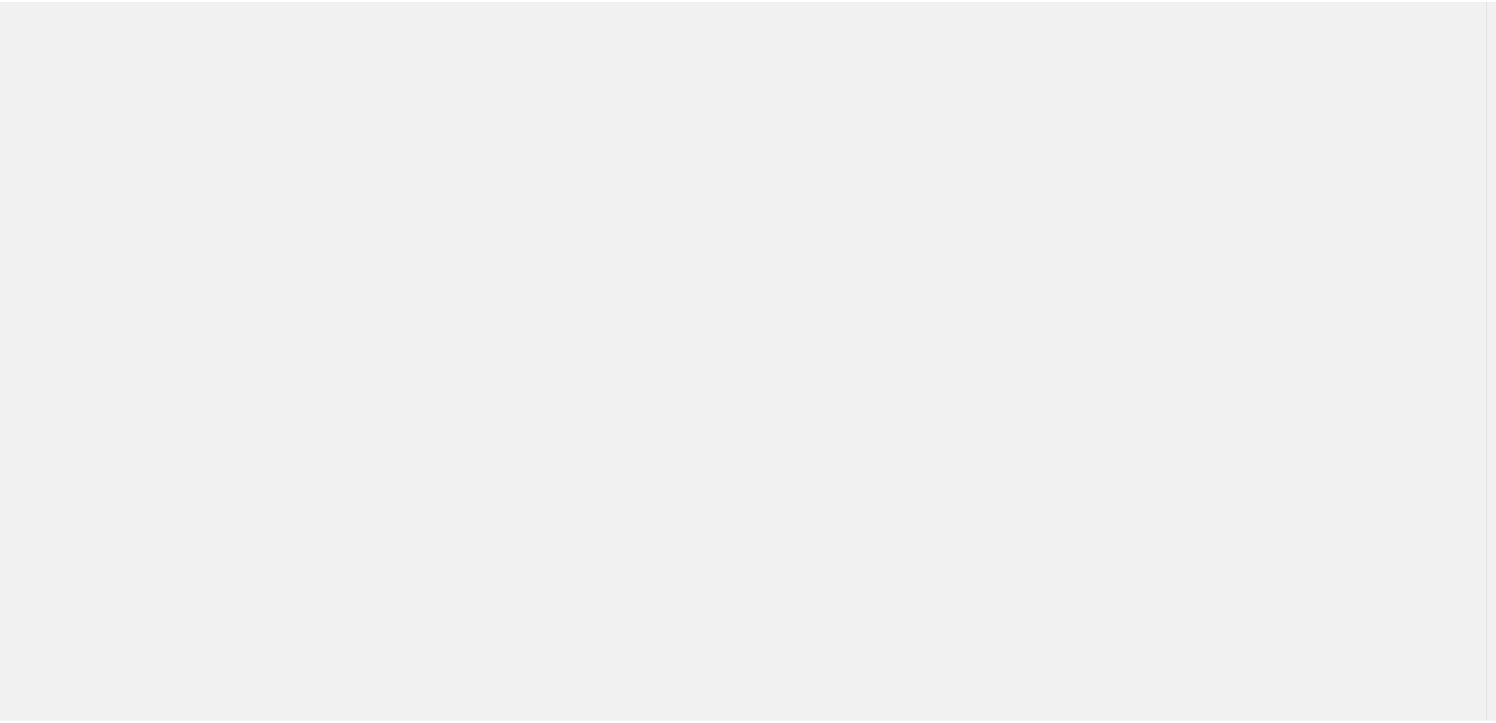 scroll, scrollTop: 0, scrollLeft: 0, axis: both 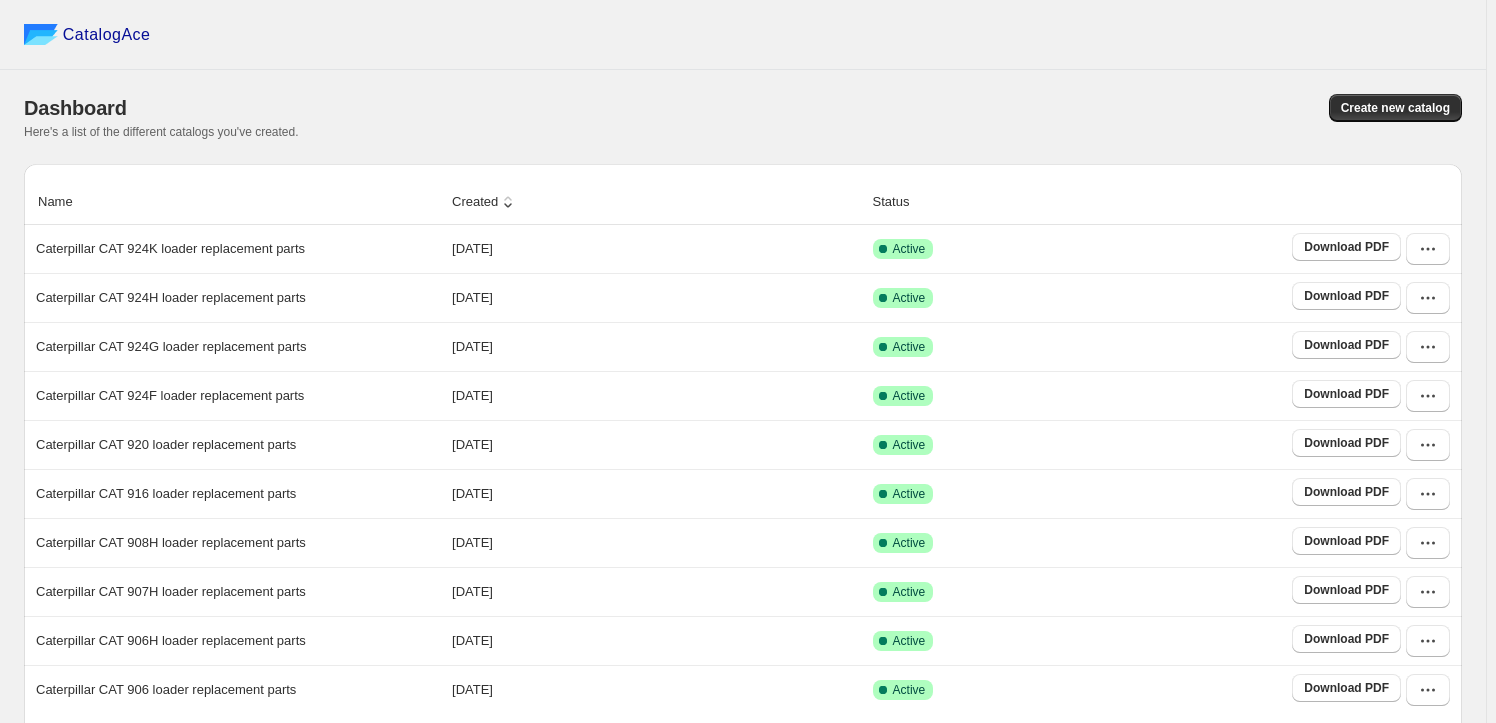 click 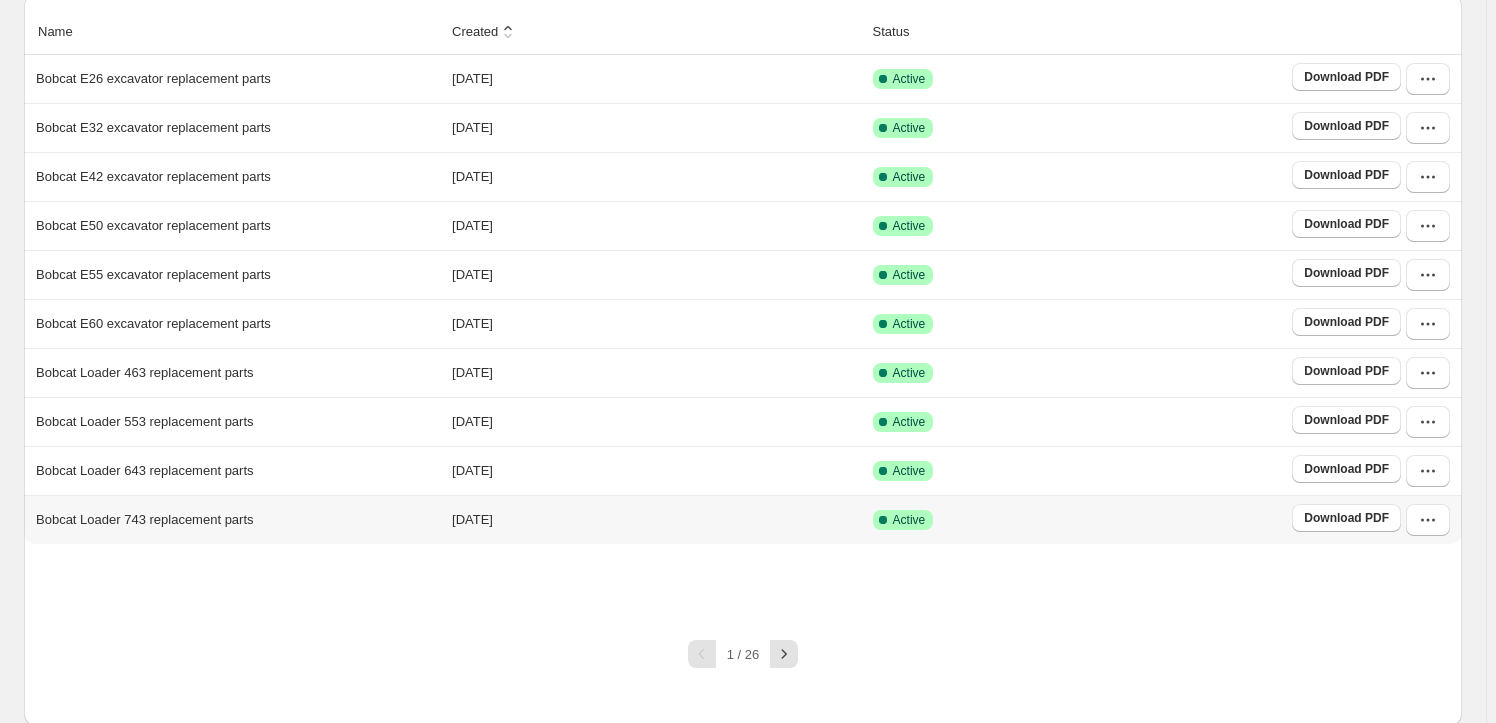 scroll, scrollTop: 172, scrollLeft: 0, axis: vertical 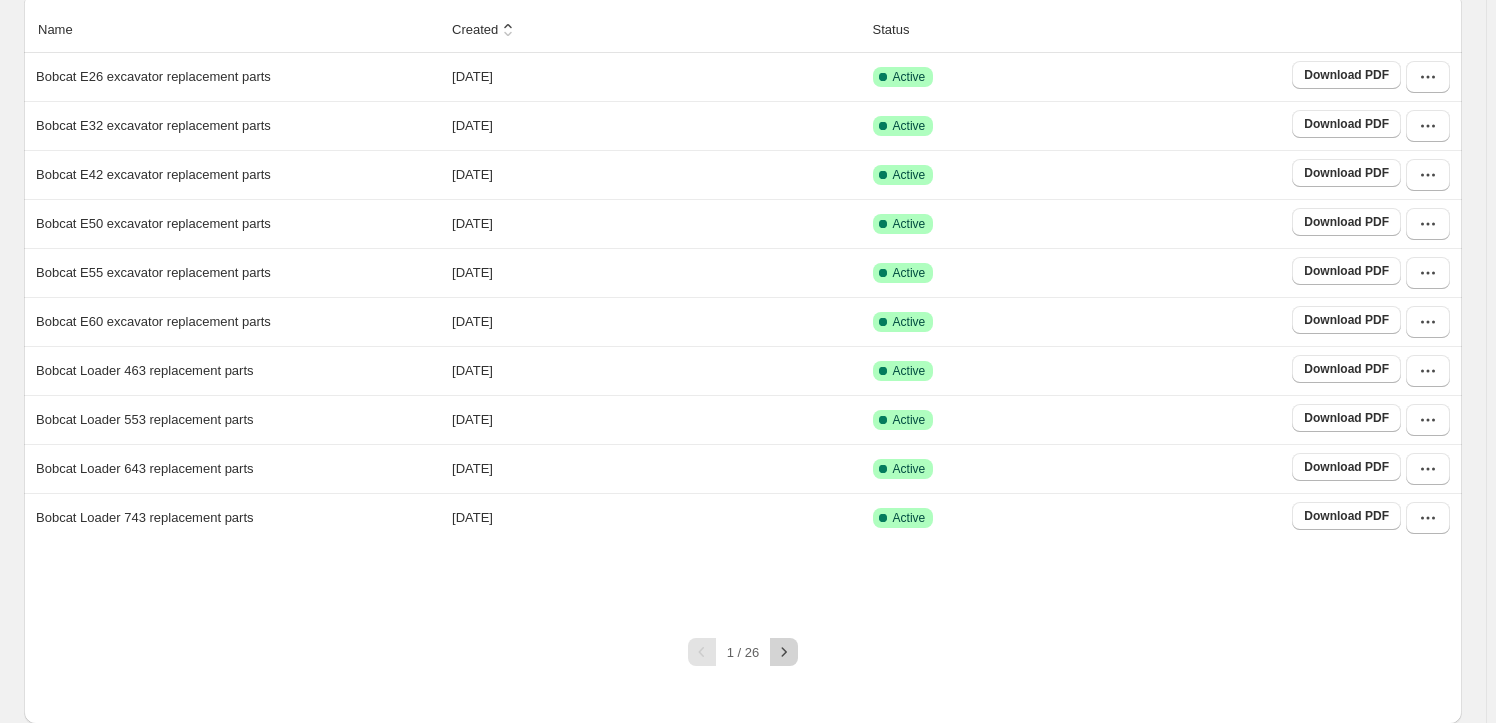 click at bounding box center [784, 652] 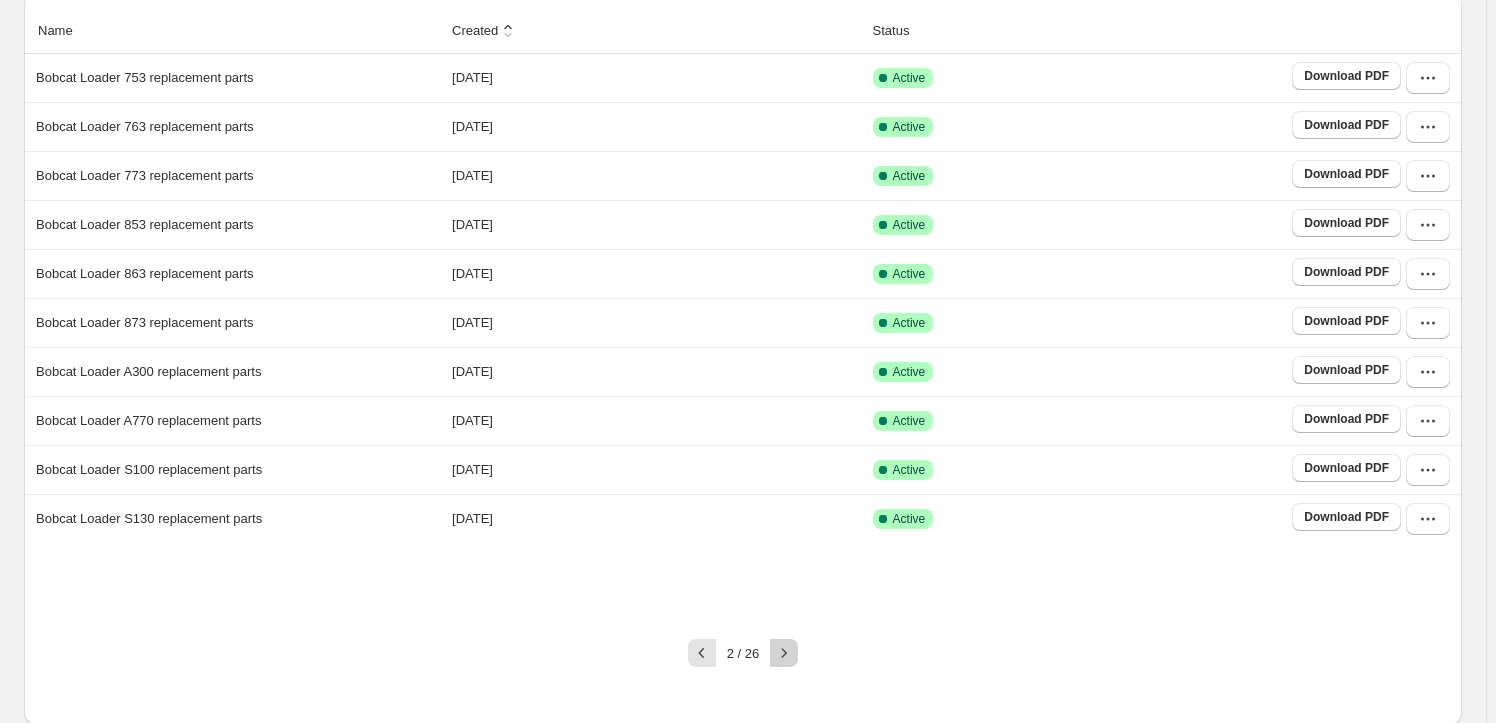 scroll, scrollTop: 172, scrollLeft: 0, axis: vertical 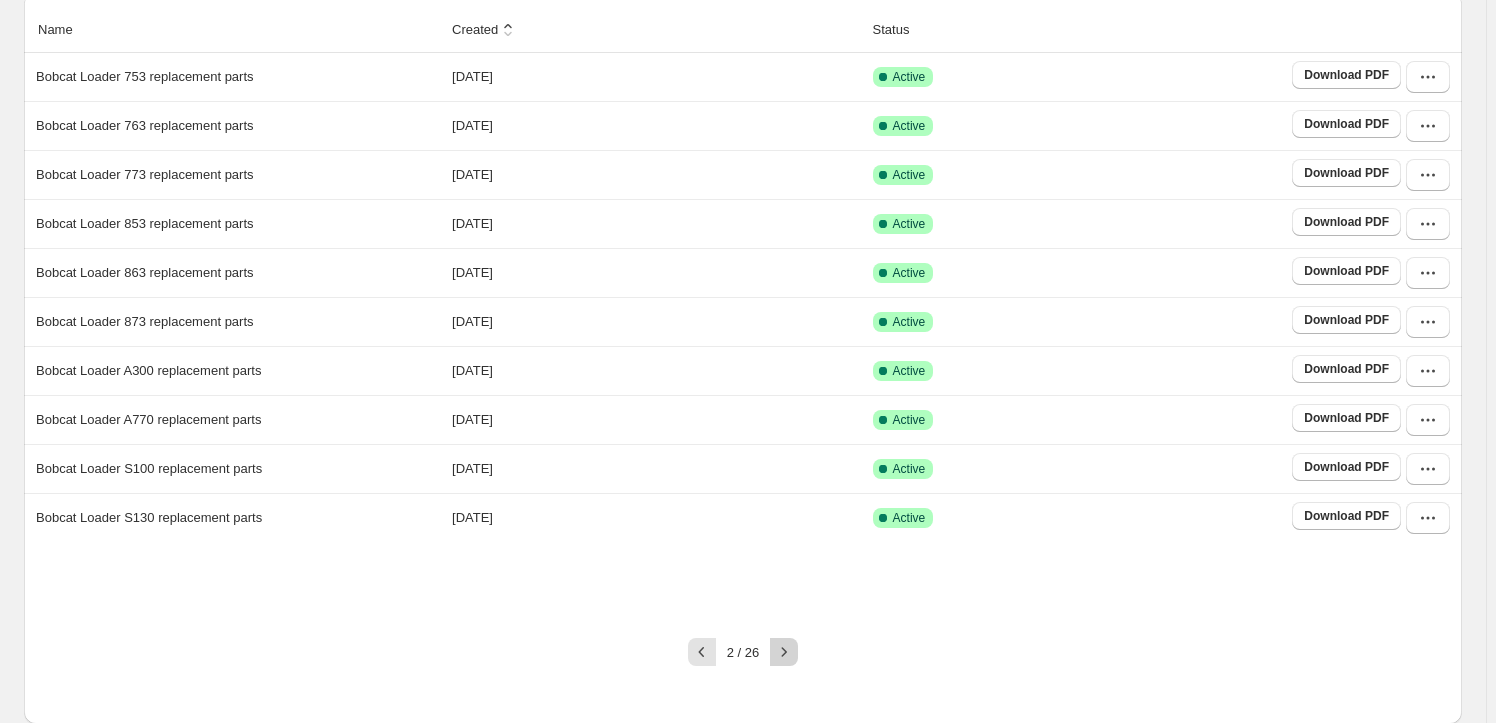 click at bounding box center [784, 652] 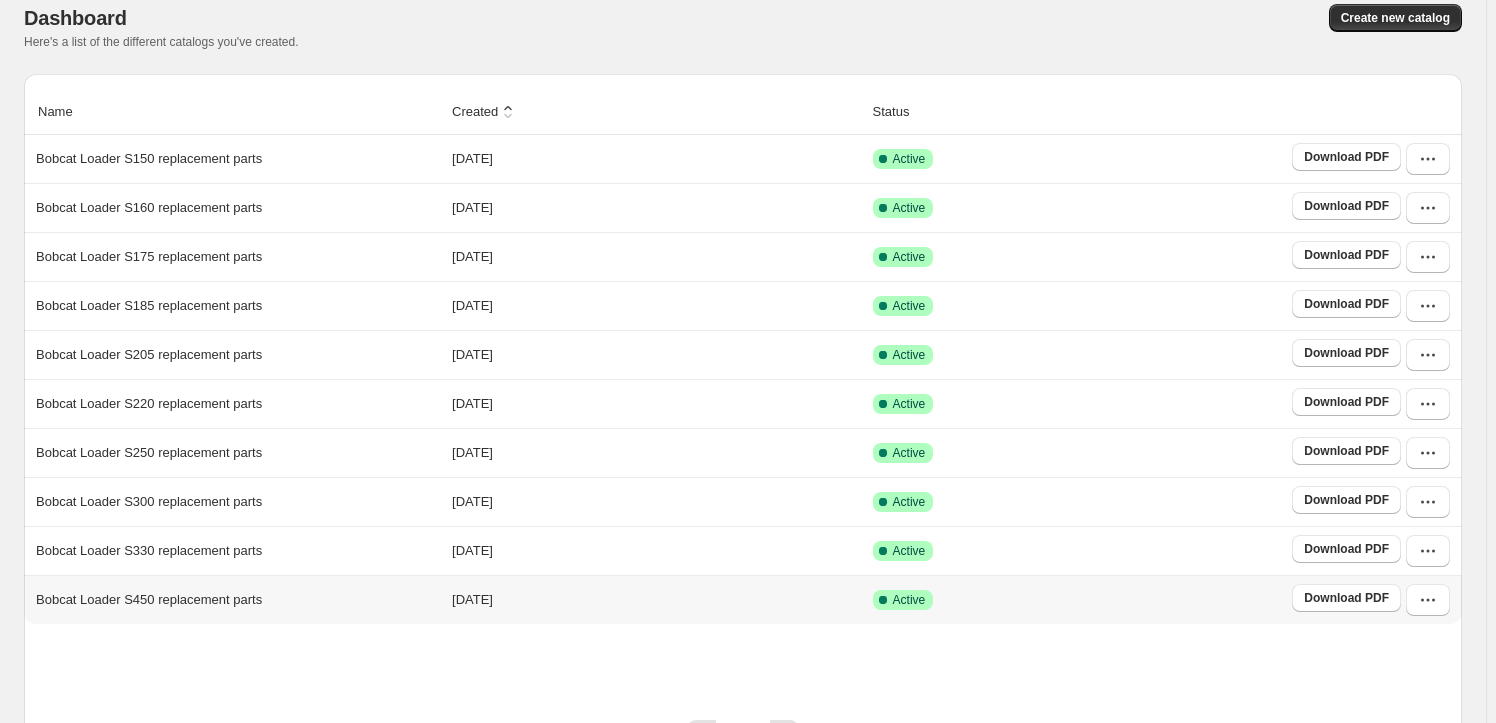 scroll, scrollTop: 172, scrollLeft: 0, axis: vertical 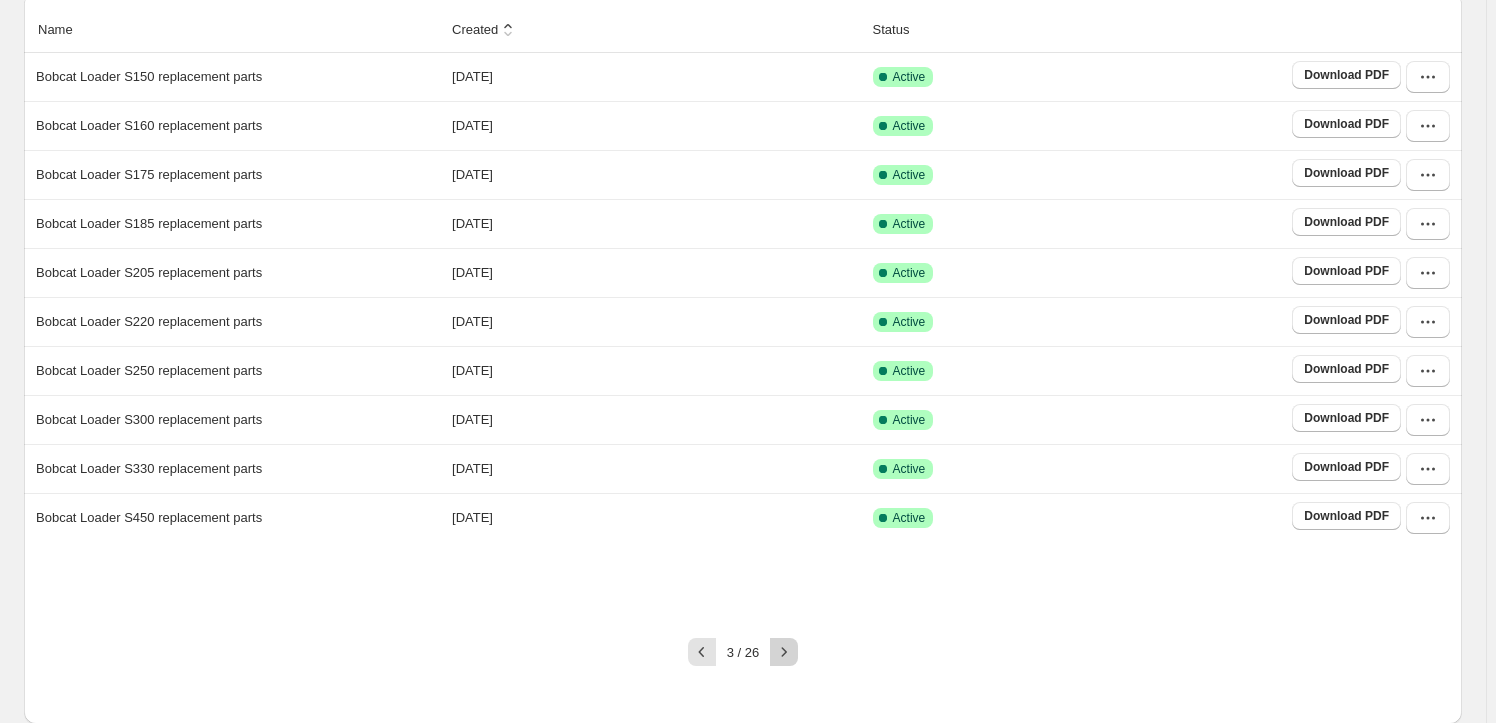 click 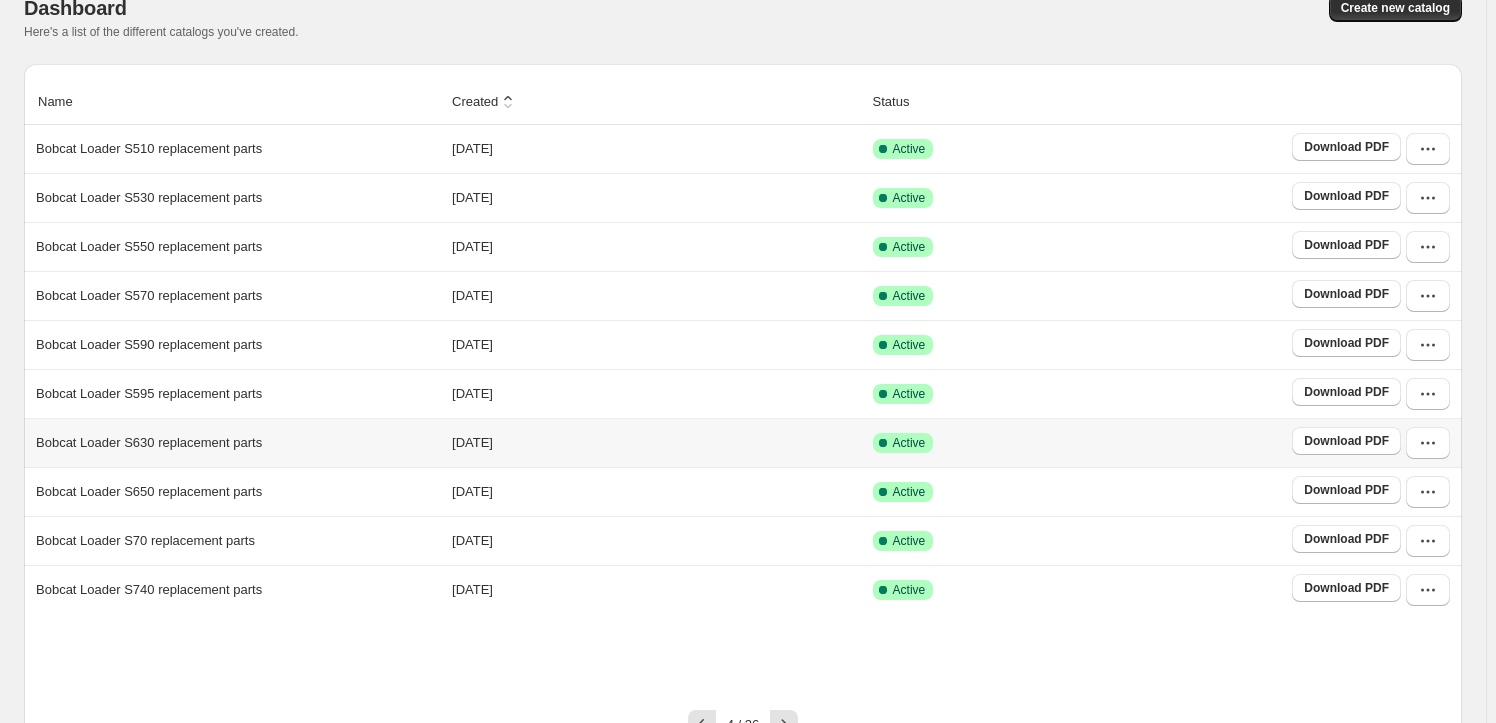scroll, scrollTop: 172, scrollLeft: 0, axis: vertical 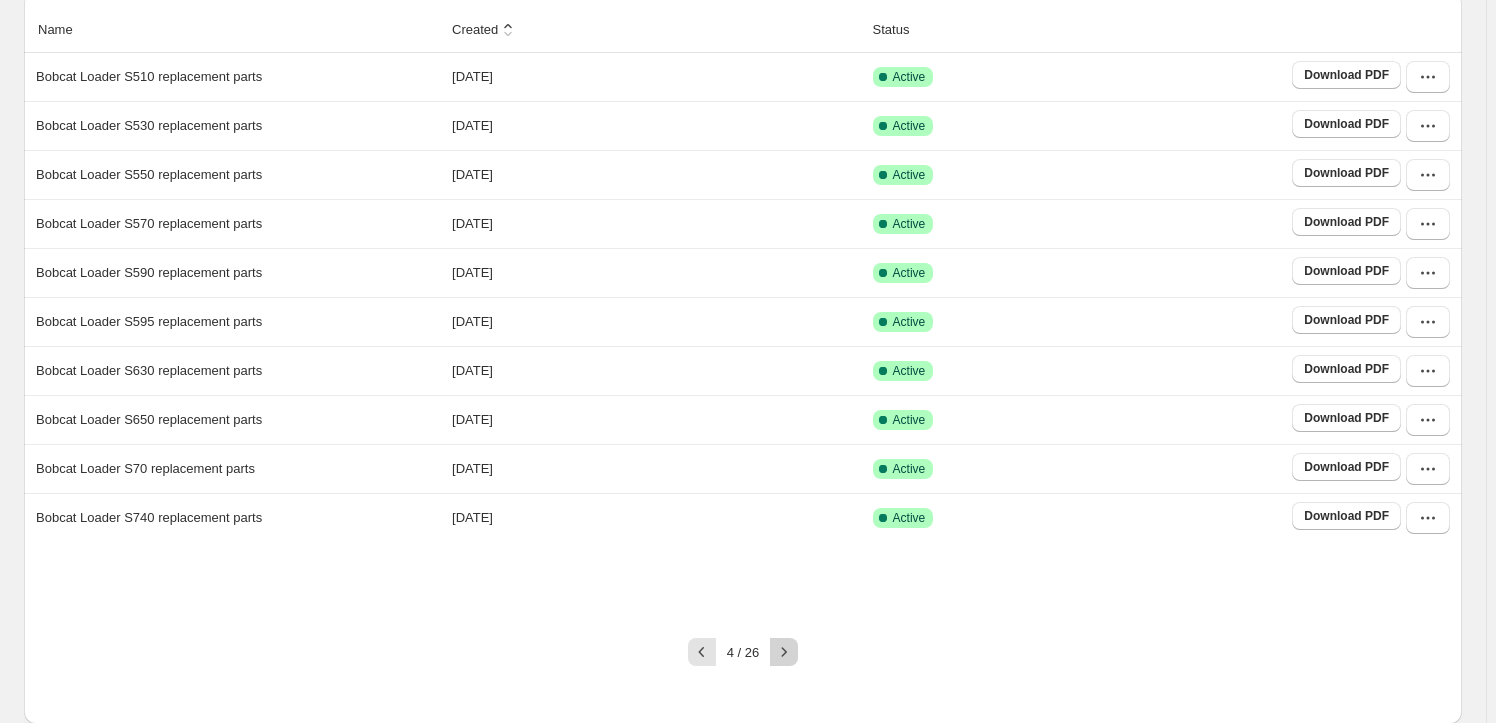 click 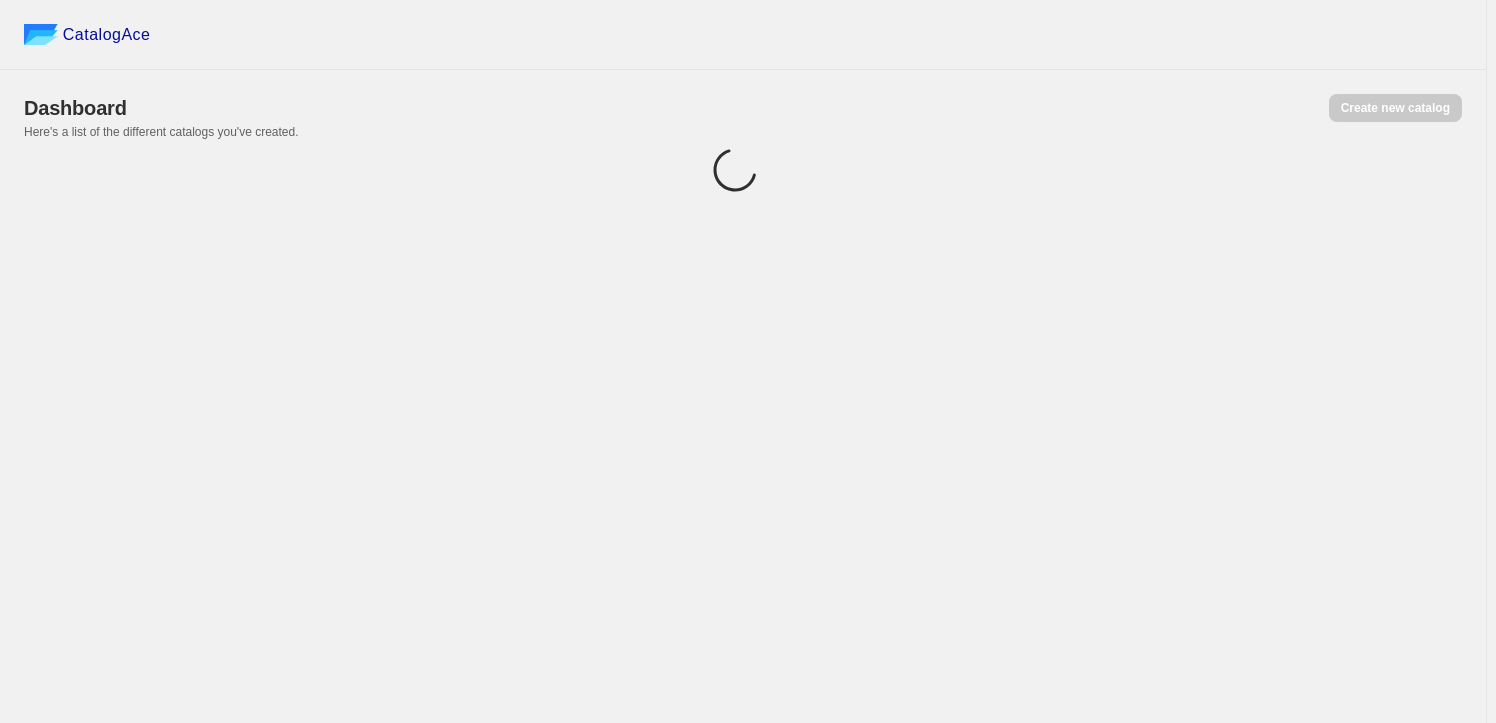 scroll, scrollTop: 0, scrollLeft: 0, axis: both 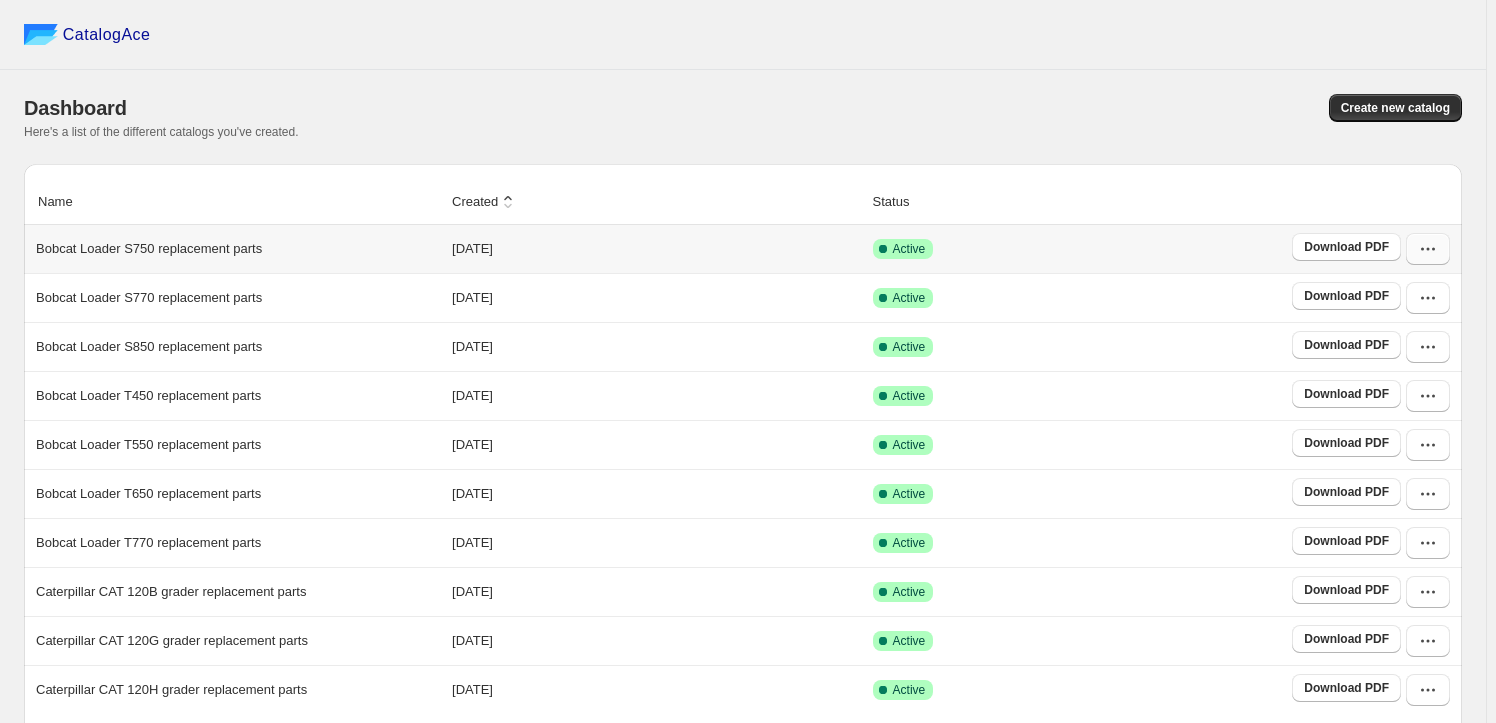 click 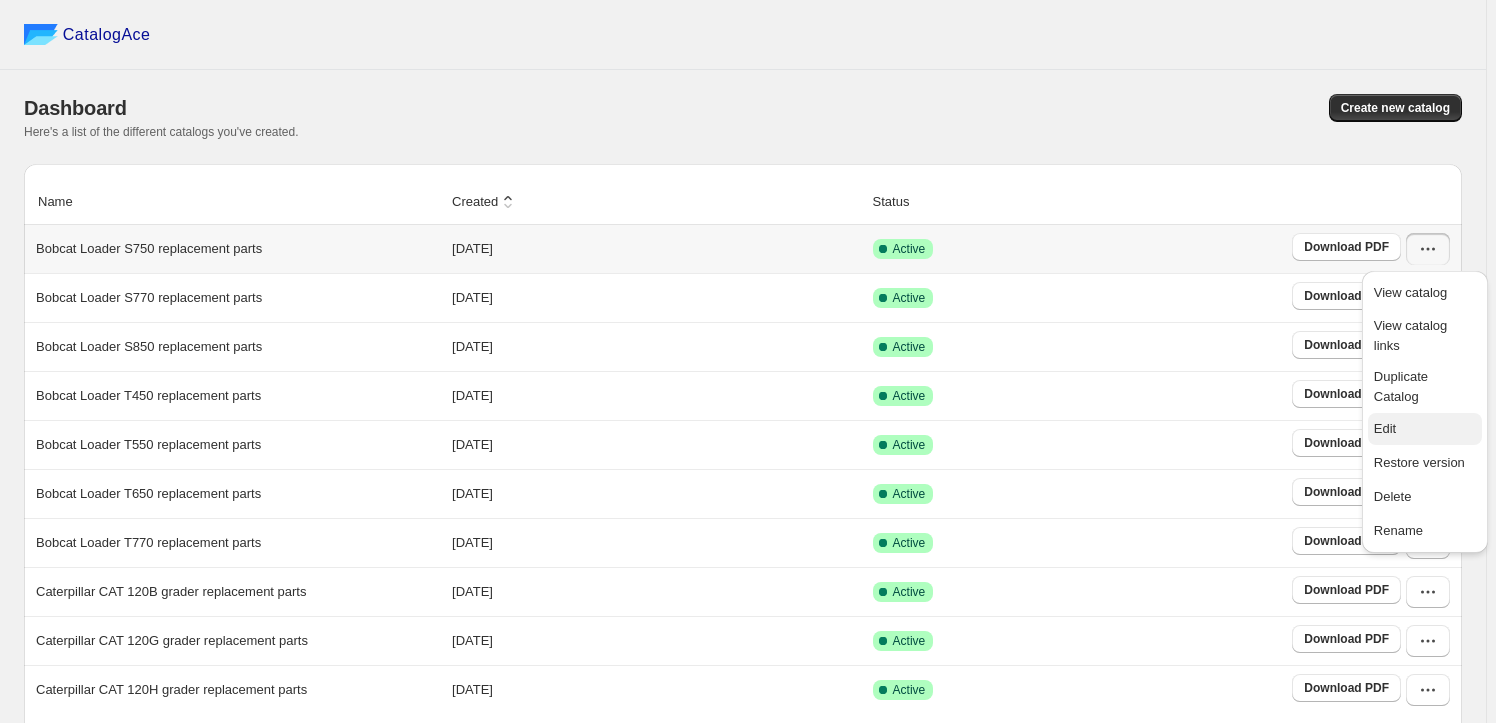 click on "Edit" at bounding box center (1425, 429) 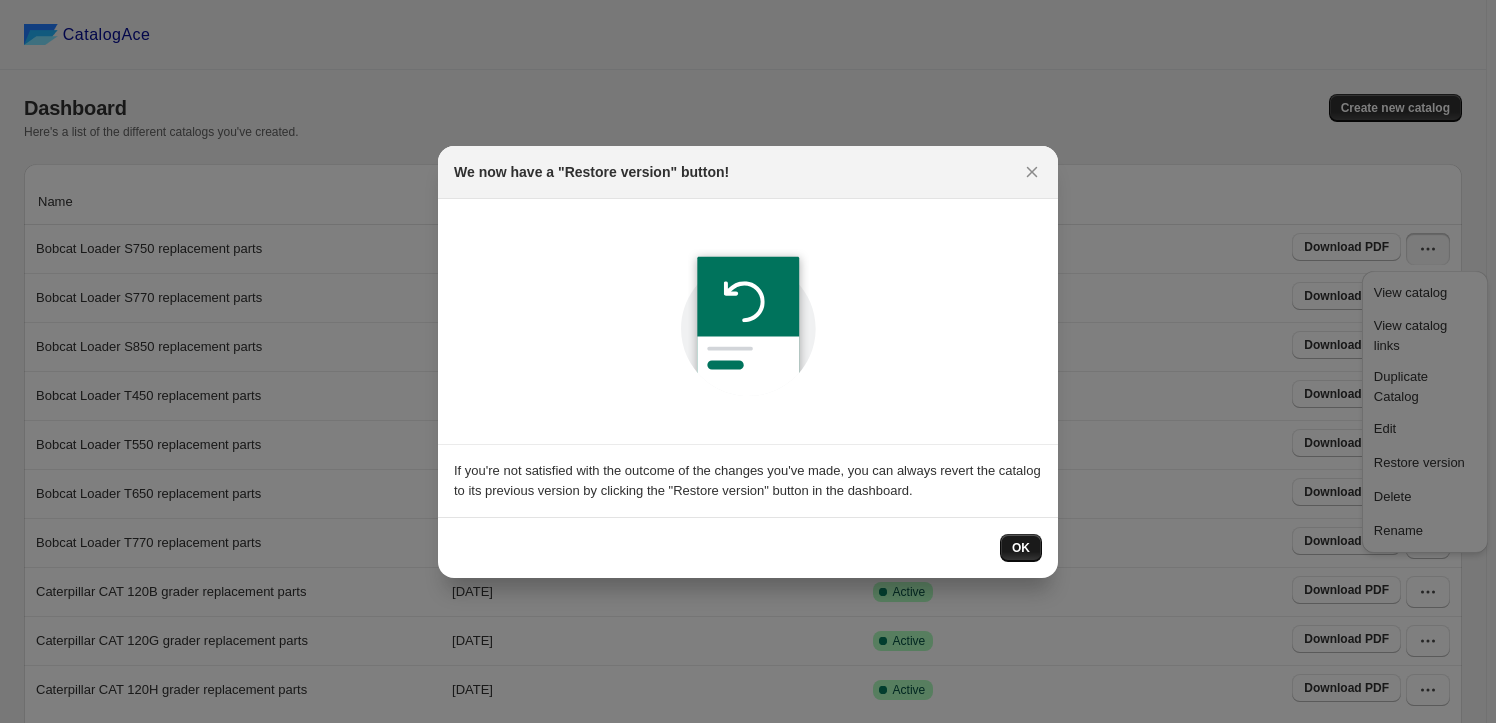 click on "OK" at bounding box center (1021, 548) 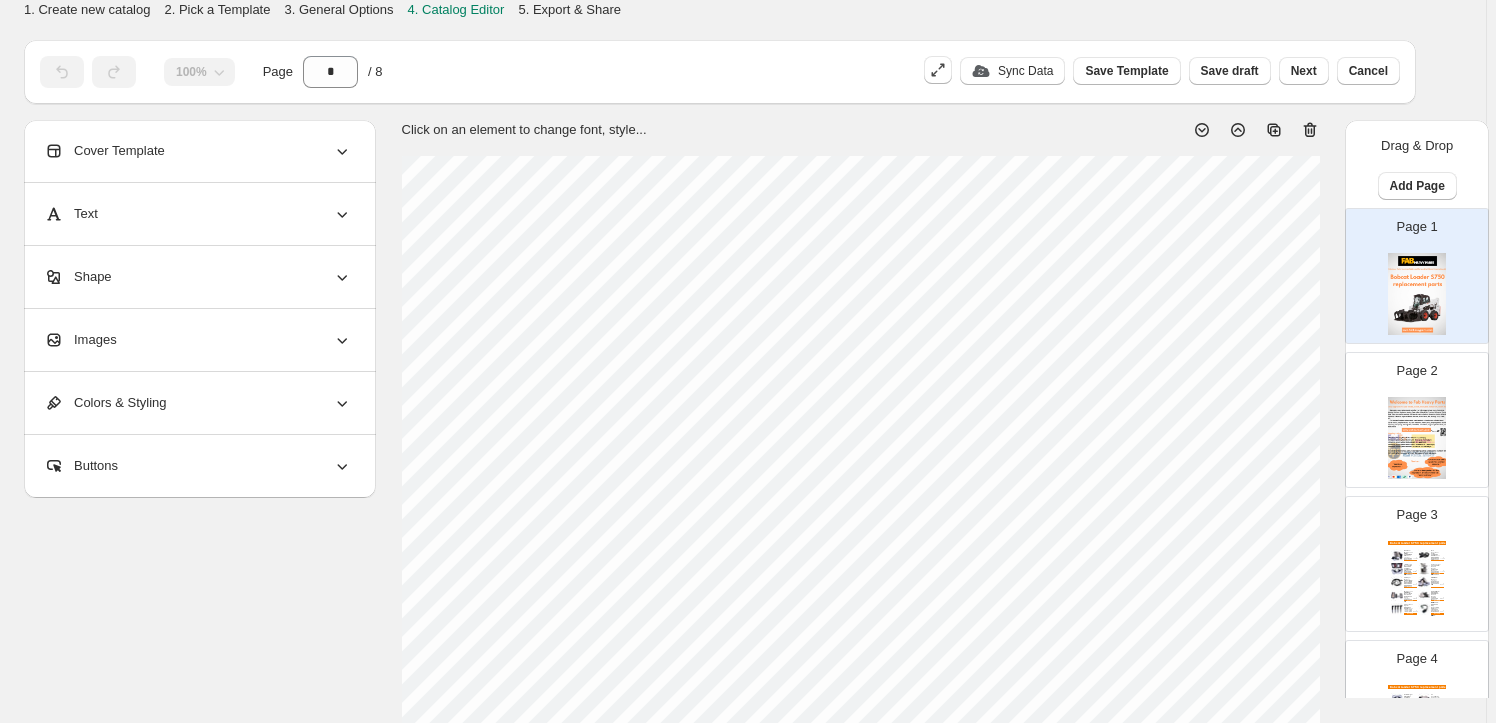 click on "Images" at bounding box center (198, 340) 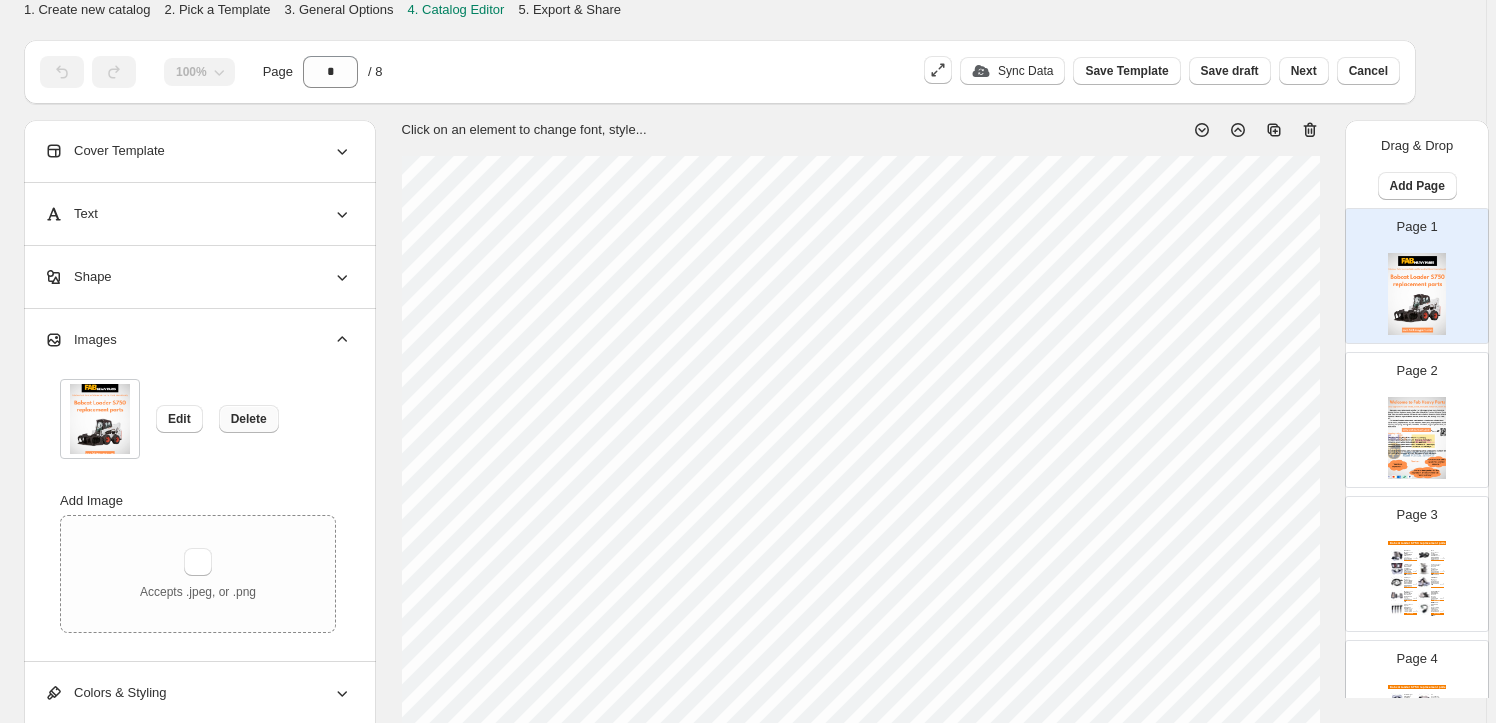 click on "Delete" at bounding box center (249, 419) 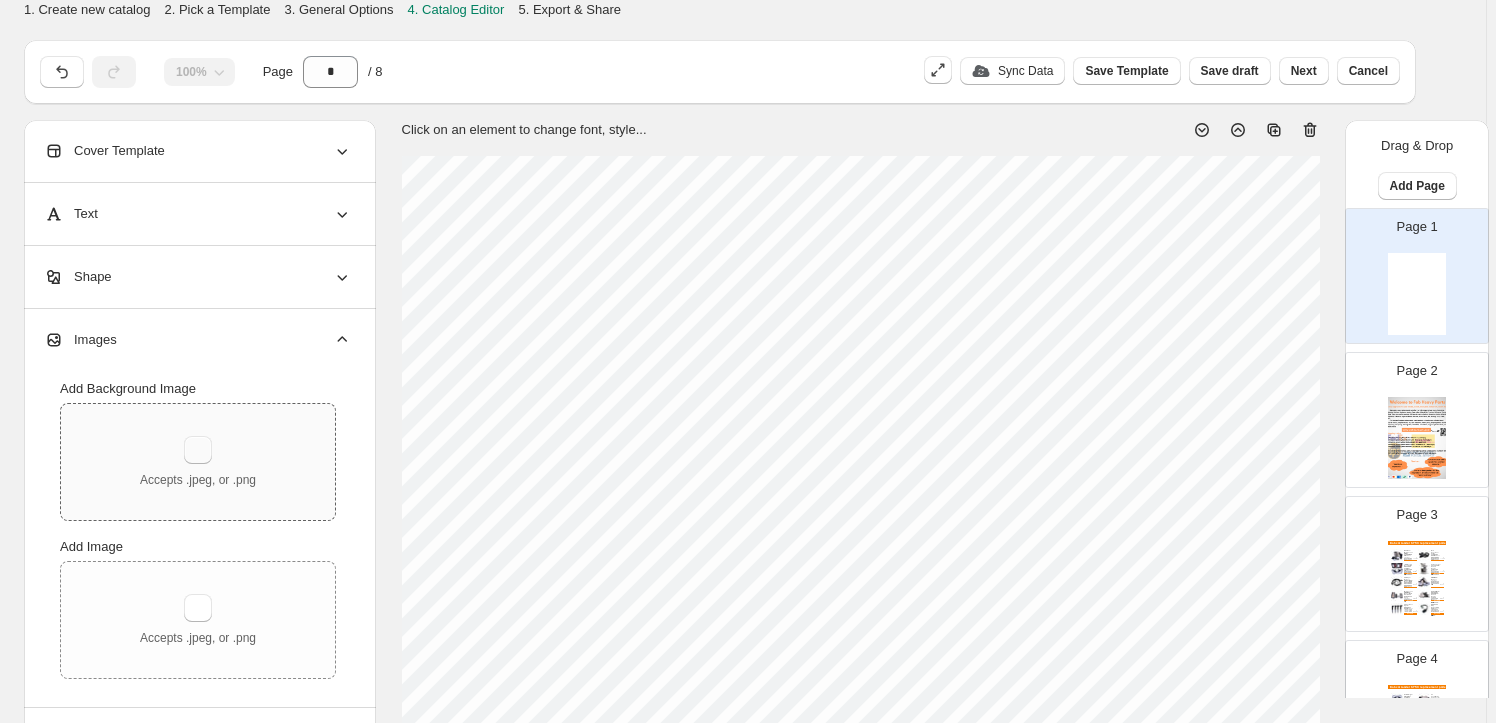 click at bounding box center [198, 450] 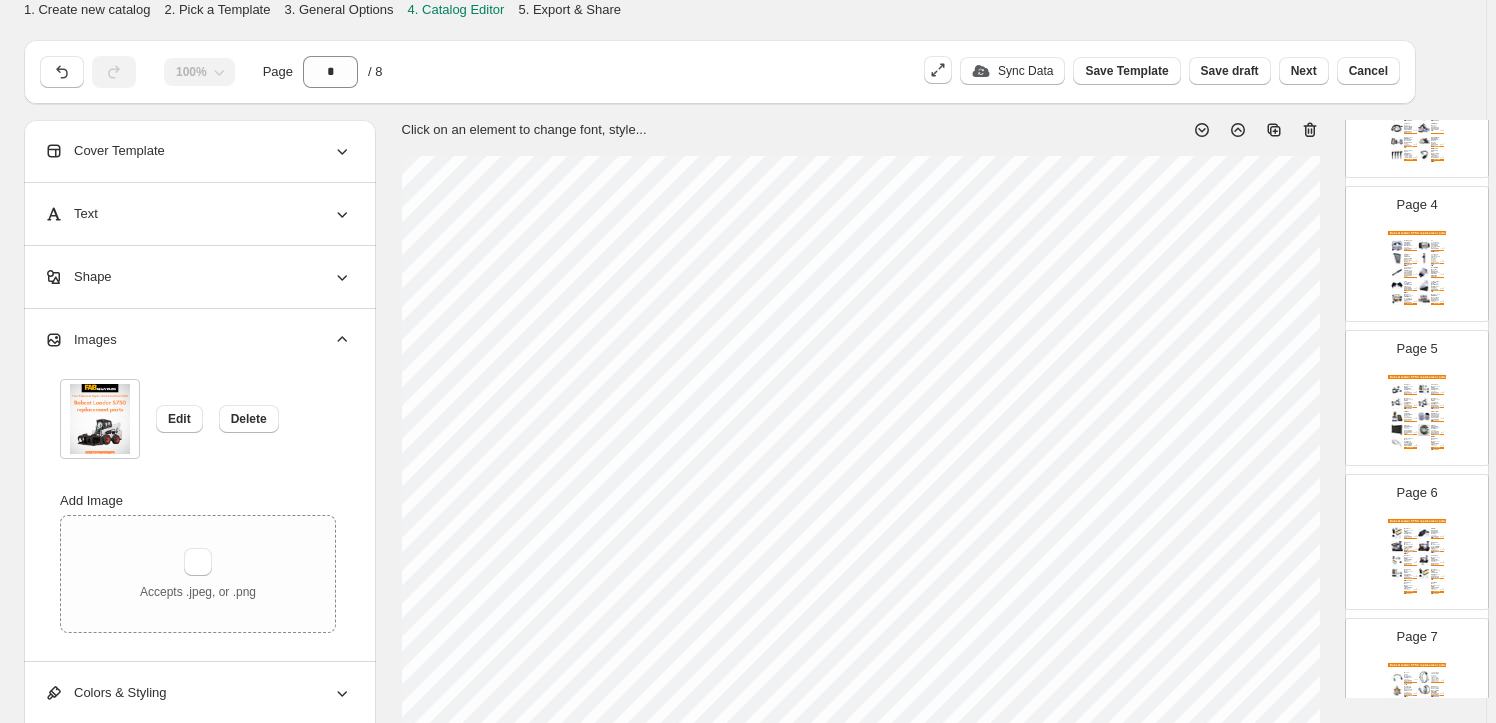 scroll, scrollTop: 704, scrollLeft: 0, axis: vertical 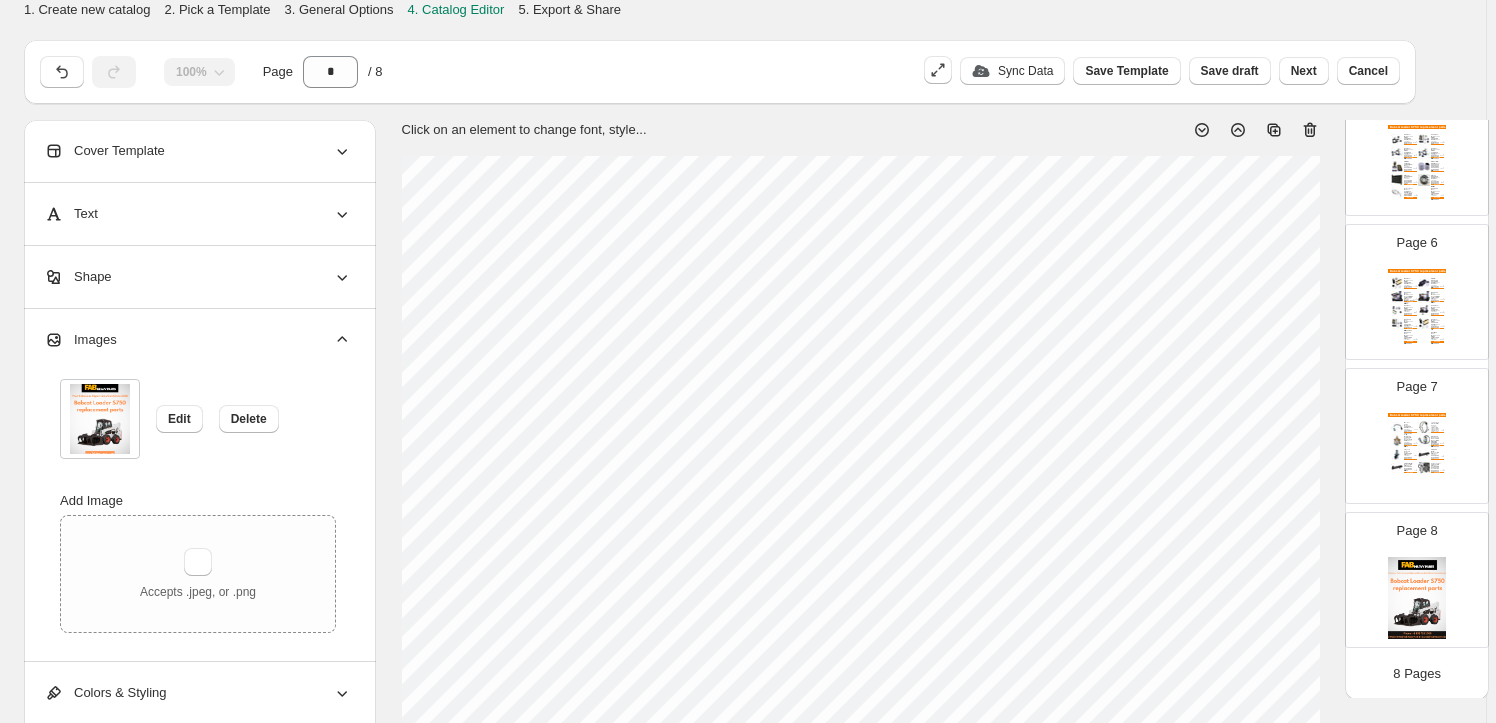 click at bounding box center [1417, 598] 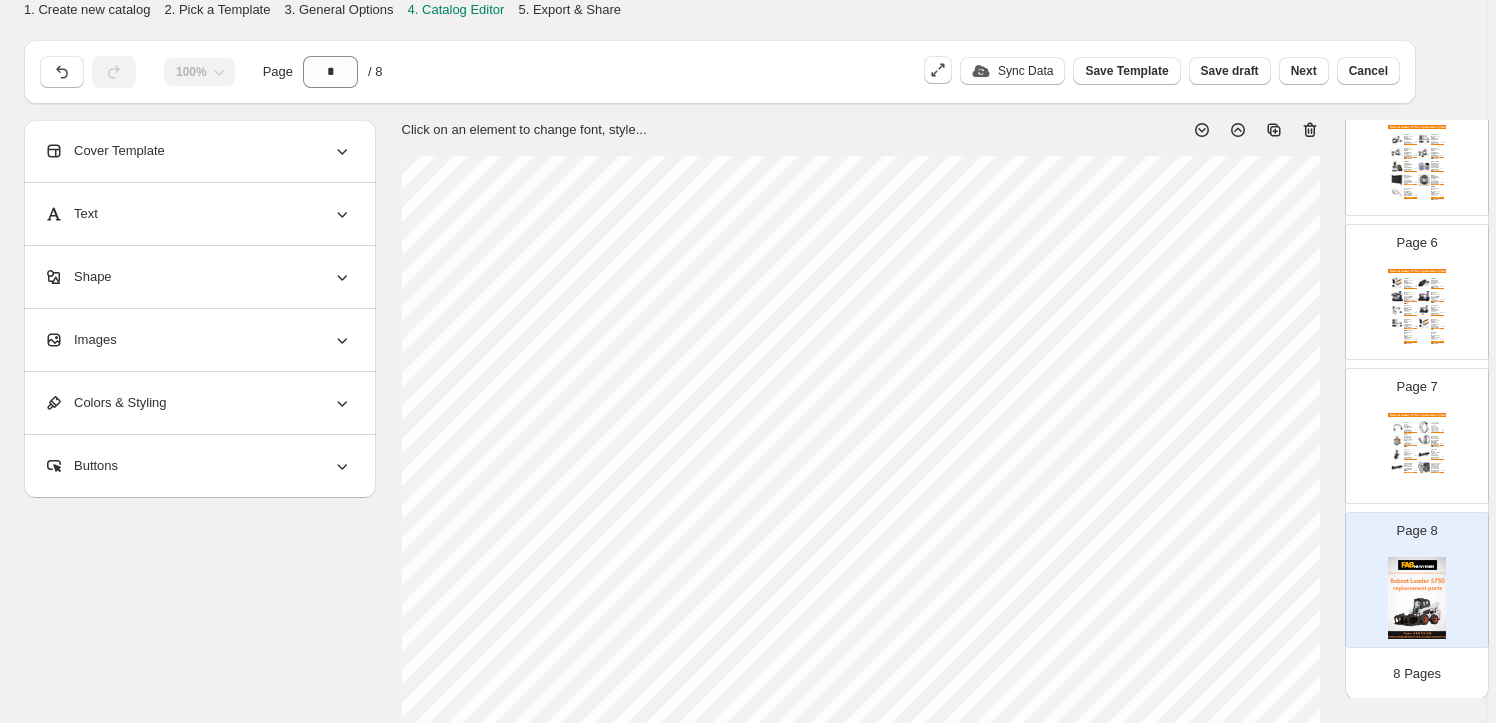 click on "Images" at bounding box center (198, 340) 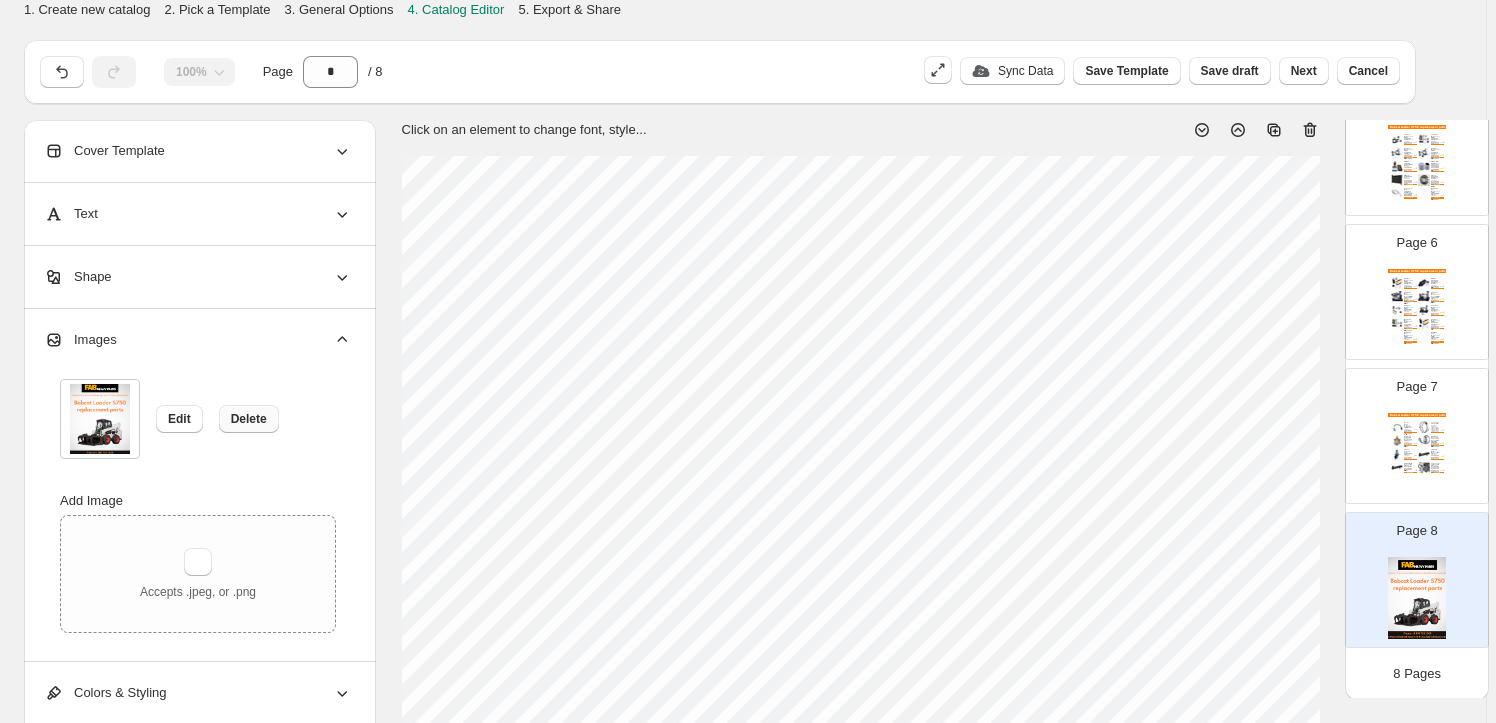 click on "Delete" at bounding box center (249, 419) 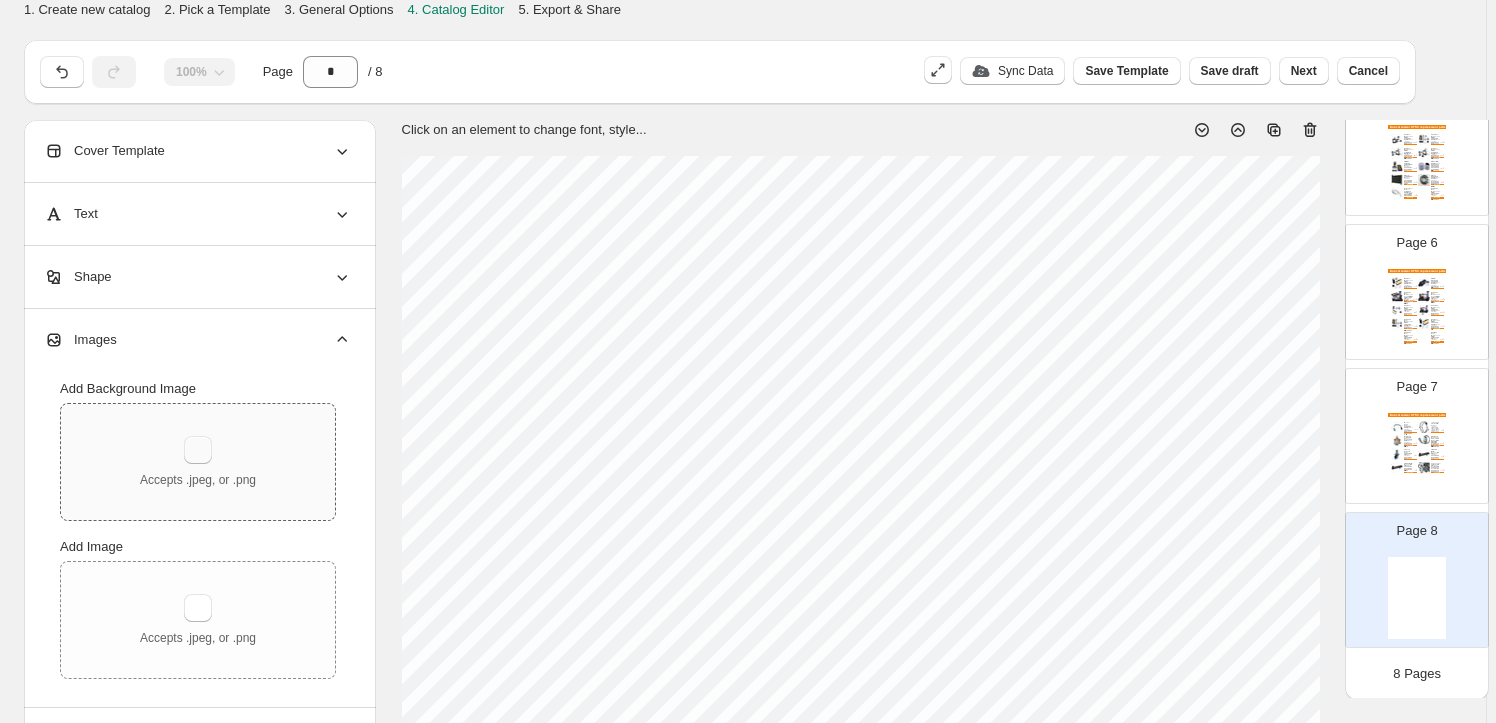 click at bounding box center (198, 450) 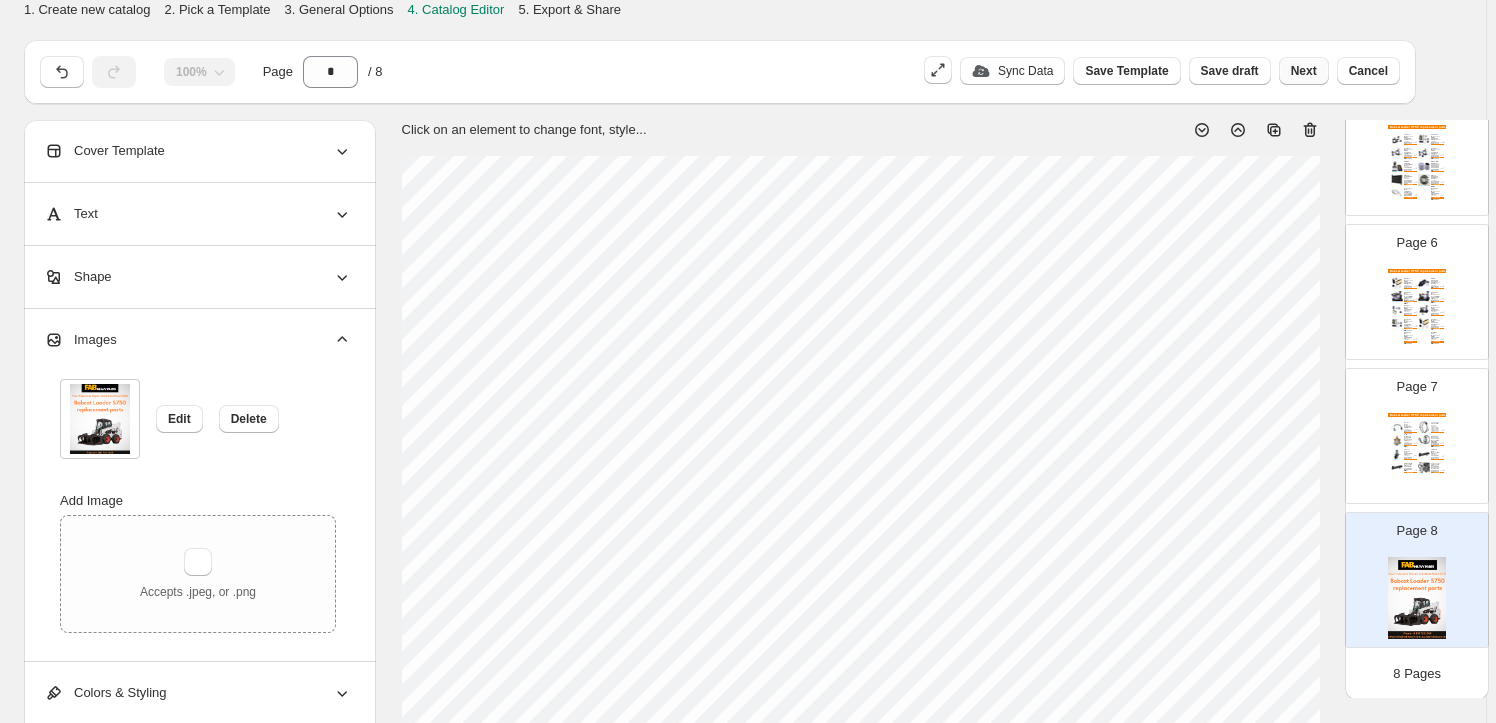 click on "Next" at bounding box center (1304, 71) 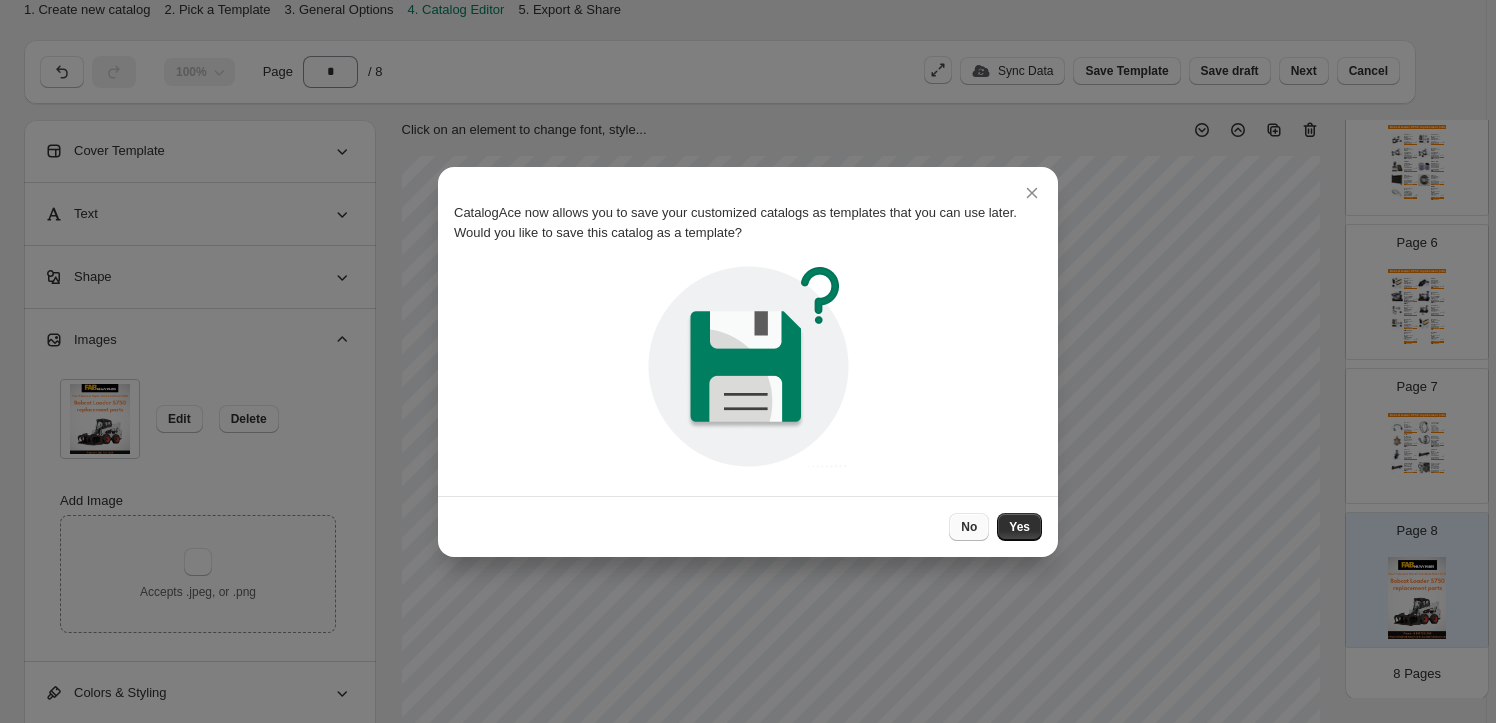 click on "No" at bounding box center [969, 527] 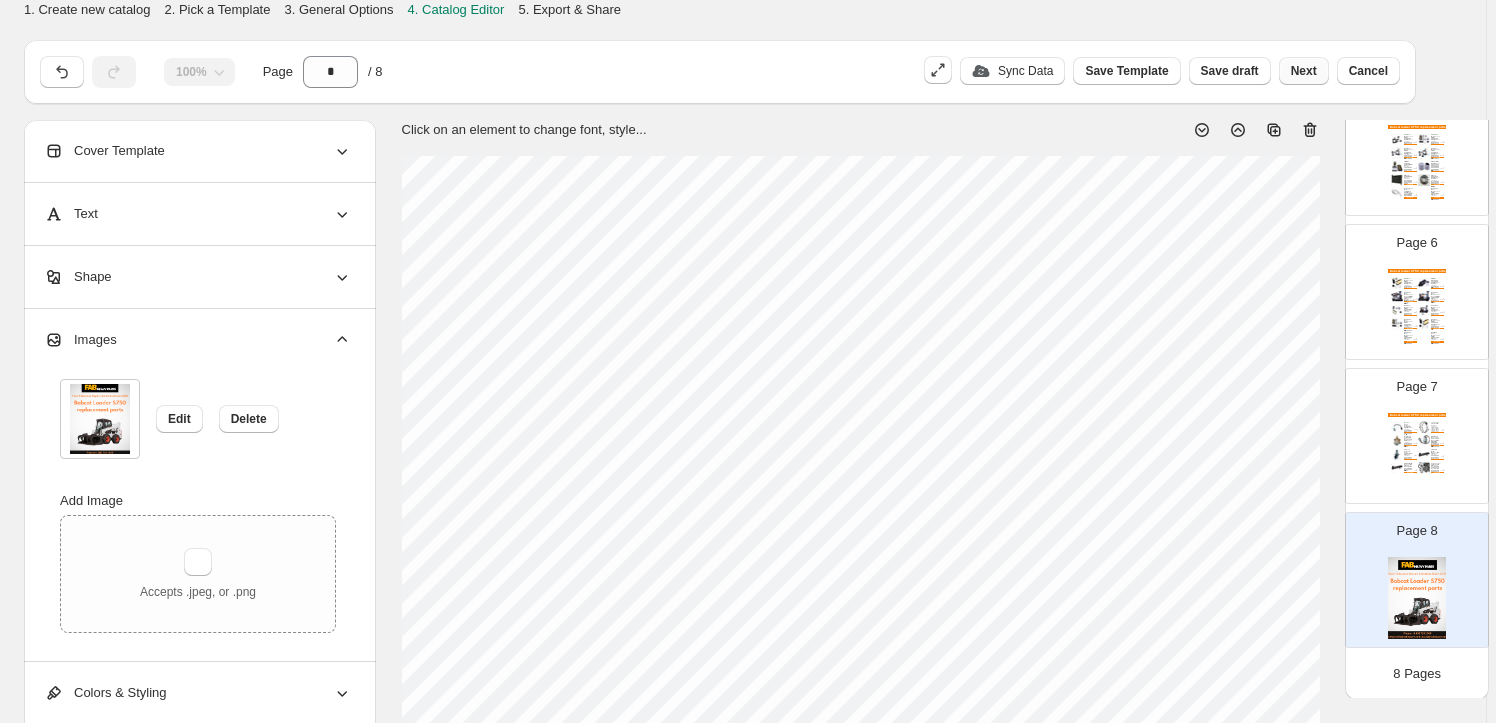 click on "Next" at bounding box center (1304, 71) 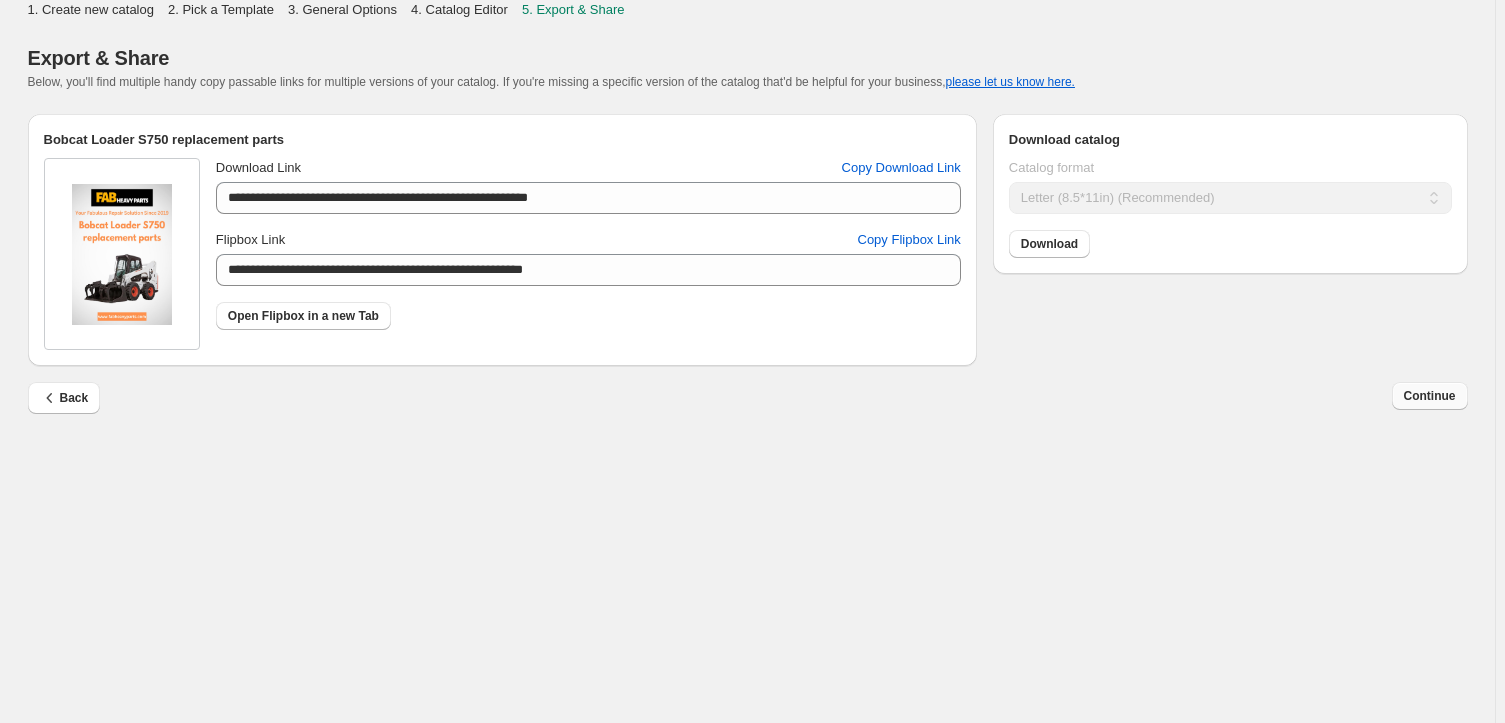 click on "Continue" at bounding box center [1430, 396] 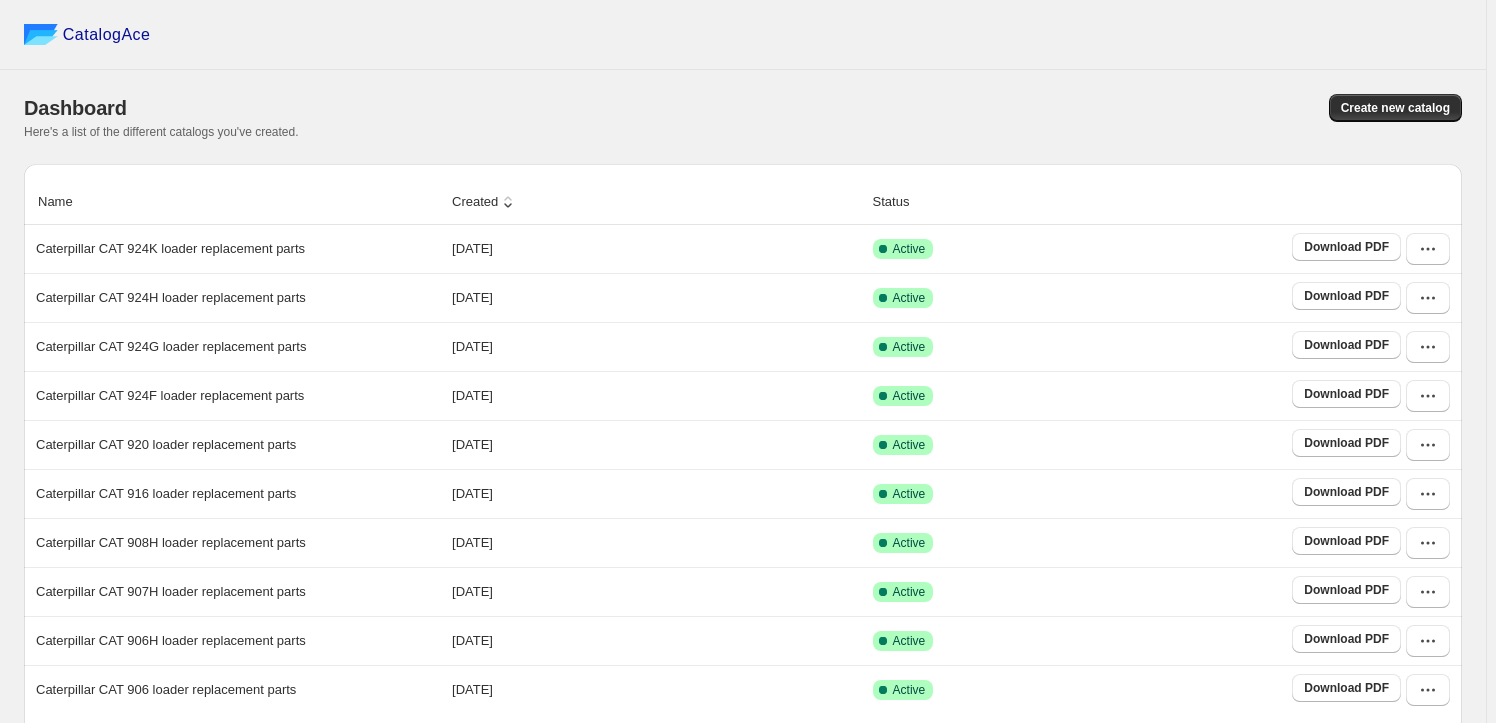 click on "Created" at bounding box center [485, 202] 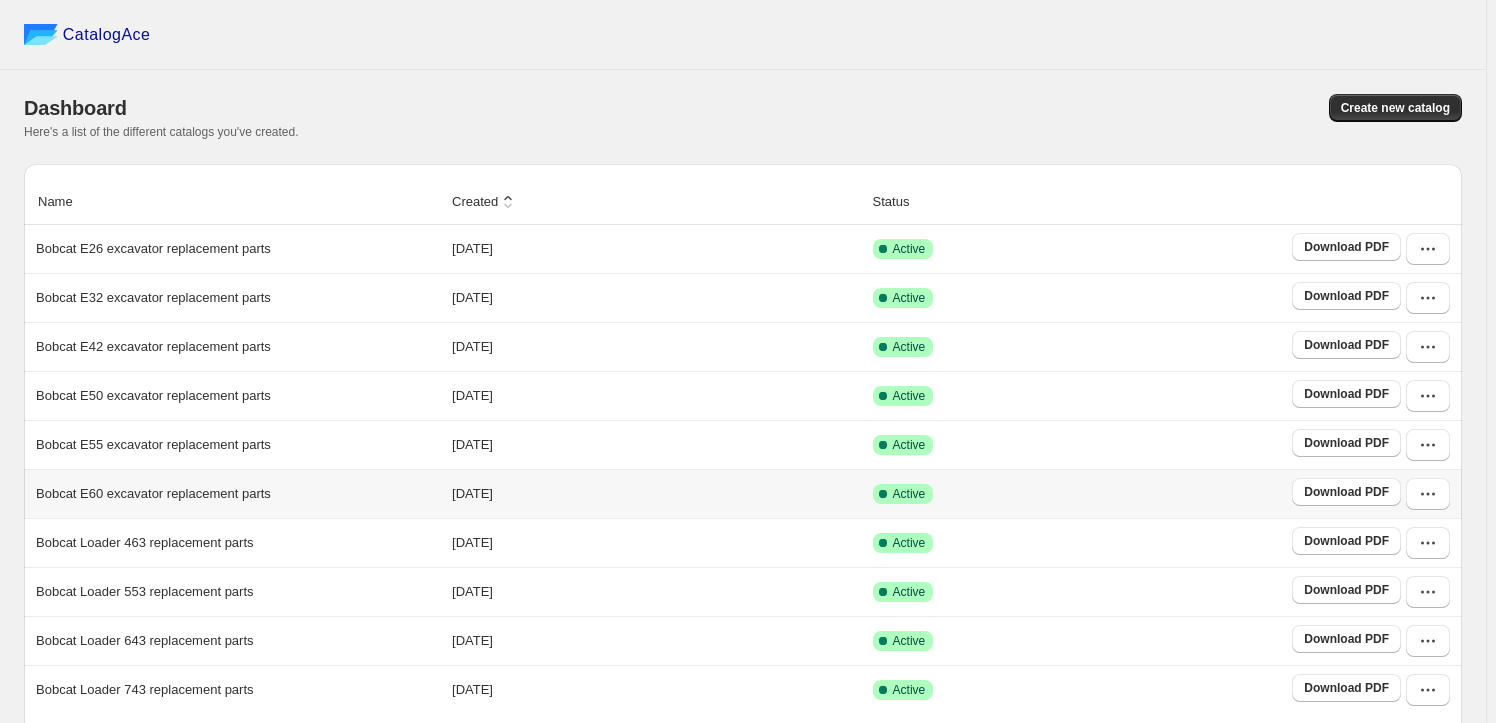 scroll, scrollTop: 172, scrollLeft: 0, axis: vertical 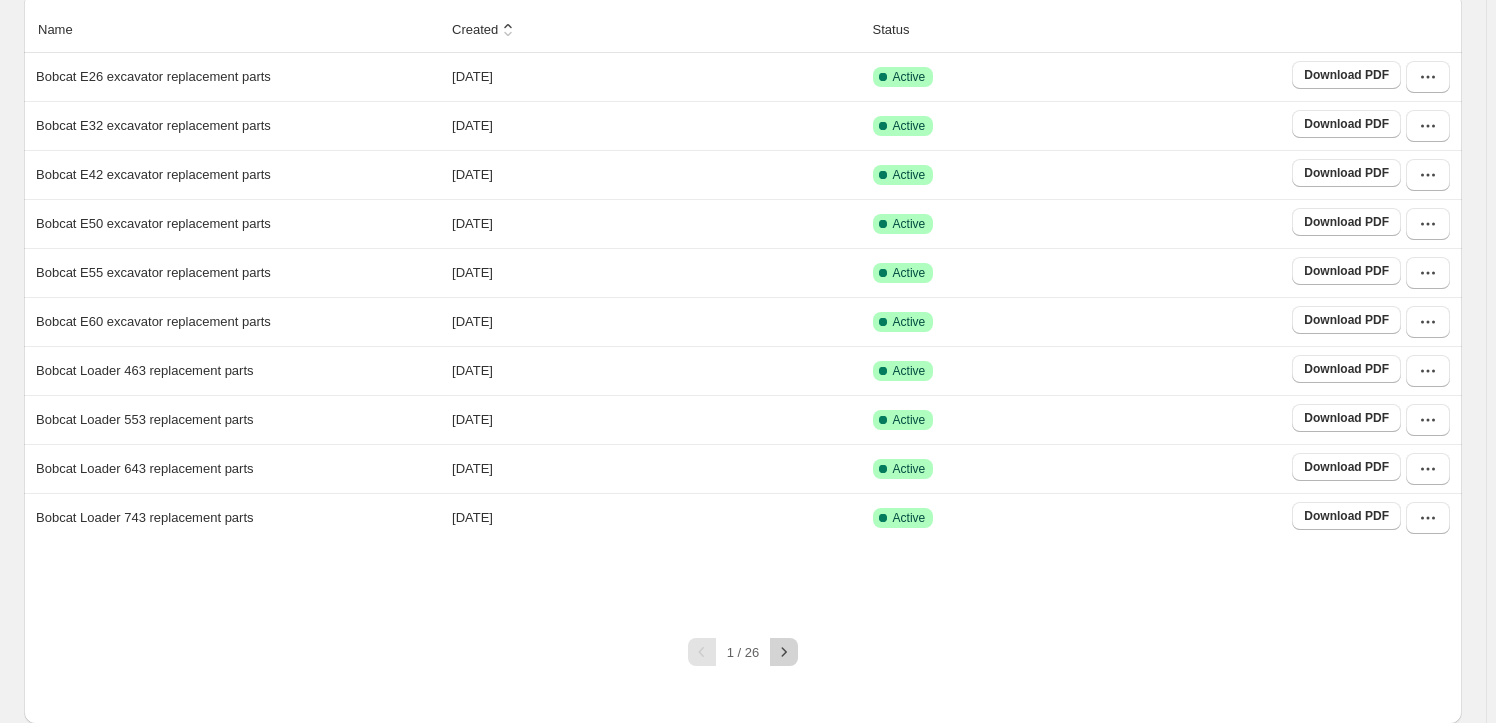 click 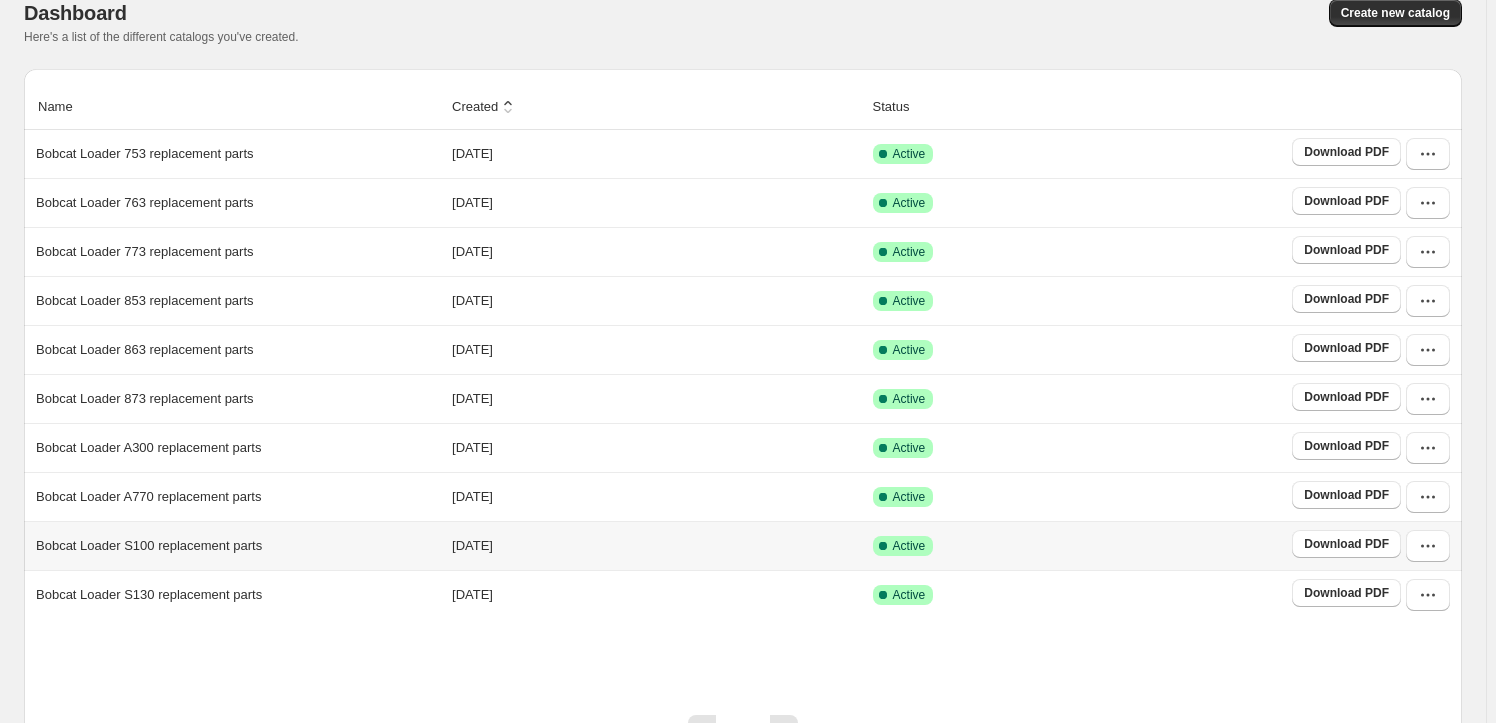 scroll, scrollTop: 172, scrollLeft: 0, axis: vertical 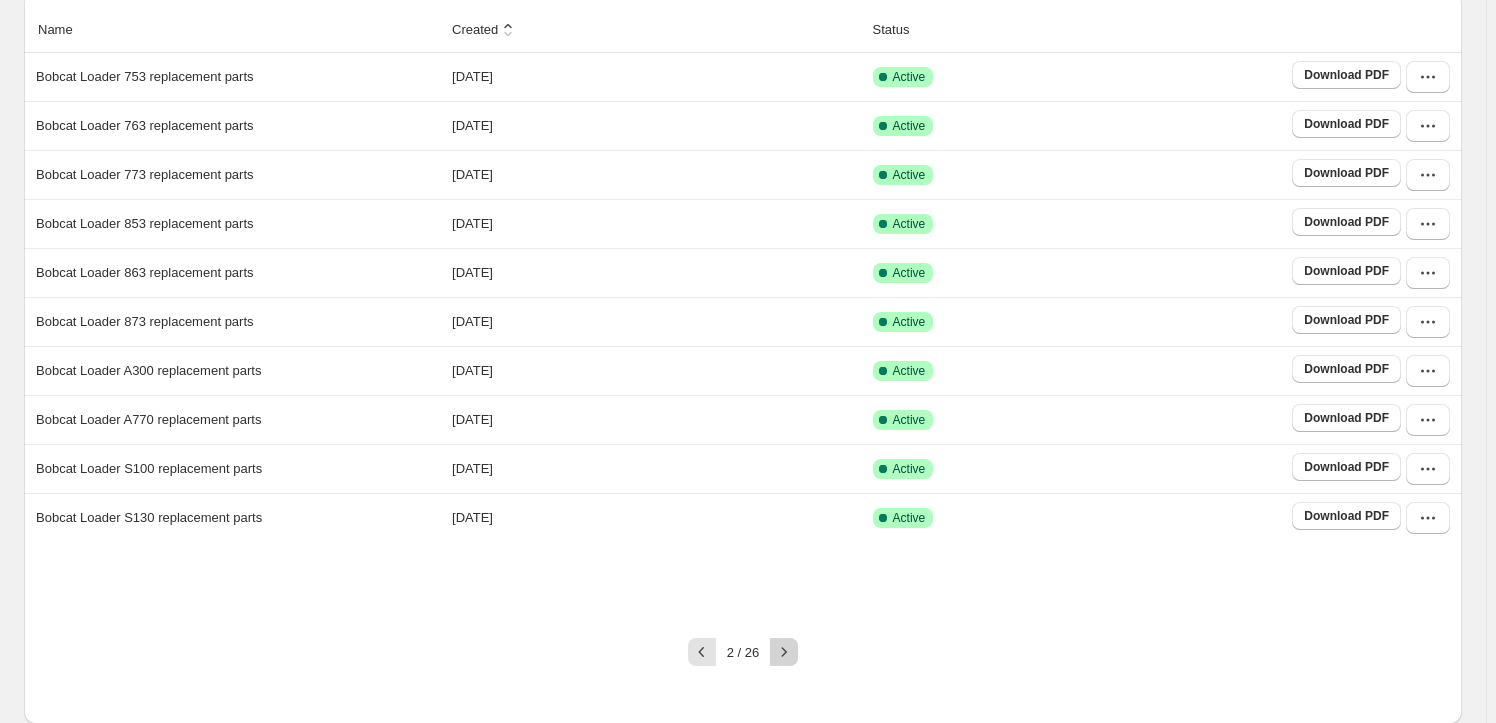 click 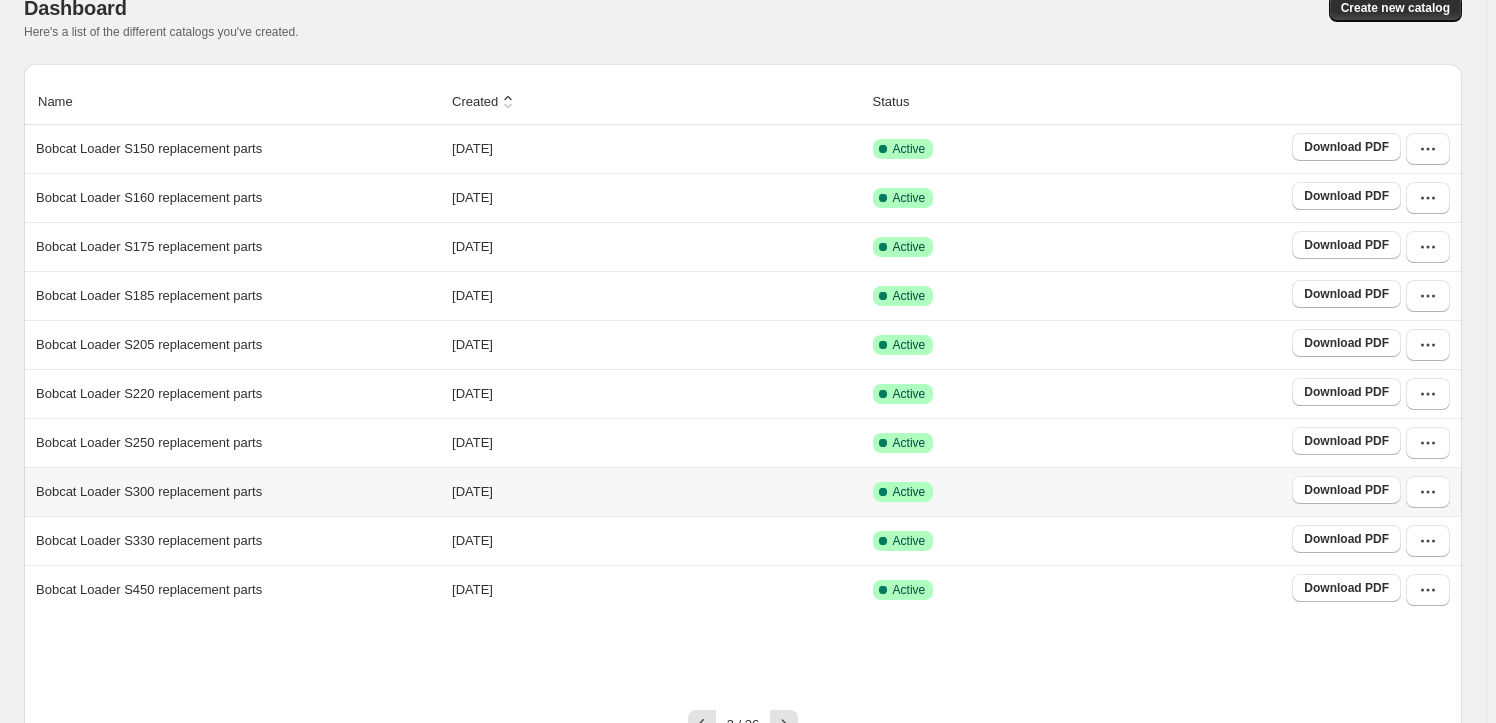 scroll, scrollTop: 172, scrollLeft: 0, axis: vertical 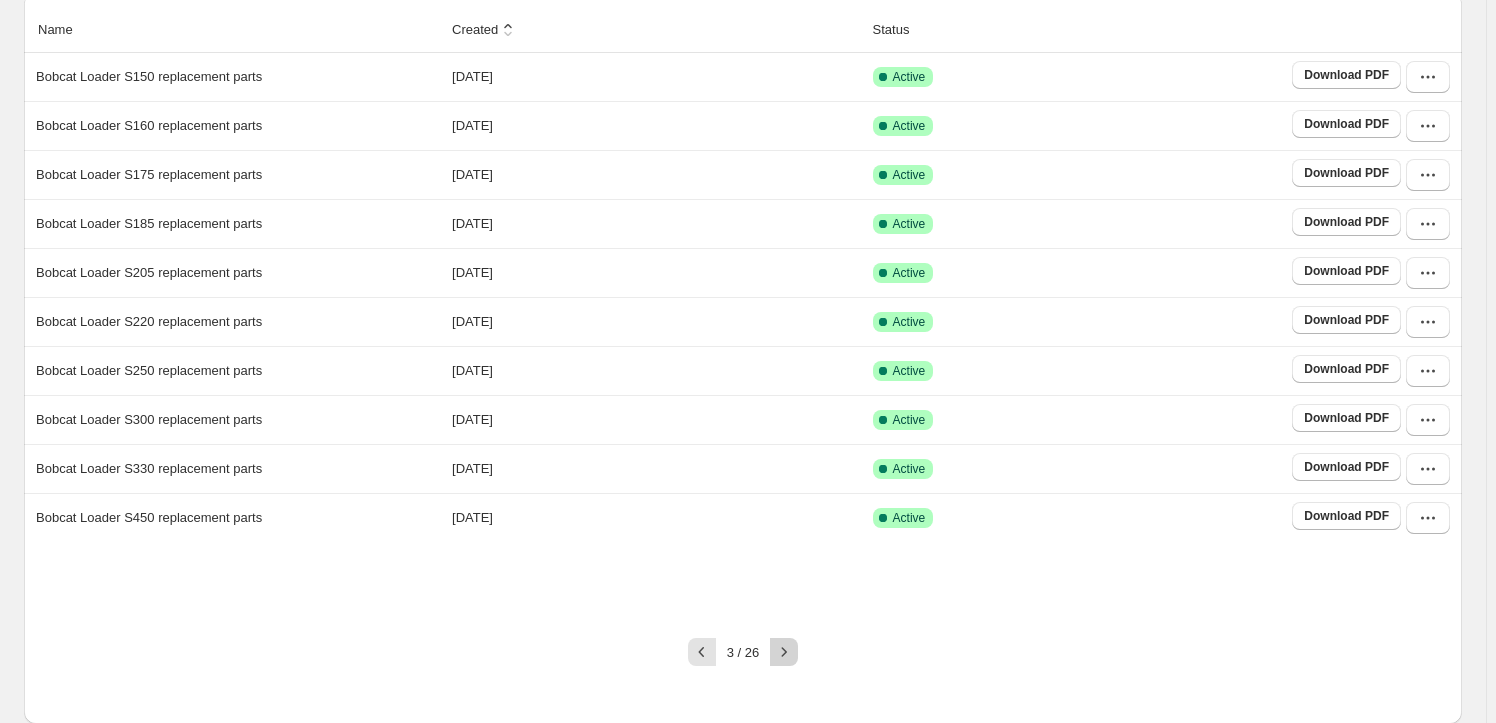 click at bounding box center [784, 652] 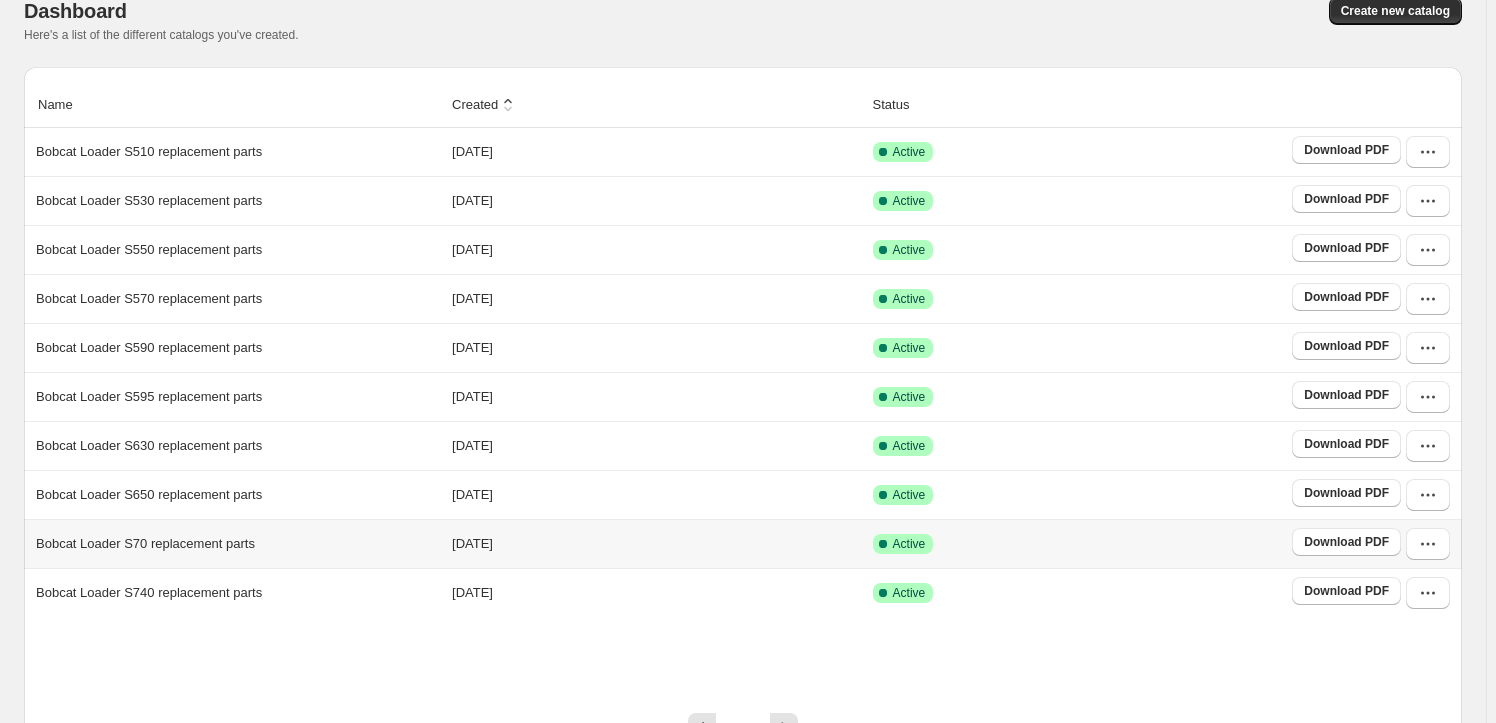 scroll, scrollTop: 172, scrollLeft: 0, axis: vertical 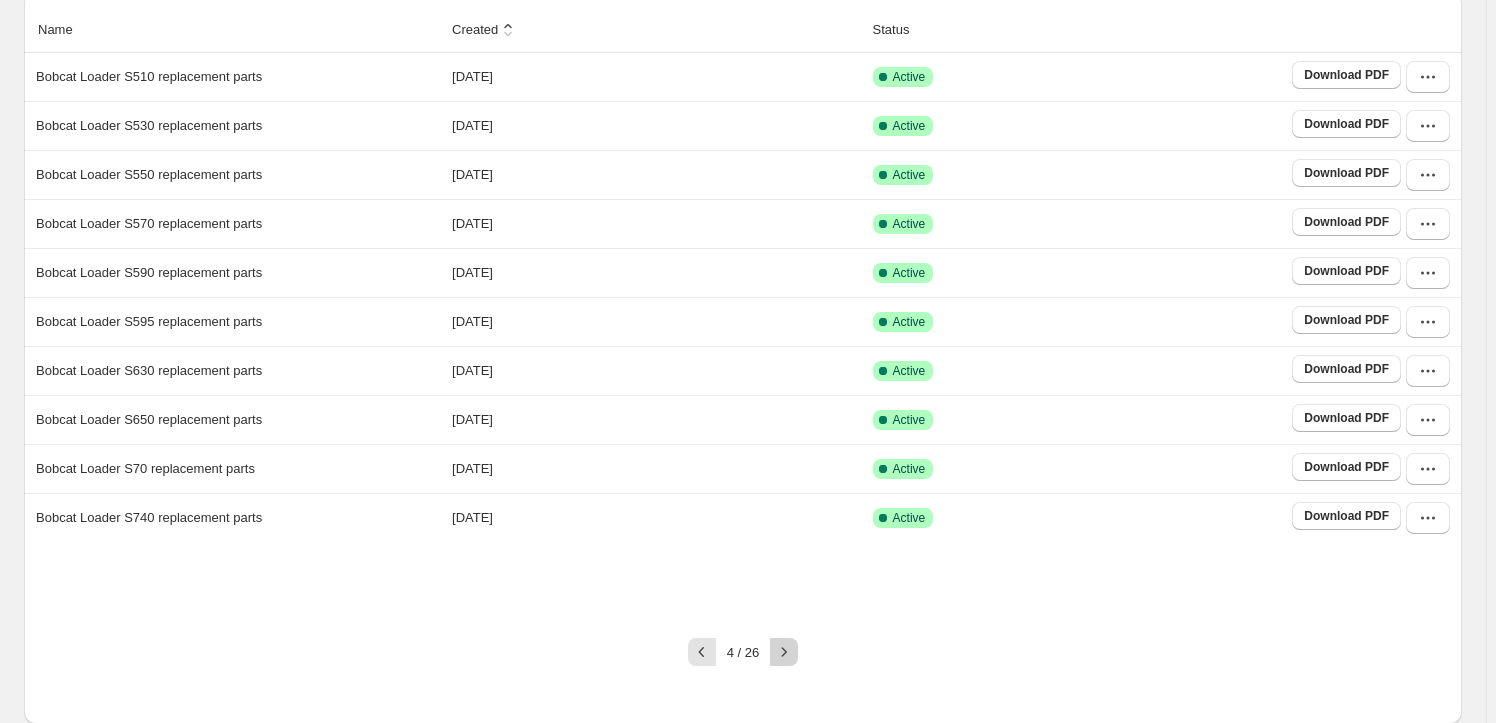 click 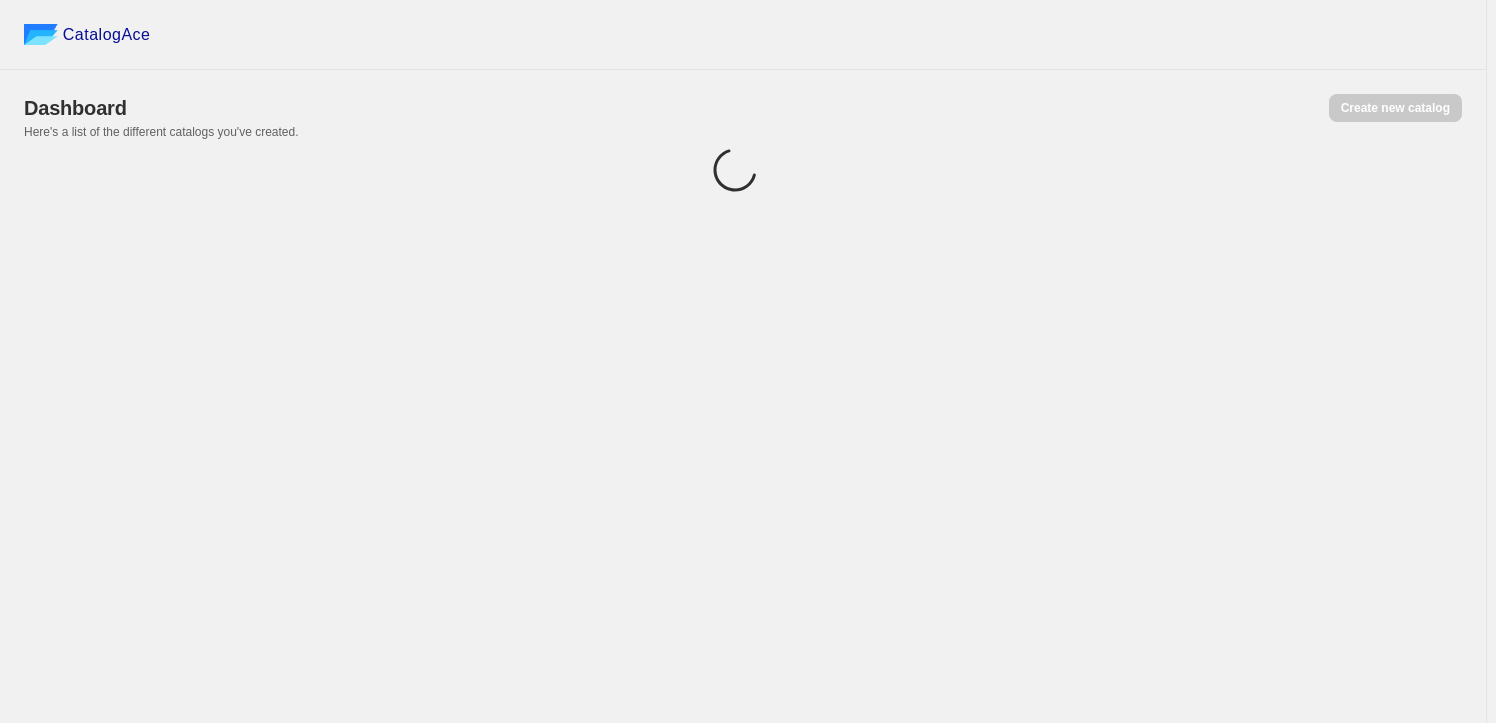 scroll, scrollTop: 0, scrollLeft: 0, axis: both 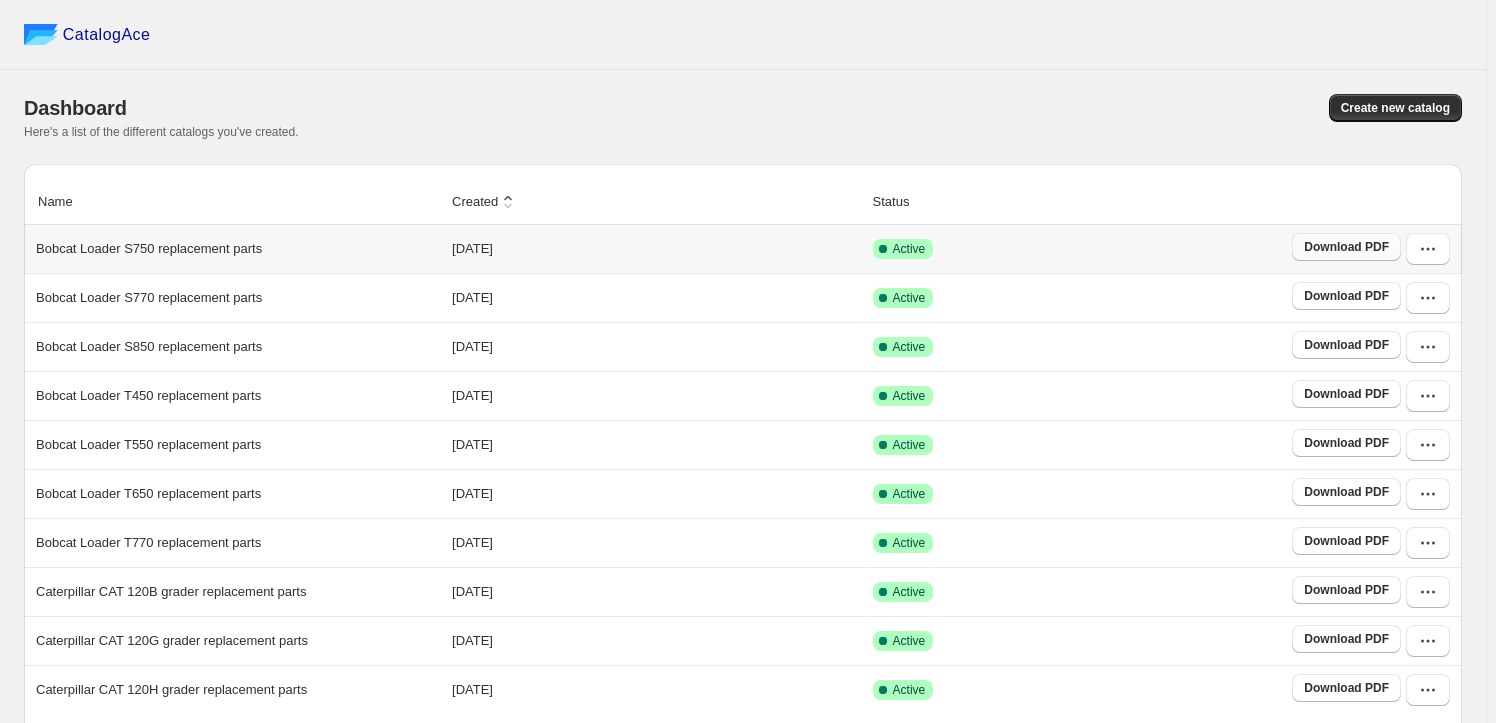 click on "Download PDF" at bounding box center [1346, 247] 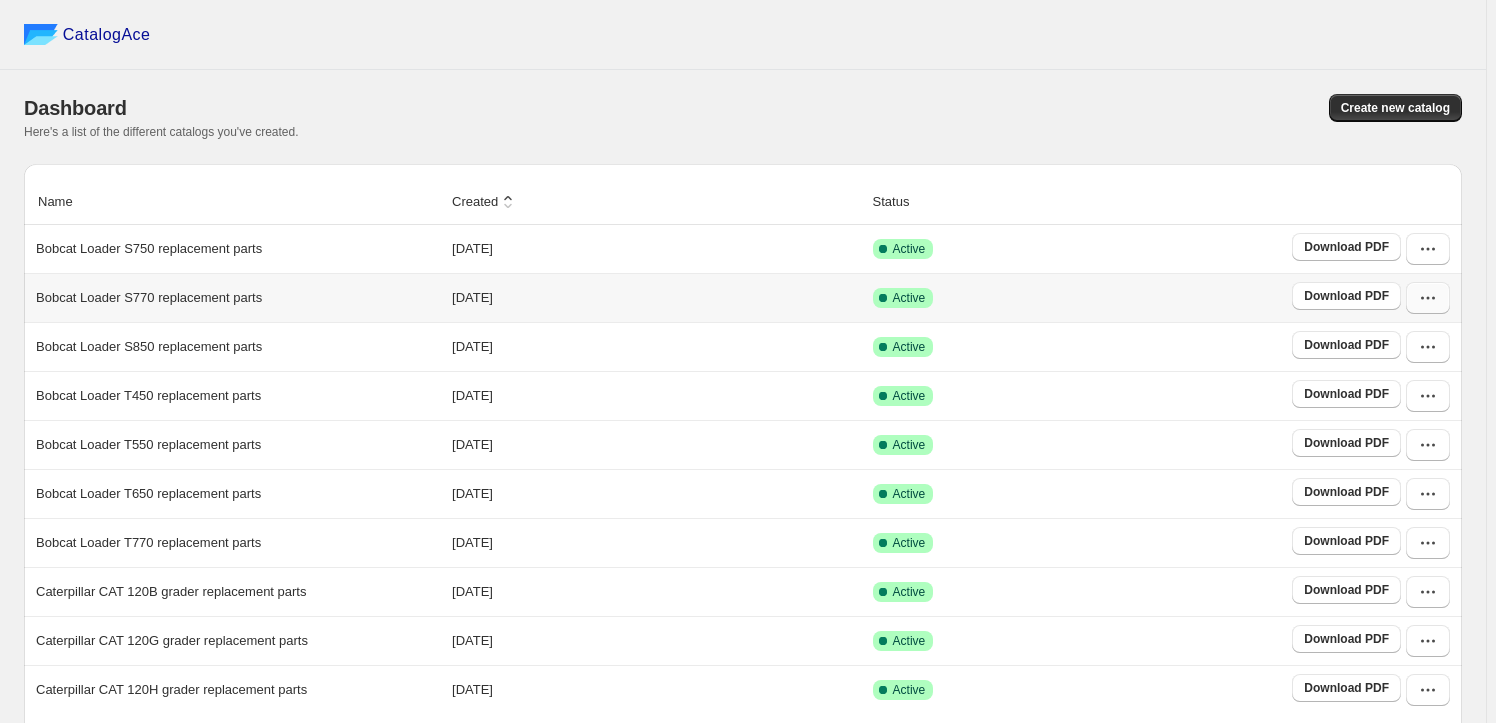 click 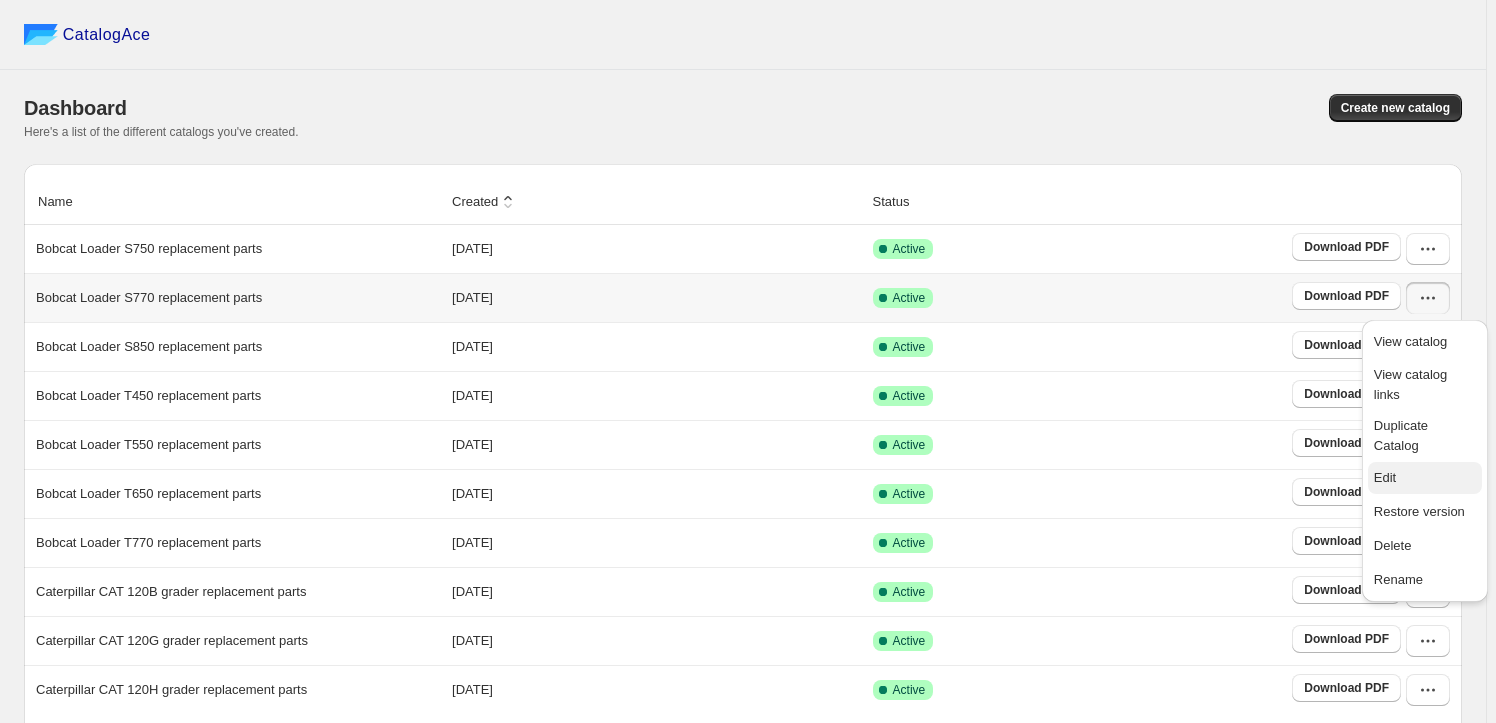 click on "Edit" at bounding box center (1385, 477) 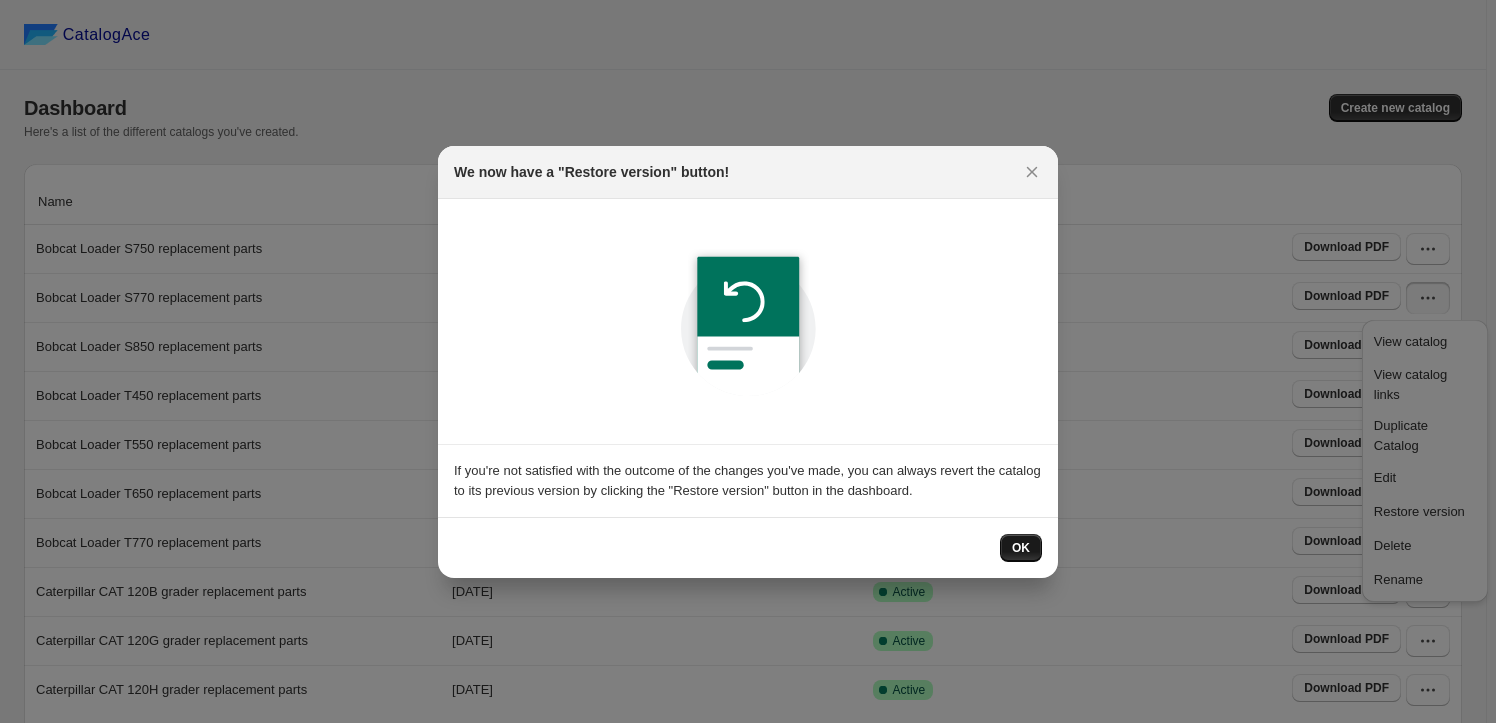 click on "OK" at bounding box center [1021, 548] 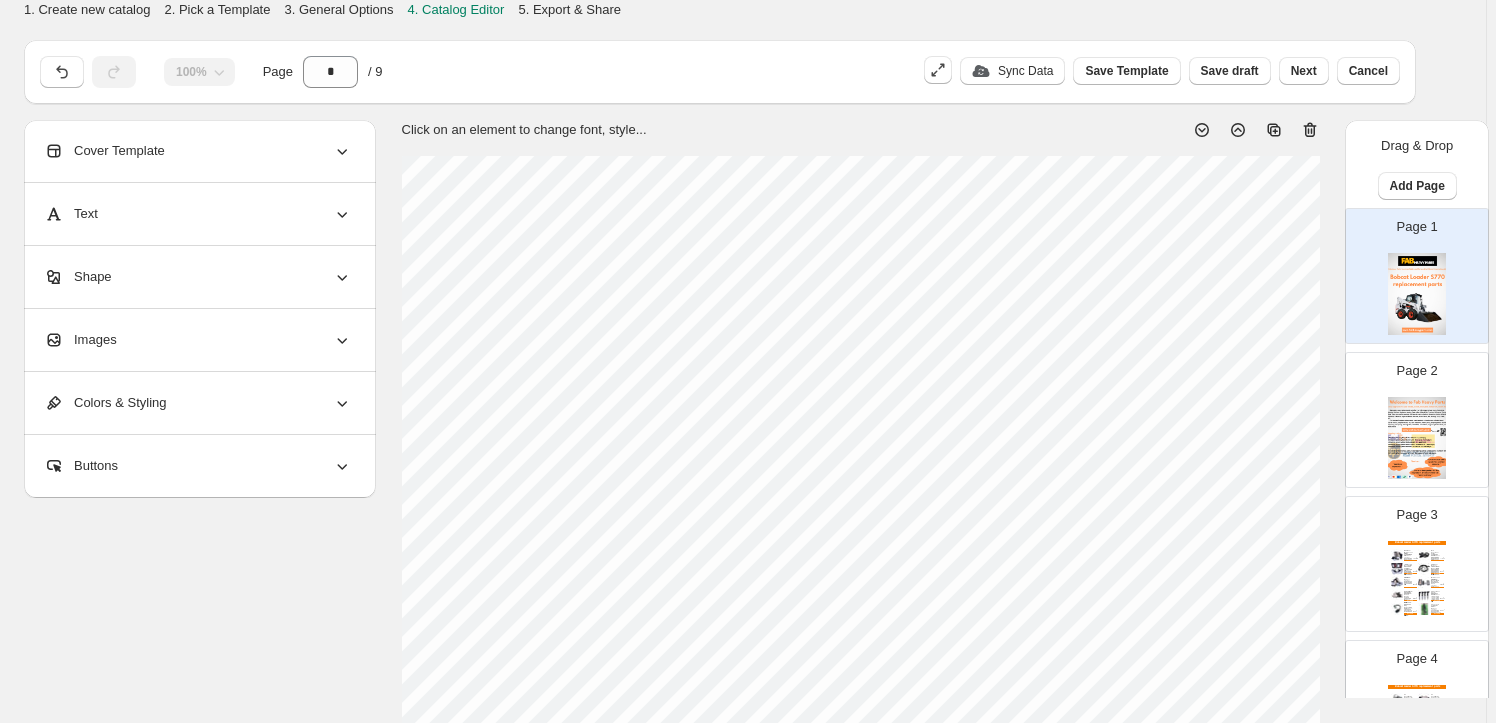 click on "Images" at bounding box center [198, 340] 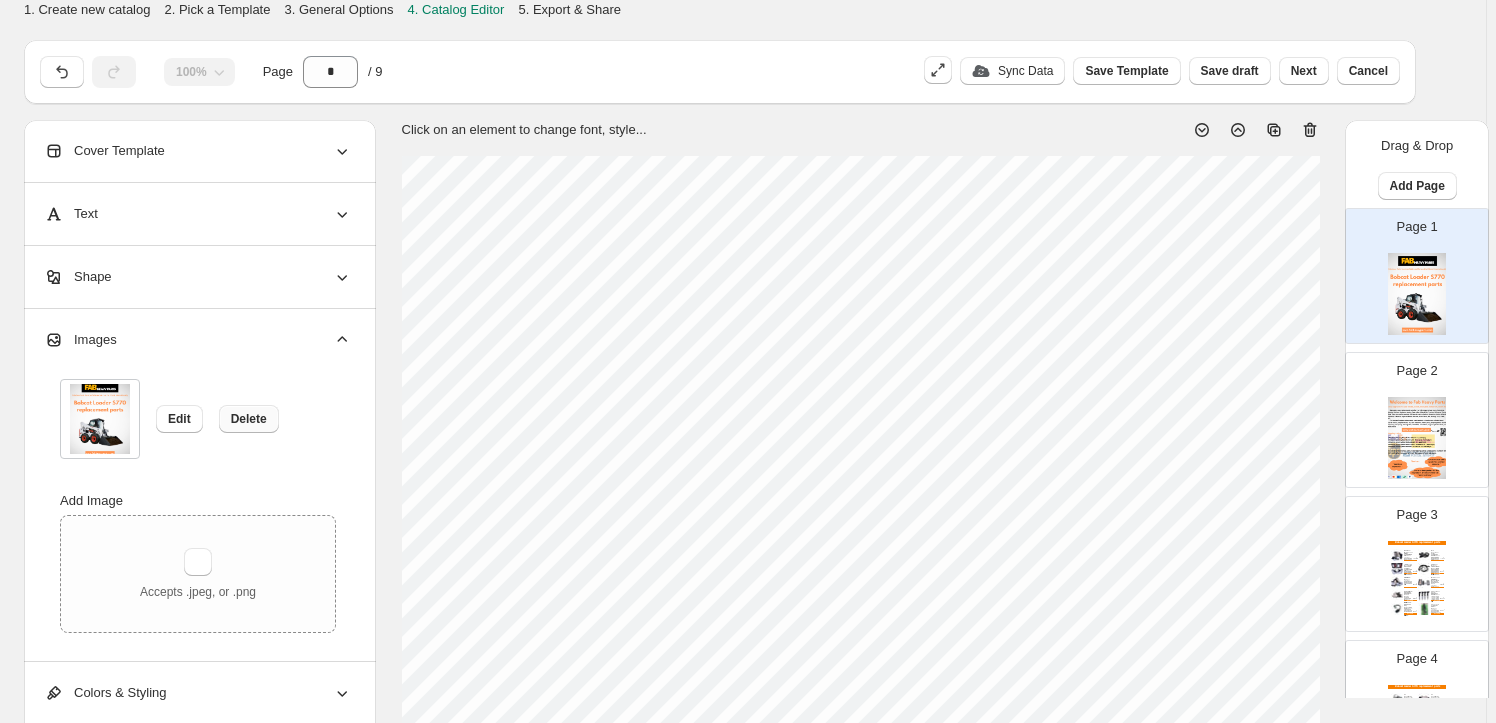 click on "Delete" at bounding box center (249, 419) 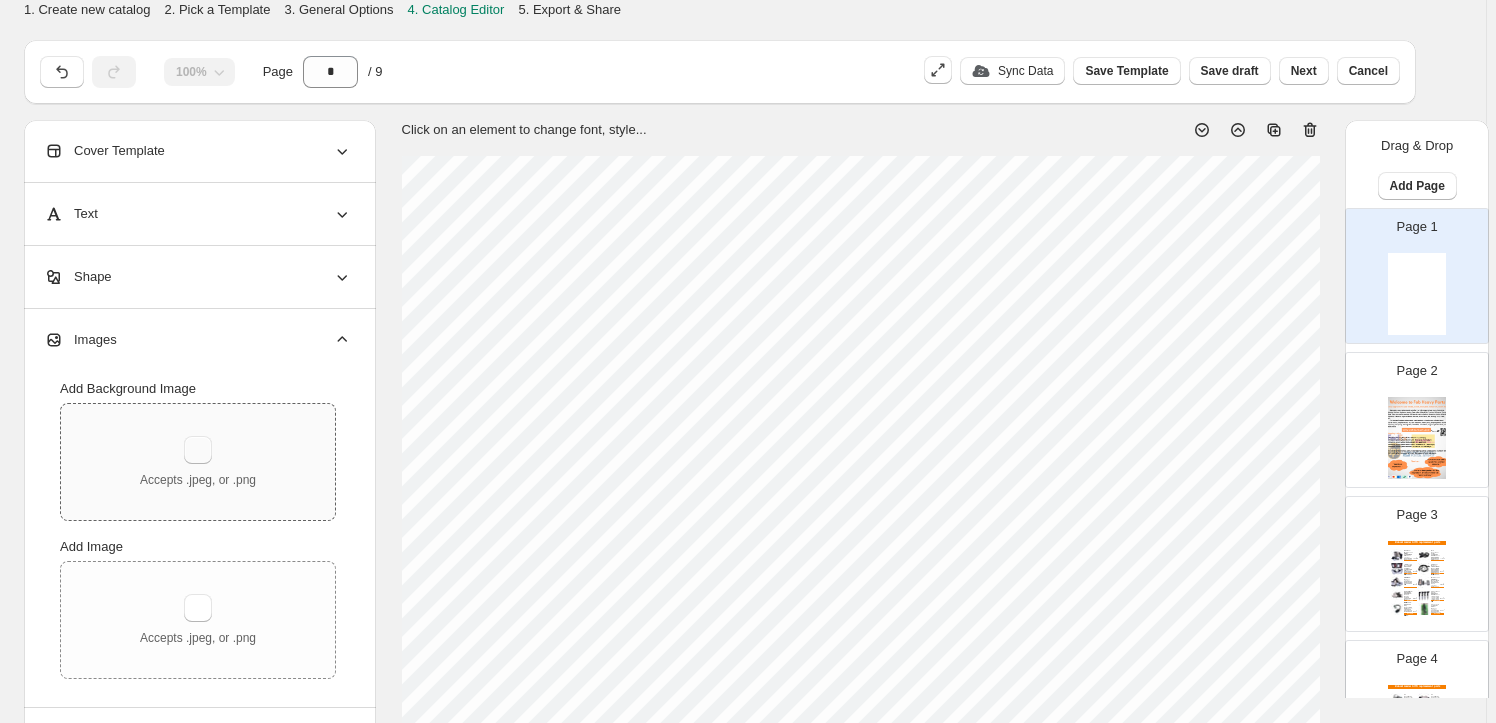 click at bounding box center [198, 450] 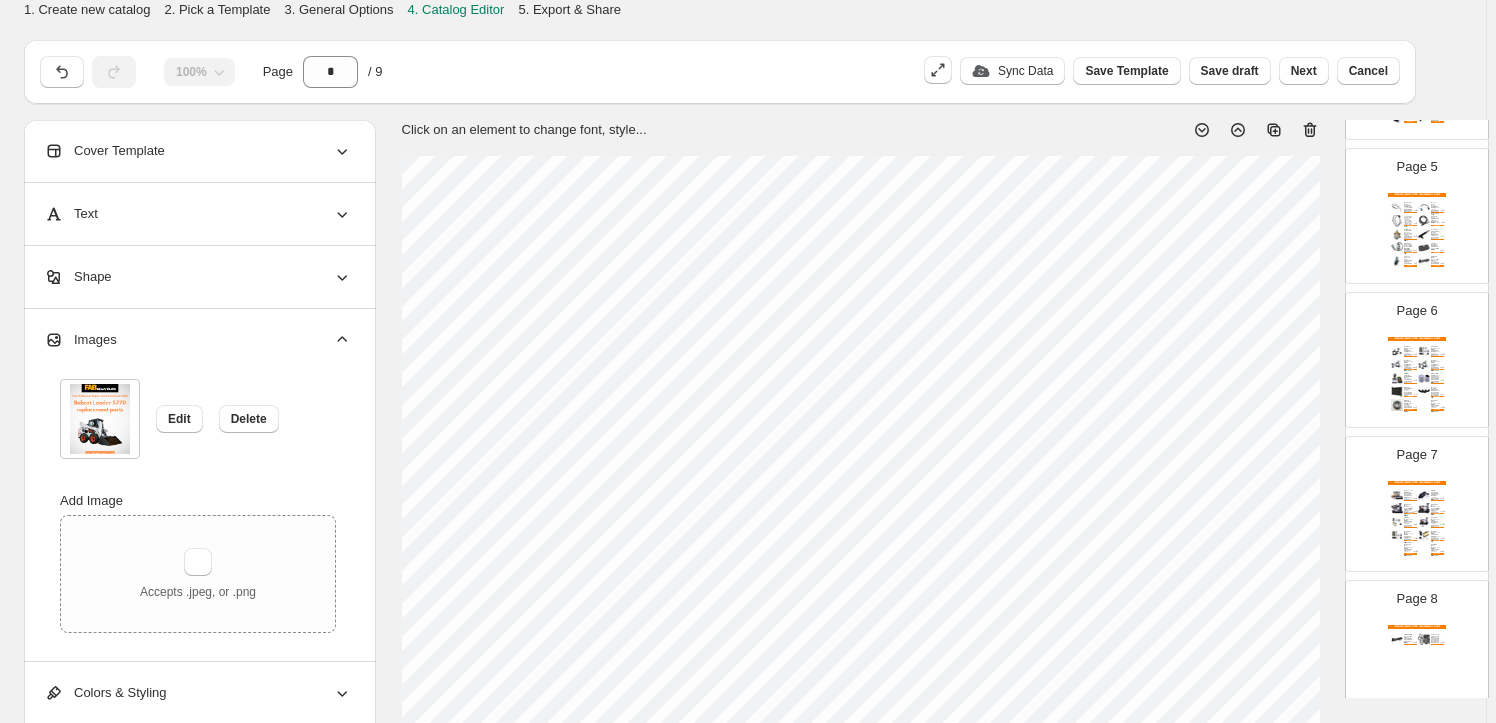 scroll, scrollTop: 848, scrollLeft: 0, axis: vertical 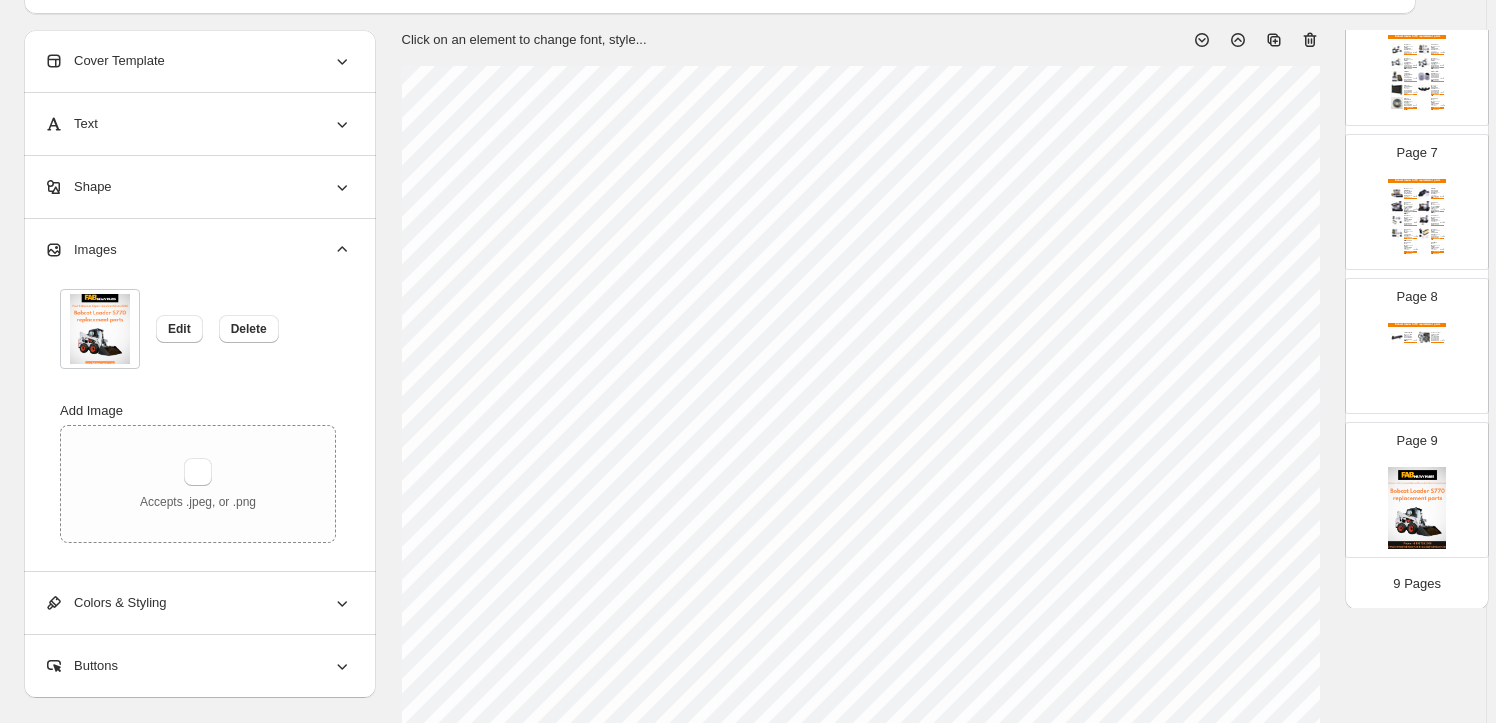 click at bounding box center [1417, 508] 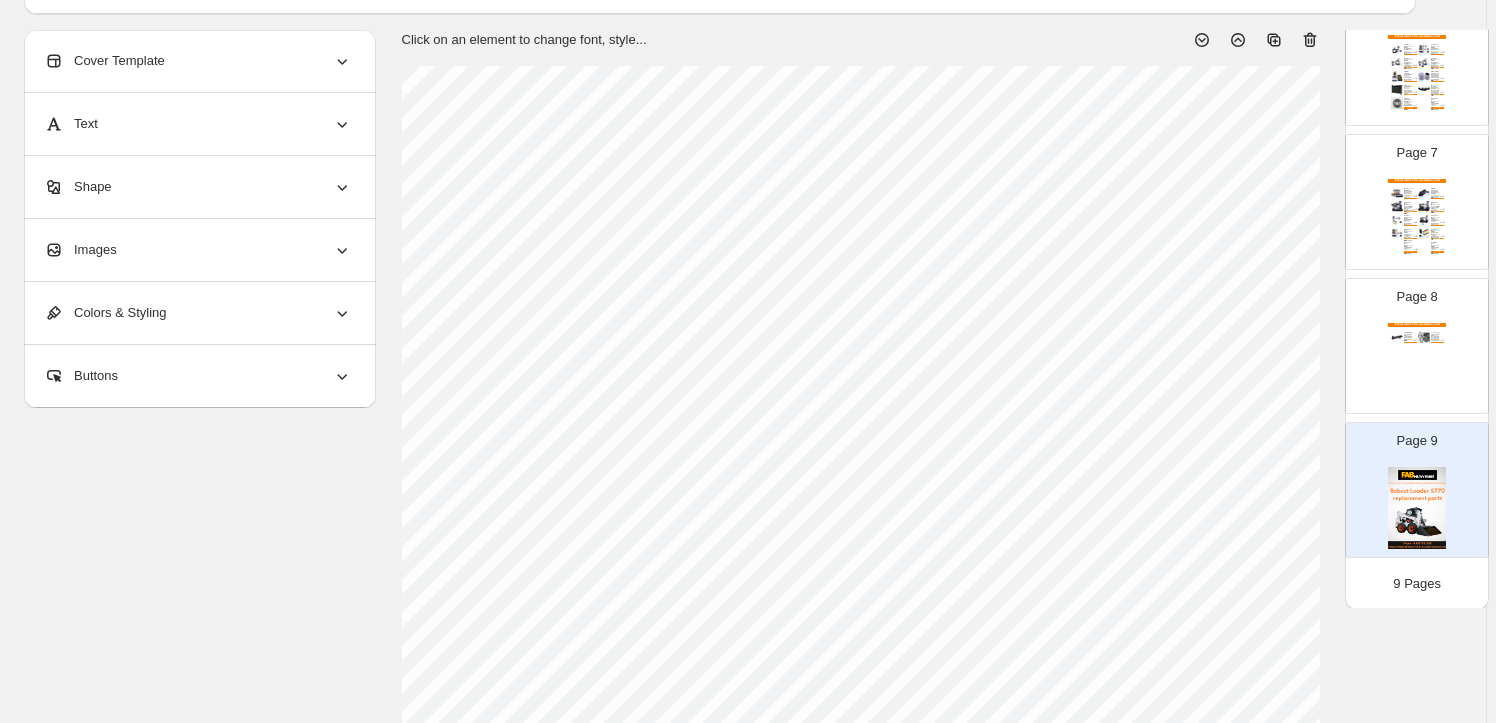 click on "Images" at bounding box center [198, 250] 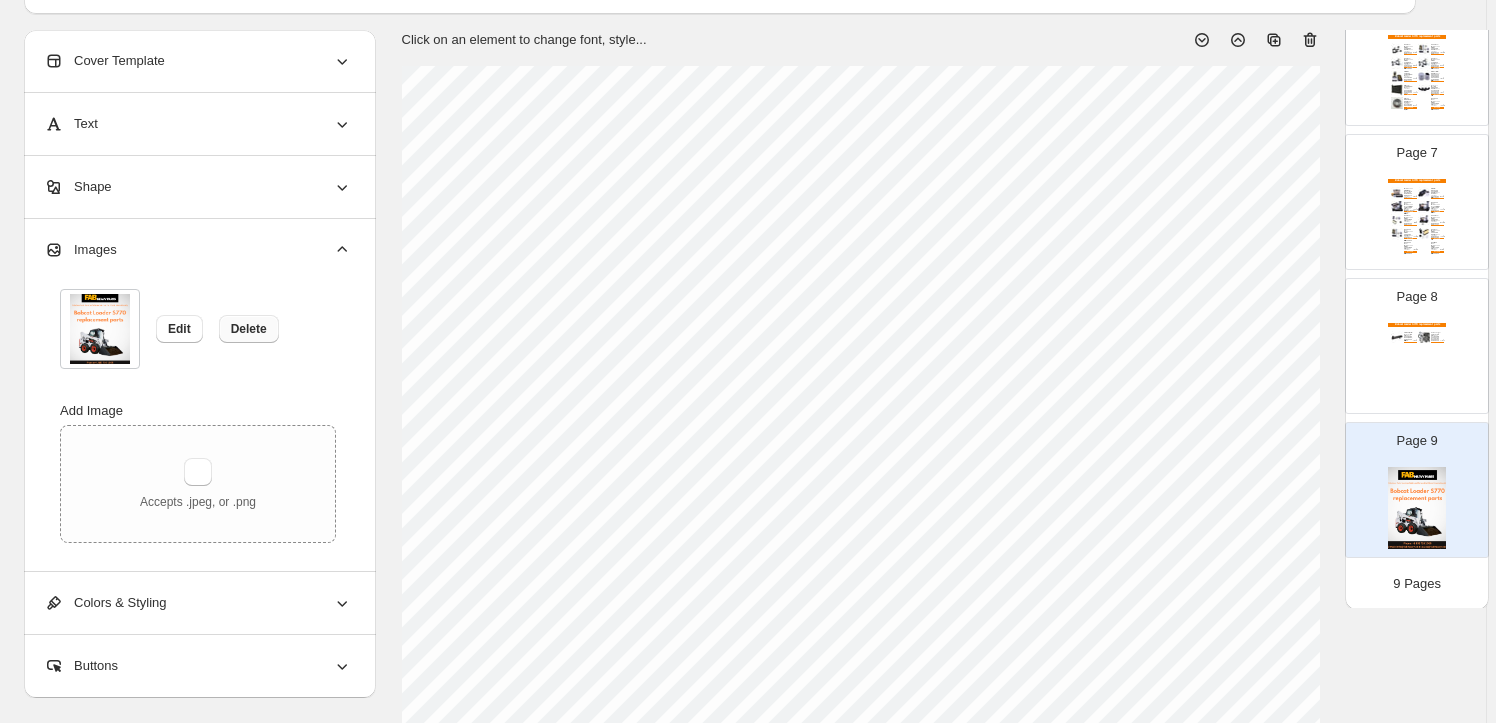 click on "Delete" at bounding box center (249, 329) 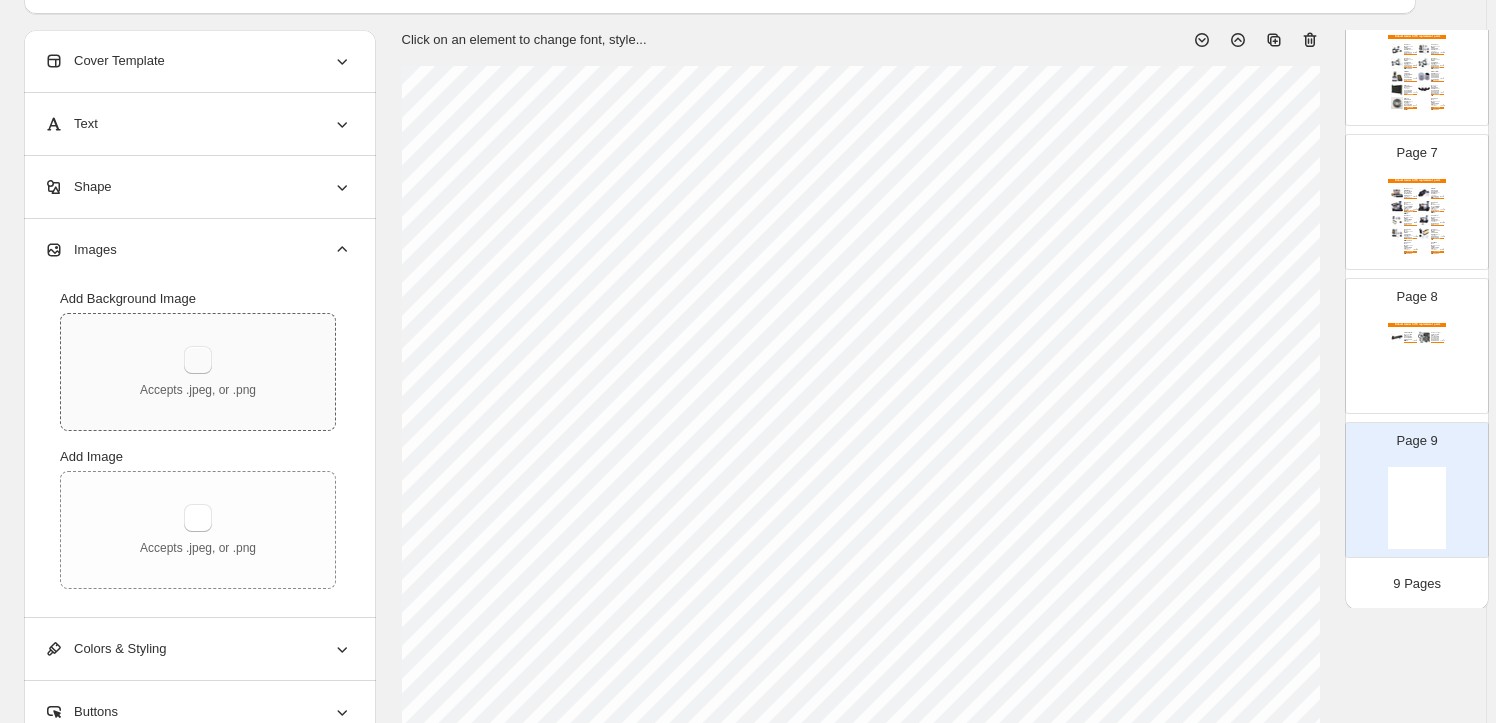 click at bounding box center (198, 360) 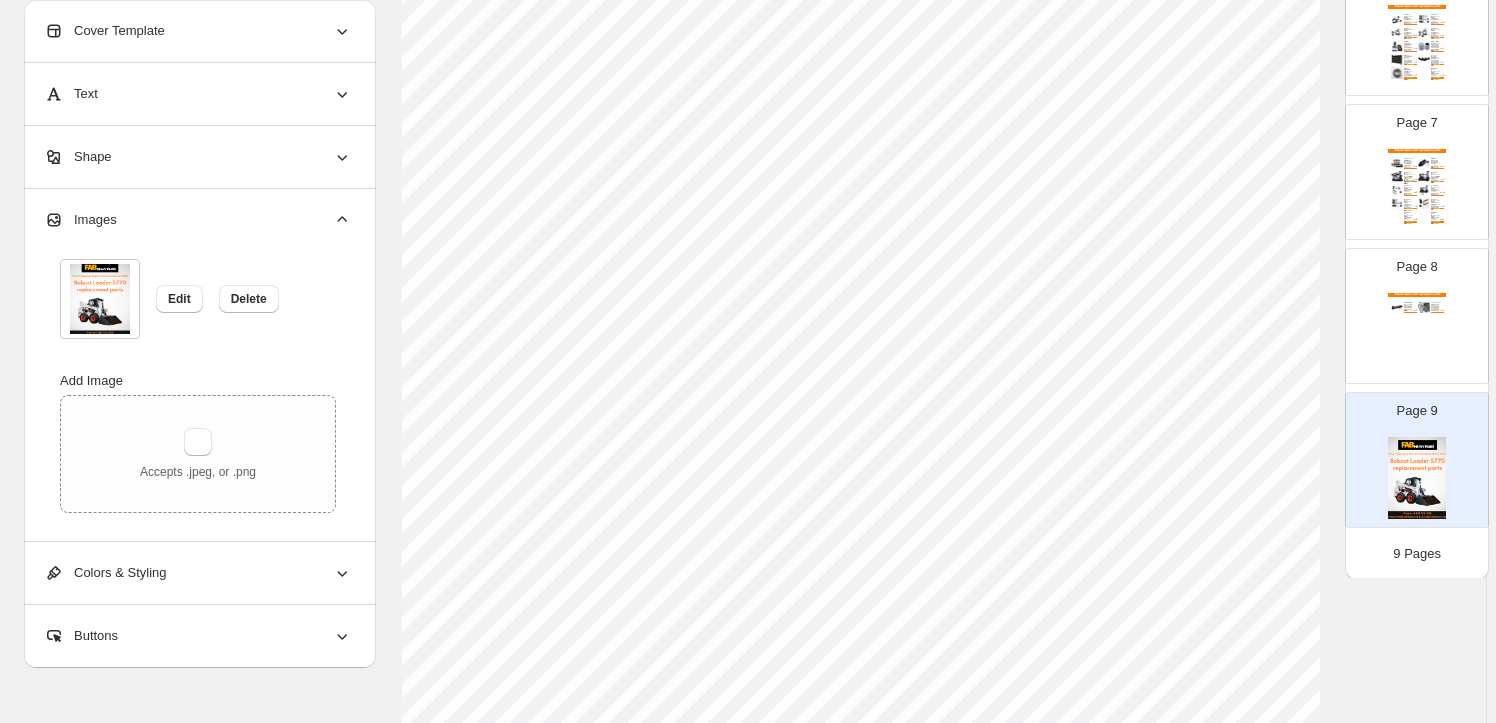 scroll, scrollTop: 363, scrollLeft: 0, axis: vertical 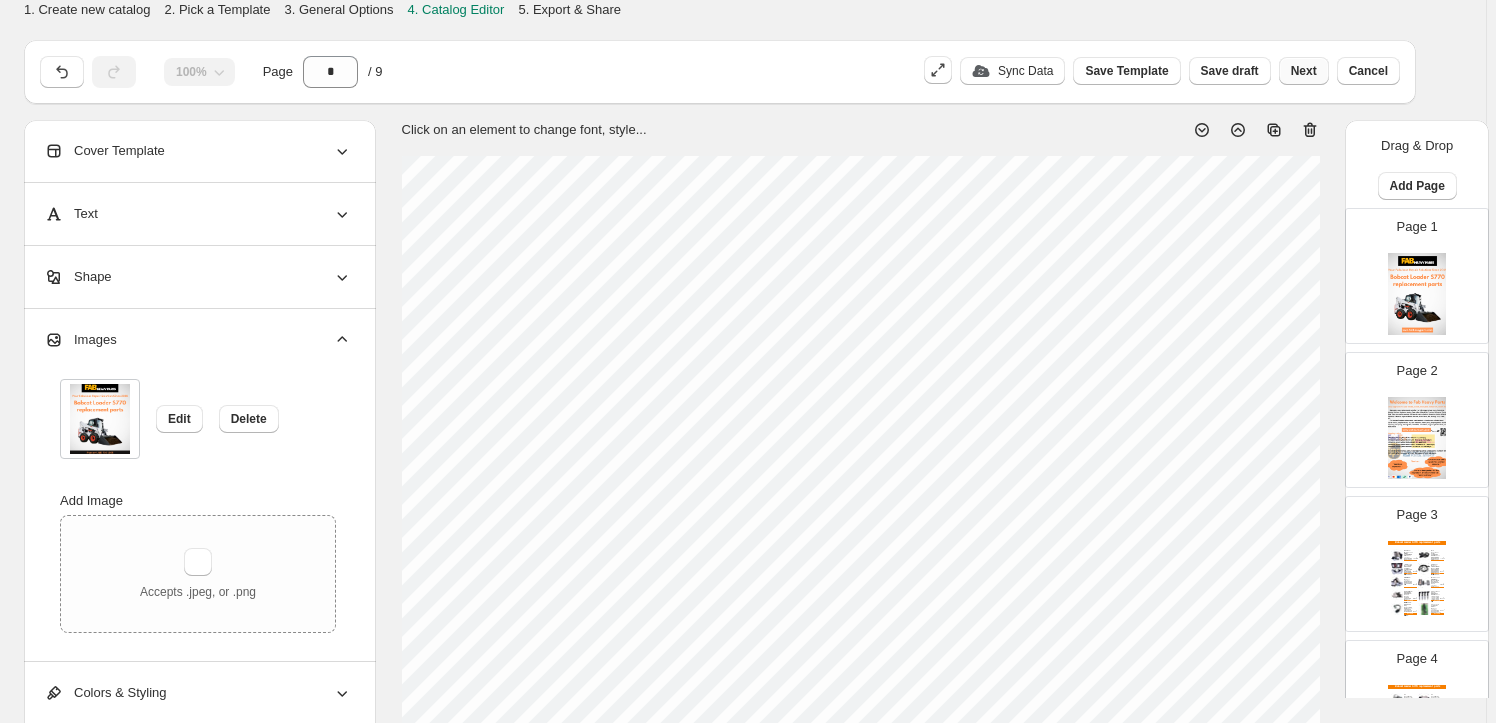 click on "Next" at bounding box center [1304, 71] 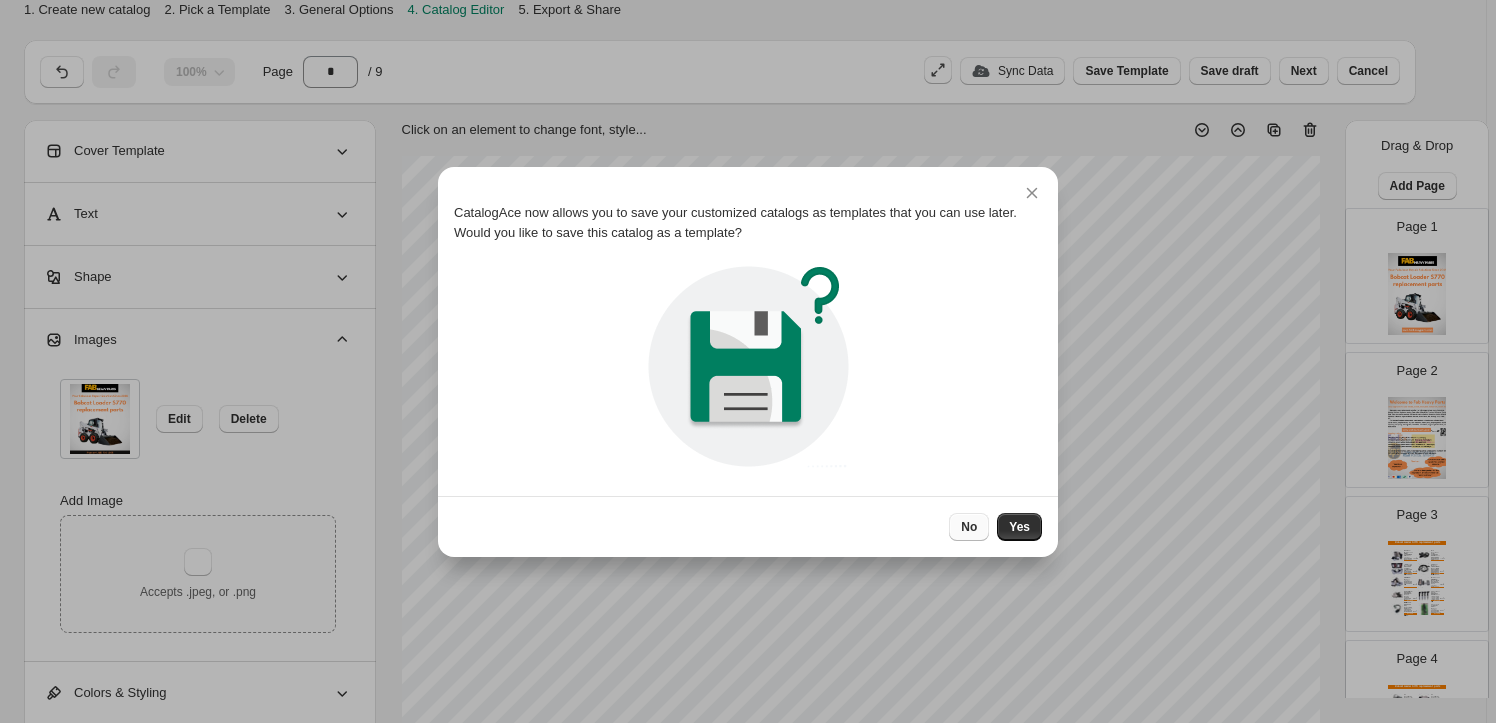 click on "No" at bounding box center (969, 527) 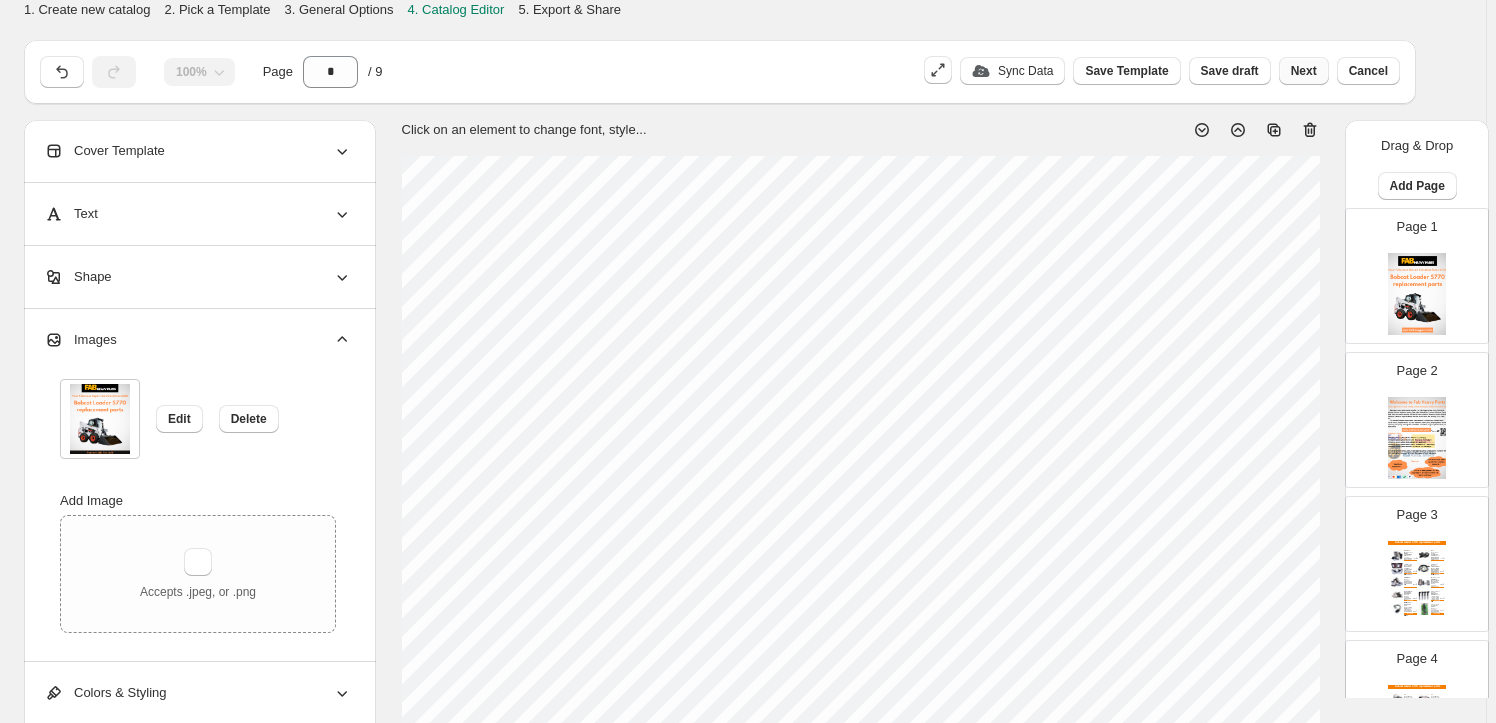 click on "Next" at bounding box center (1304, 71) 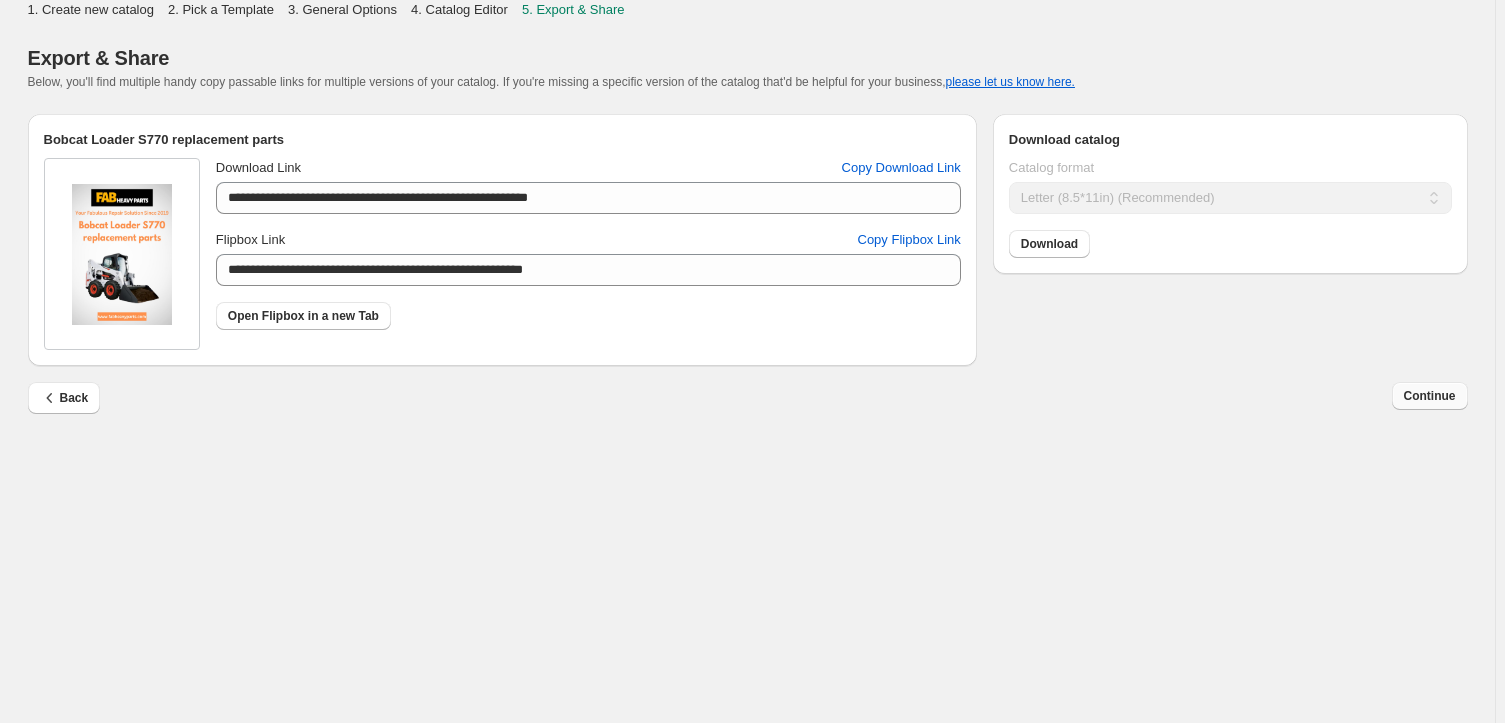 click on "Continue" at bounding box center [1430, 396] 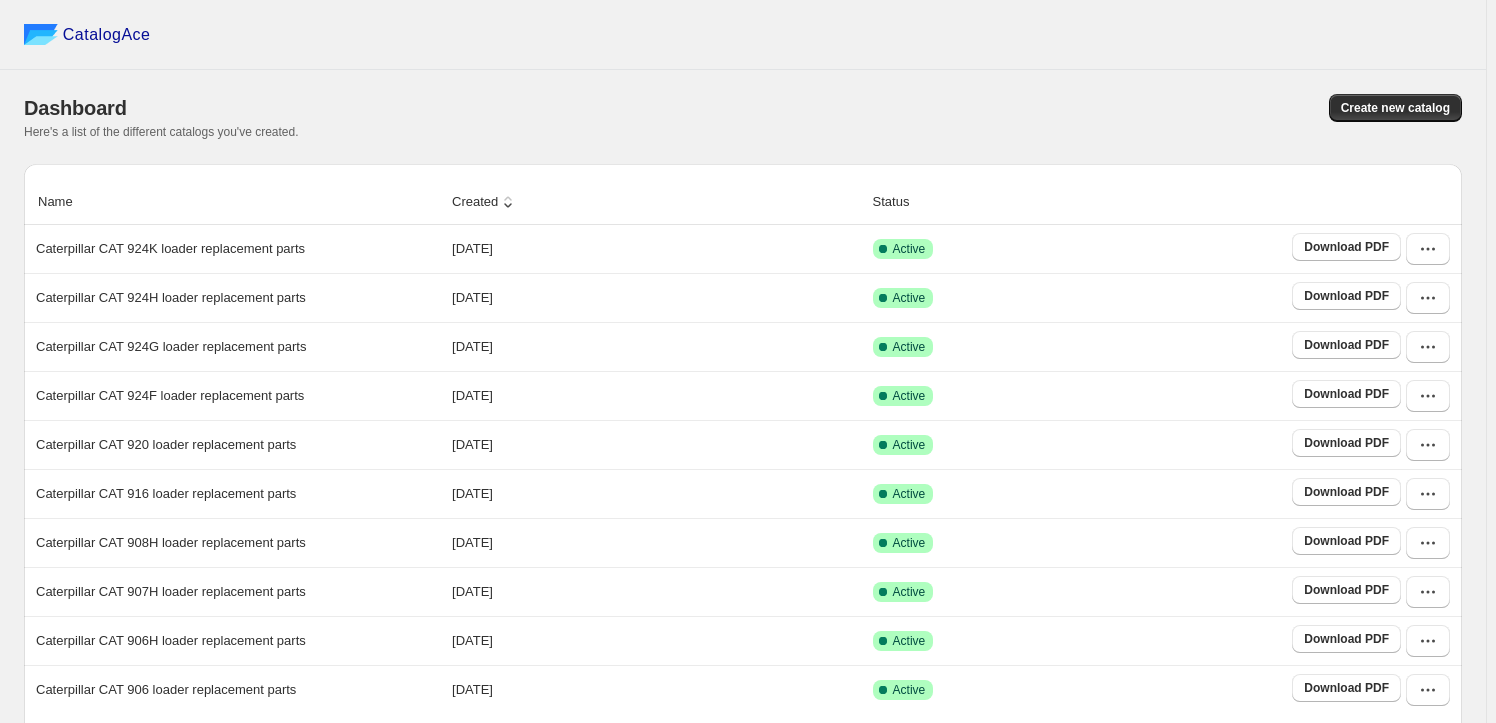 click on "Created" at bounding box center [485, 202] 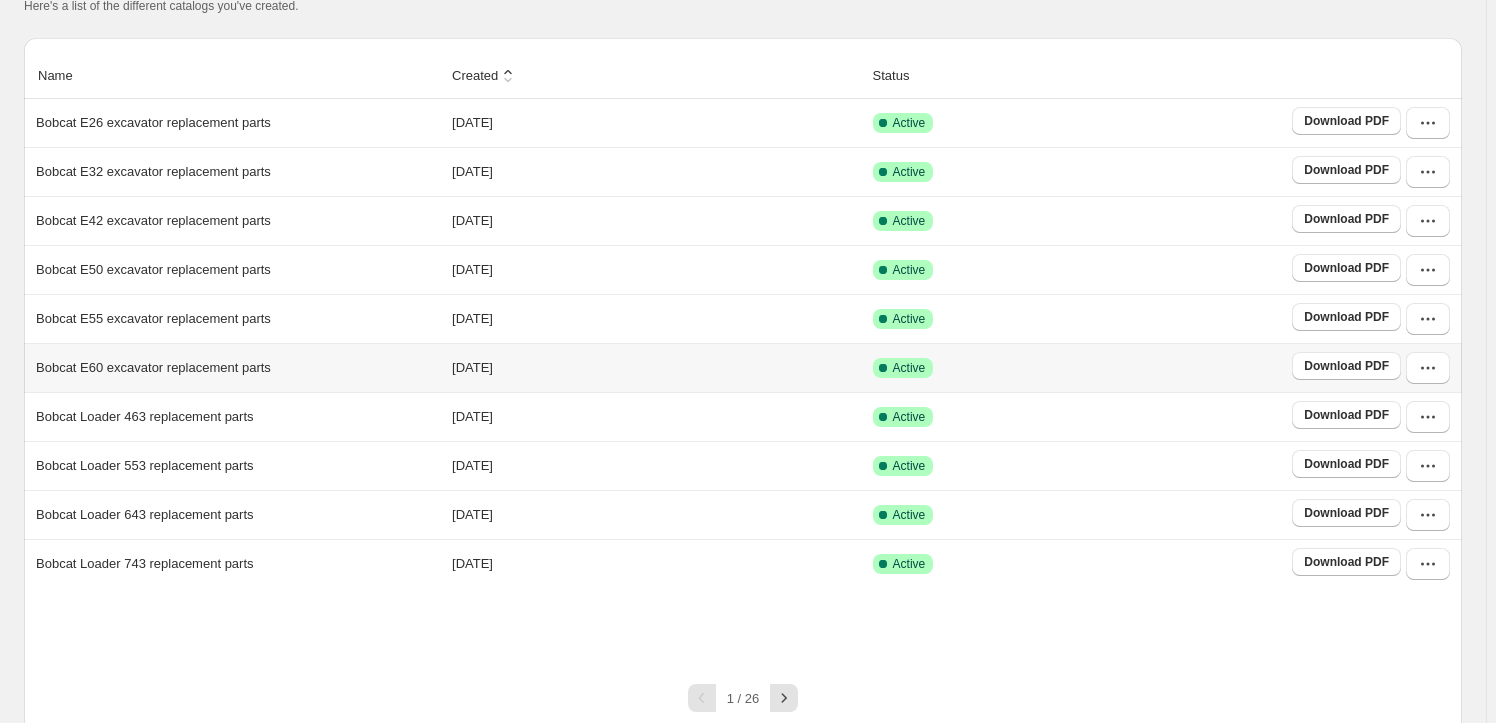 scroll, scrollTop: 172, scrollLeft: 0, axis: vertical 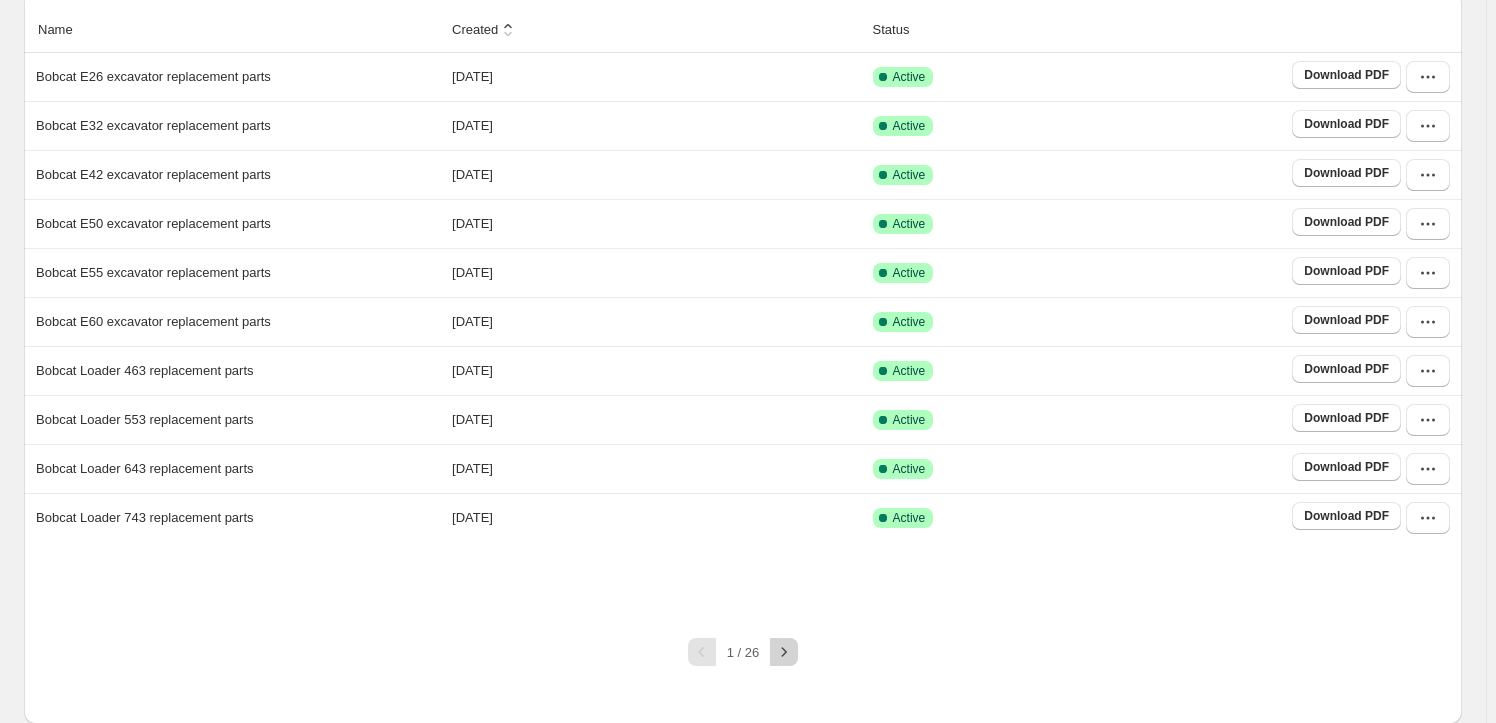 click 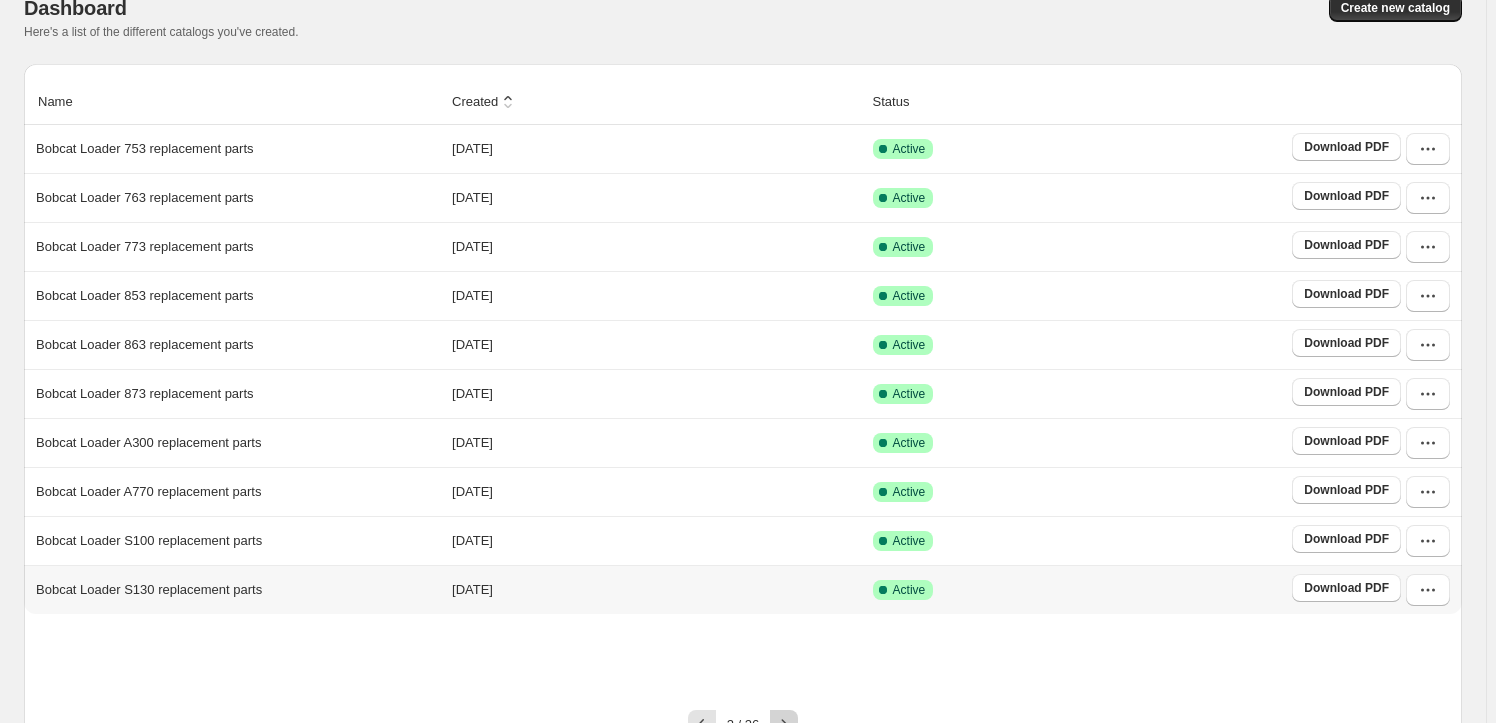 scroll, scrollTop: 172, scrollLeft: 0, axis: vertical 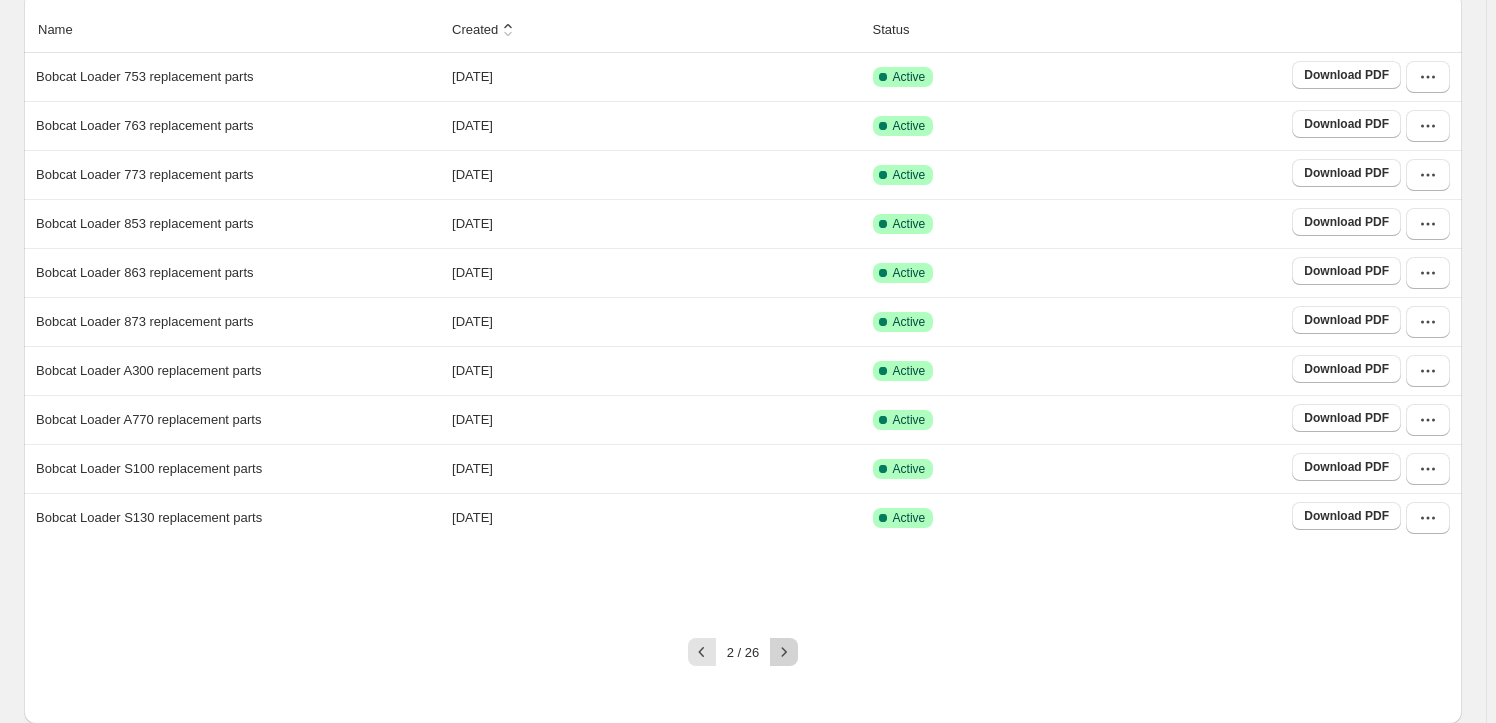 click 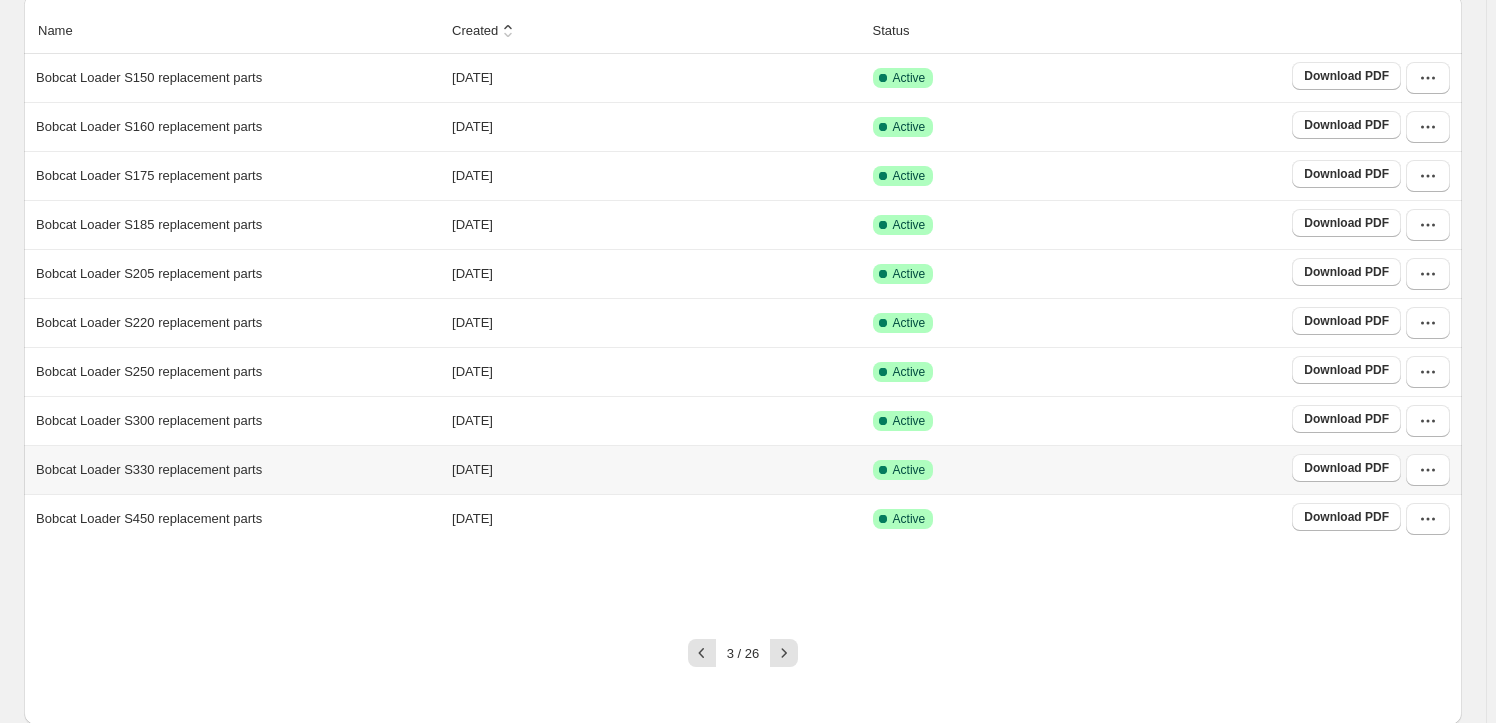 scroll, scrollTop: 172, scrollLeft: 0, axis: vertical 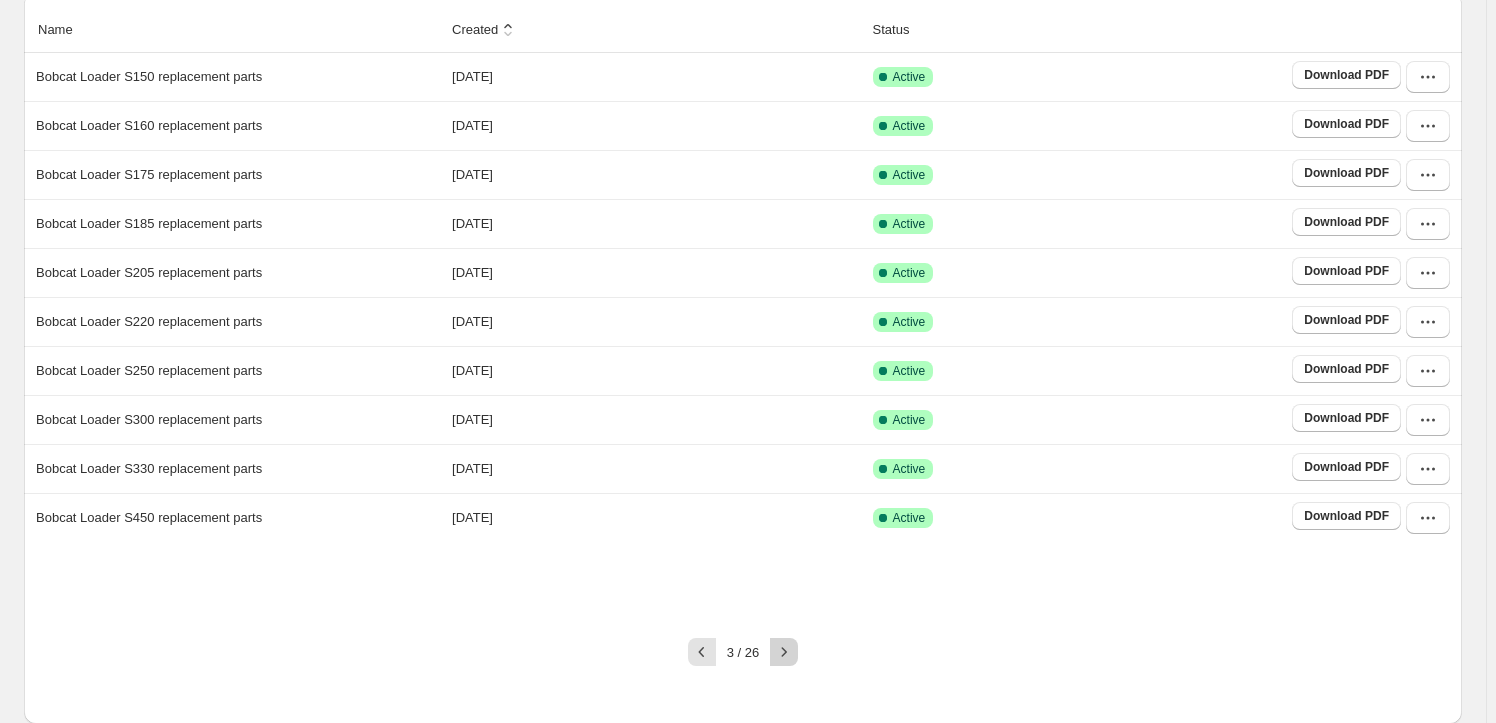 click 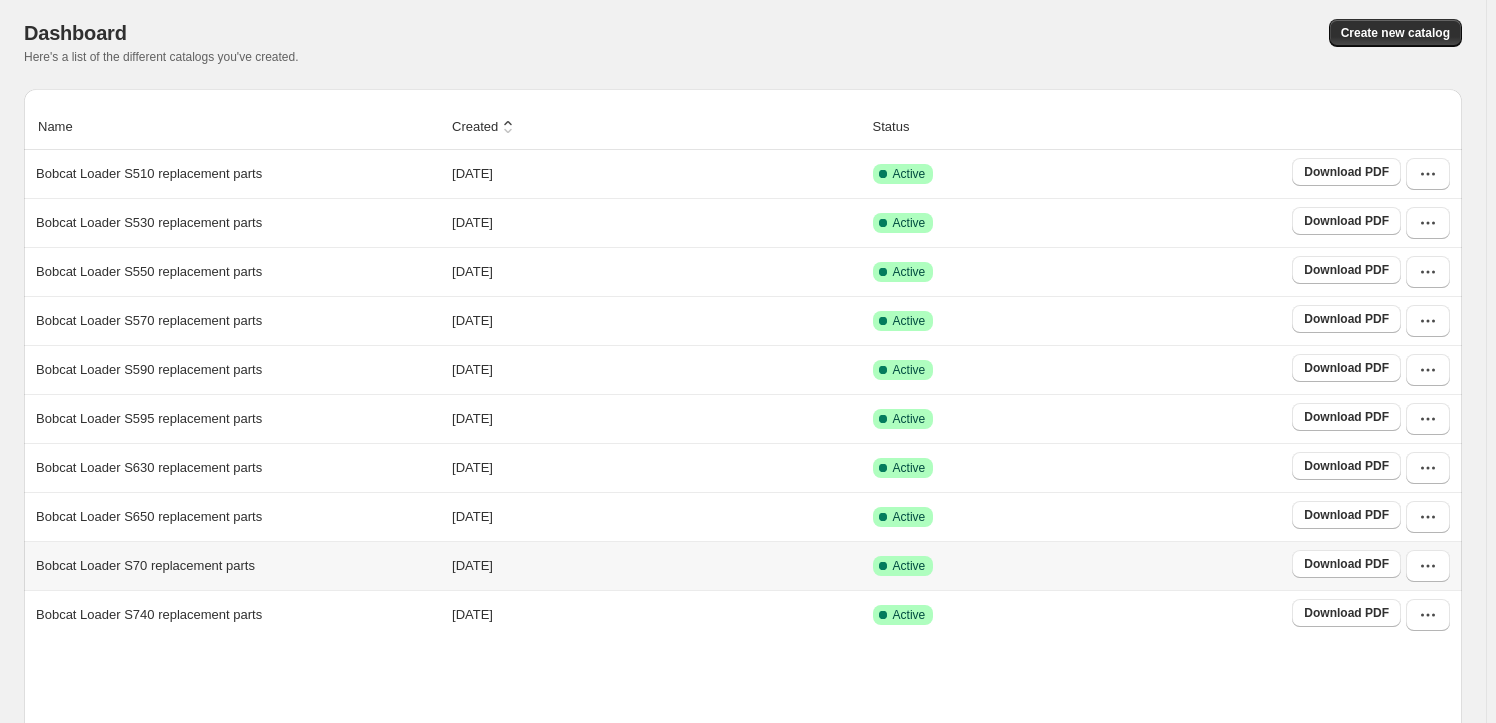 scroll, scrollTop: 172, scrollLeft: 0, axis: vertical 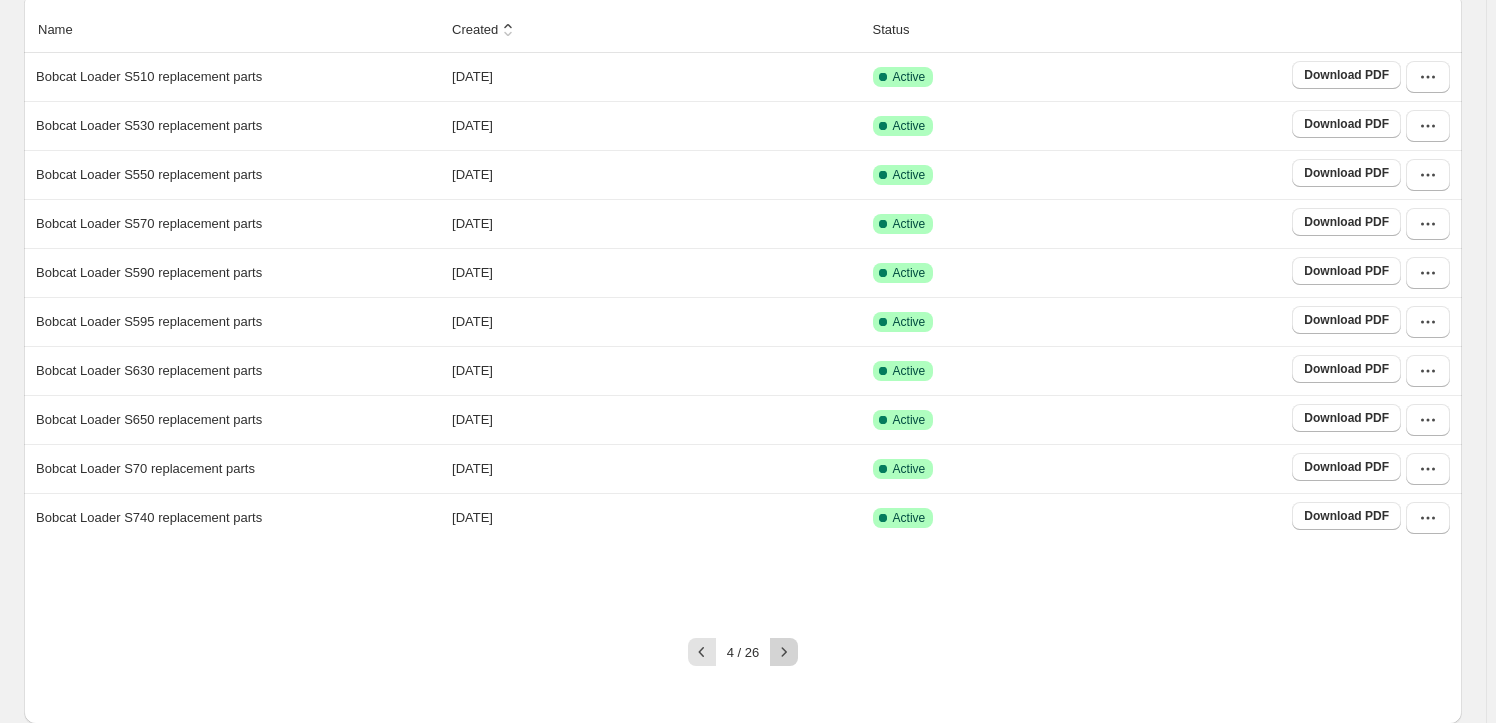 click 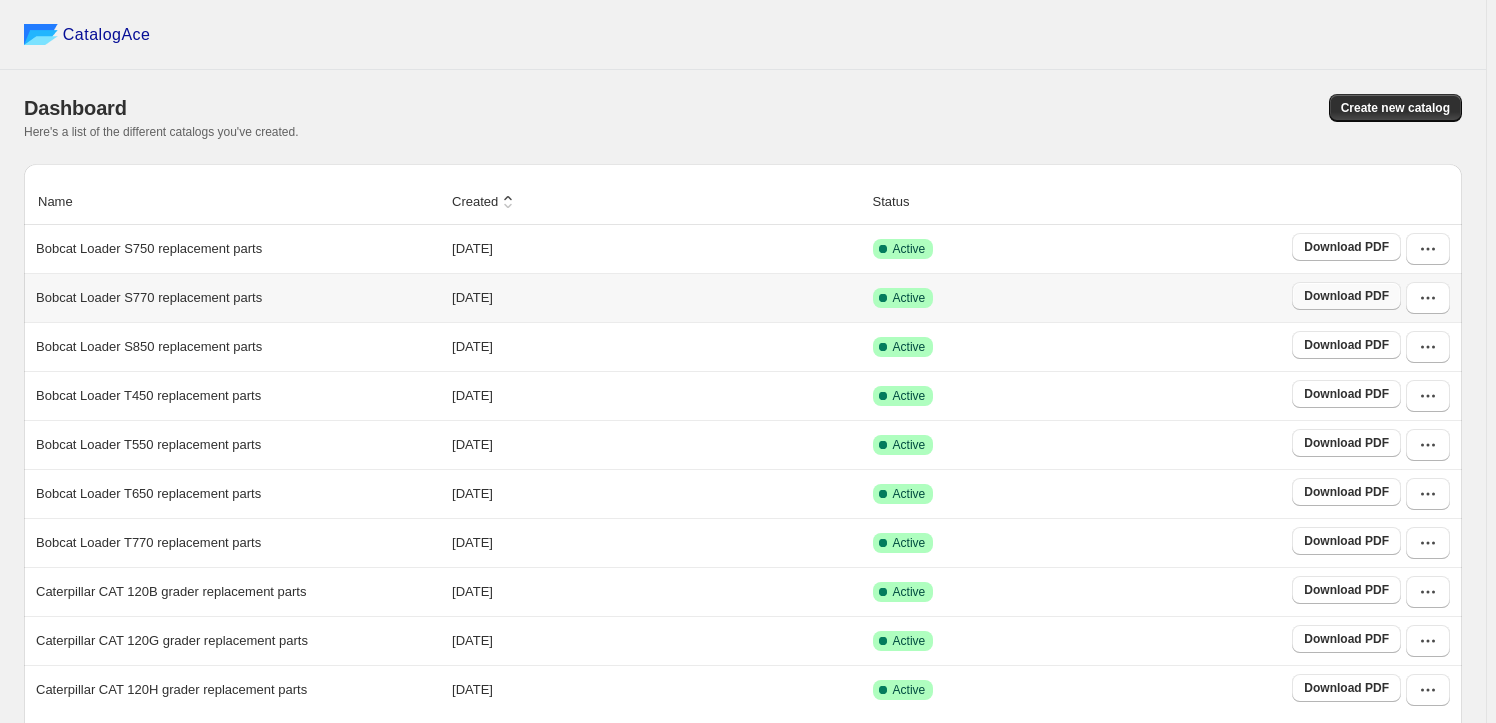 click on "Download PDF" at bounding box center (1346, 296) 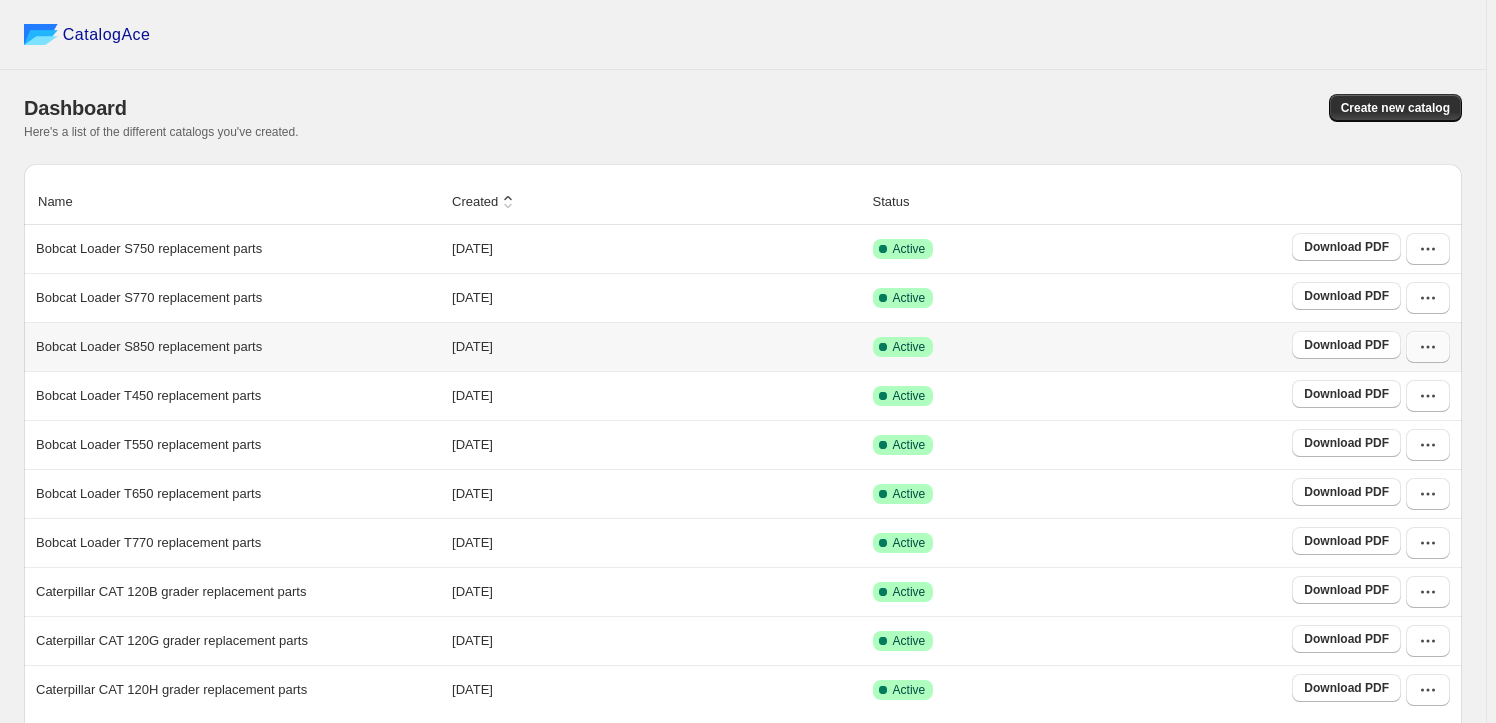 click 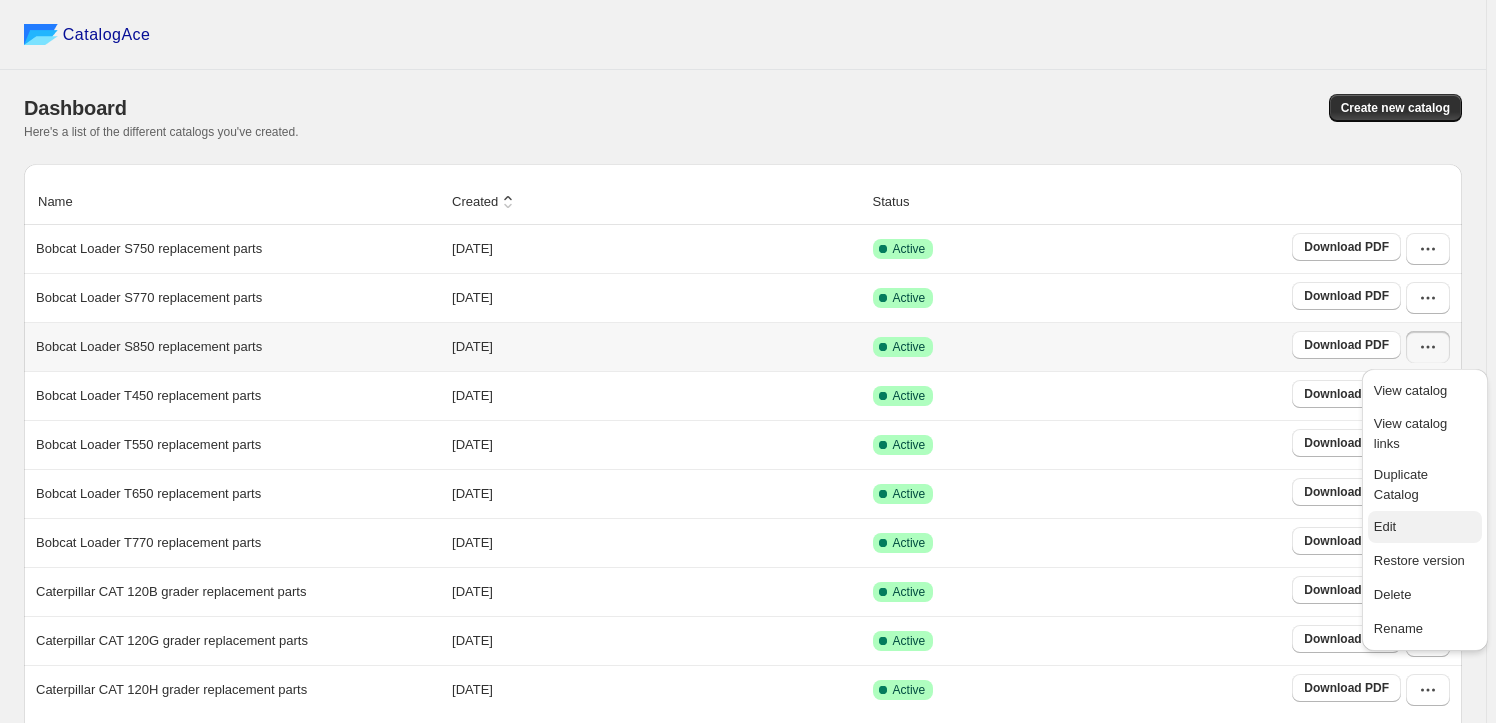 click on "Edit" at bounding box center (1425, 527) 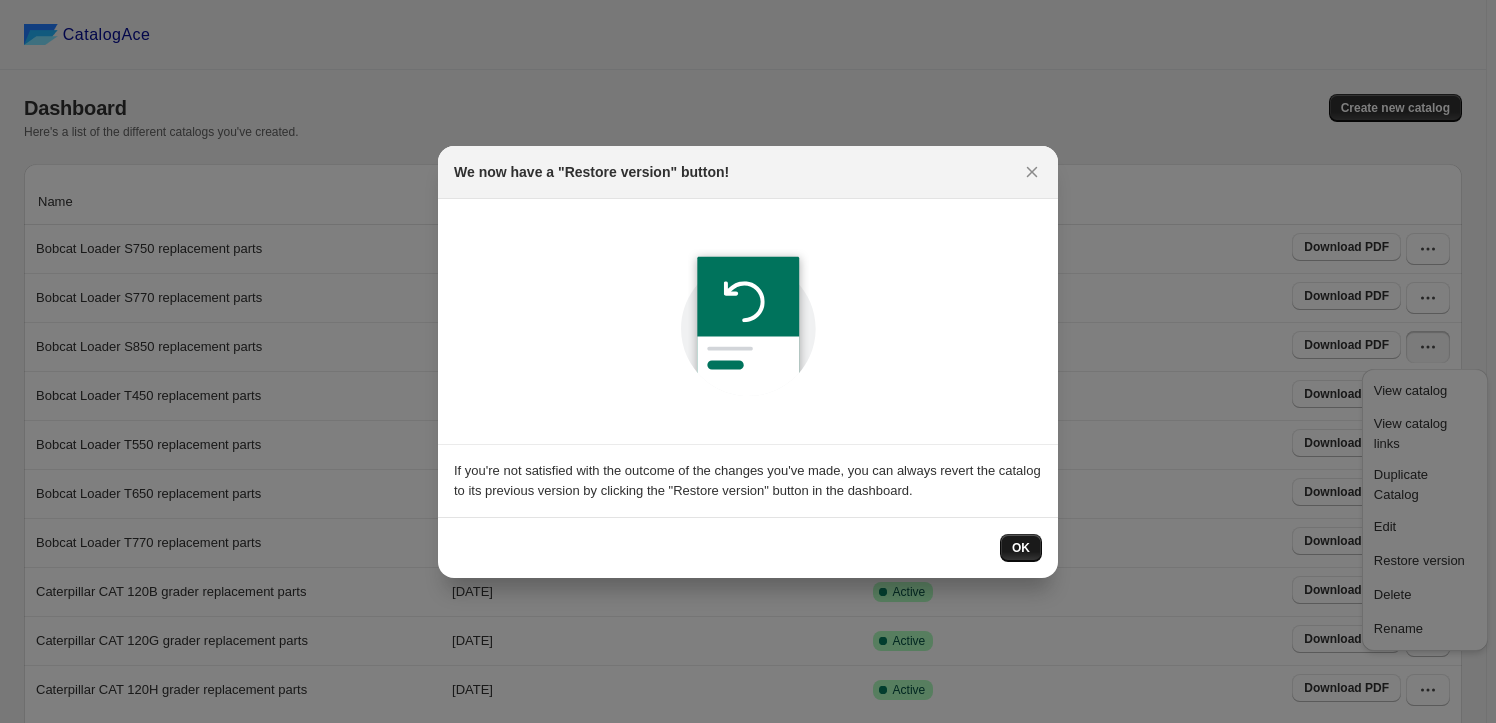 click on "OK" at bounding box center [1021, 548] 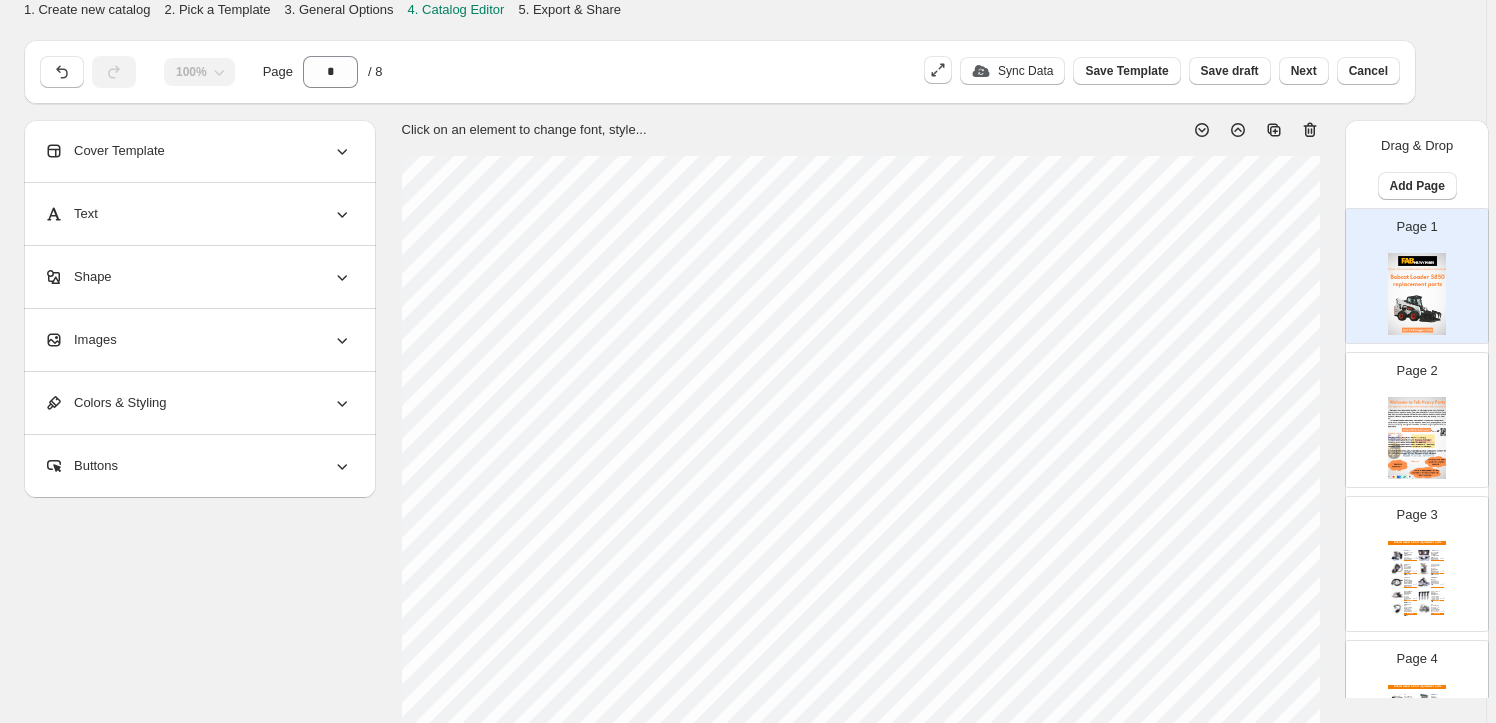 click on "Images" at bounding box center [198, 340] 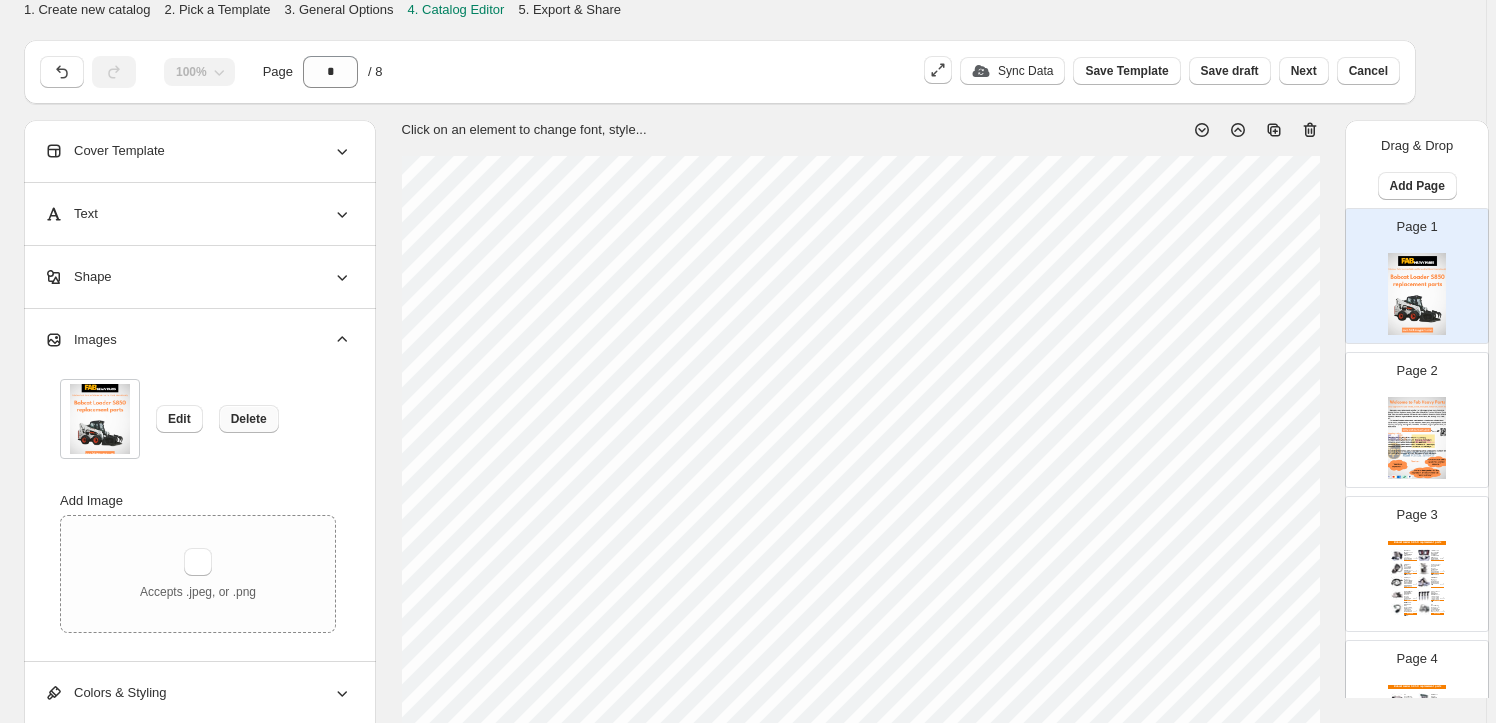 click on "Delete" at bounding box center (249, 419) 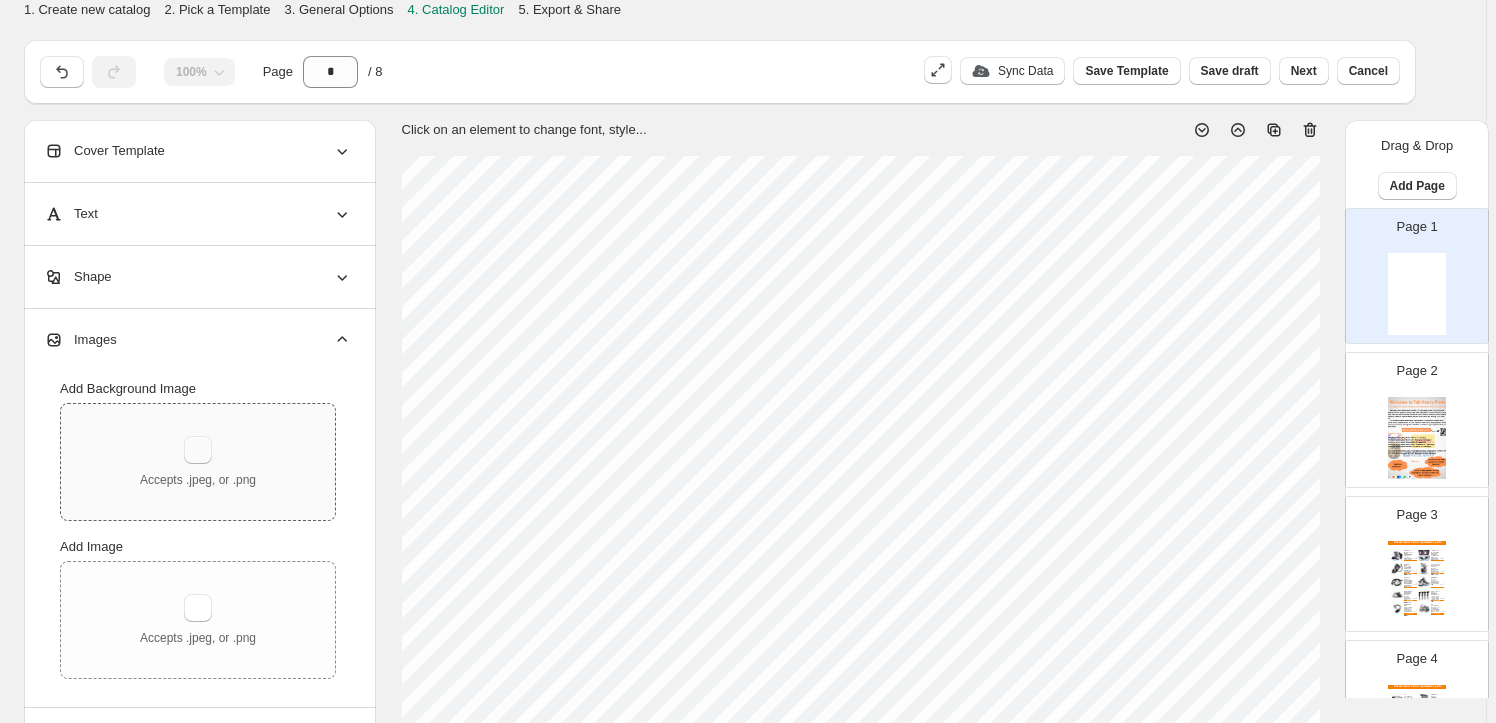 click at bounding box center [198, 450] 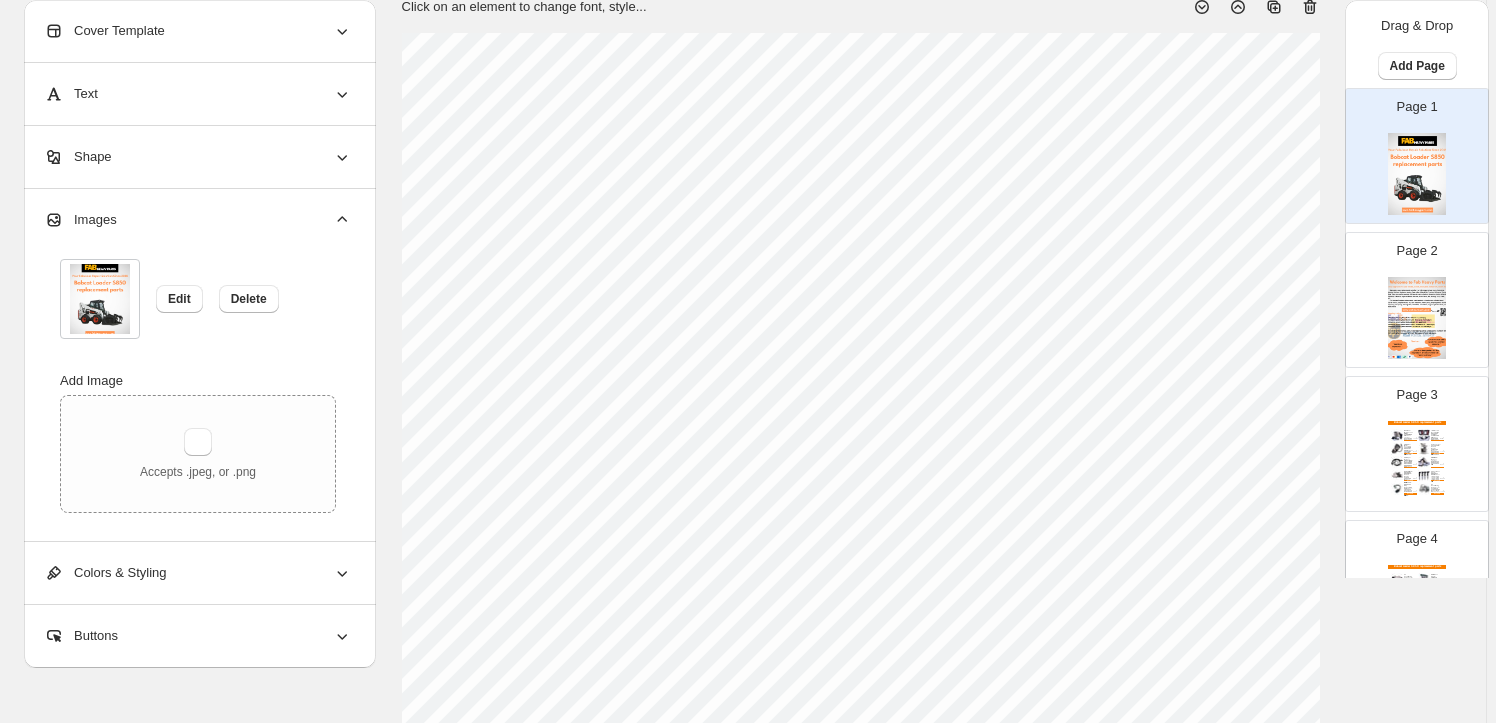 scroll, scrollTop: 0, scrollLeft: 0, axis: both 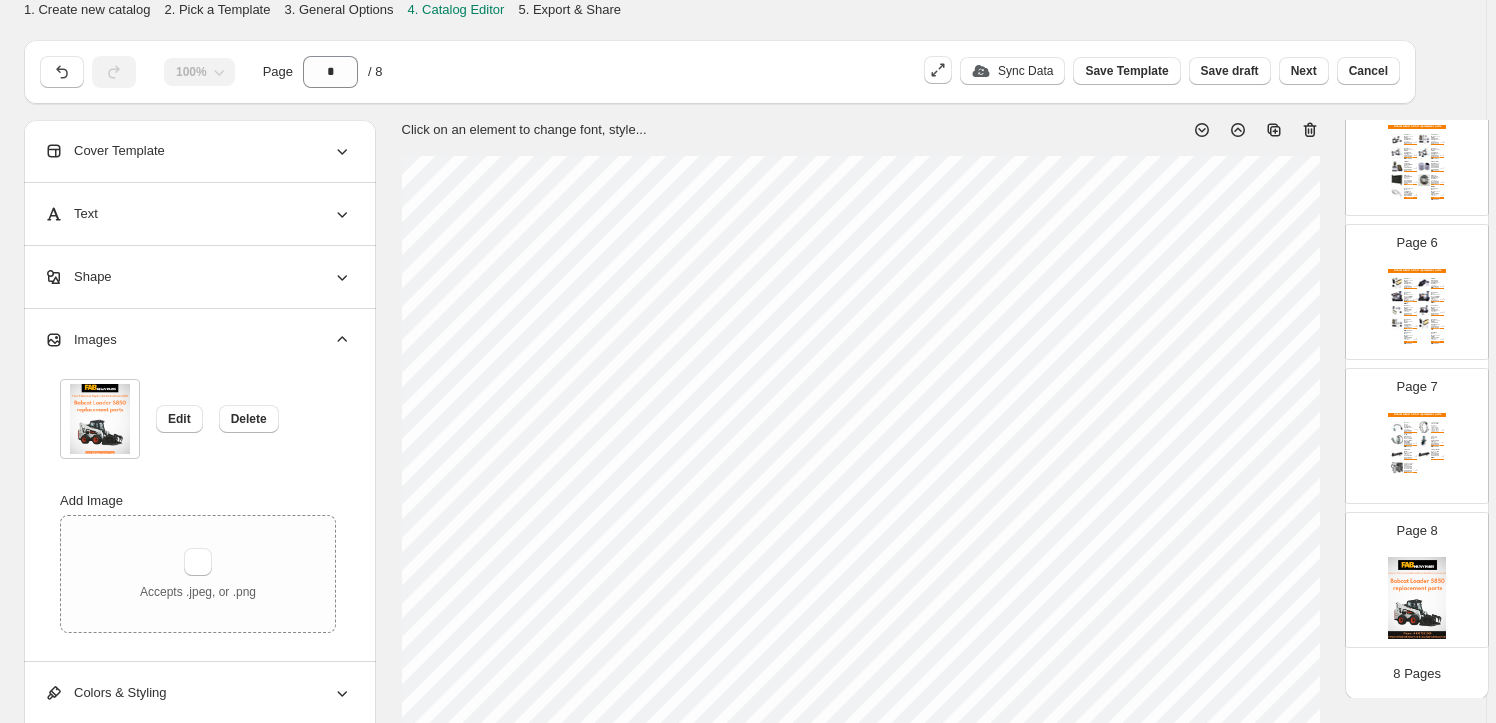 click at bounding box center (1417, 598) 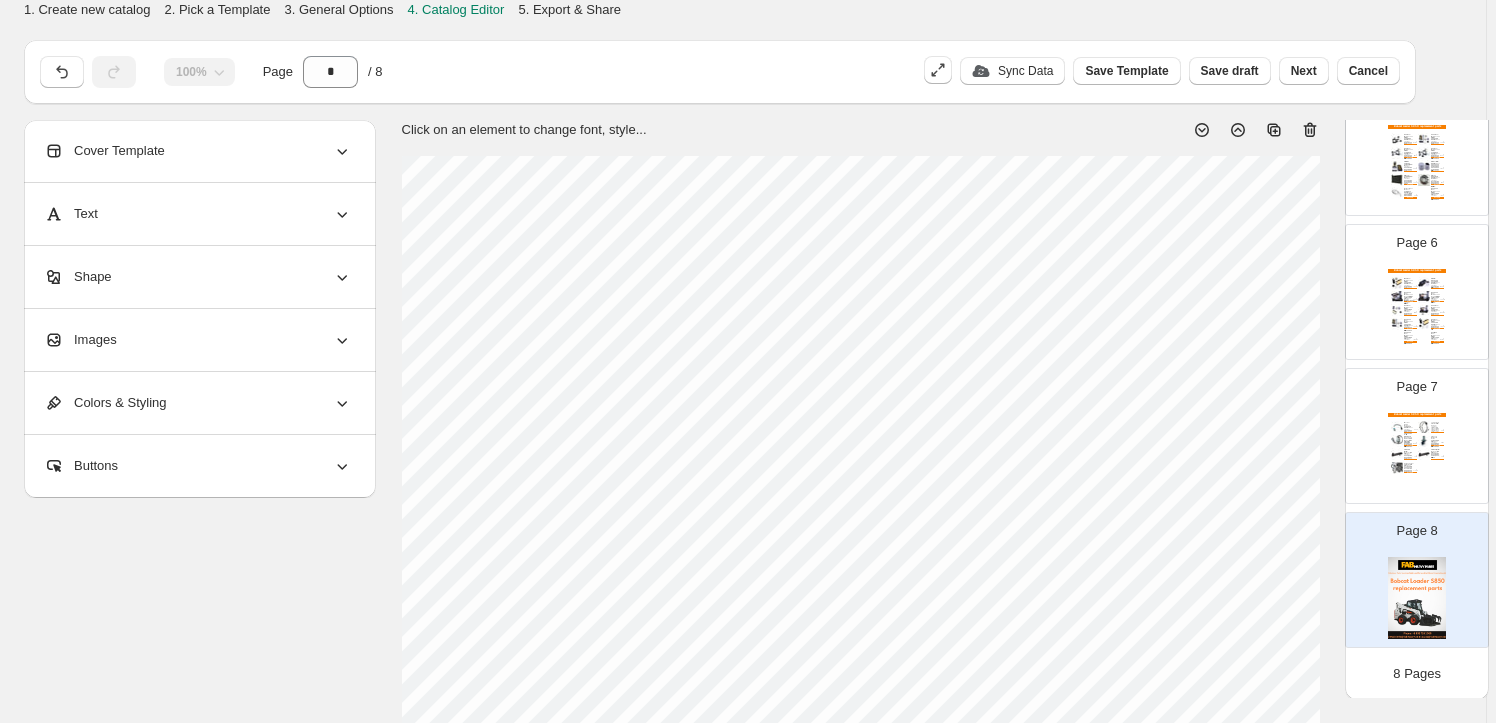 click on "Images" at bounding box center (198, 340) 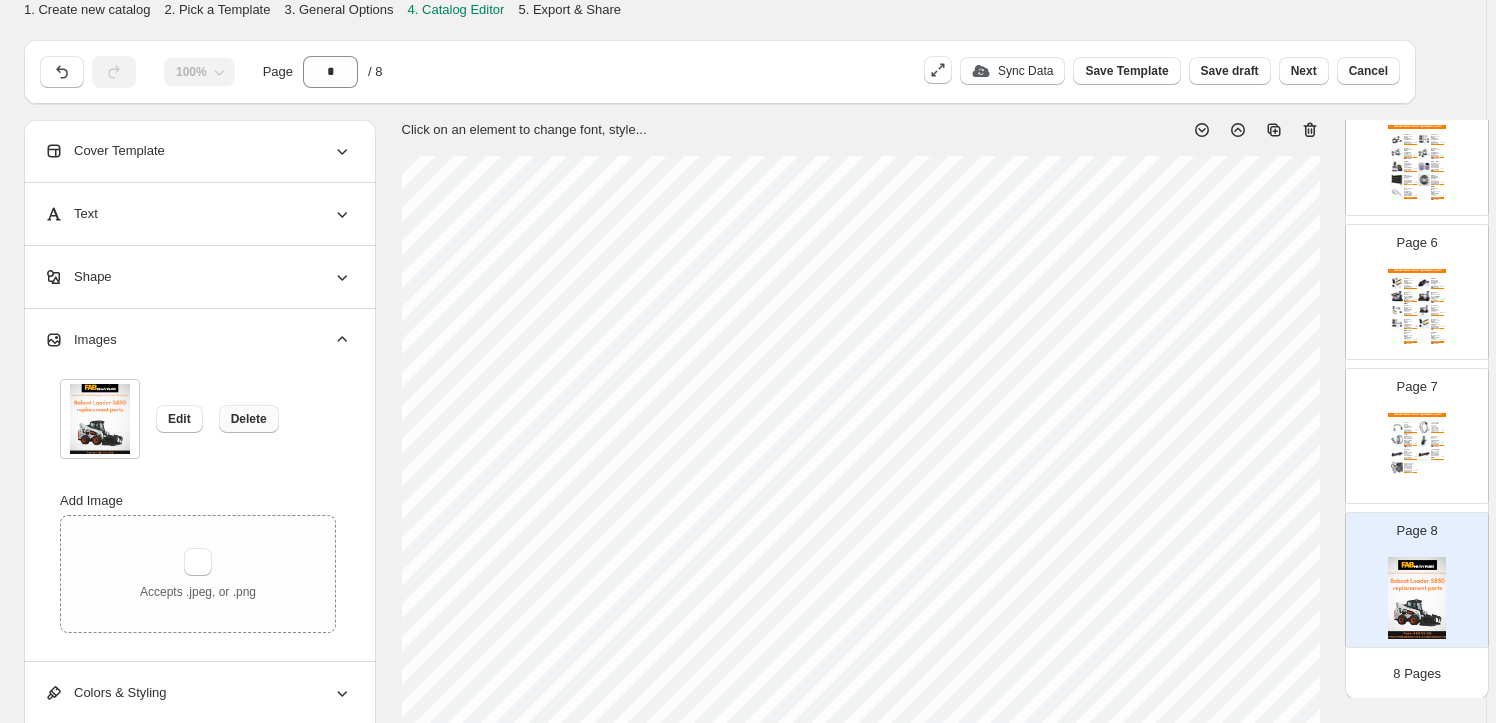 click on "Delete" at bounding box center [249, 419] 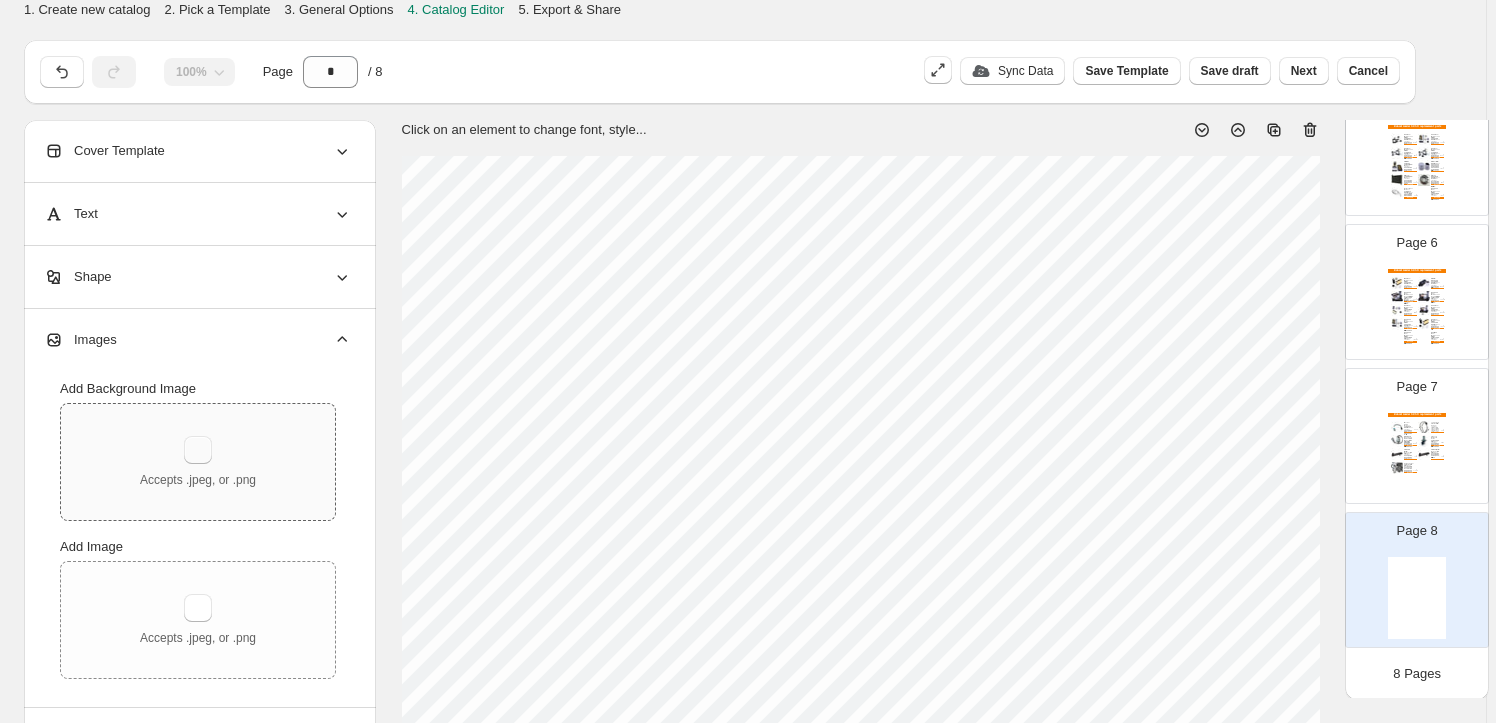 click at bounding box center [198, 450] 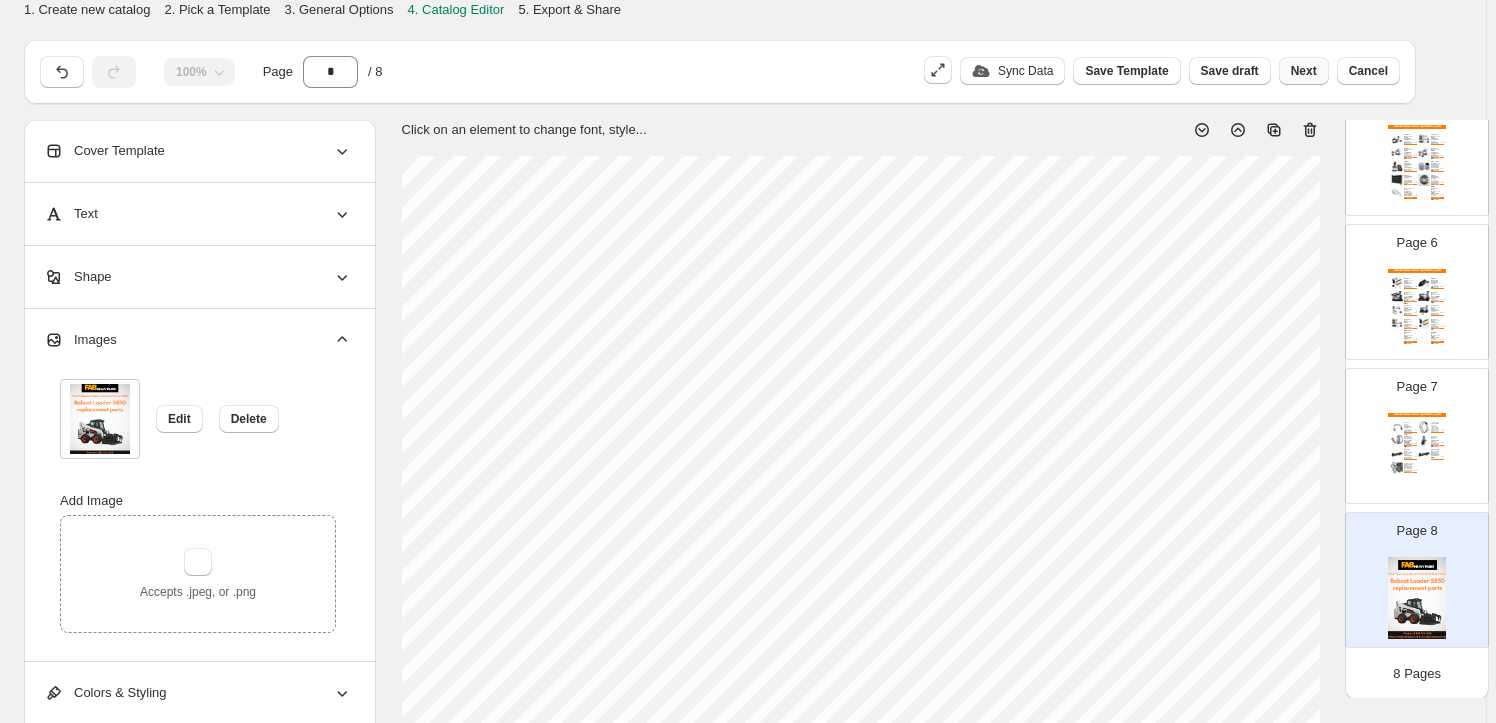 click on "Next" at bounding box center (1304, 71) 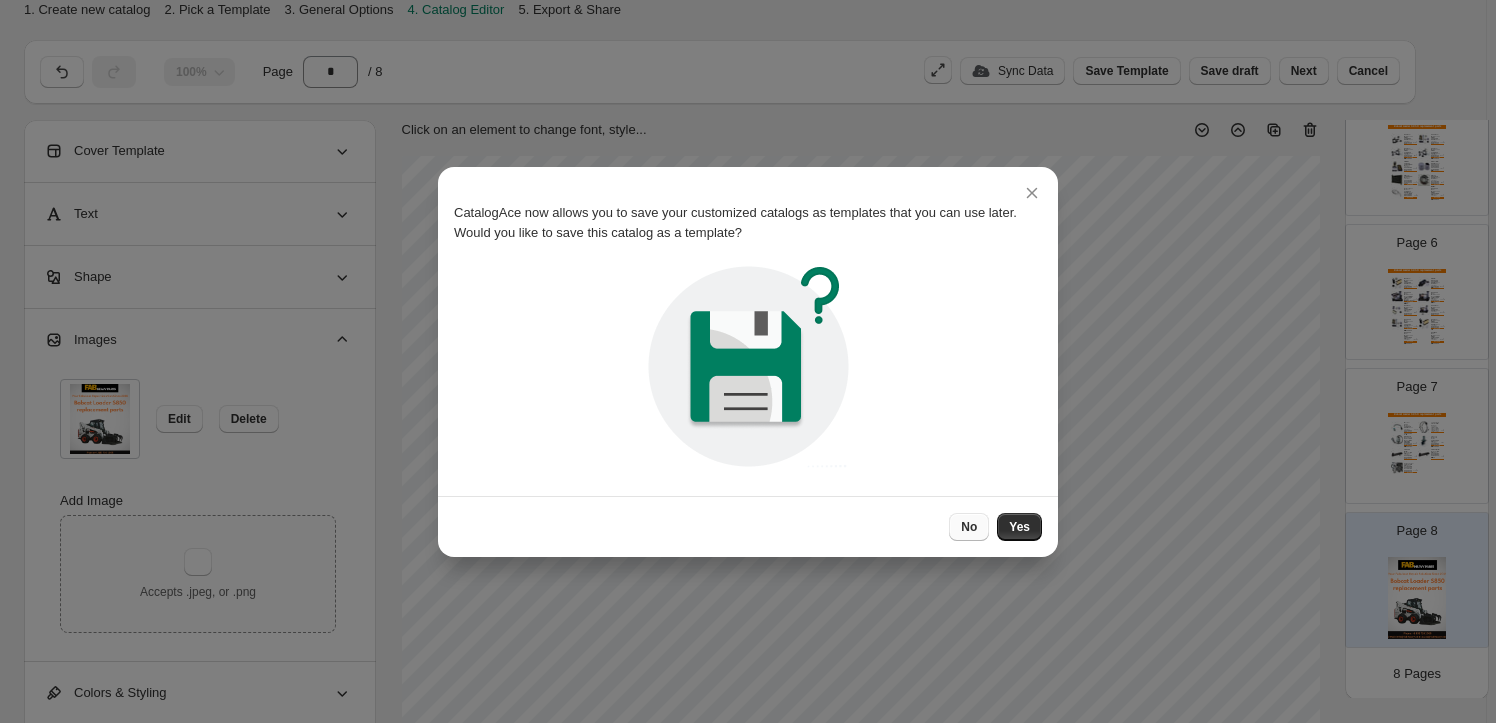 click on "No" at bounding box center [969, 527] 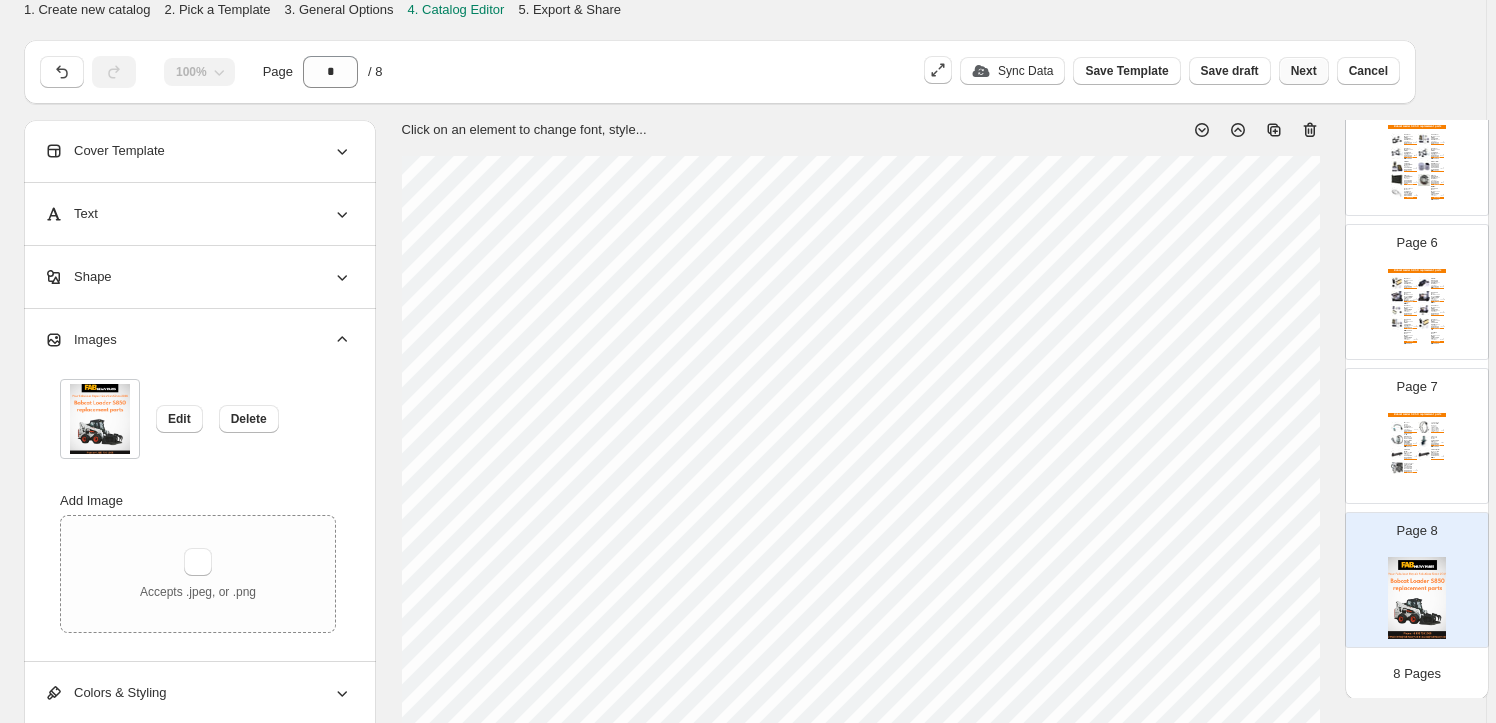 click on "Next" at bounding box center [1304, 71] 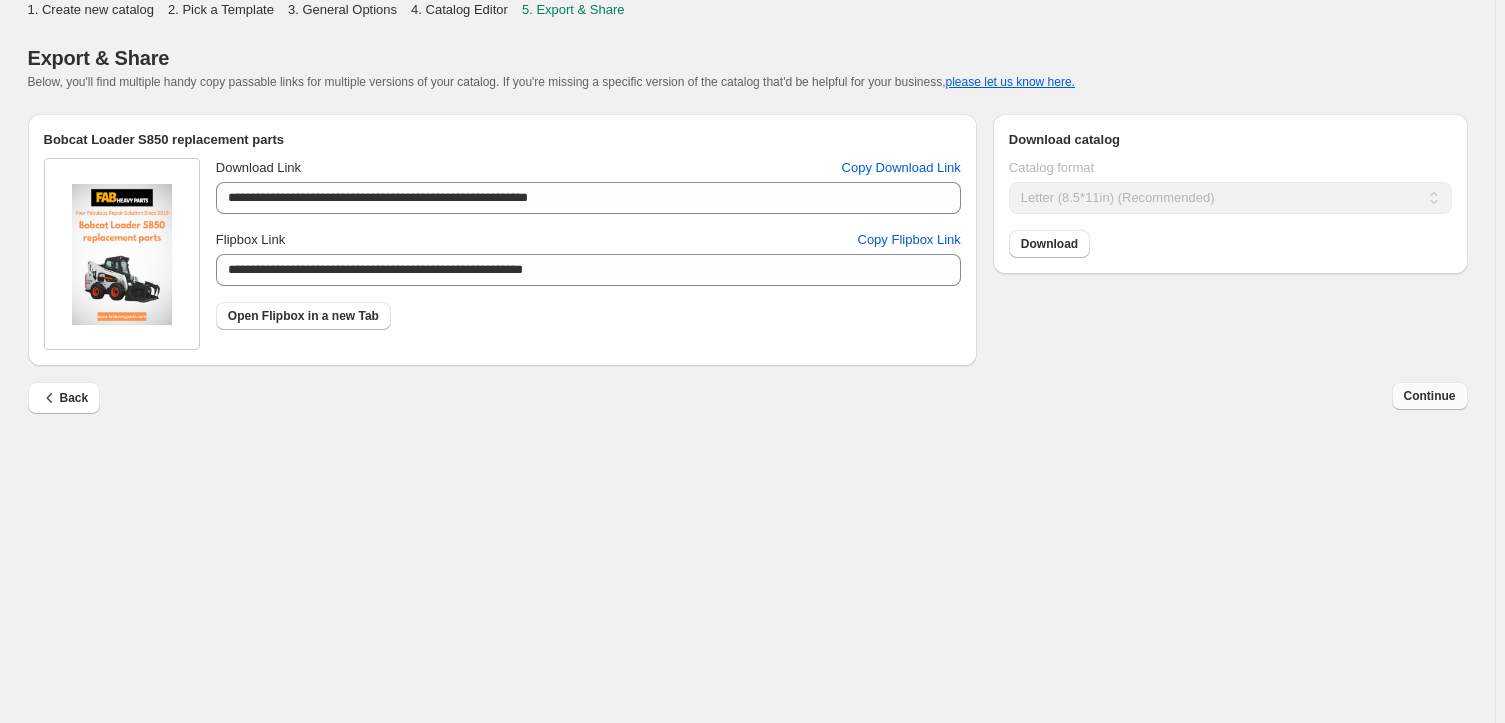 click on "Continue" at bounding box center (1430, 396) 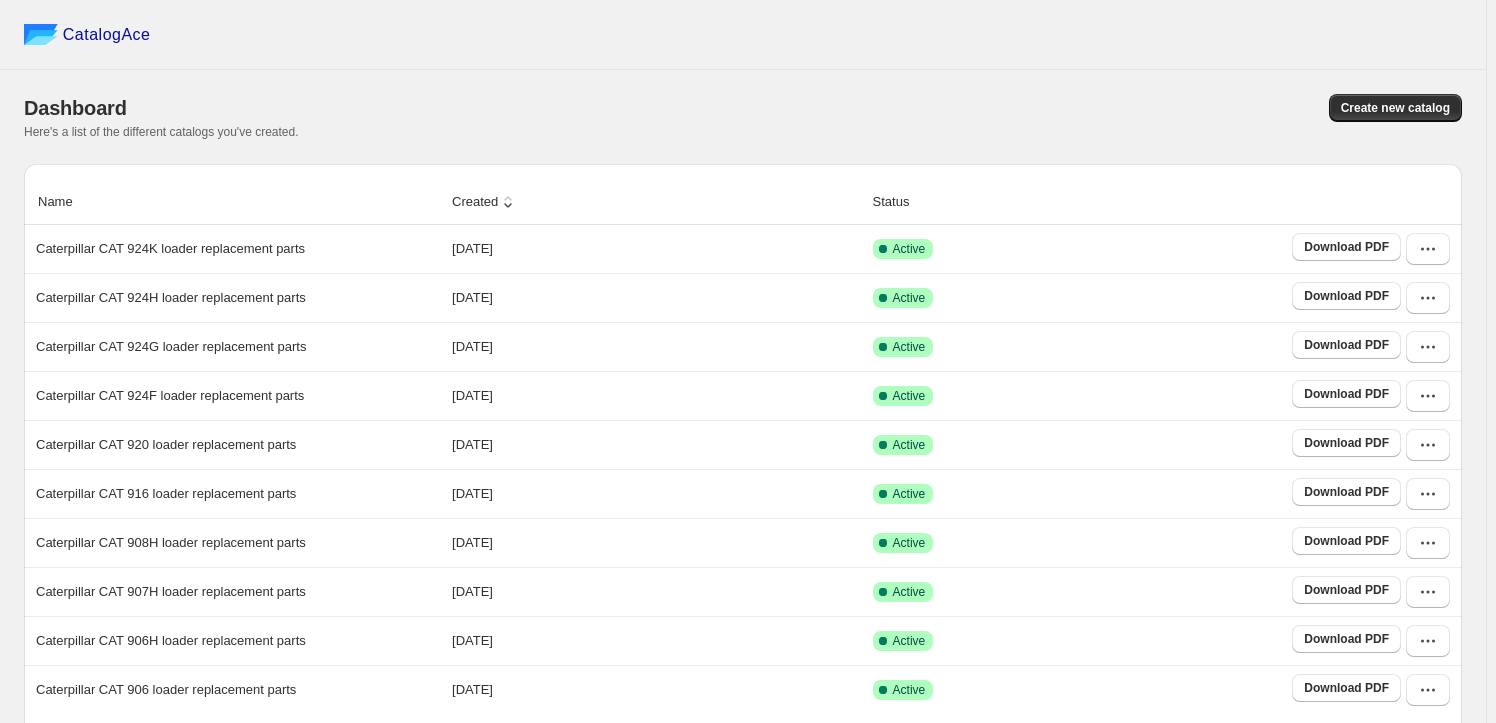 click 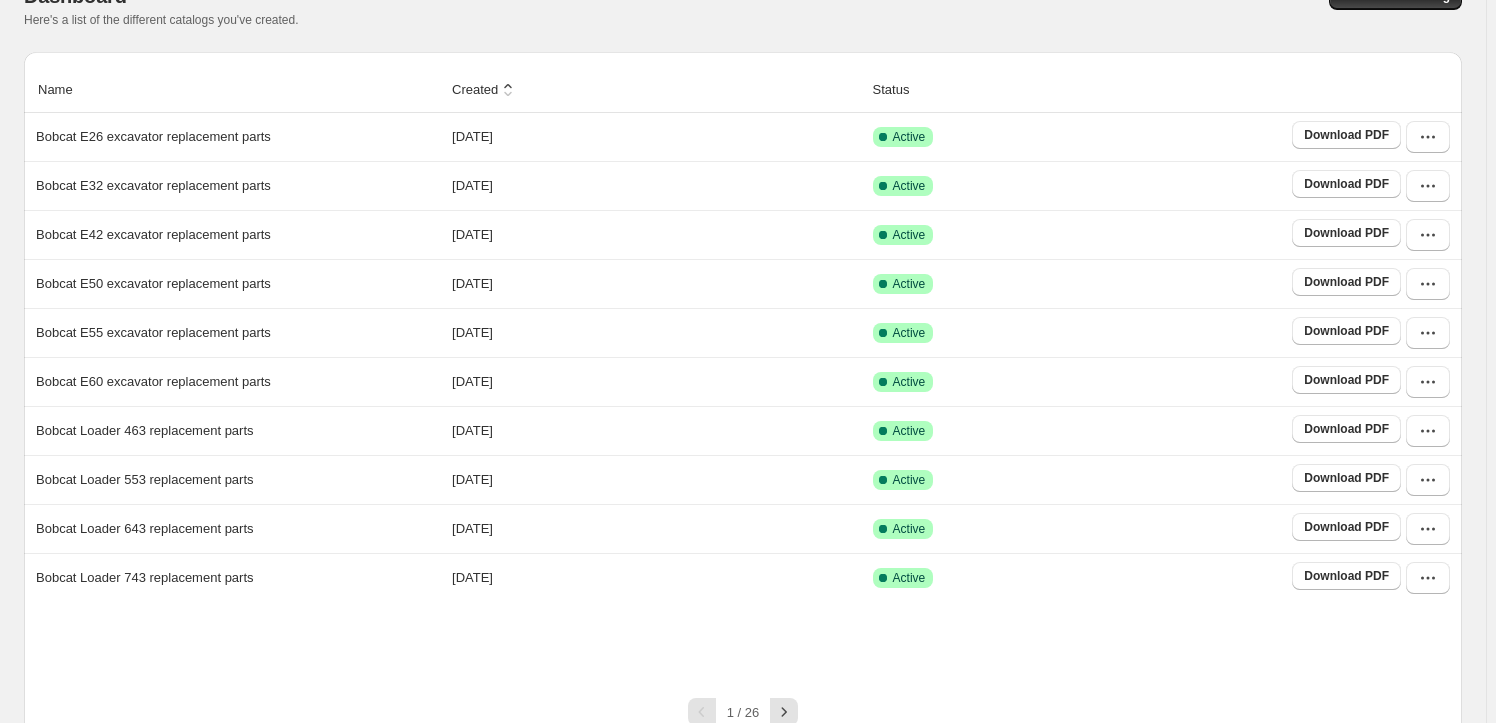scroll, scrollTop: 172, scrollLeft: 0, axis: vertical 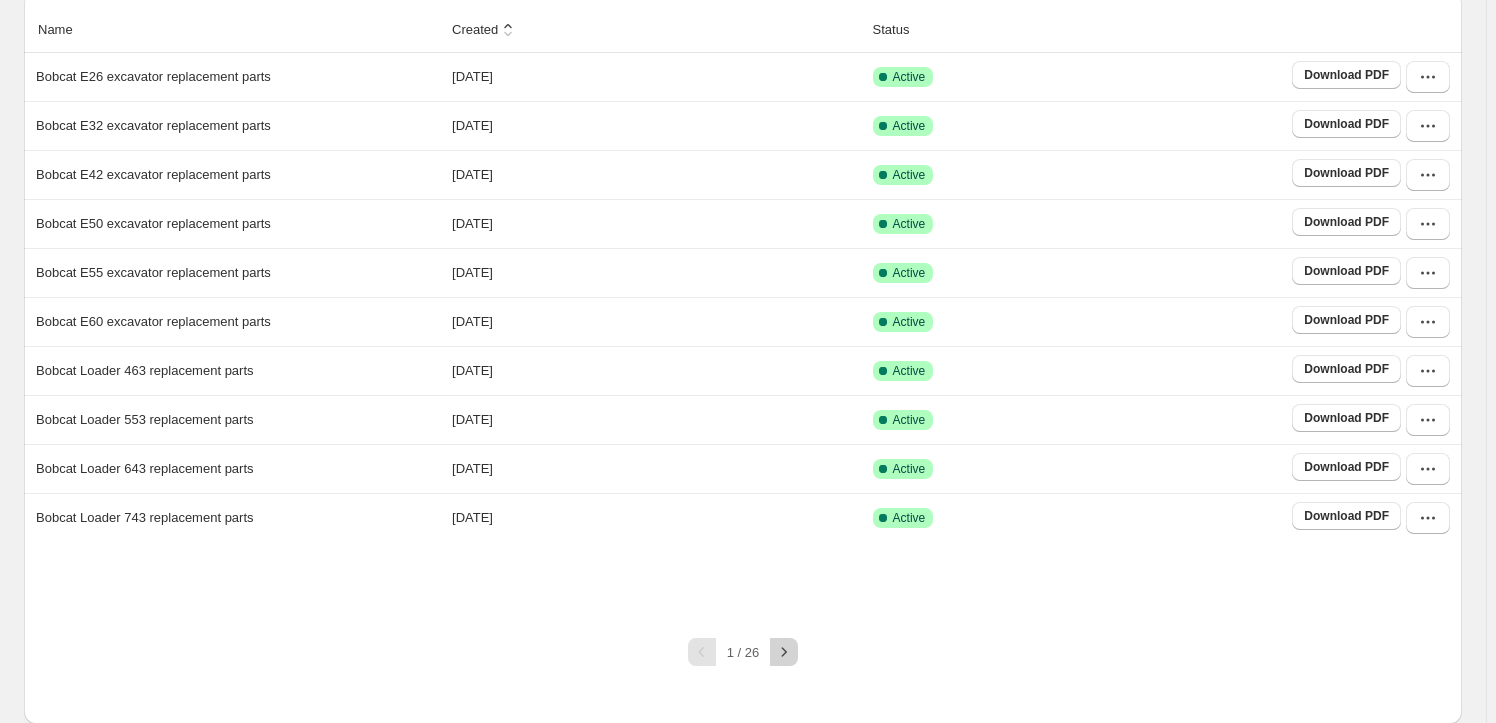 click 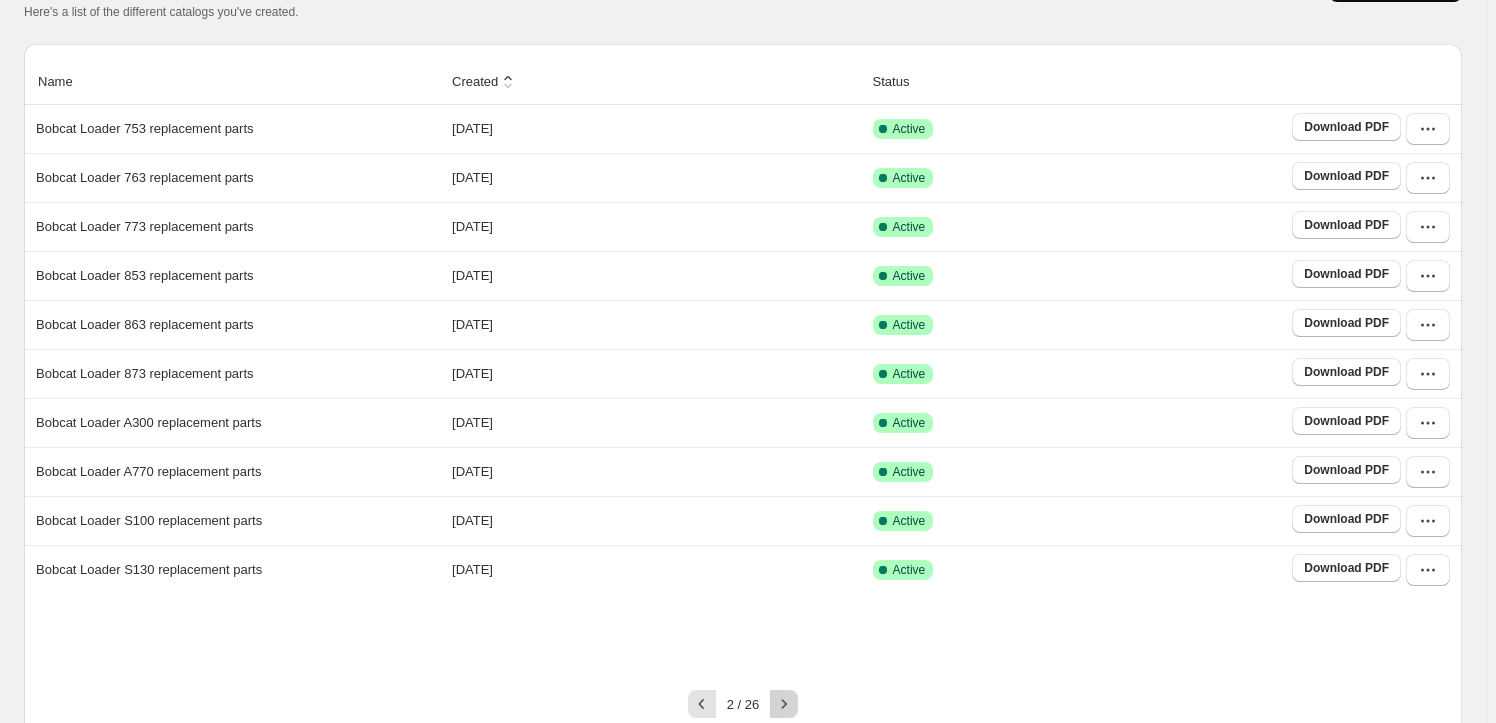 scroll, scrollTop: 172, scrollLeft: 0, axis: vertical 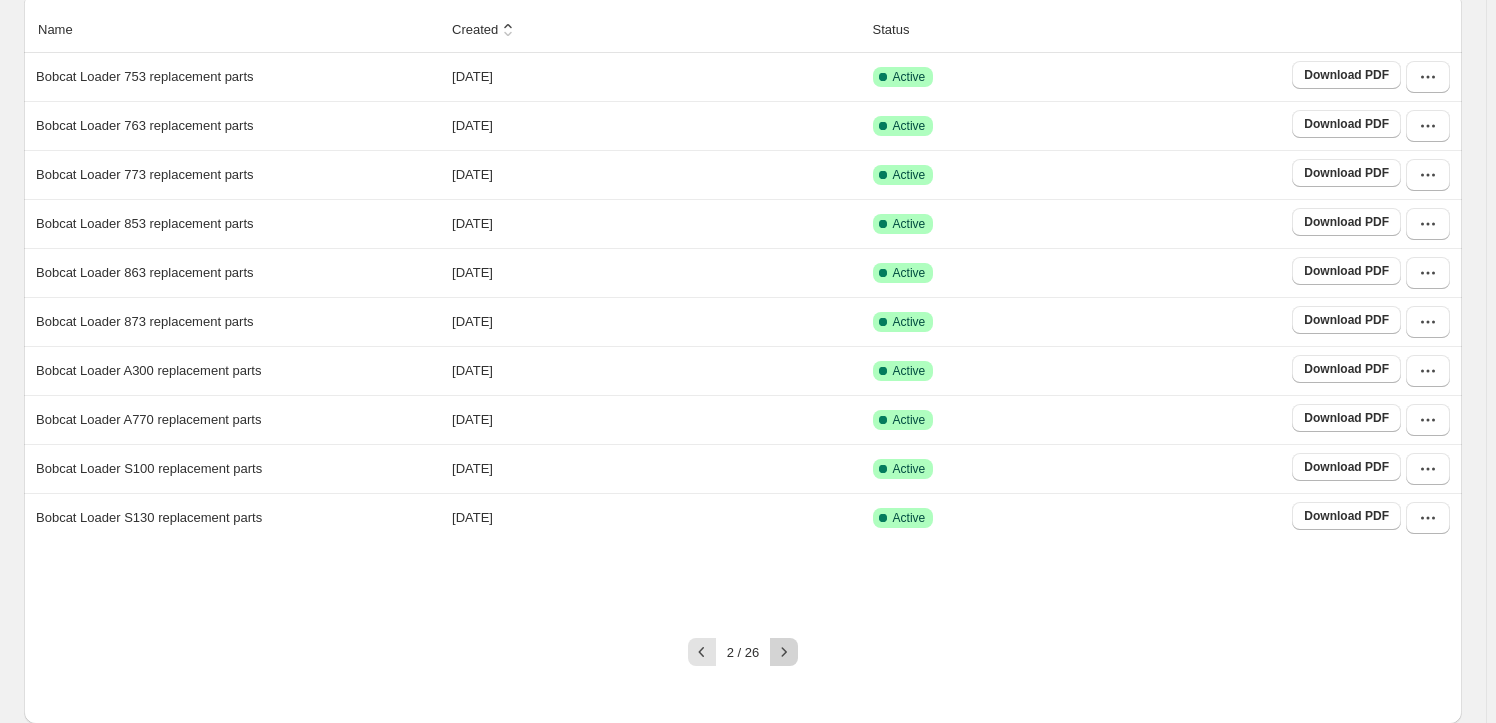 click 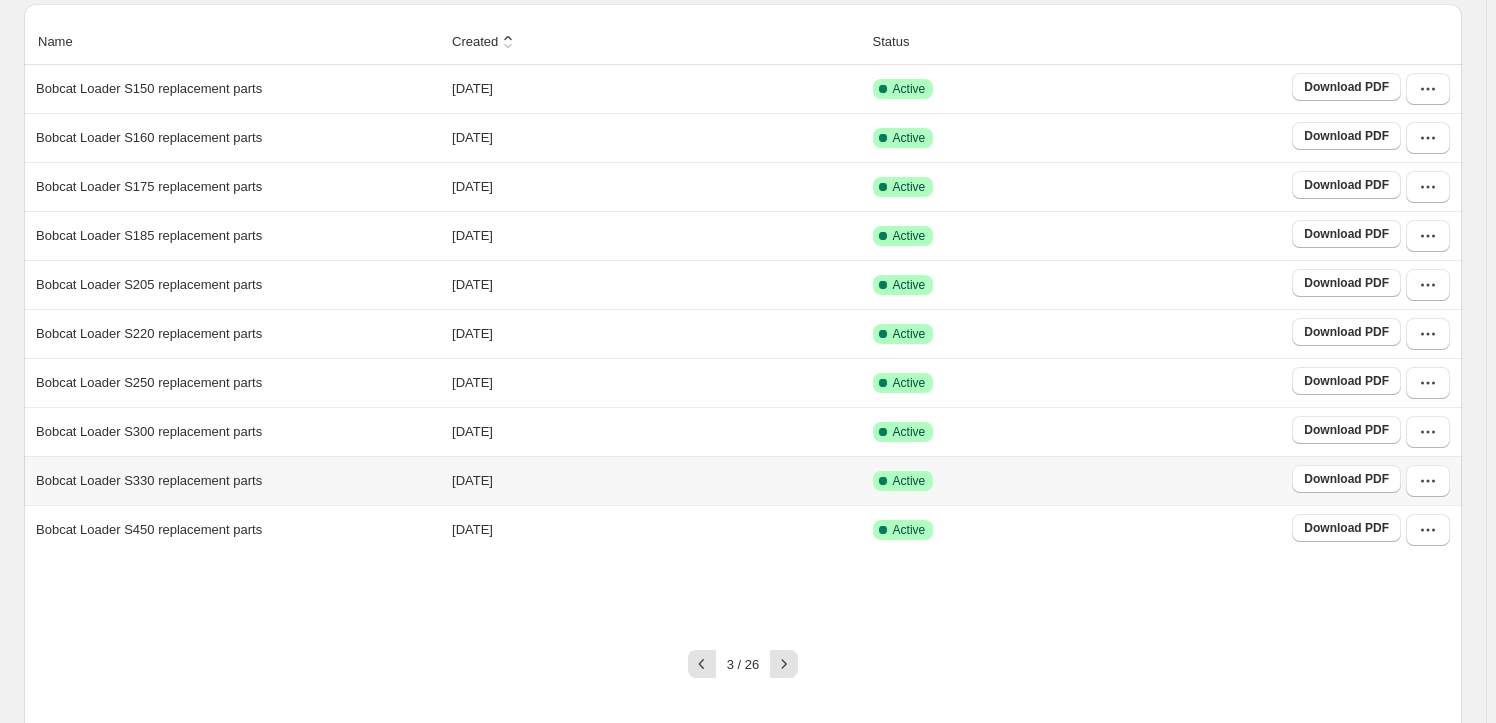 scroll, scrollTop: 172, scrollLeft: 0, axis: vertical 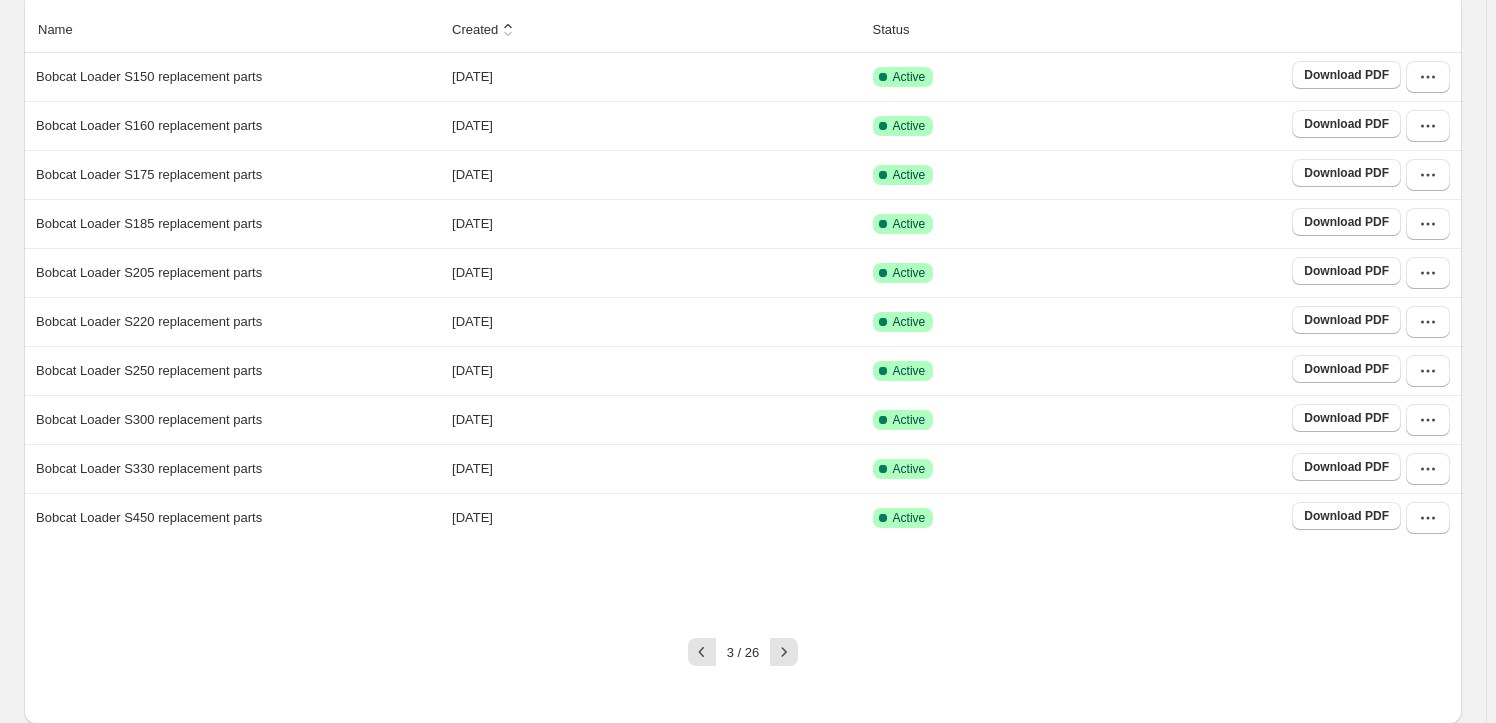click on "3 / 26" at bounding box center (735, 644) 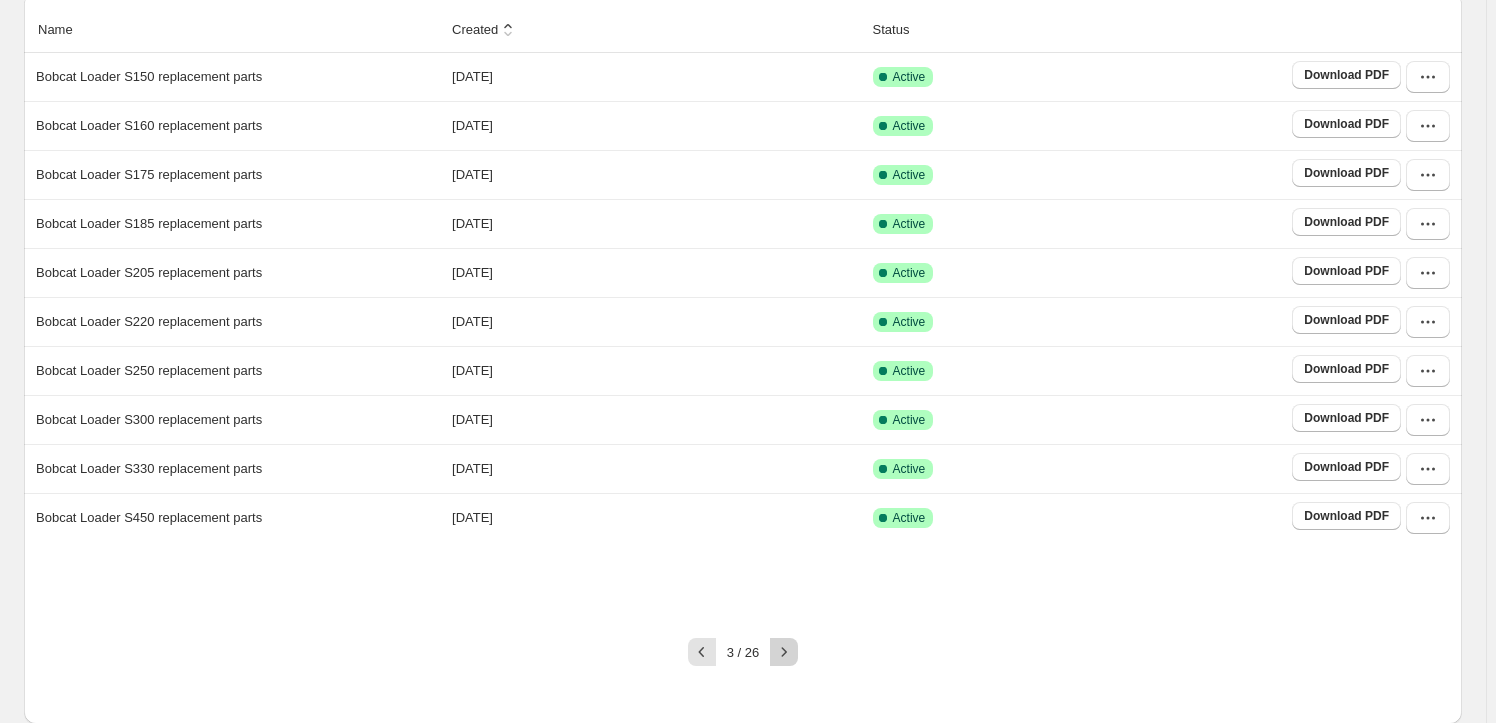 click at bounding box center [784, 652] 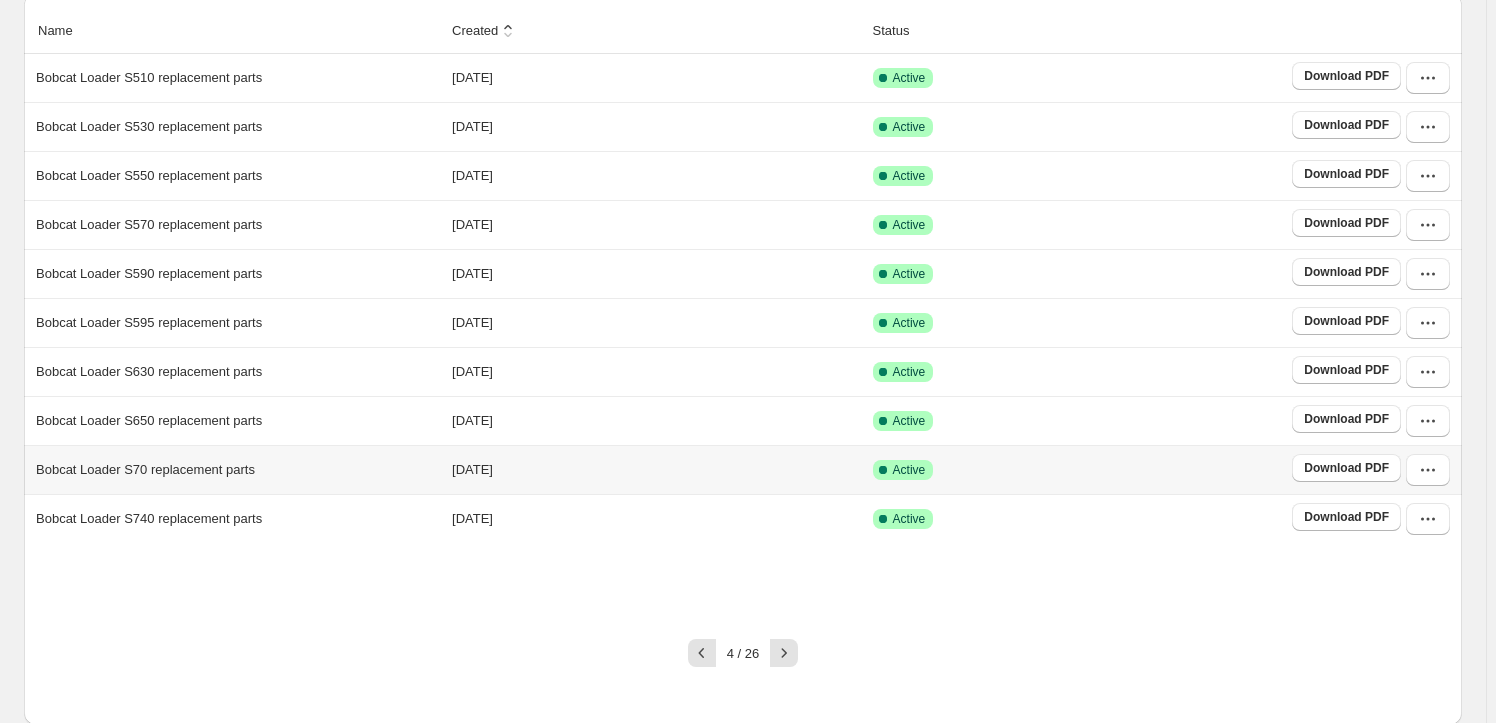 scroll, scrollTop: 172, scrollLeft: 0, axis: vertical 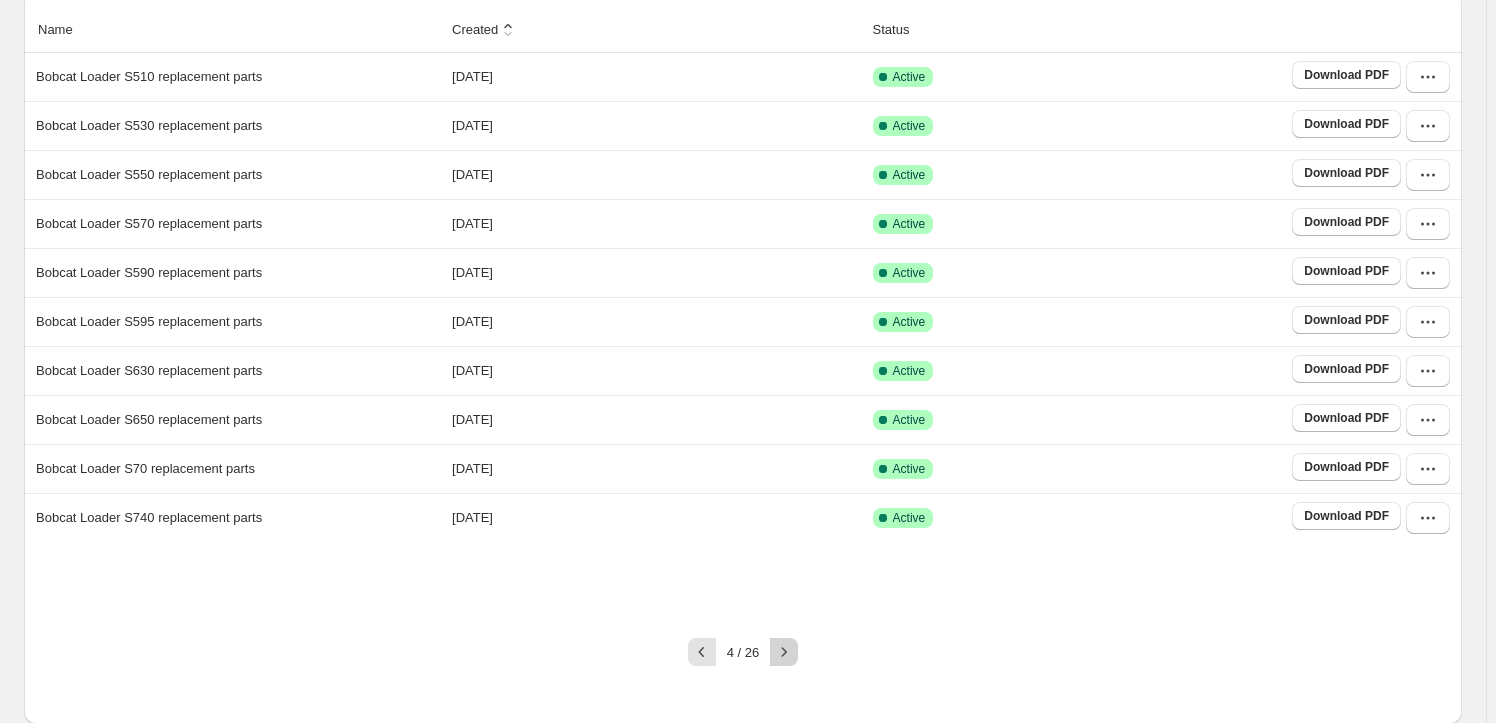 click 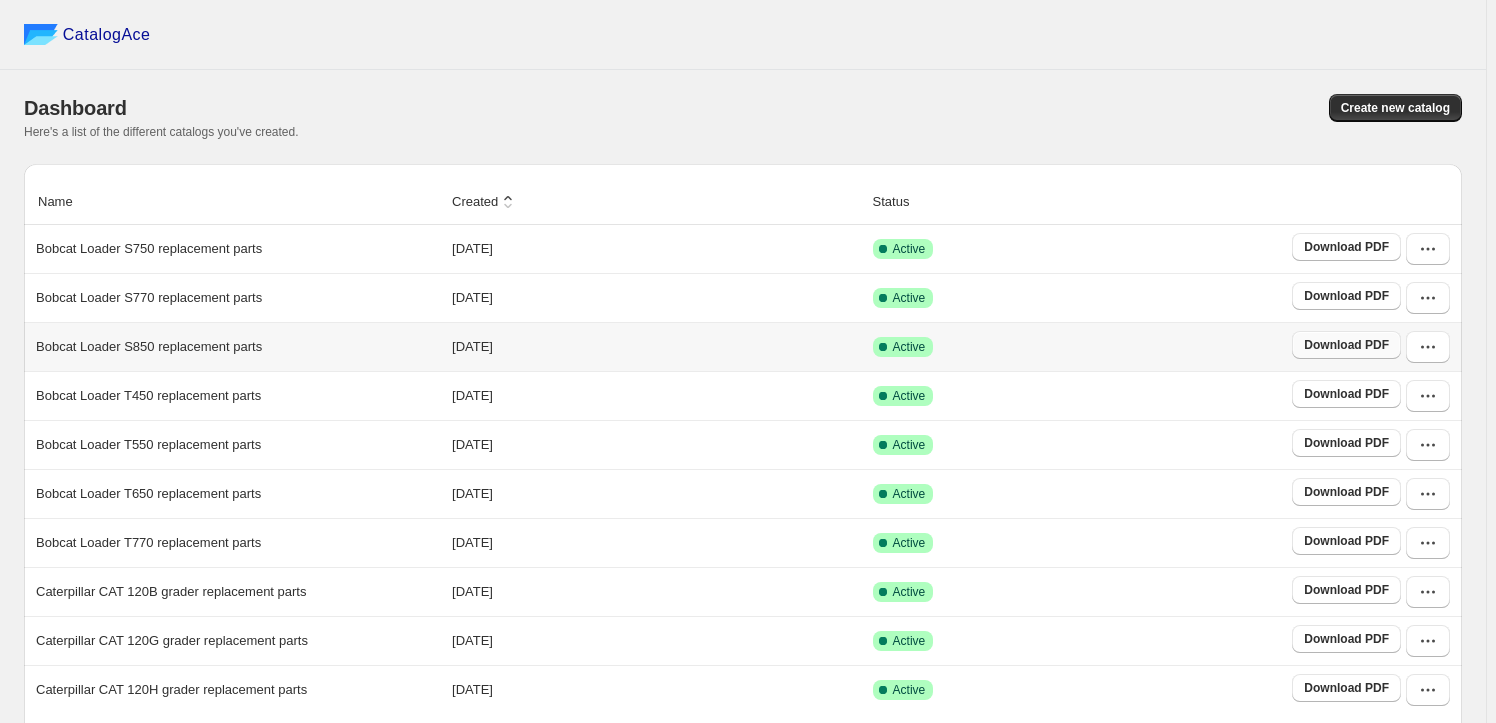 click on "Download PDF" at bounding box center (1346, 345) 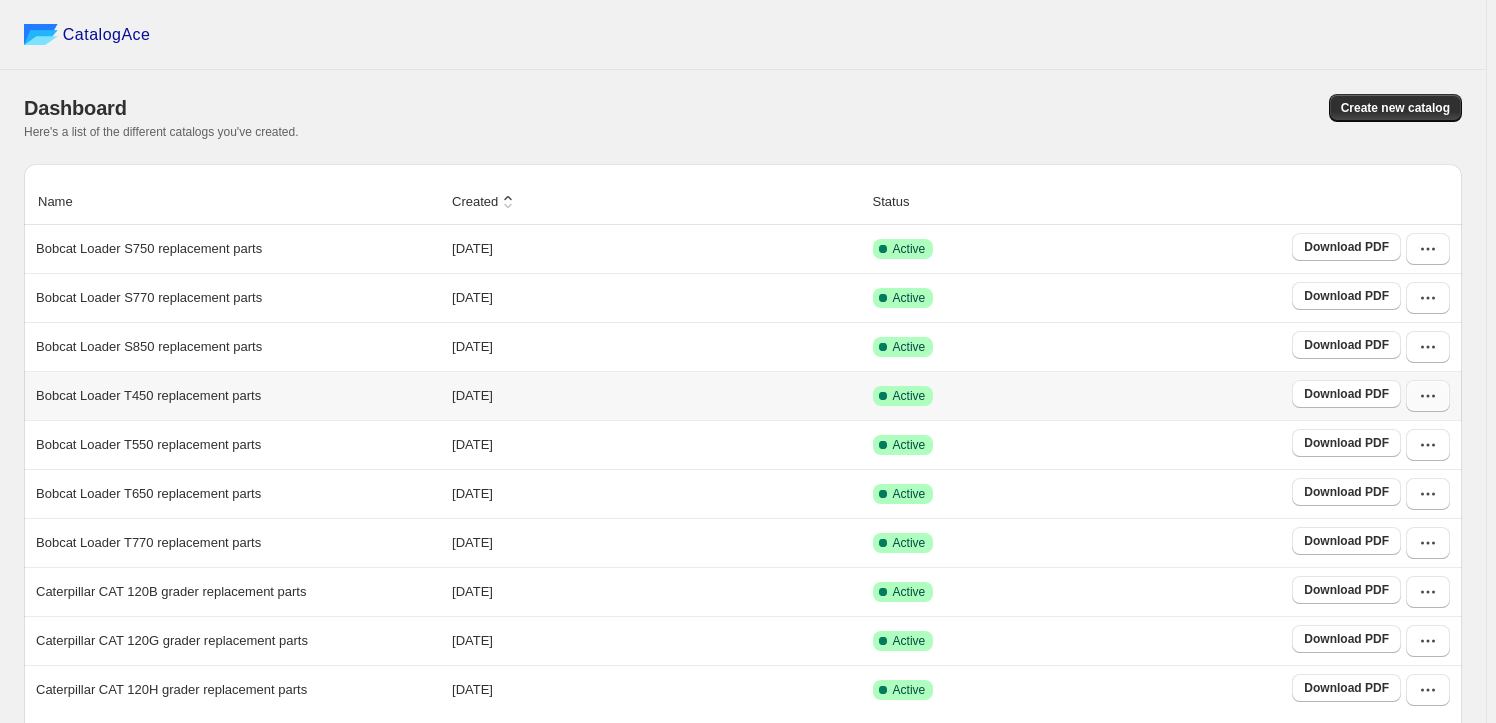 click 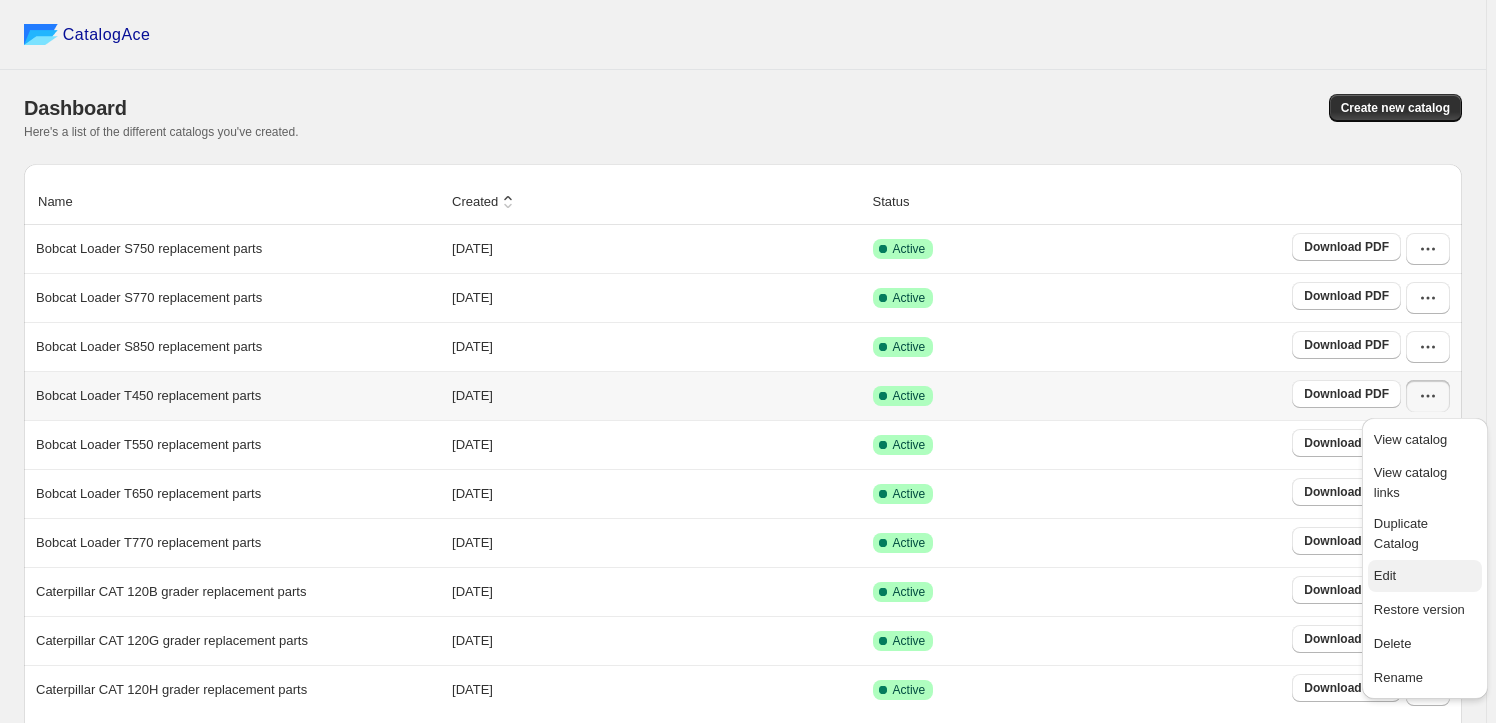 click on "Edit" at bounding box center [1425, 576] 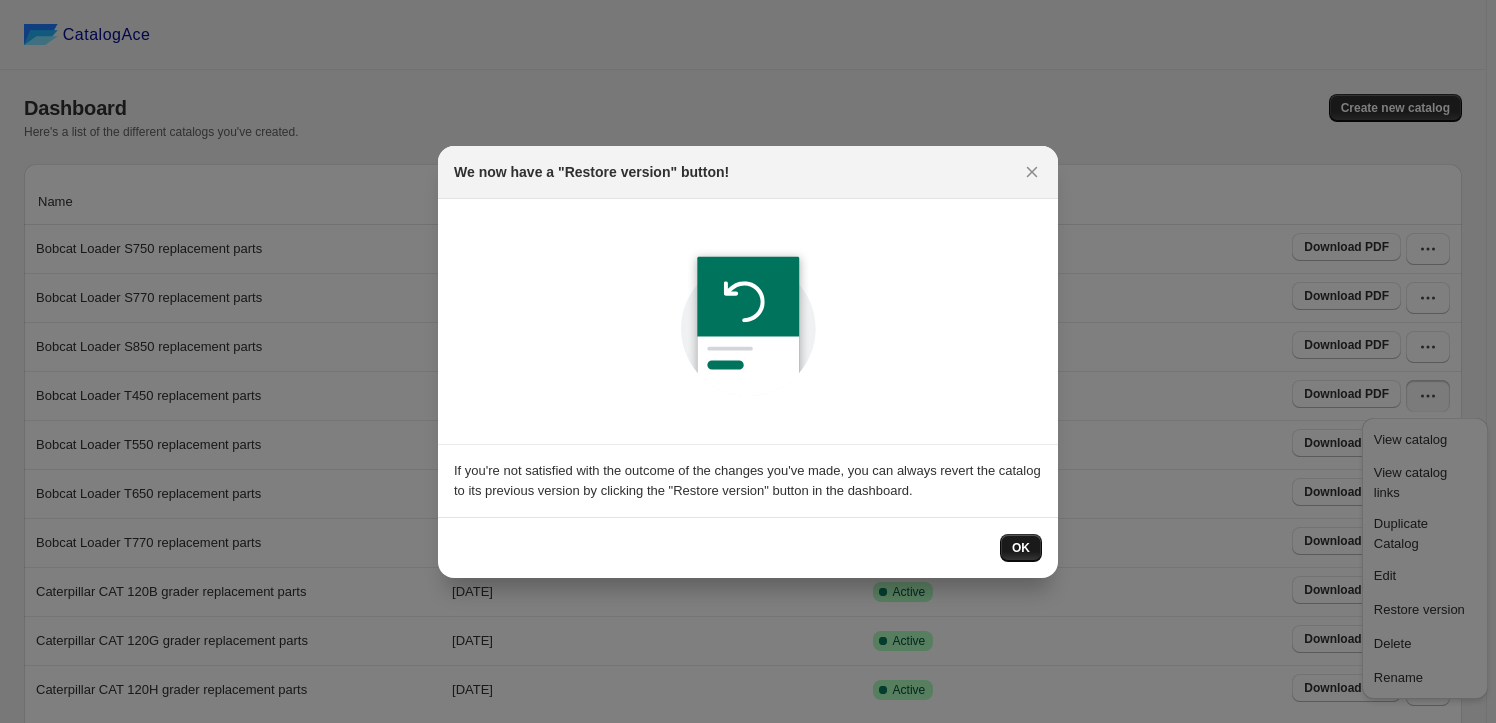 click on "OK" at bounding box center (1021, 548) 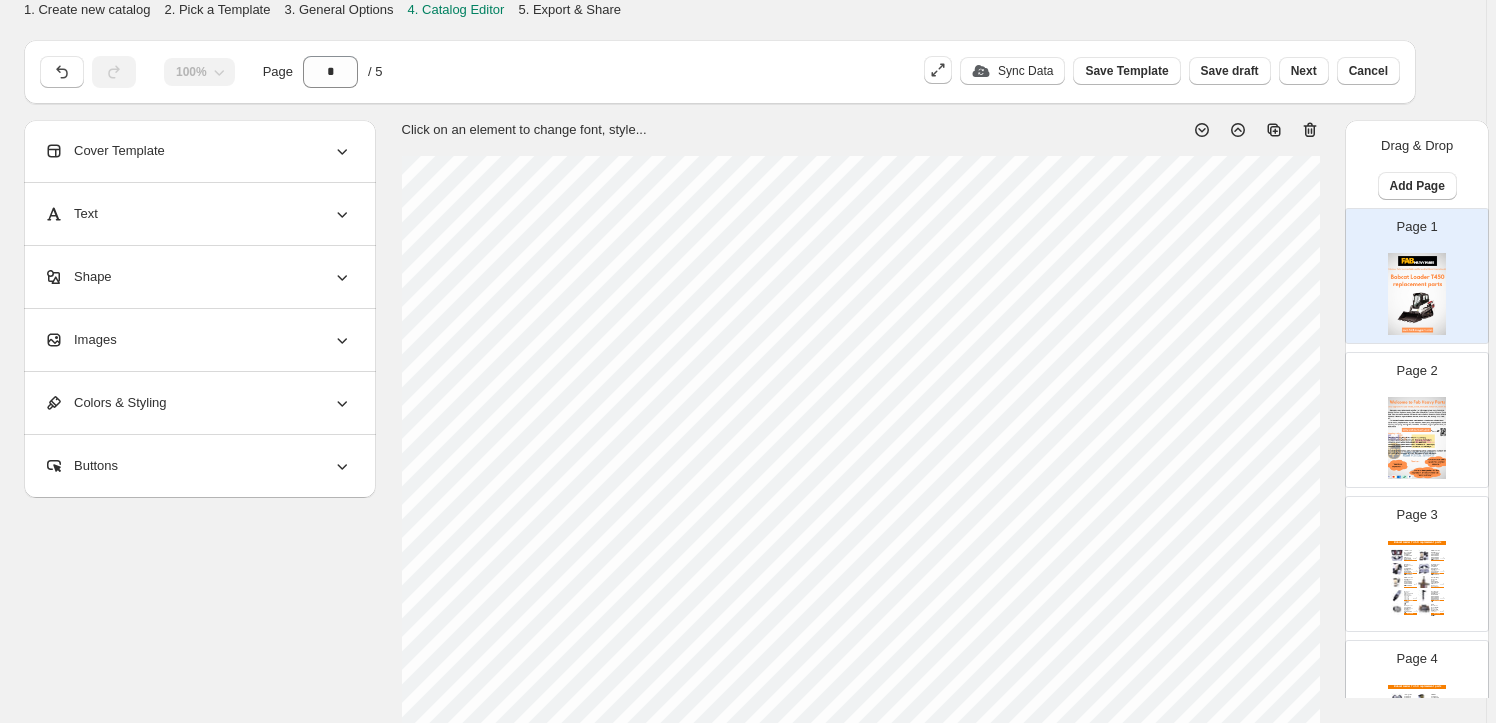click on "Images" at bounding box center (198, 340) 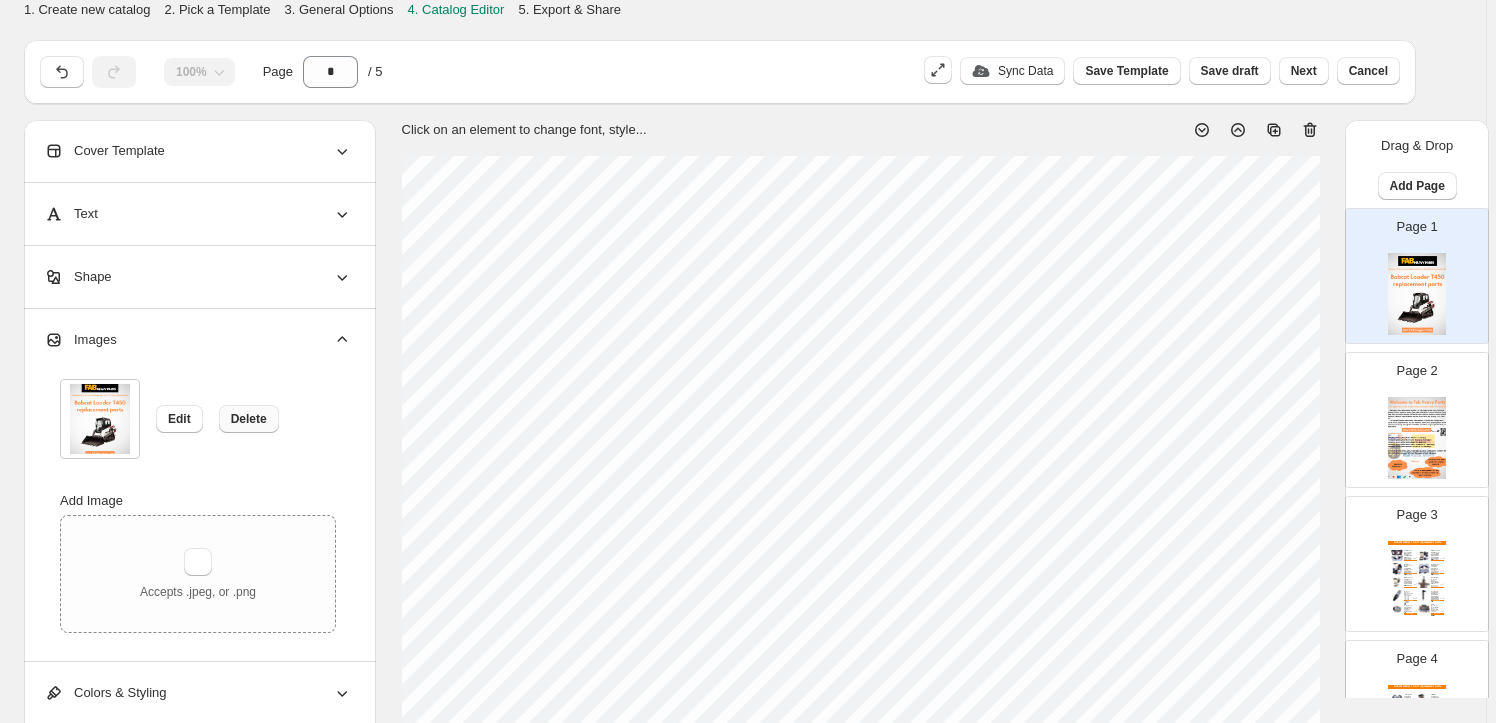 click on "Delete" at bounding box center (249, 419) 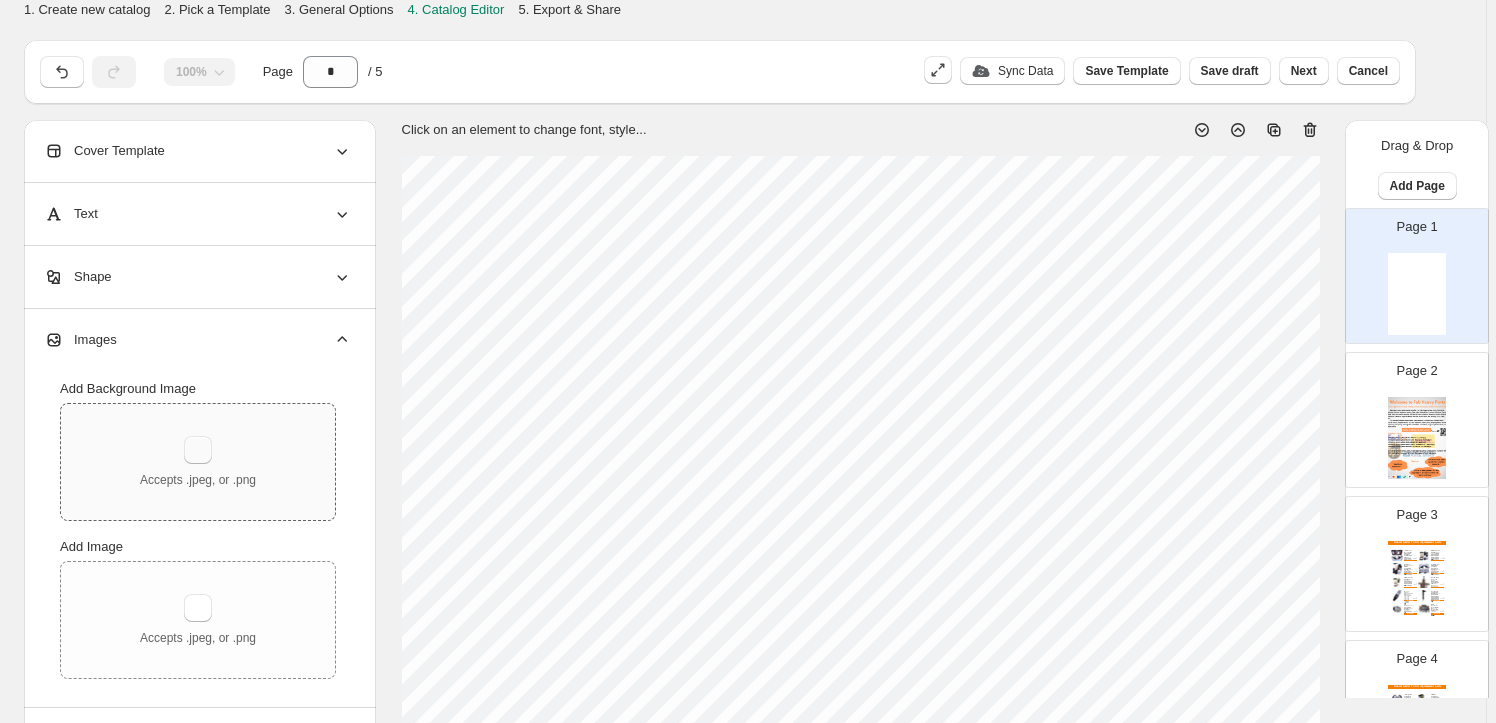 click at bounding box center (198, 450) 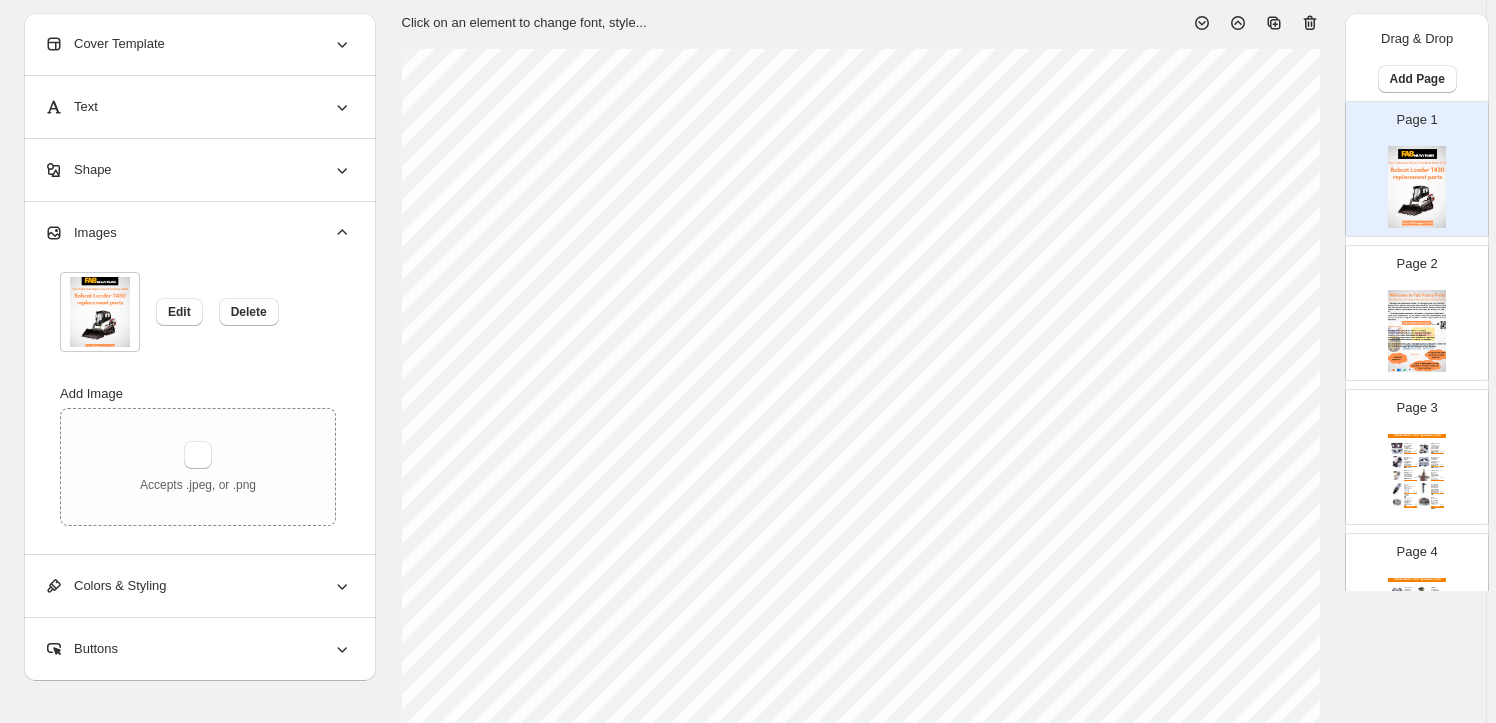 scroll, scrollTop: 181, scrollLeft: 0, axis: vertical 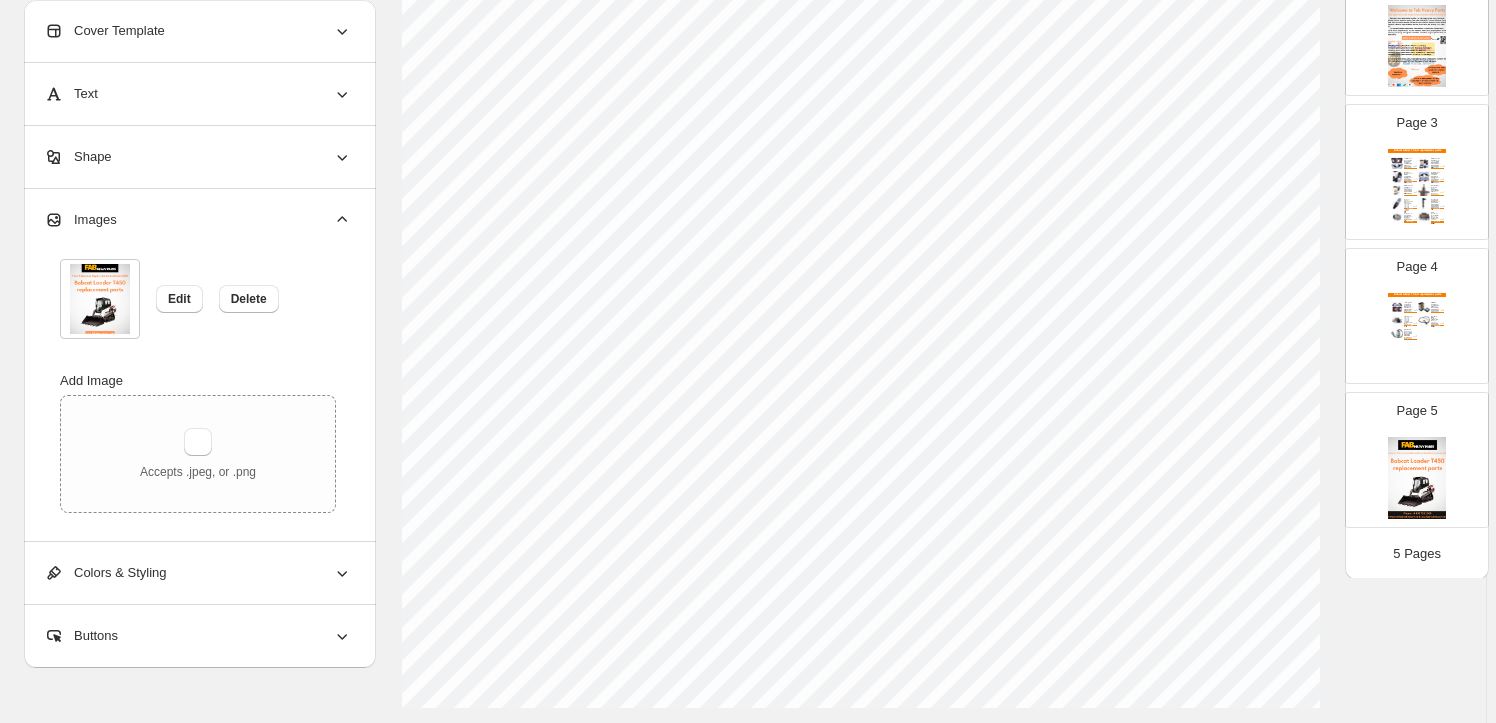 click at bounding box center (1417, 478) 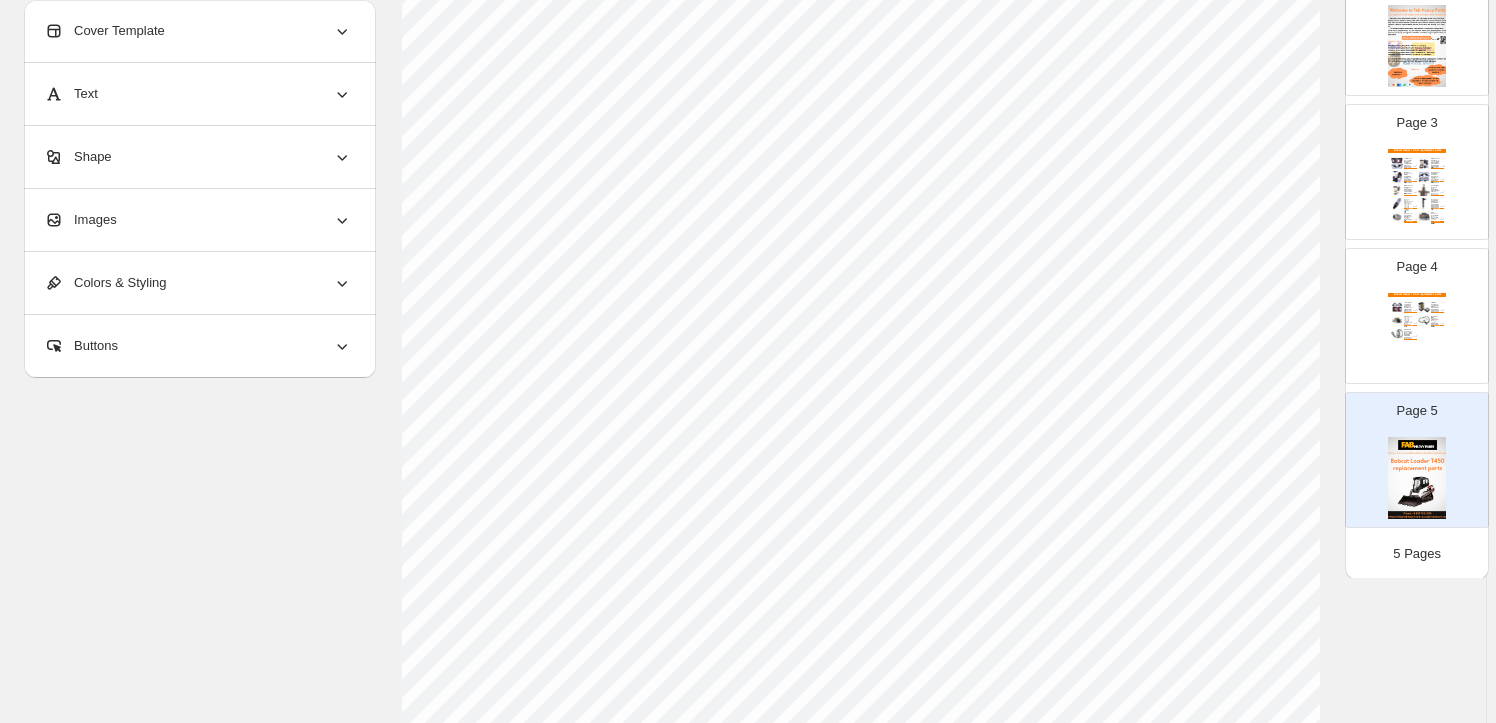 scroll, scrollTop: 90, scrollLeft: 0, axis: vertical 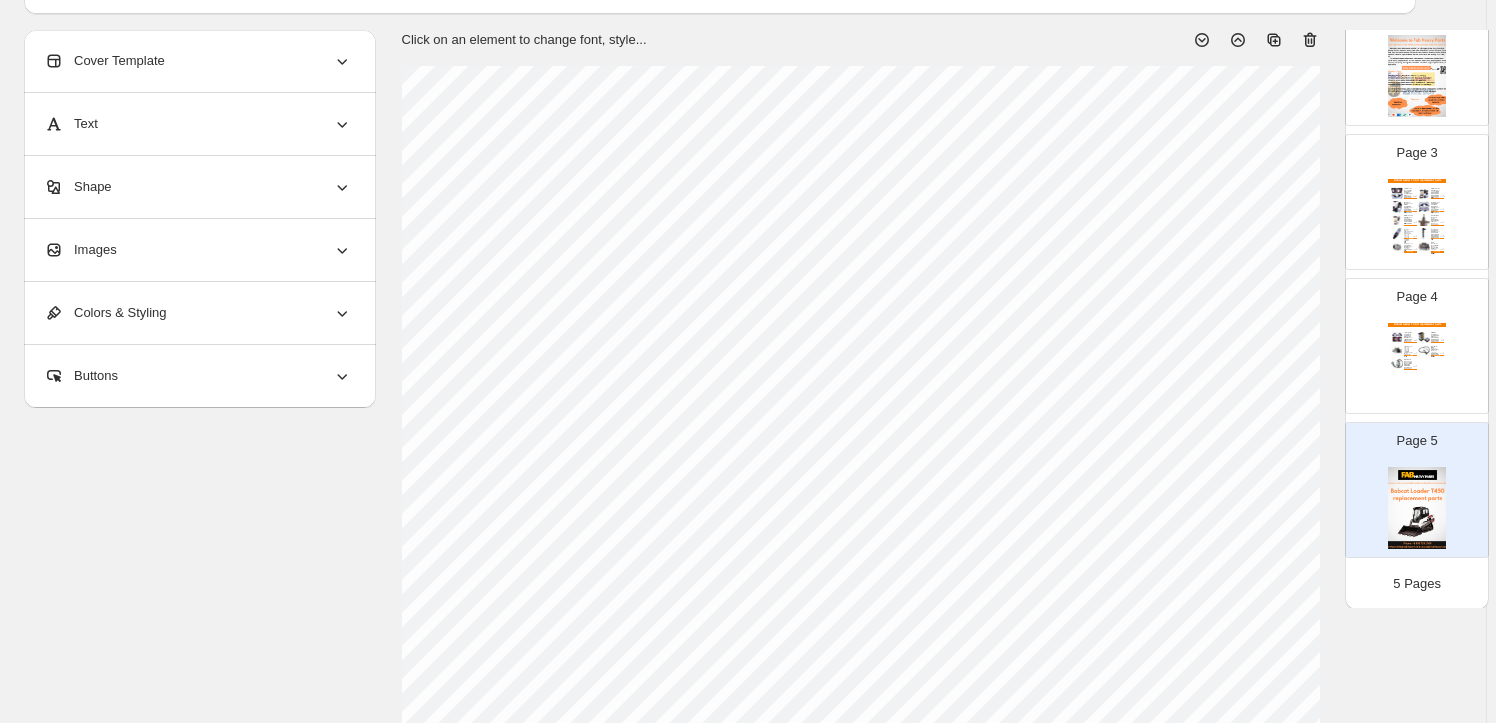 click on "Images" at bounding box center (198, 250) 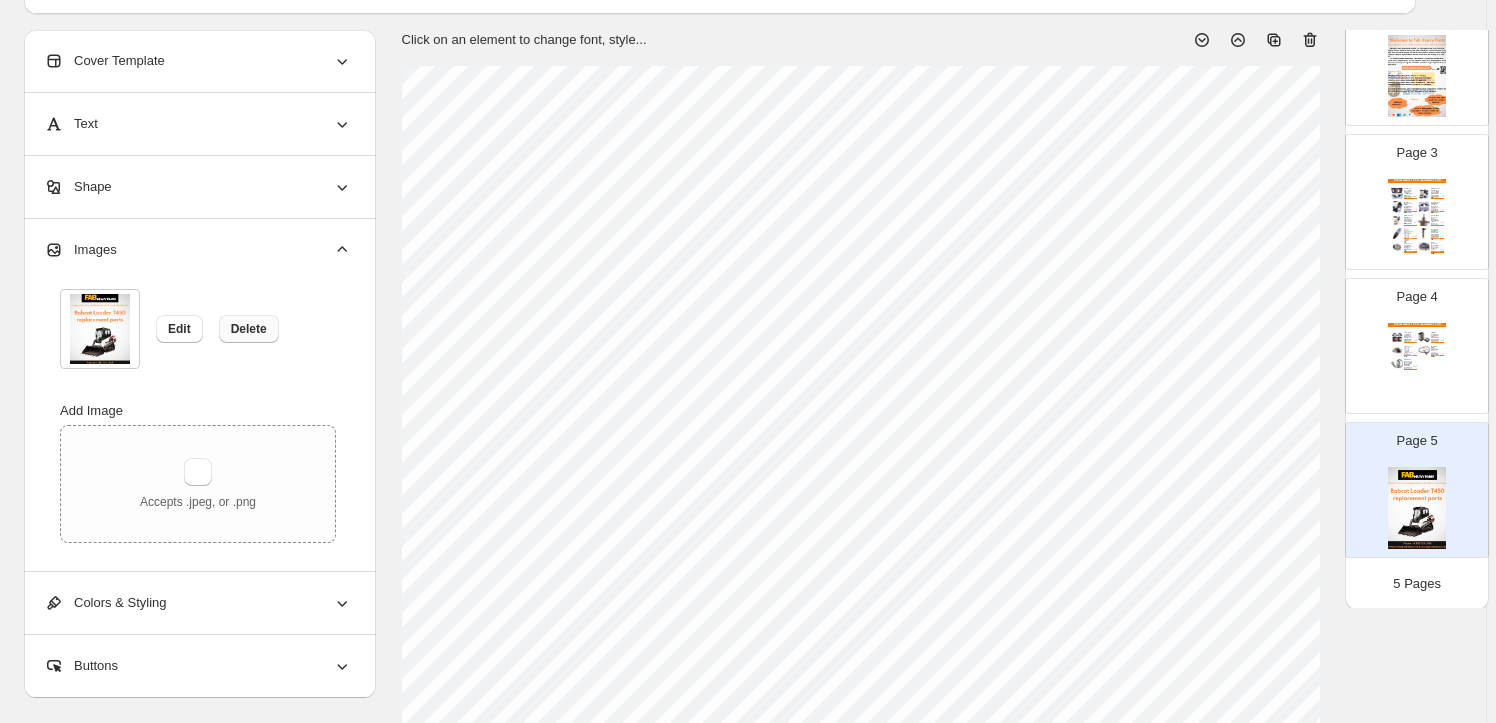 click on "Delete" at bounding box center (249, 329) 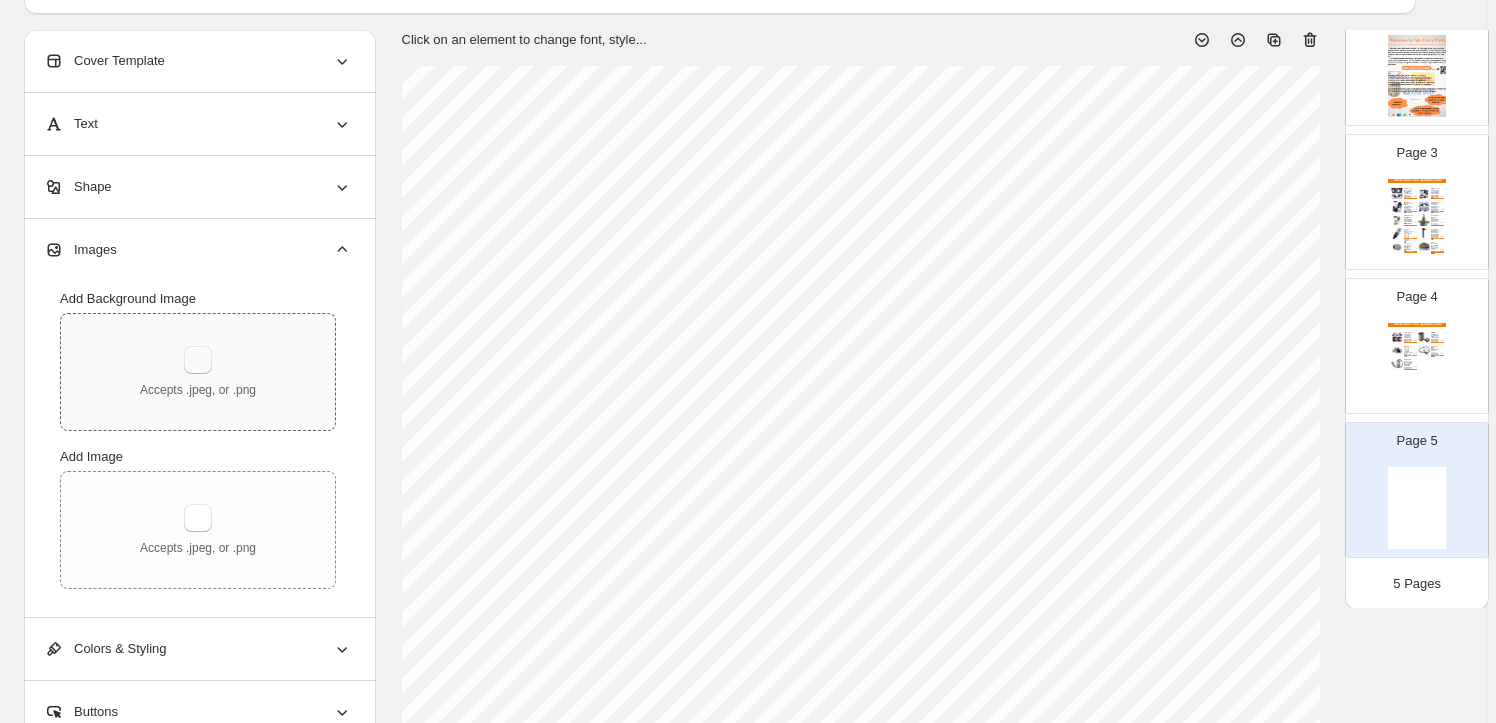 click at bounding box center (198, 360) 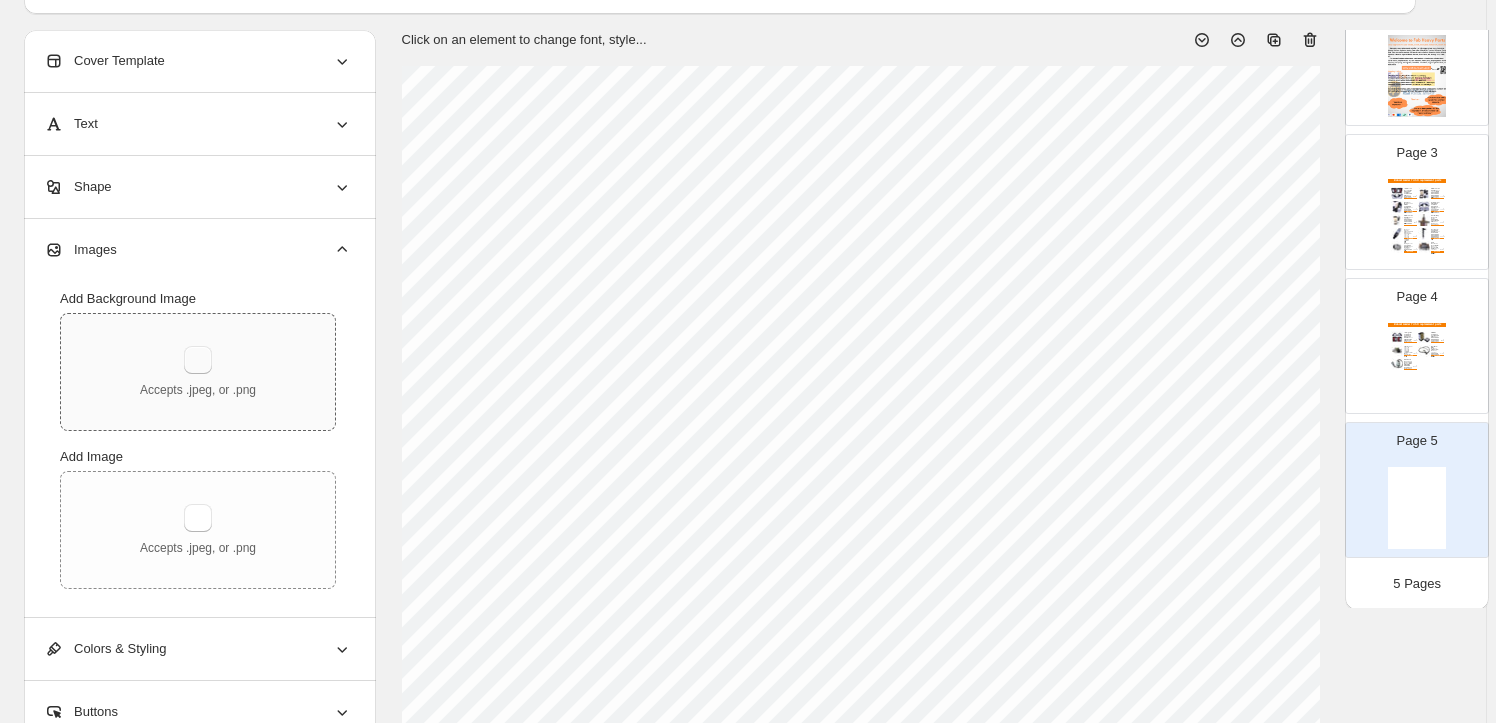 type on "**********" 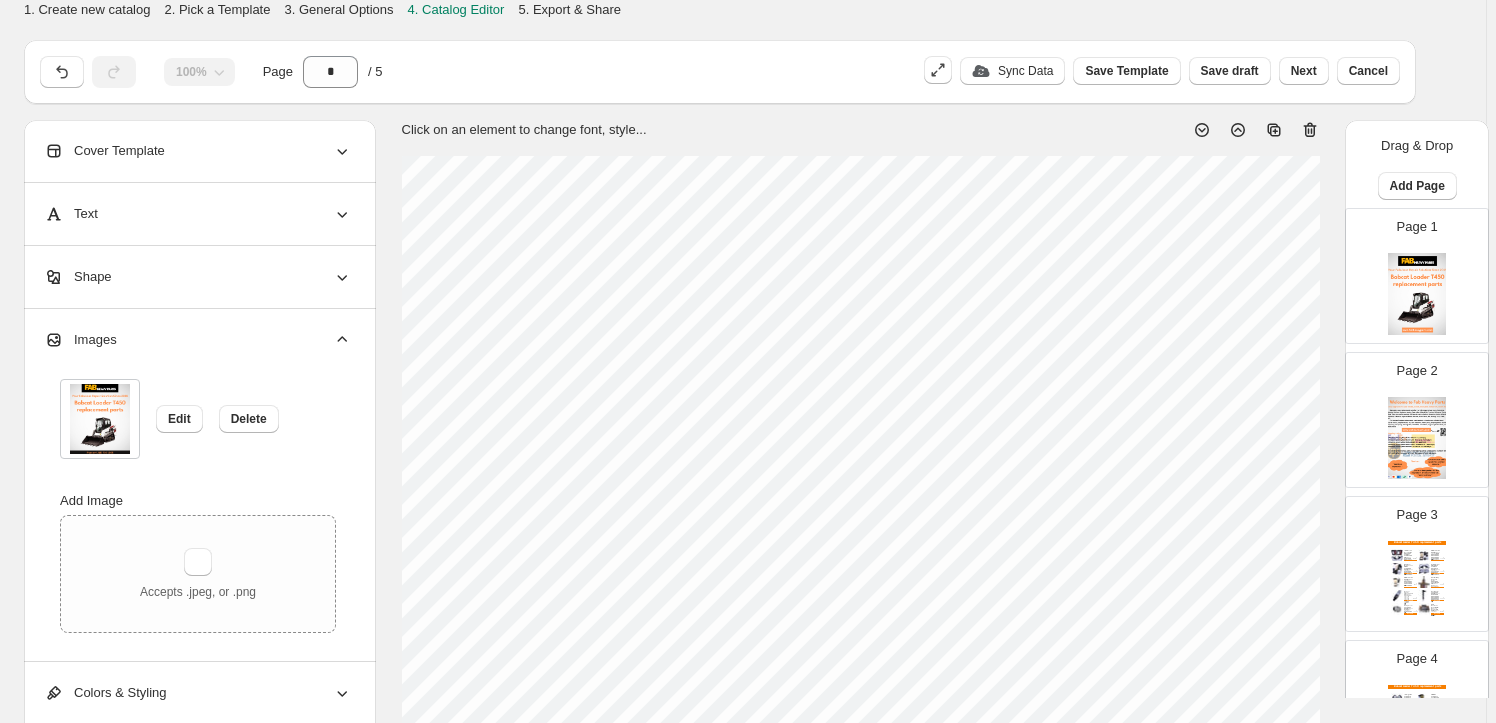 scroll, scrollTop: 0, scrollLeft: 0, axis: both 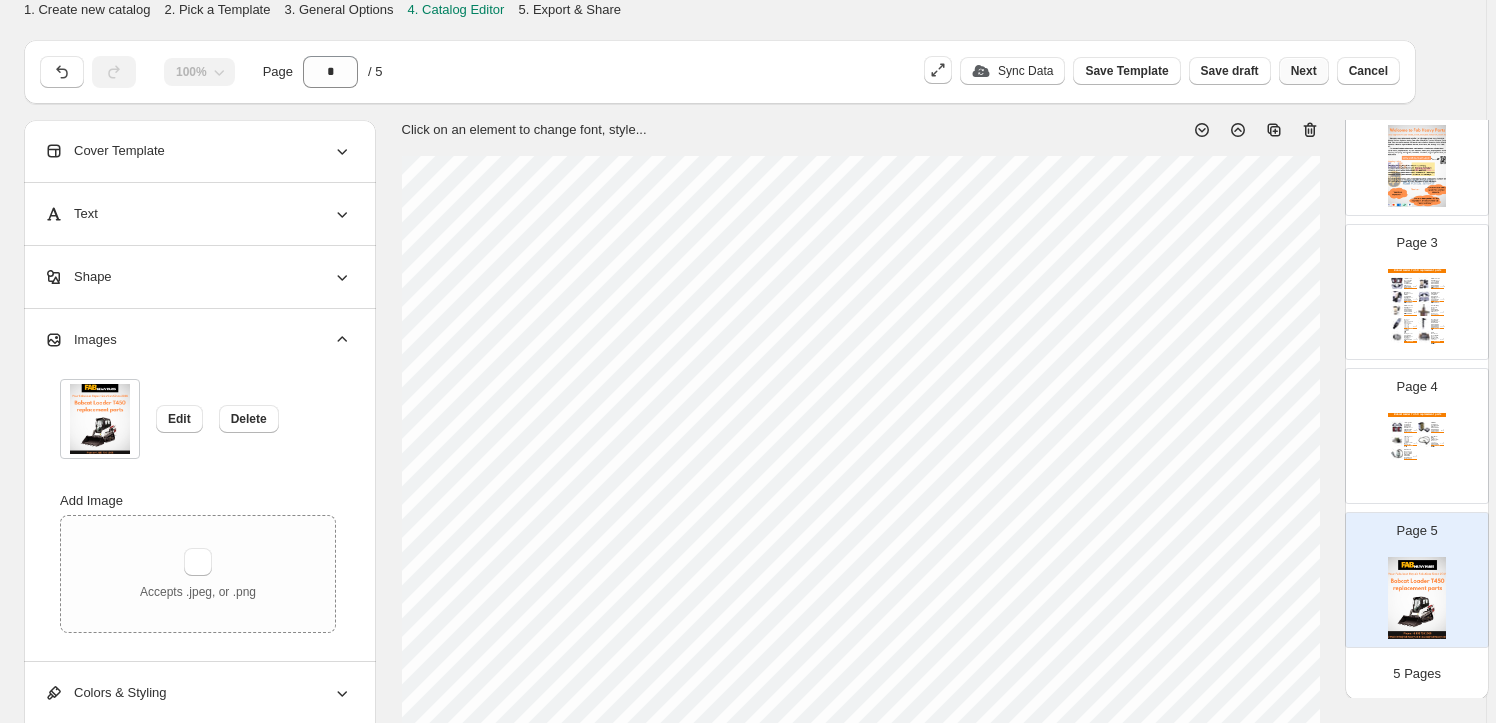 click on "Next" at bounding box center [1304, 71] 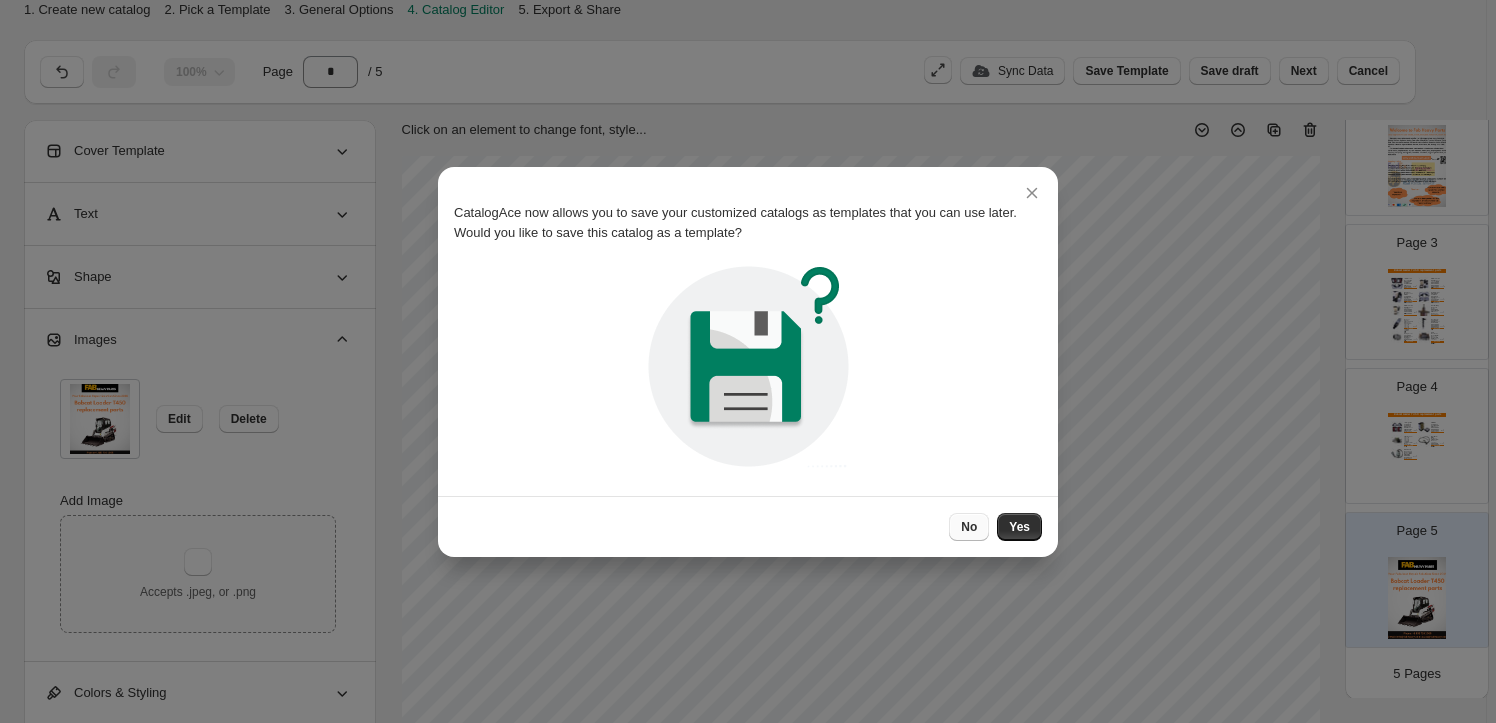 click on "No" at bounding box center (969, 527) 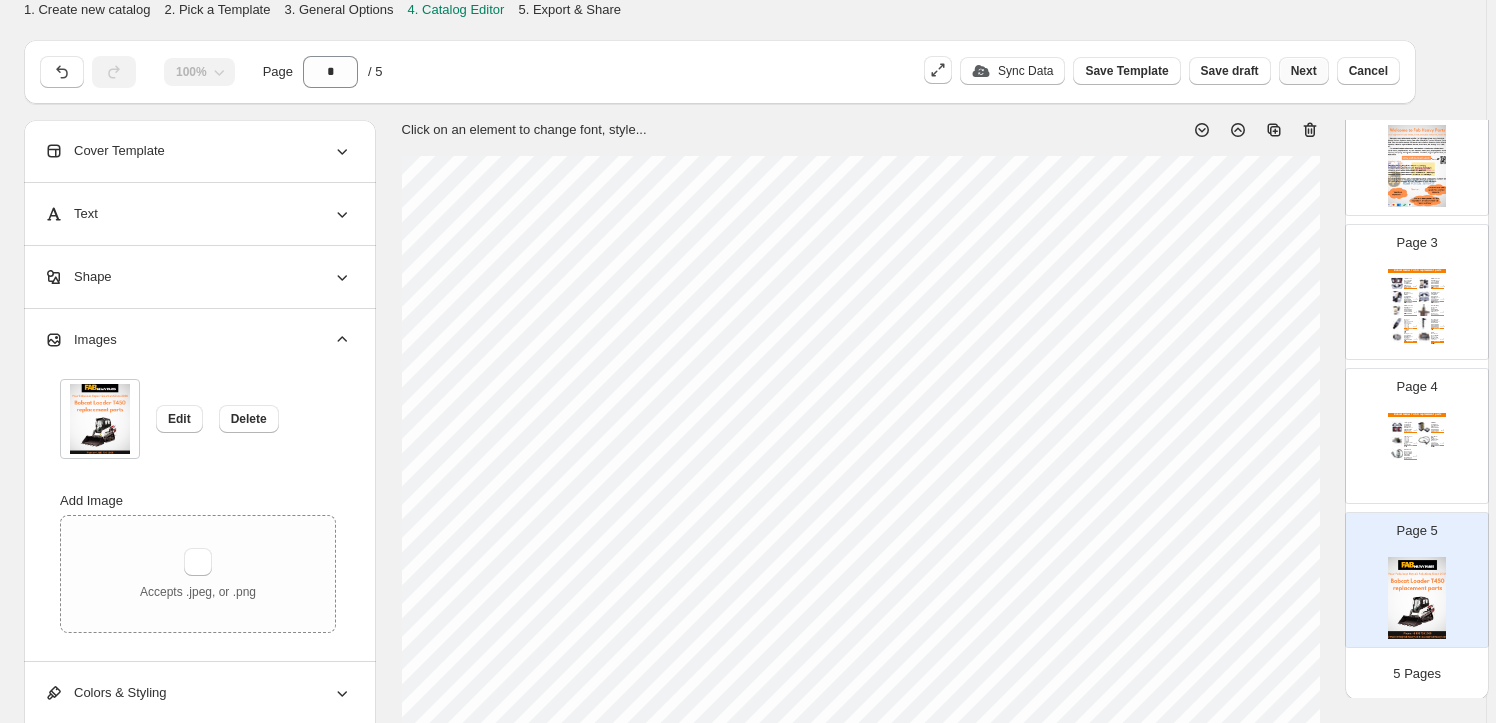 click on "Next" at bounding box center [1304, 71] 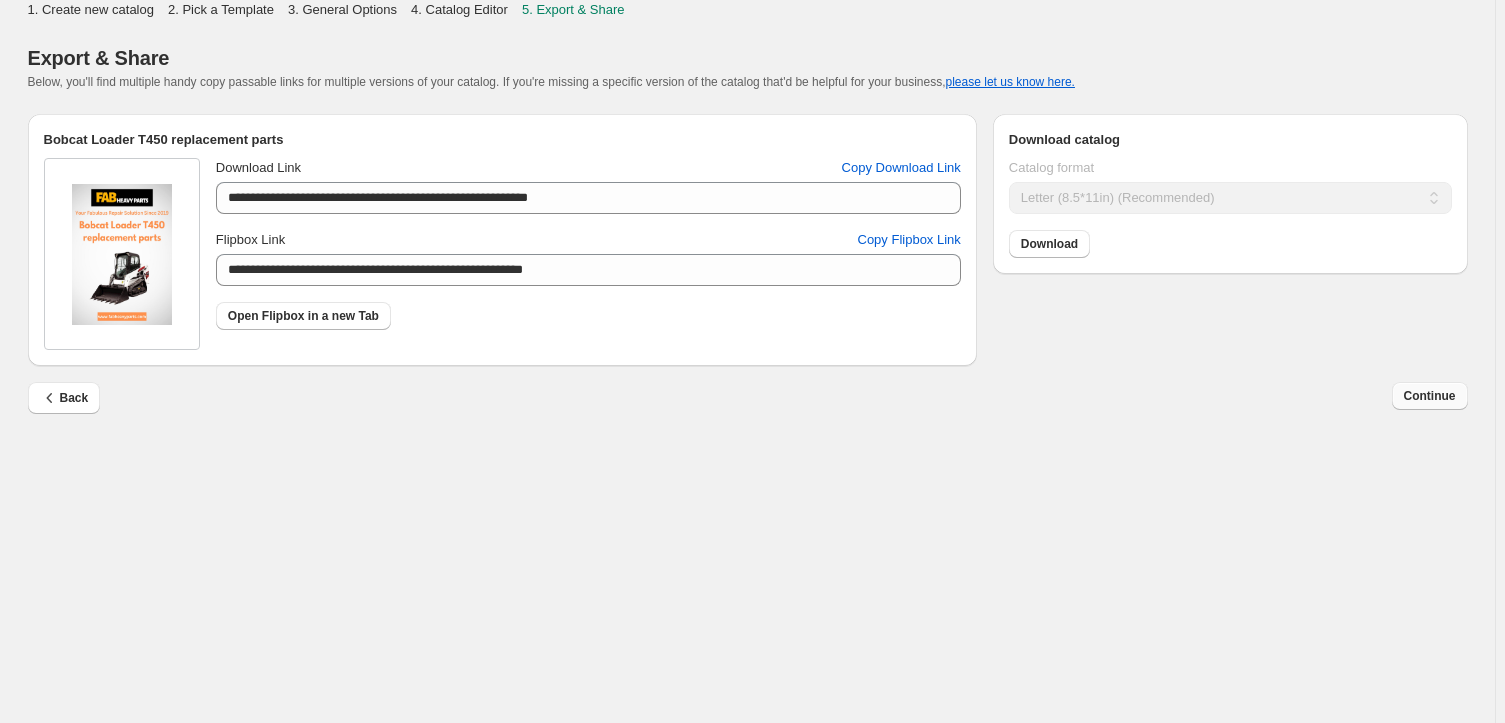 click on "Continue" at bounding box center (1430, 396) 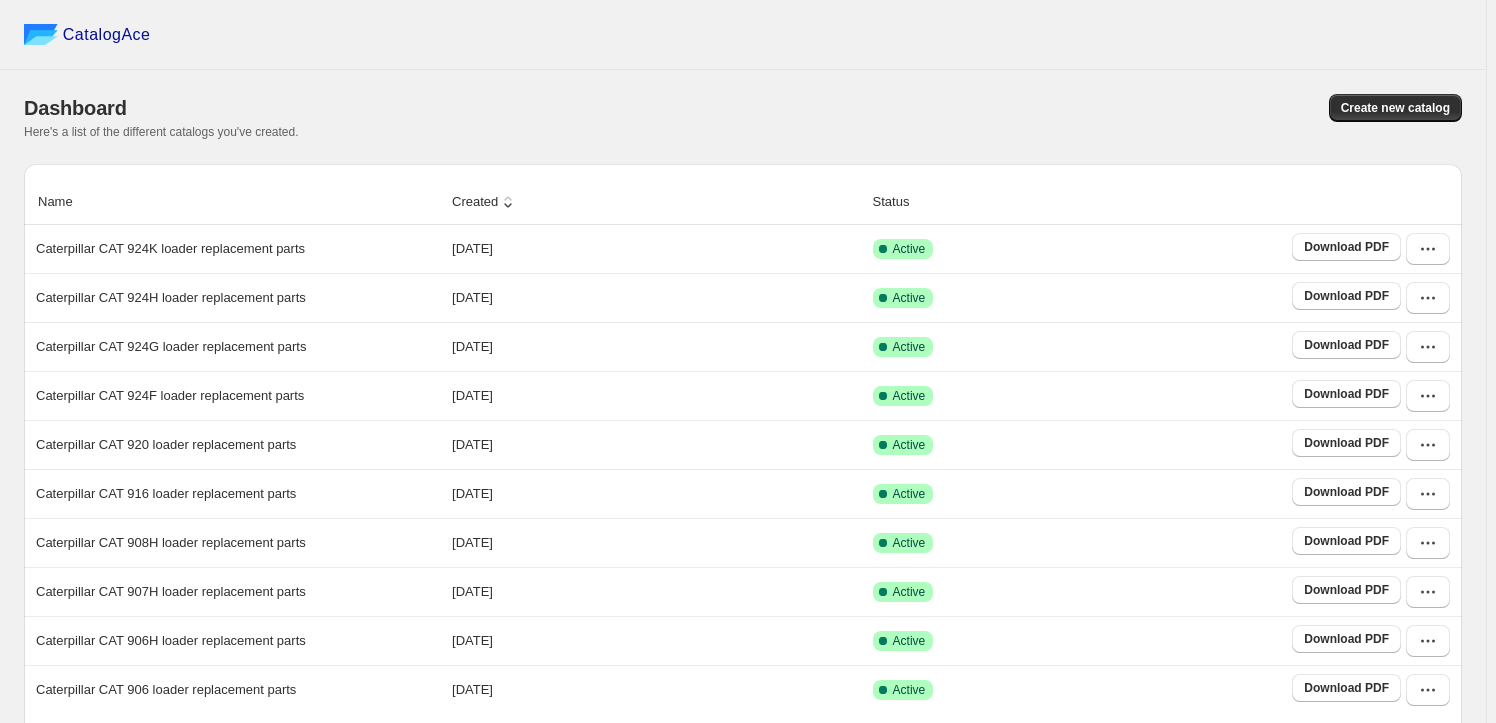 click on "Created" at bounding box center [485, 202] 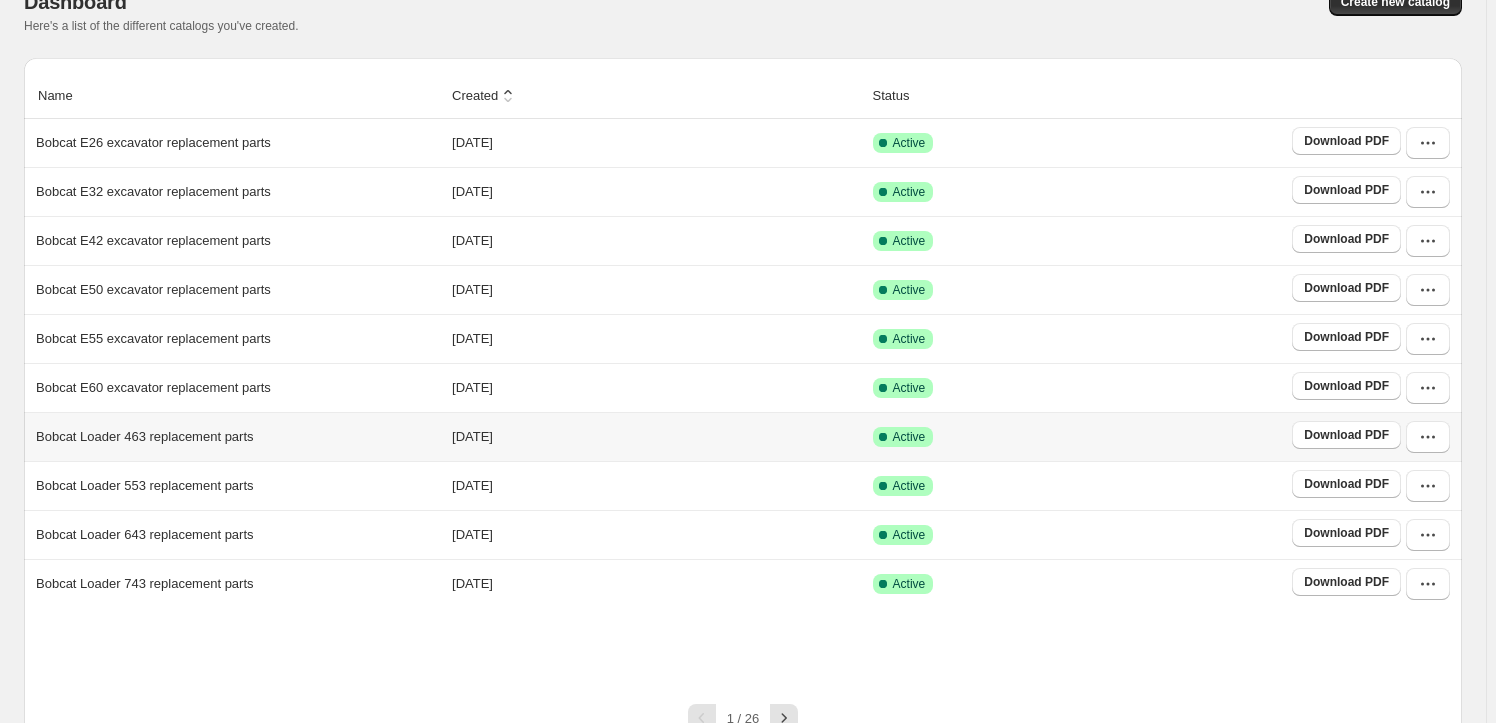 scroll, scrollTop: 172, scrollLeft: 0, axis: vertical 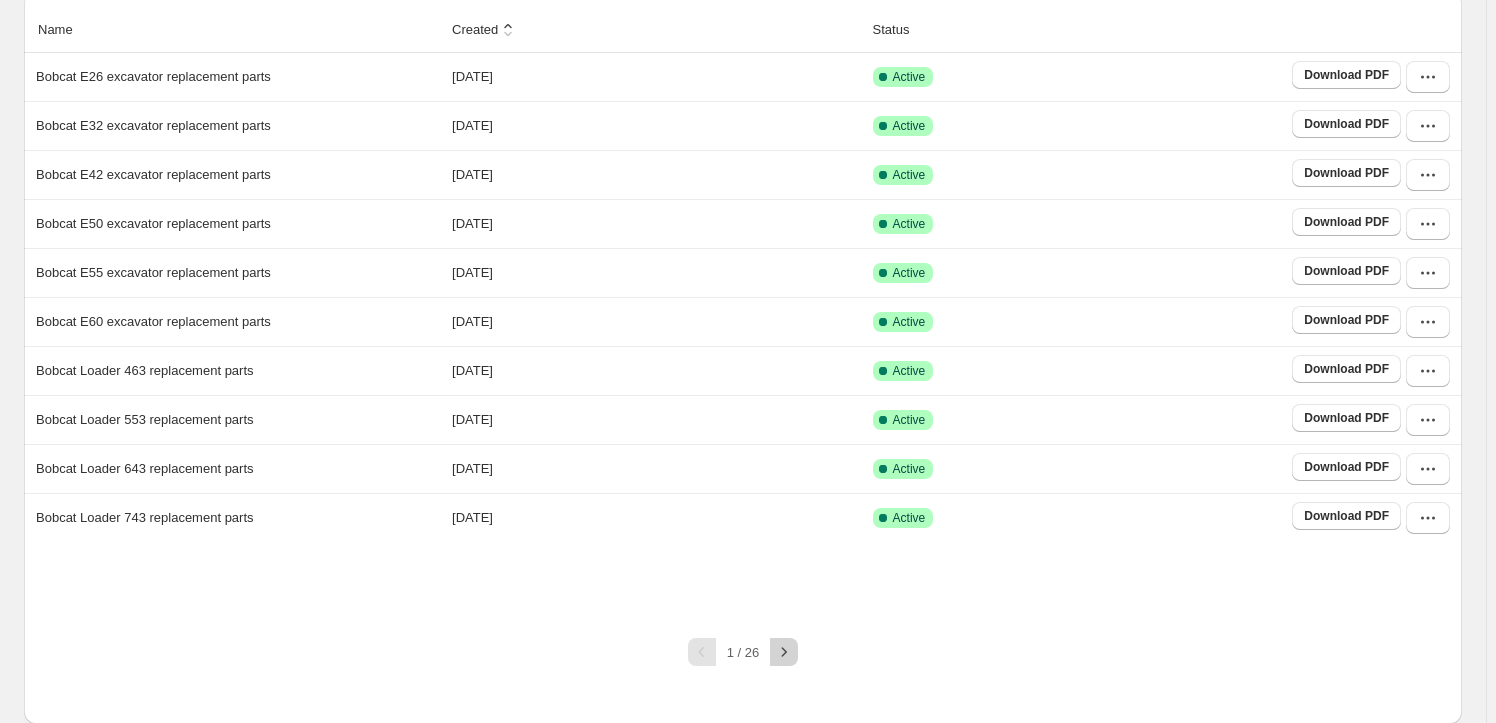 click 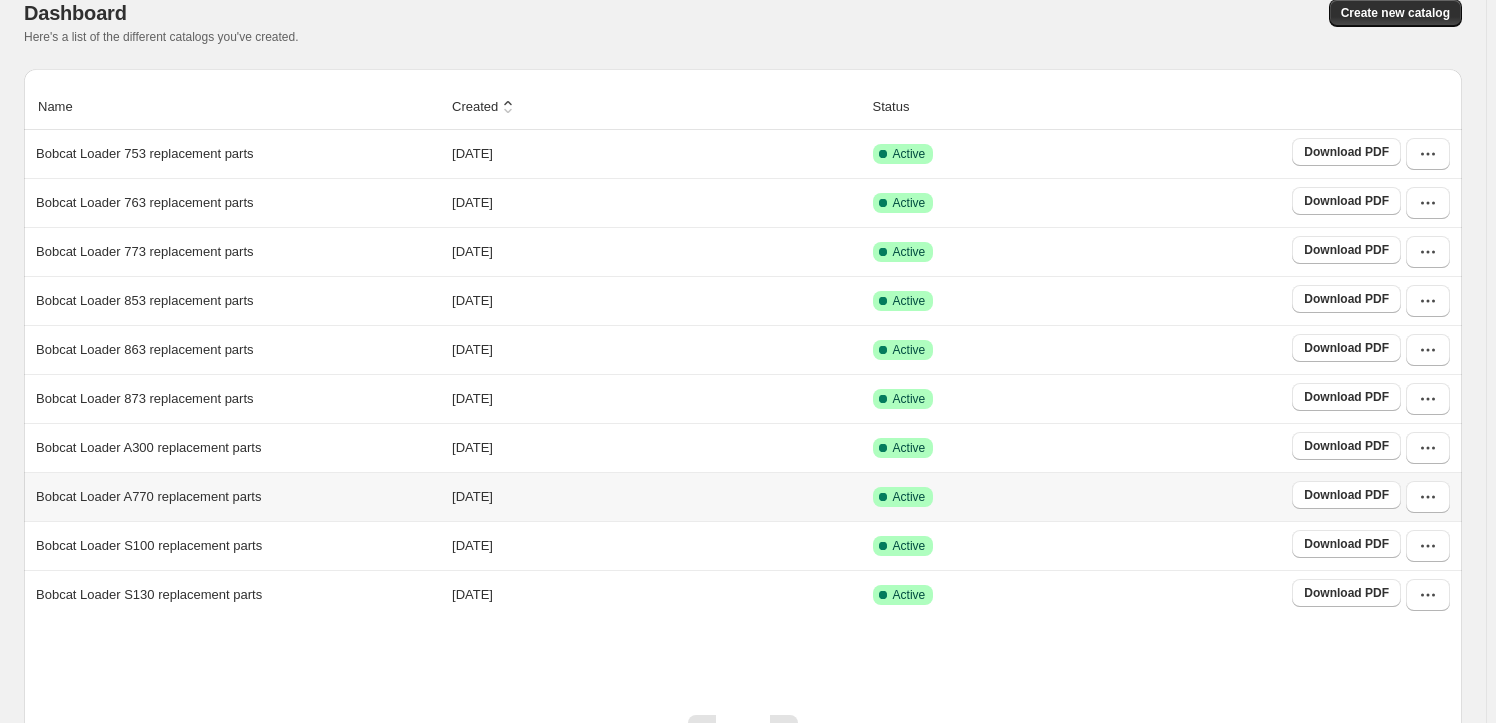 scroll, scrollTop: 172, scrollLeft: 0, axis: vertical 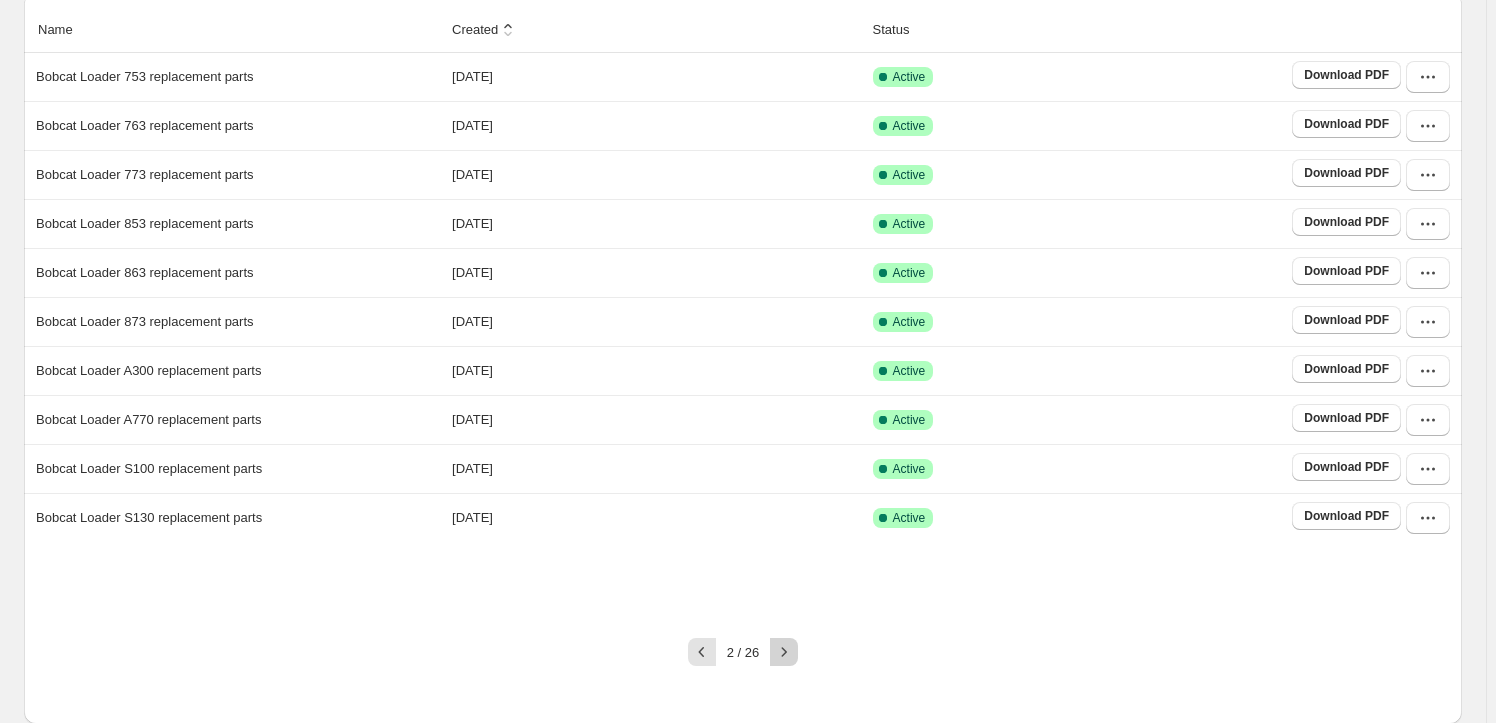 click 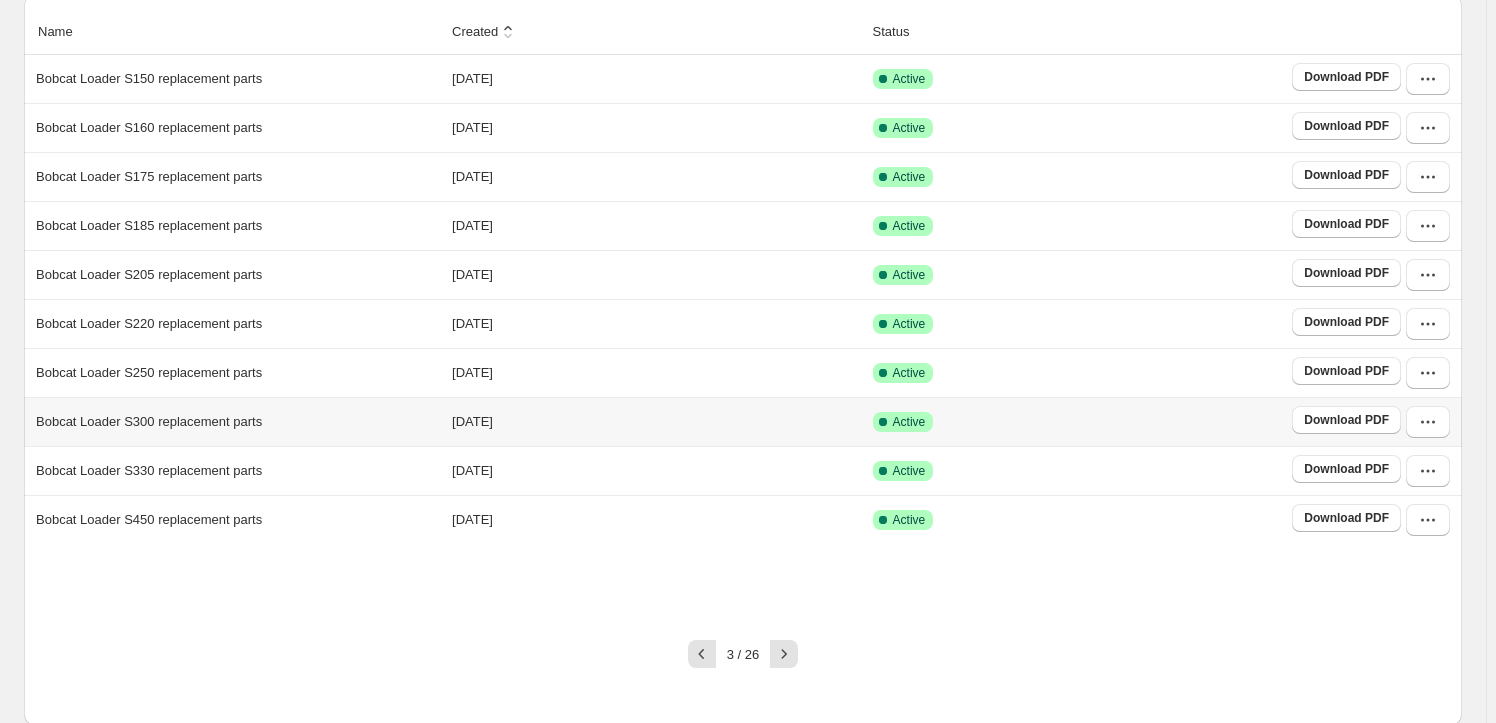 scroll, scrollTop: 172, scrollLeft: 0, axis: vertical 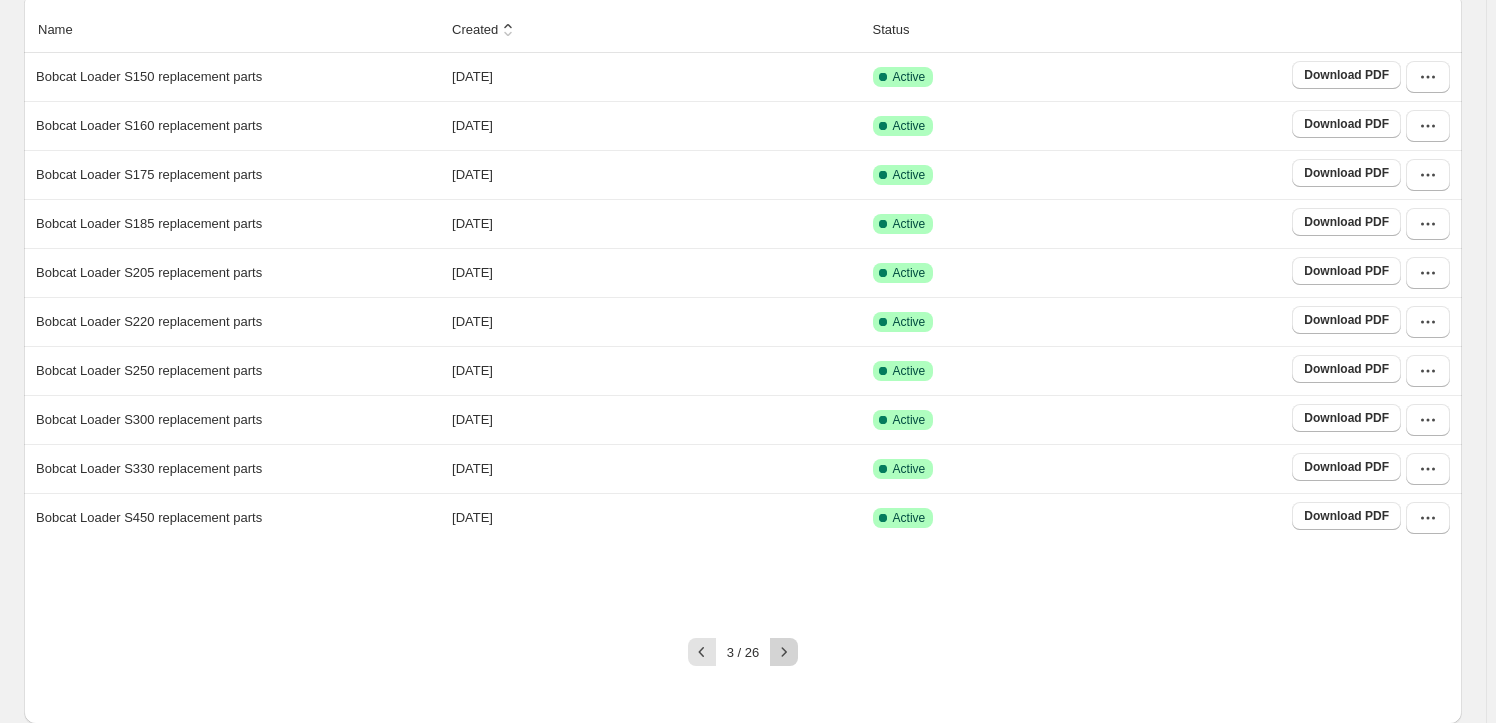 click 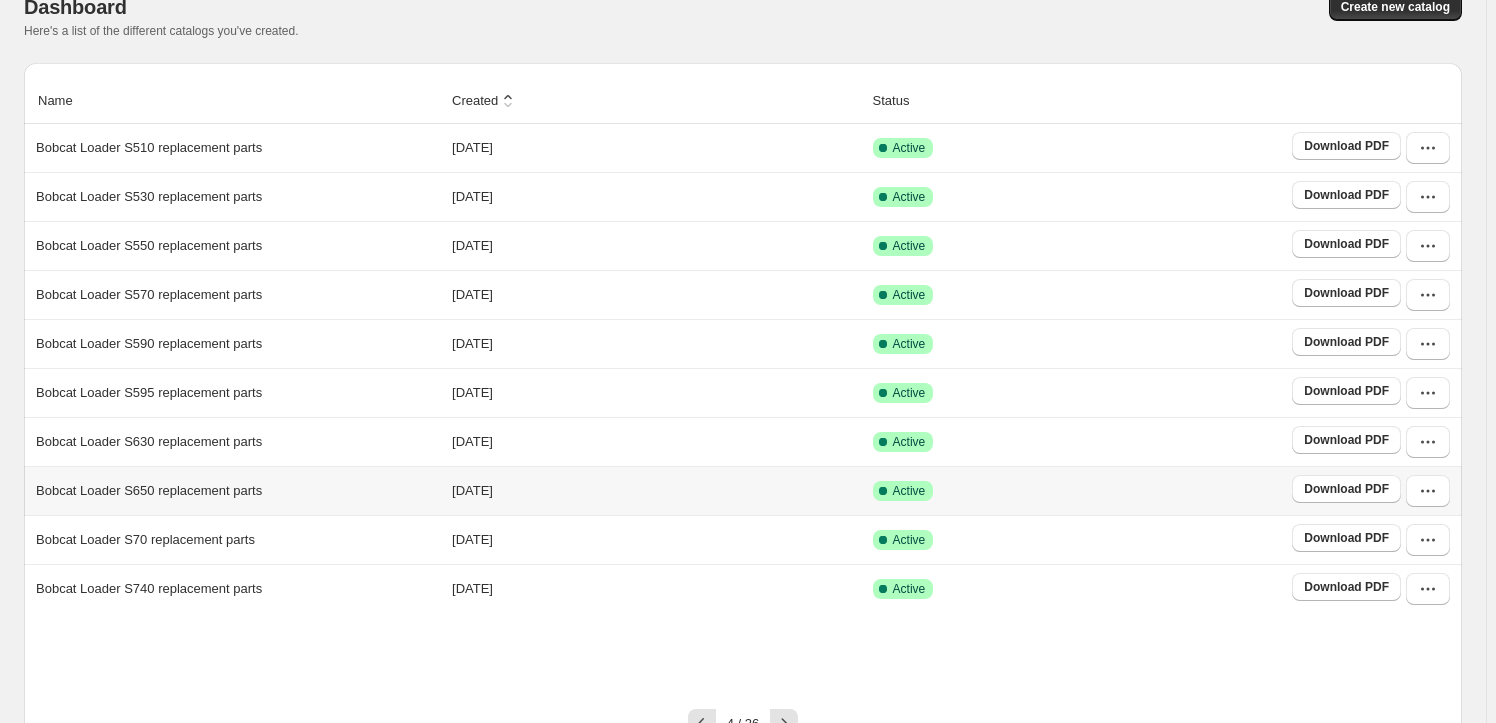 scroll, scrollTop: 172, scrollLeft: 0, axis: vertical 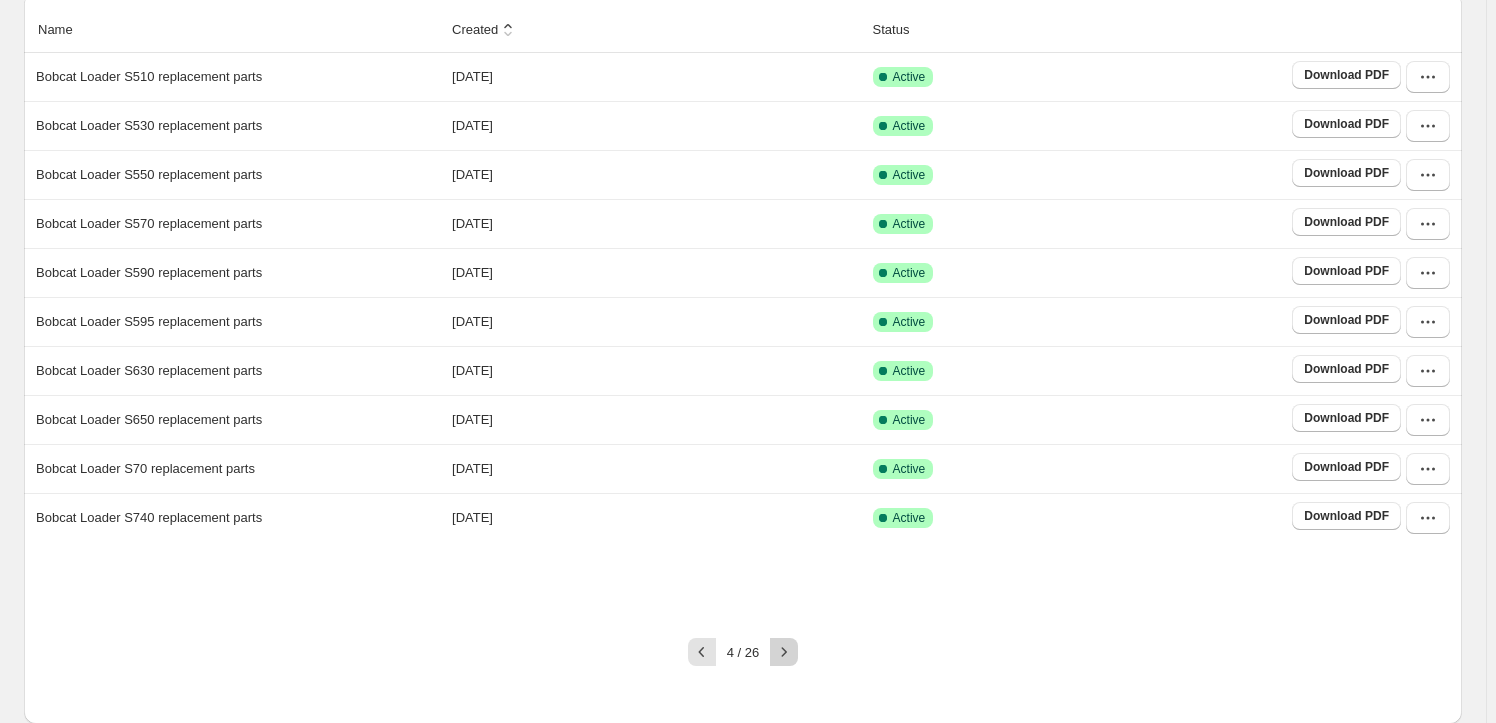 click 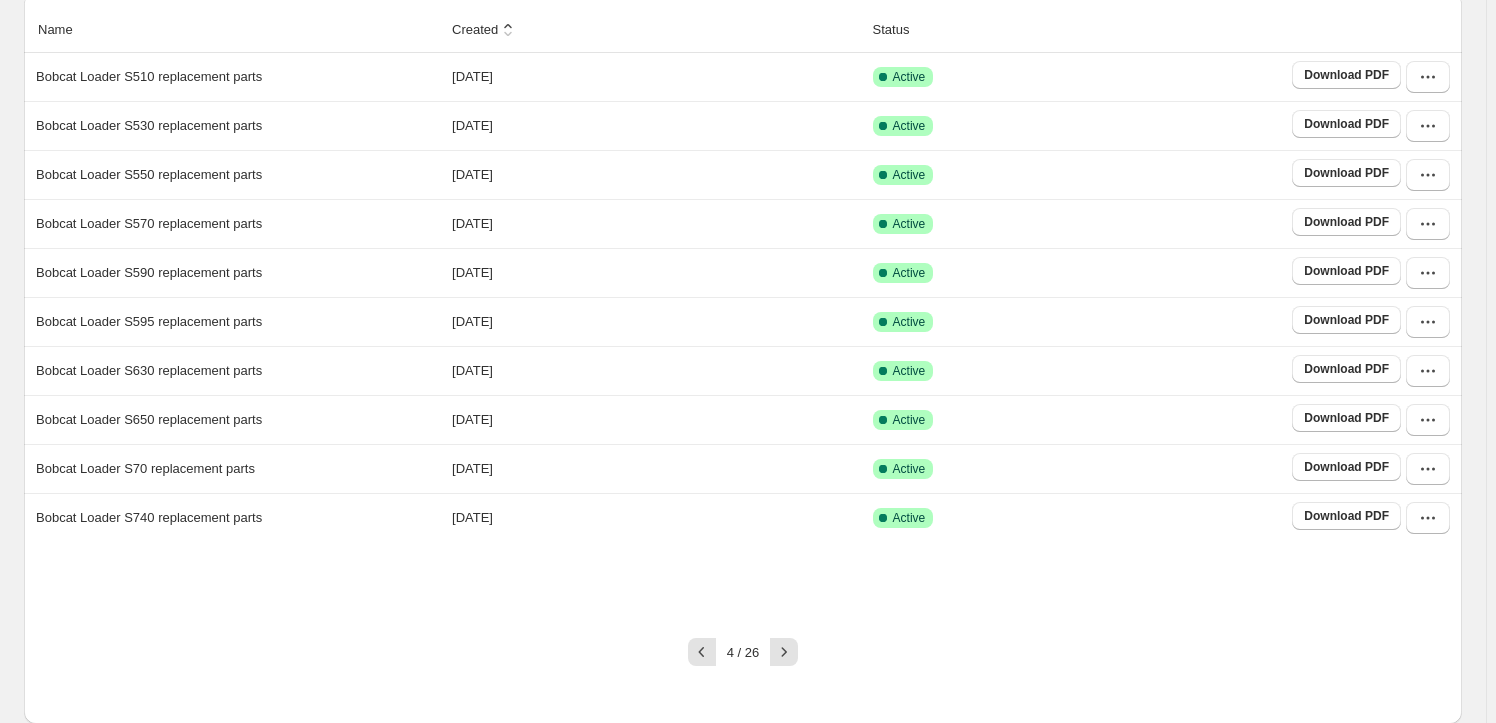 scroll, scrollTop: 0, scrollLeft: 0, axis: both 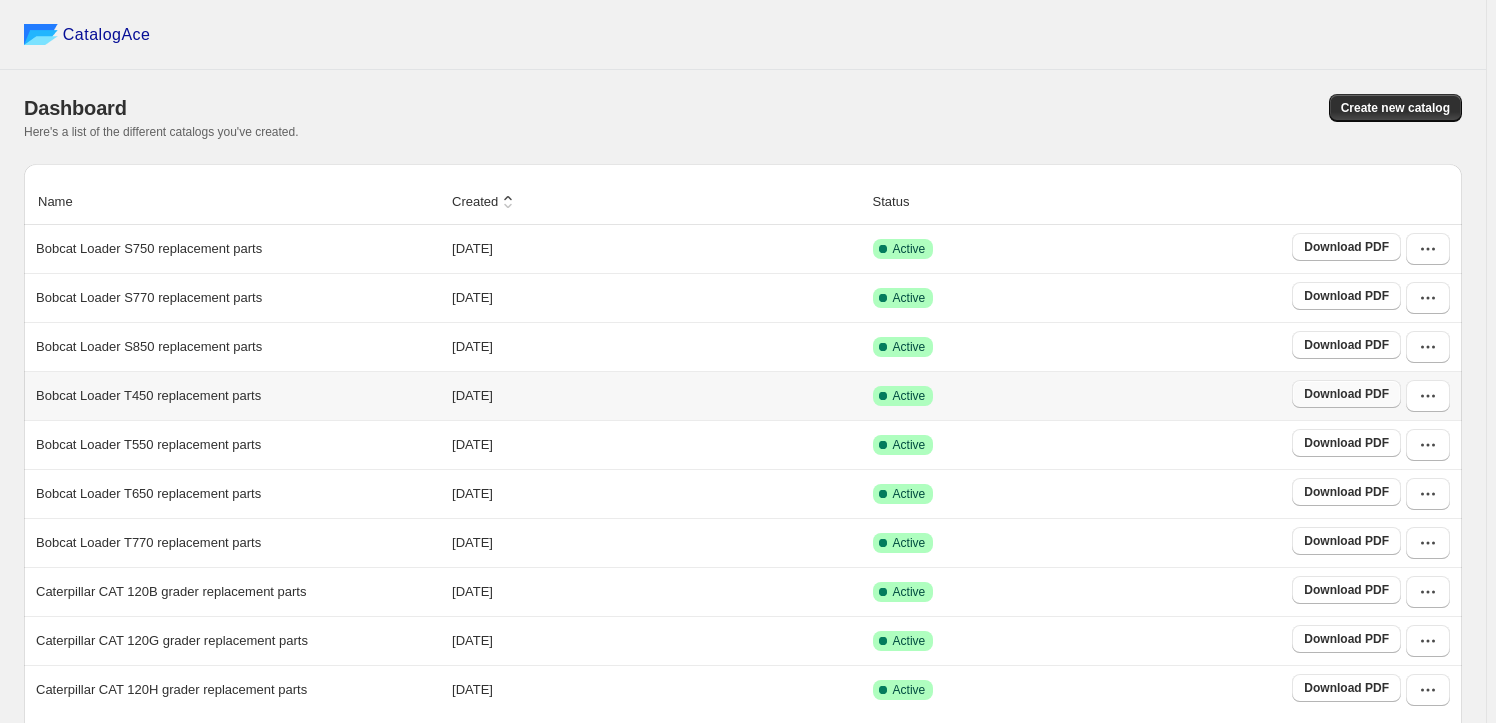 click on "Download PDF" at bounding box center (1346, 394) 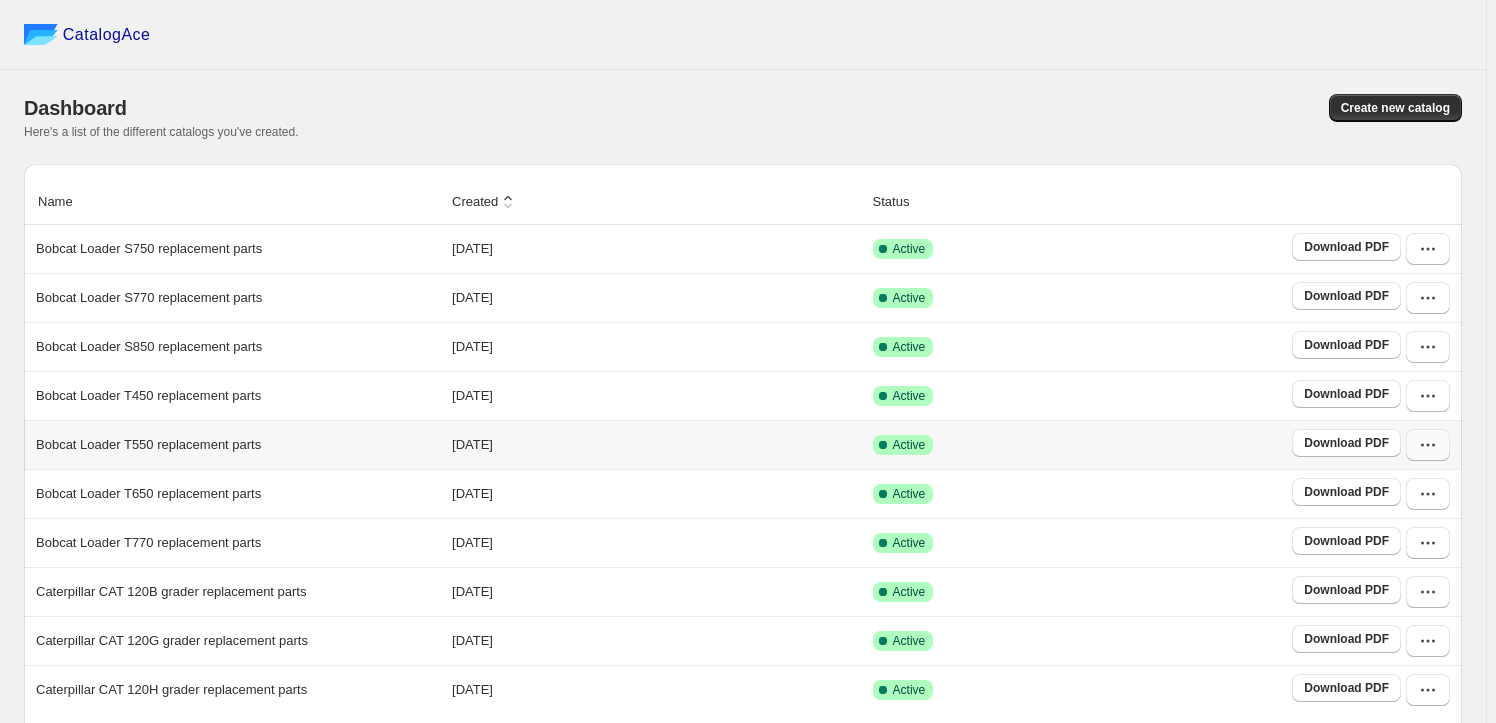 click 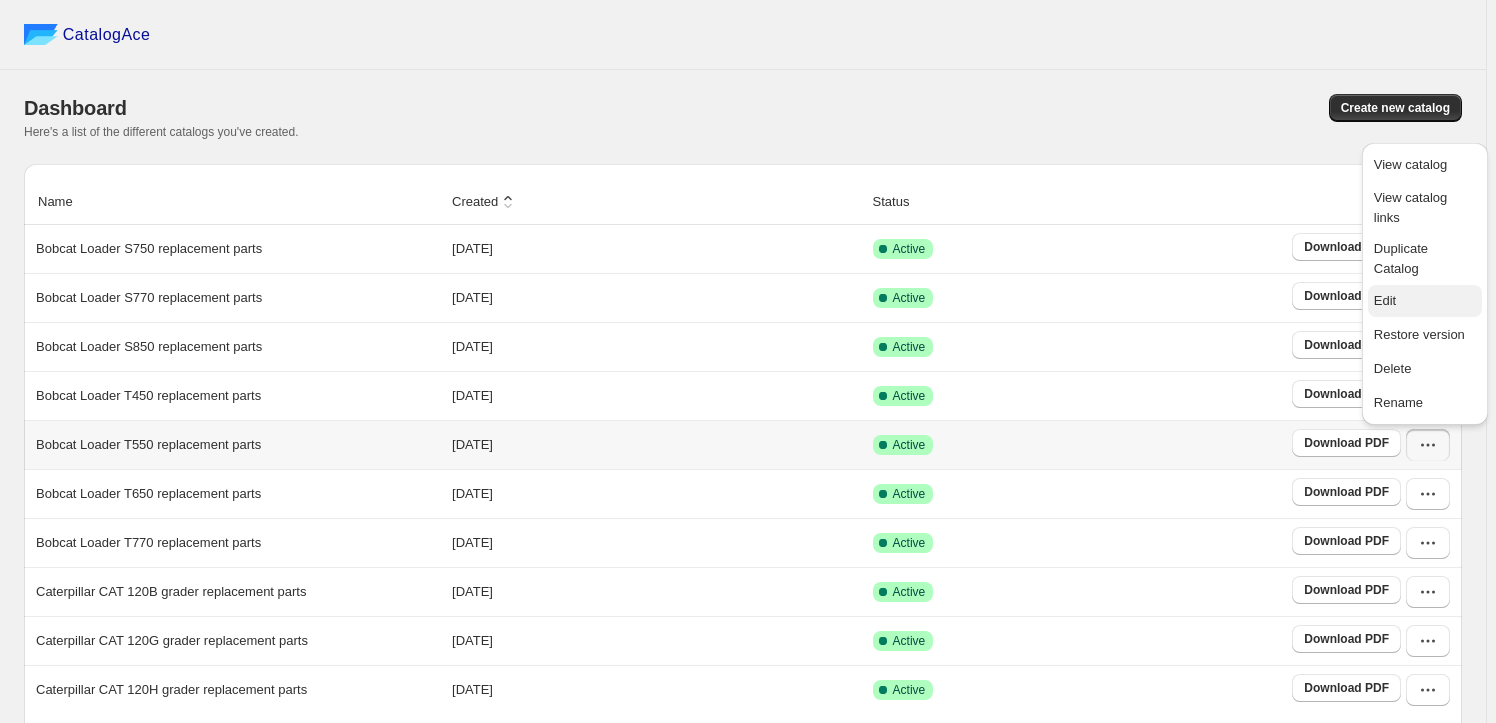 click on "Edit" at bounding box center (1425, 301) 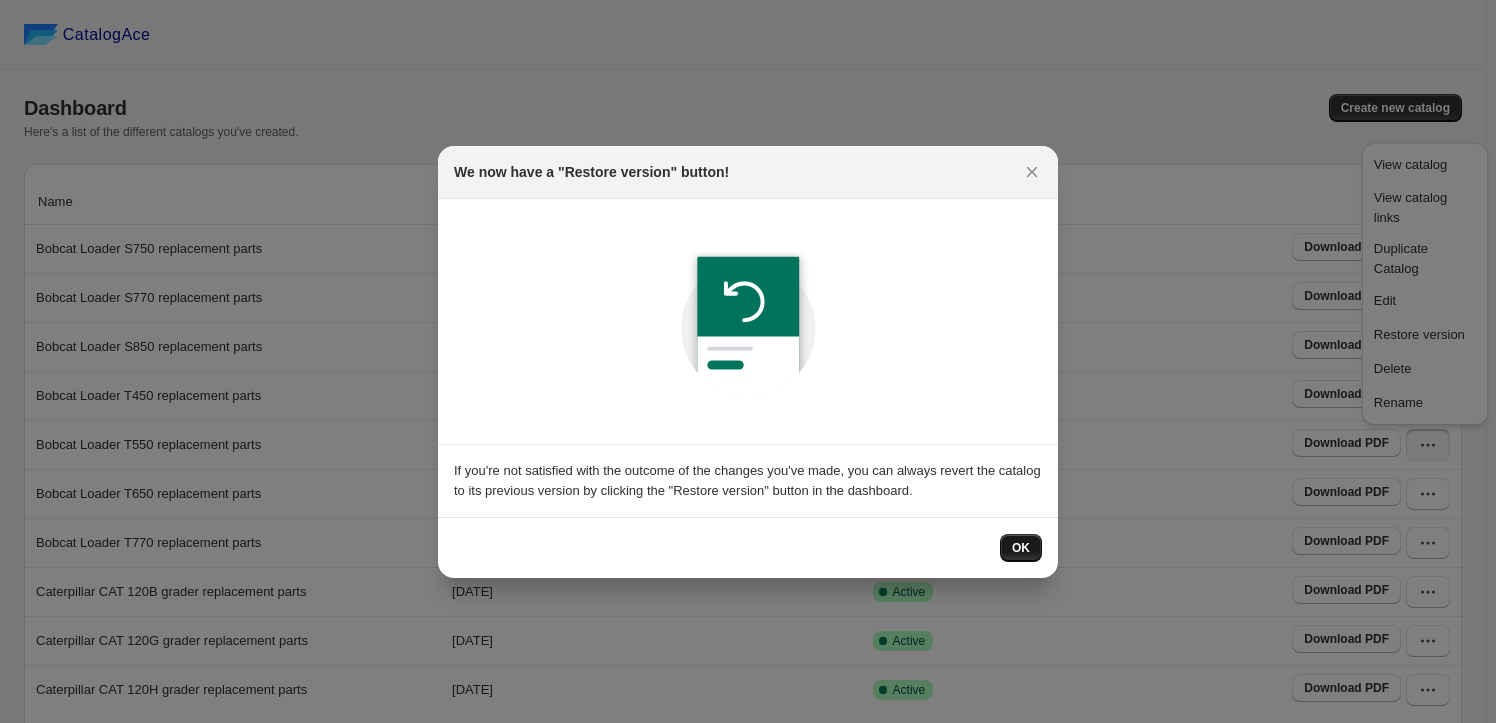 click on "OK" at bounding box center (1021, 548) 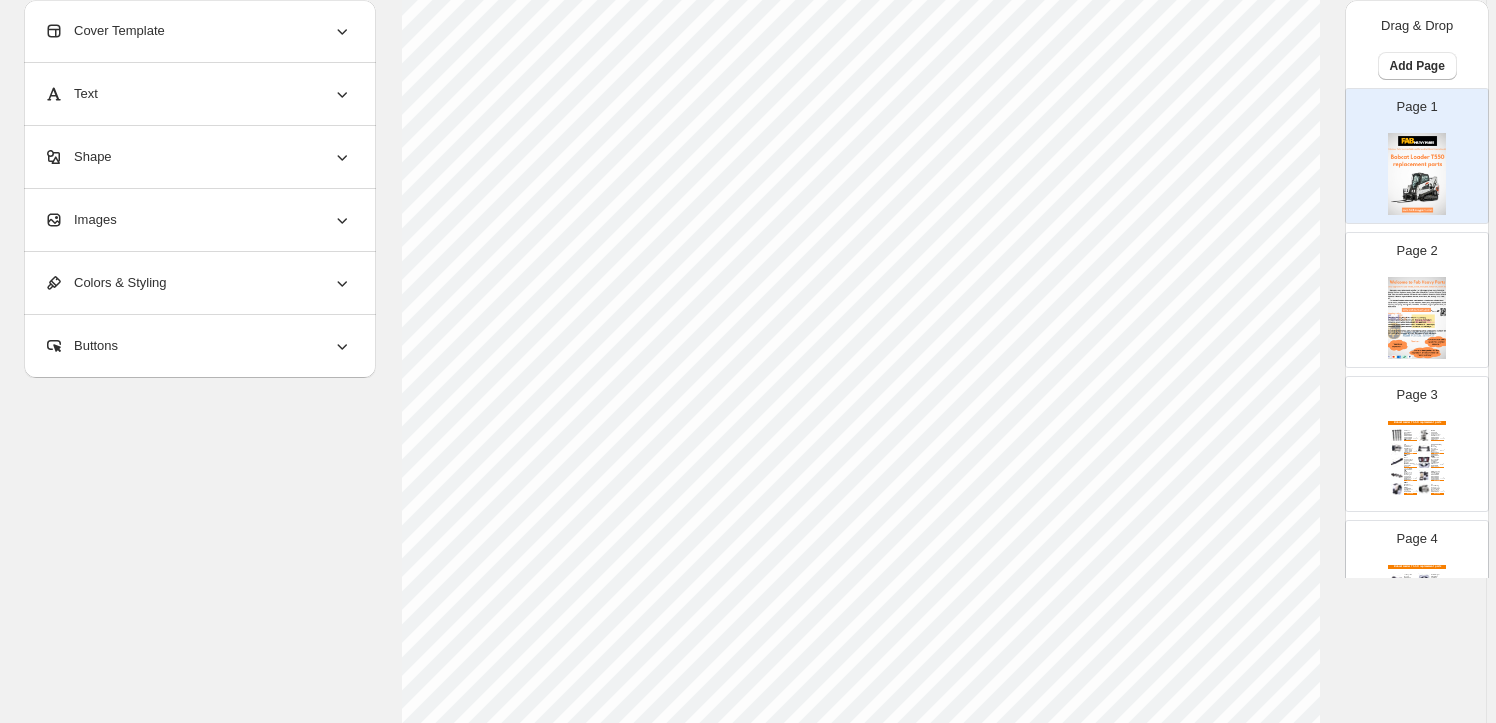 scroll, scrollTop: 0, scrollLeft: 0, axis: both 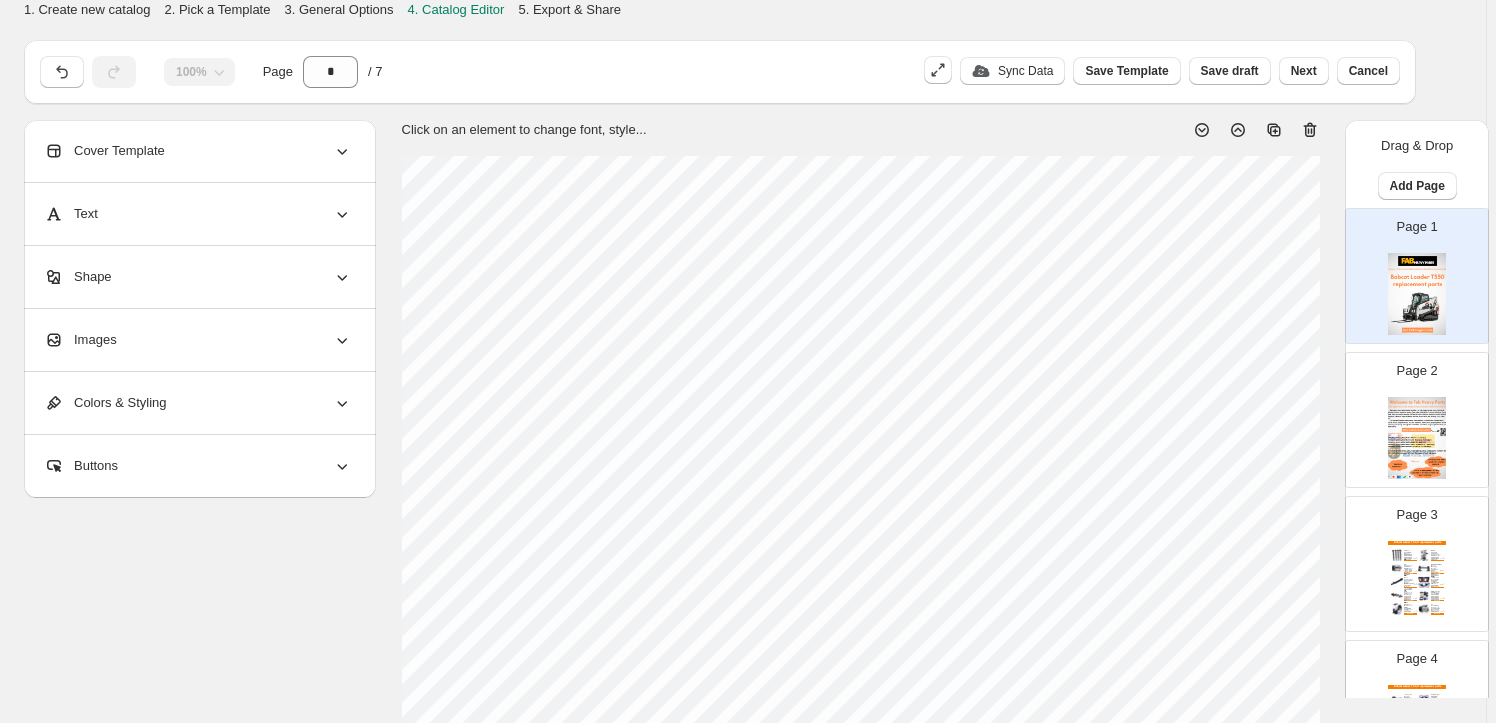 click on "Images" at bounding box center [198, 340] 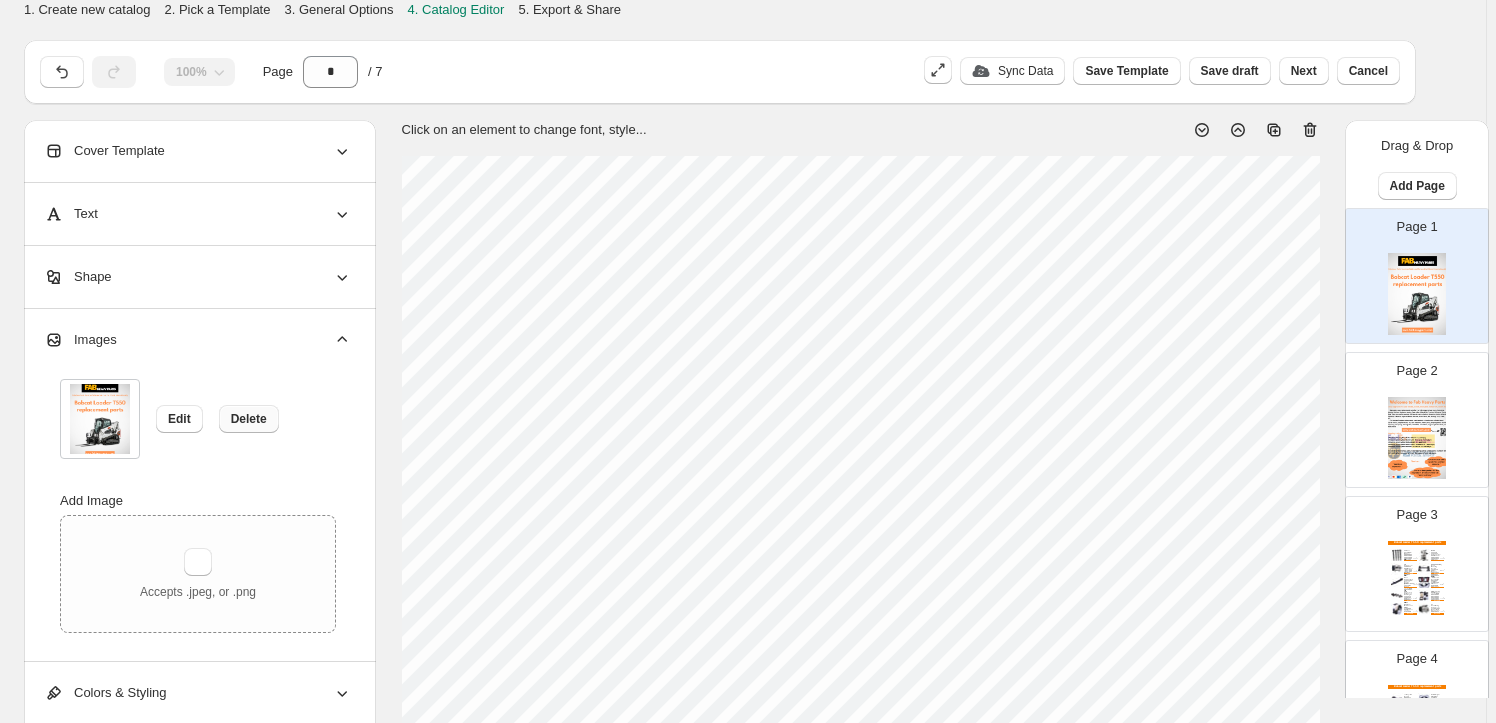 click on "Delete" at bounding box center (249, 419) 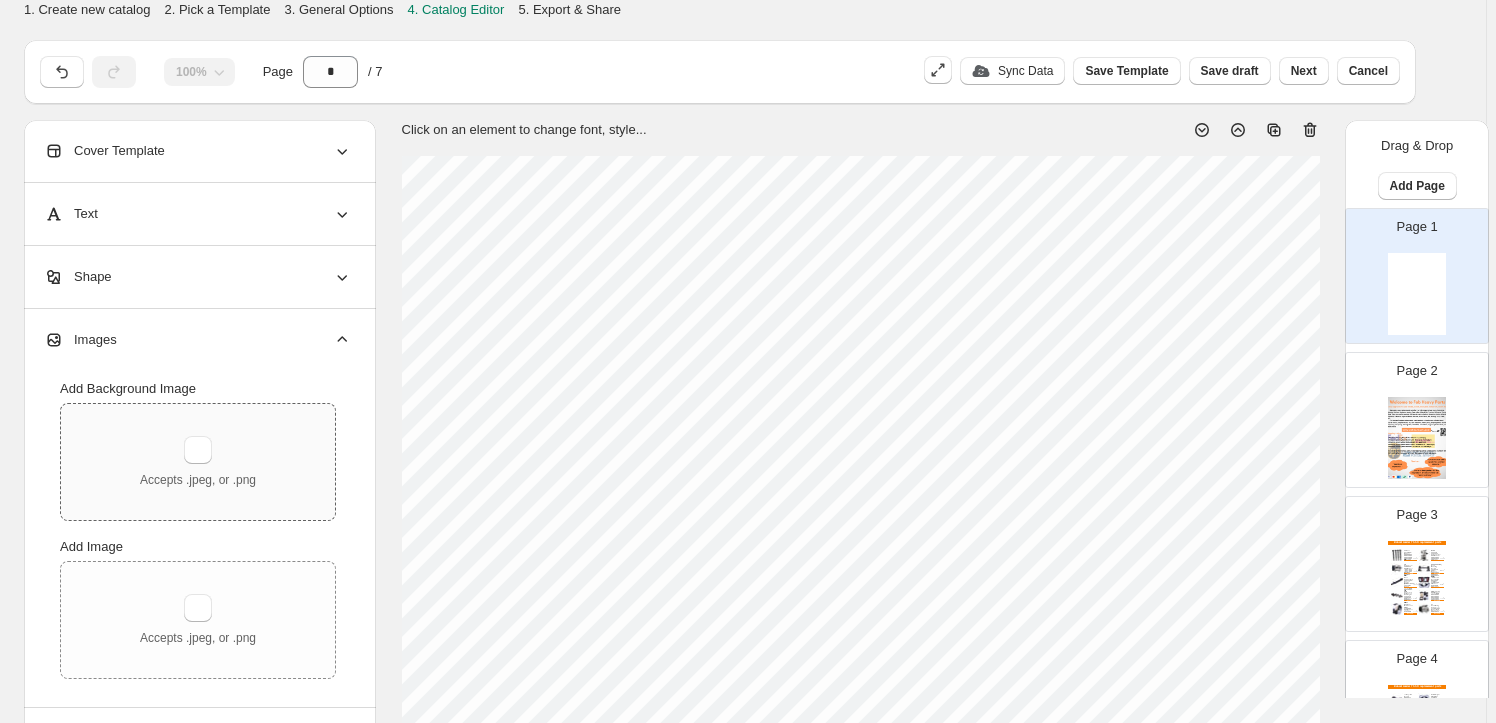 click on "Accepts .jpeg, or .png" at bounding box center (198, 462) 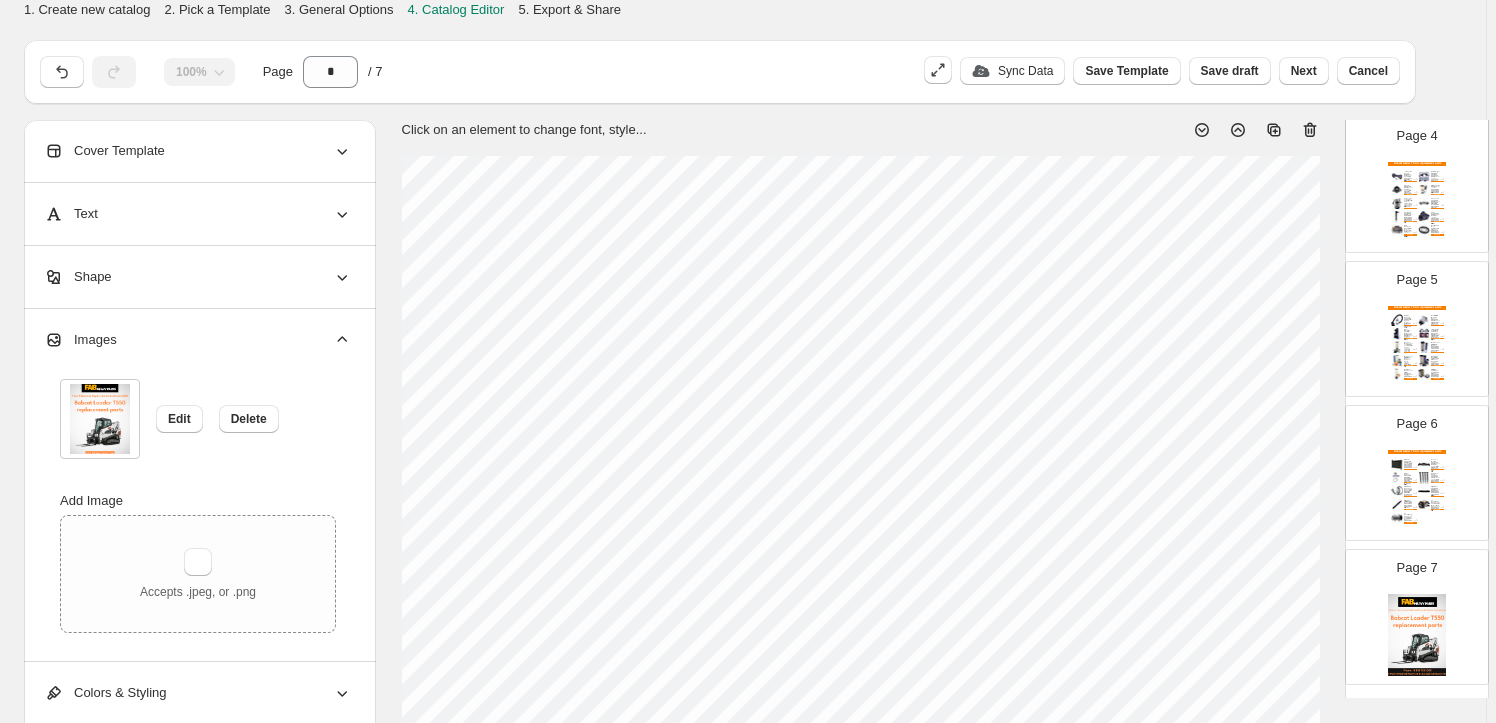 scroll, scrollTop: 560, scrollLeft: 0, axis: vertical 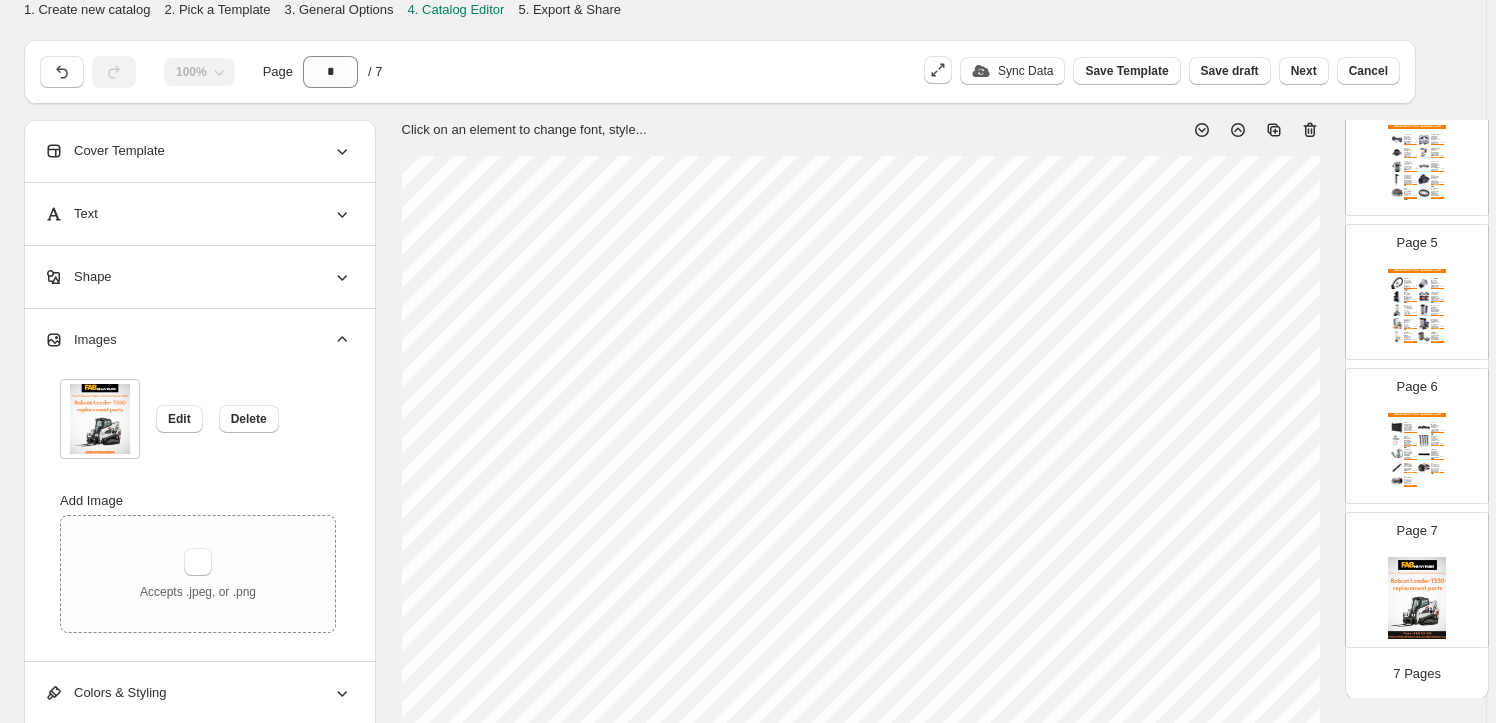 click at bounding box center [1417, 598] 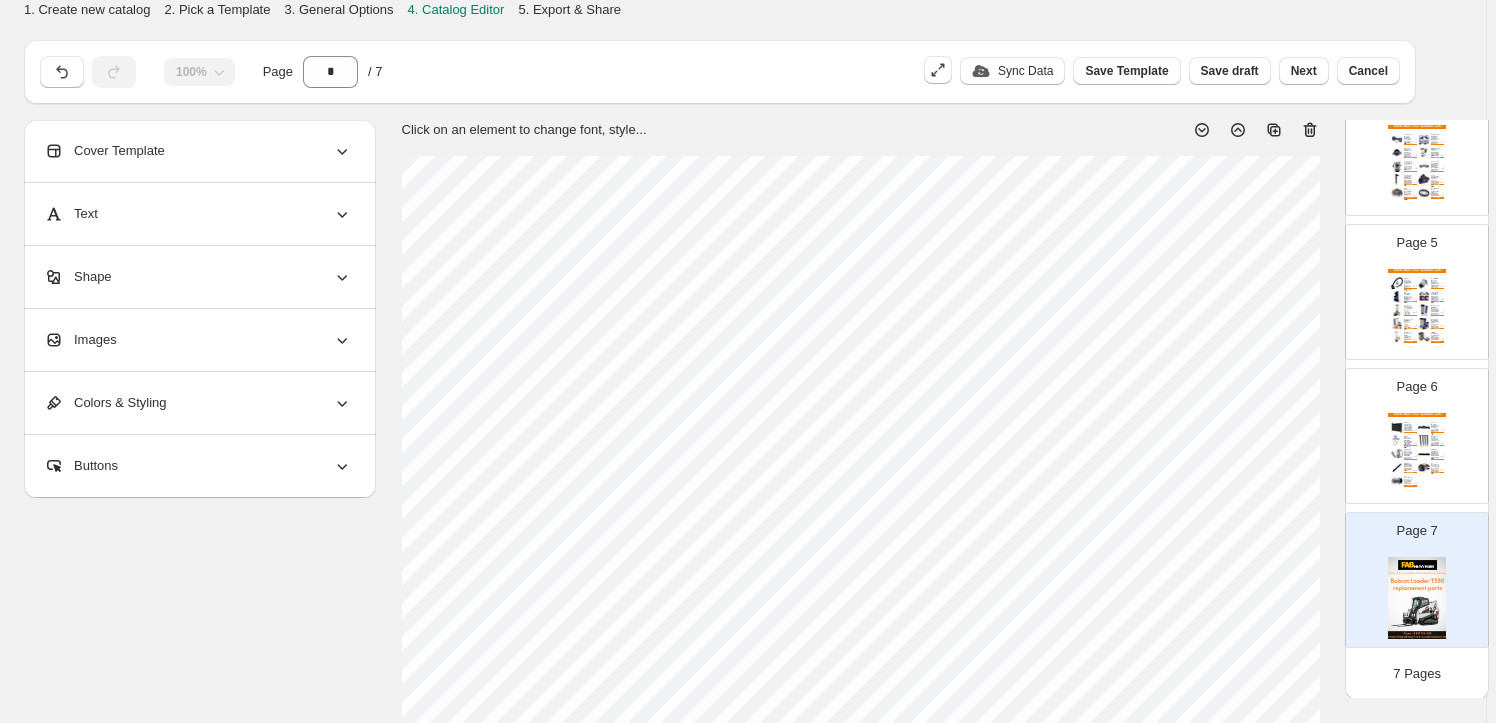 click on "Images" at bounding box center (198, 340) 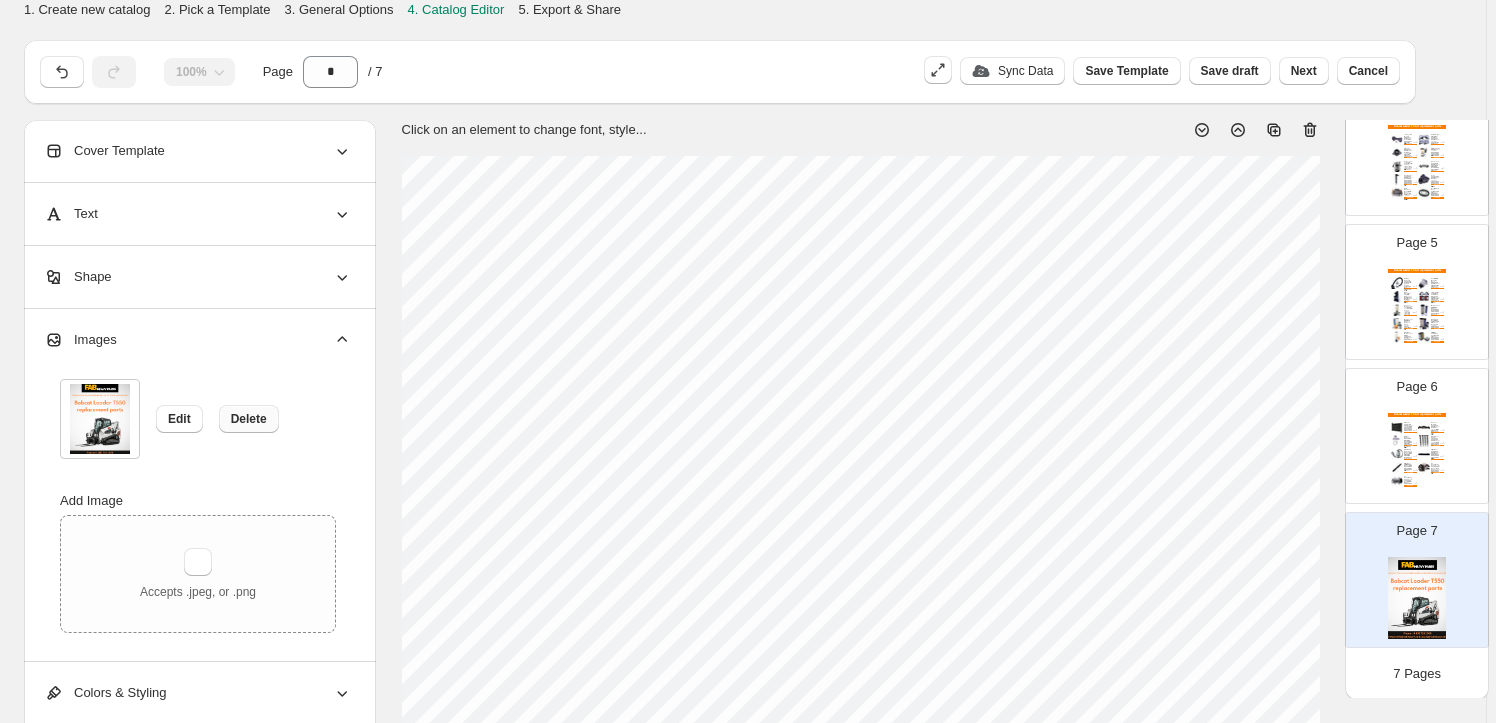 click on "Delete" at bounding box center [249, 419] 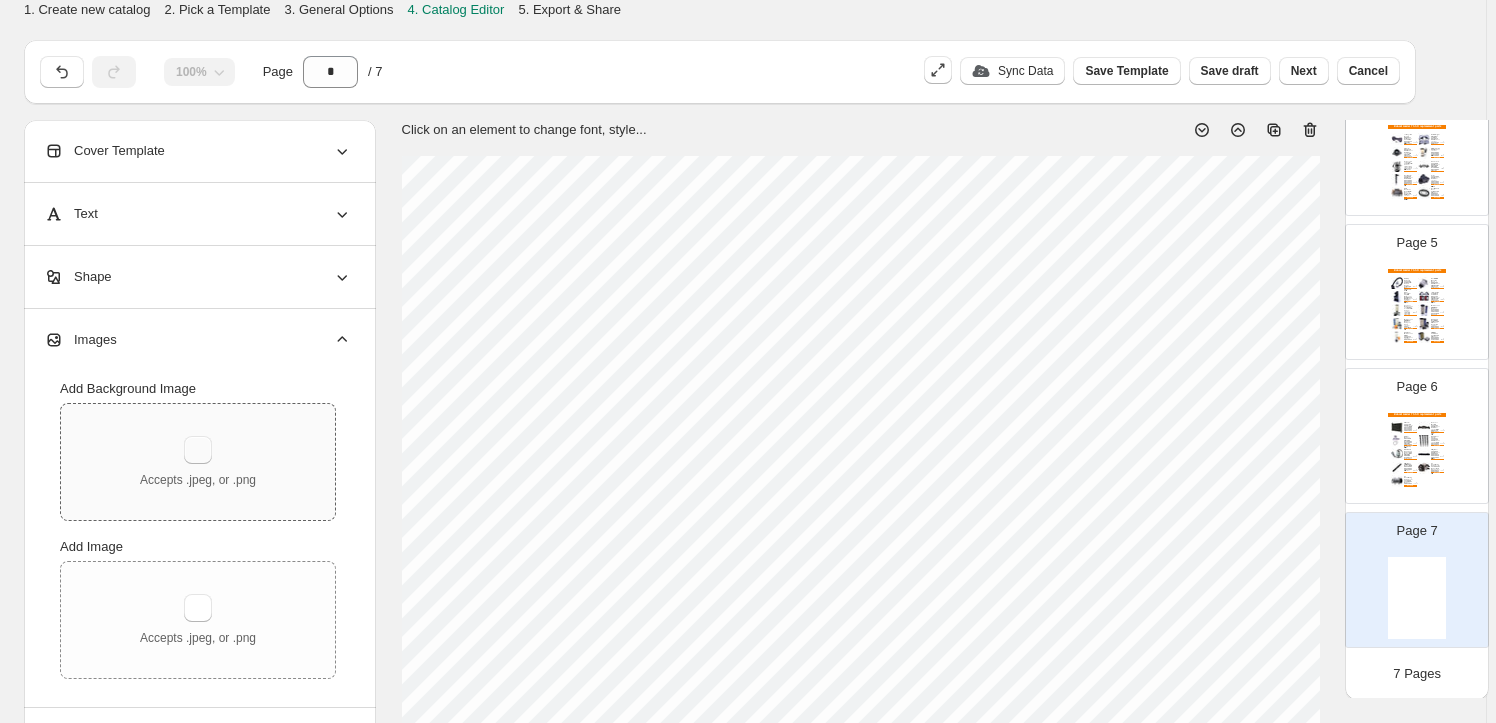 click at bounding box center [198, 450] 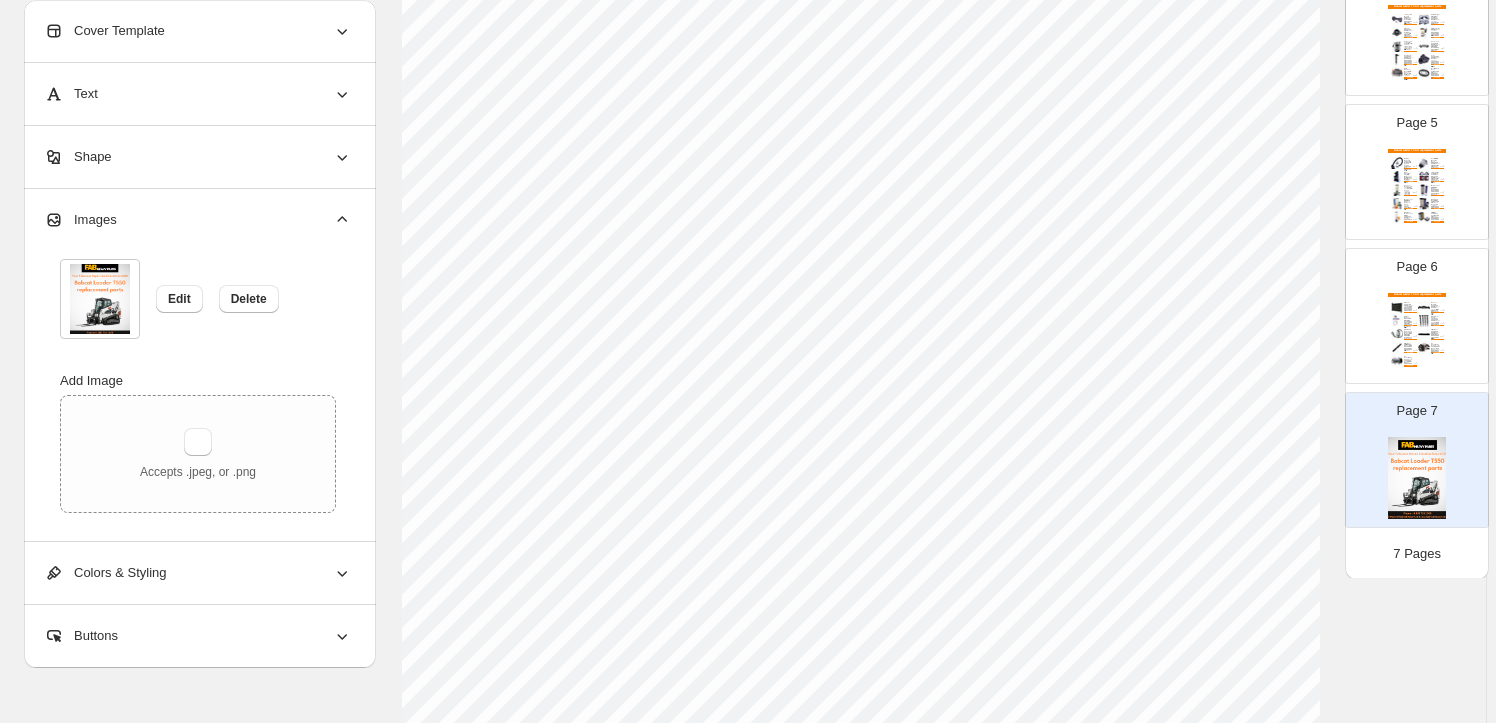 scroll, scrollTop: 0, scrollLeft: 0, axis: both 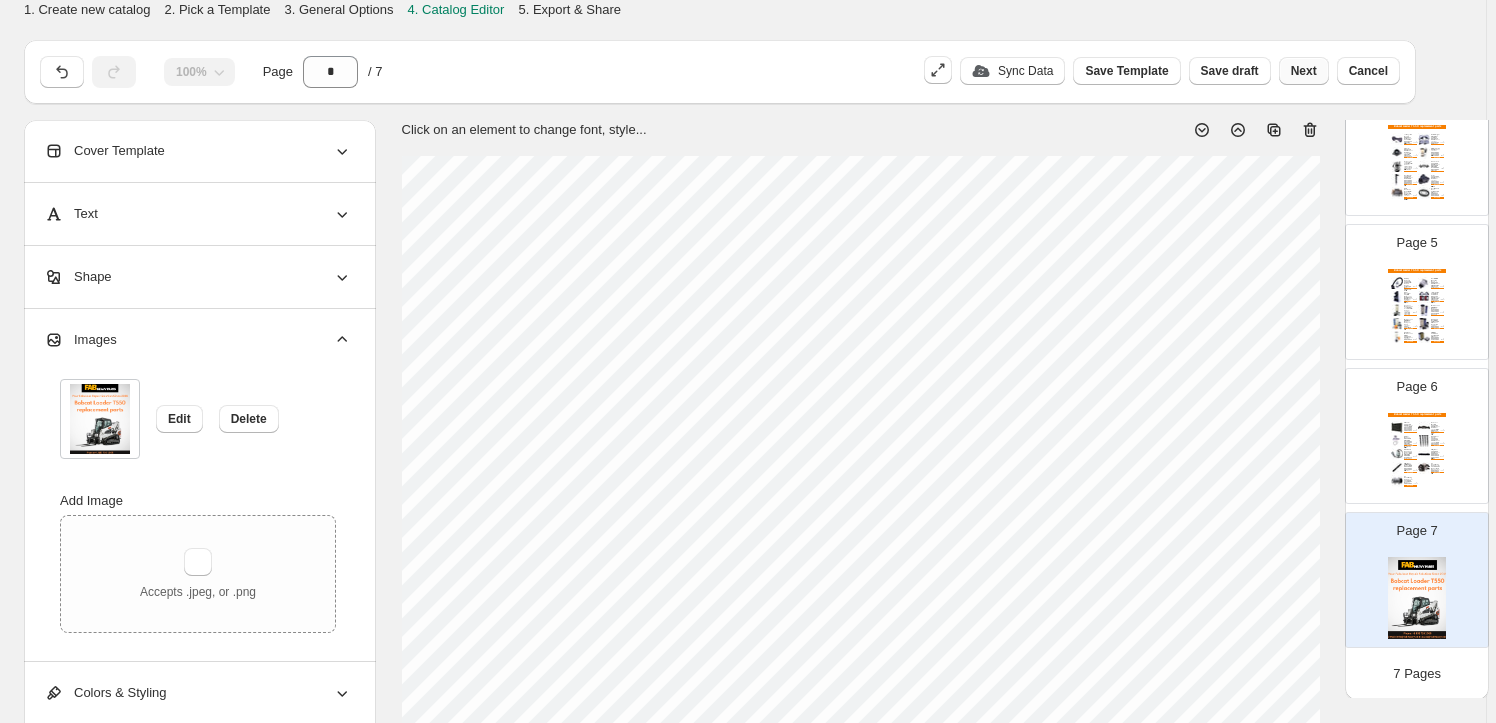click on "Next" at bounding box center [1304, 71] 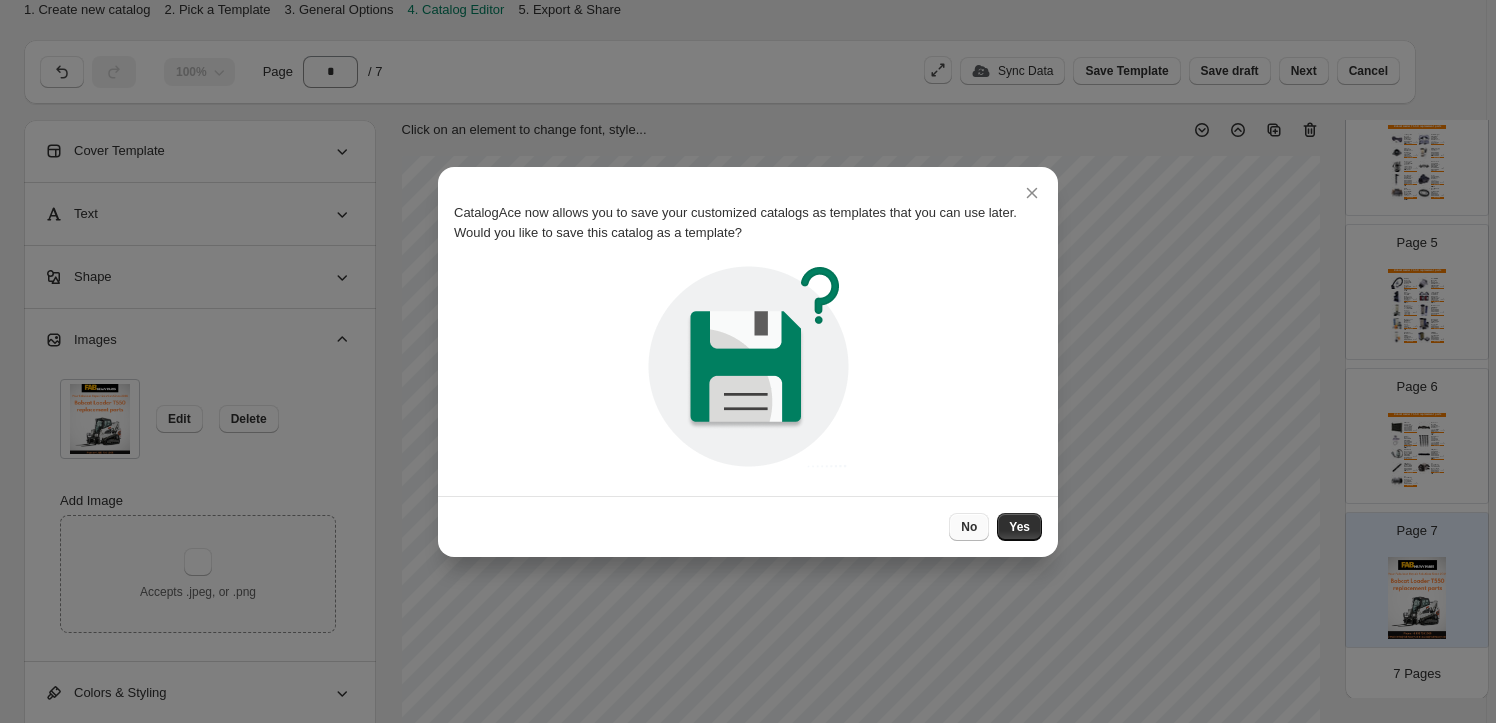 click on "No" at bounding box center (969, 527) 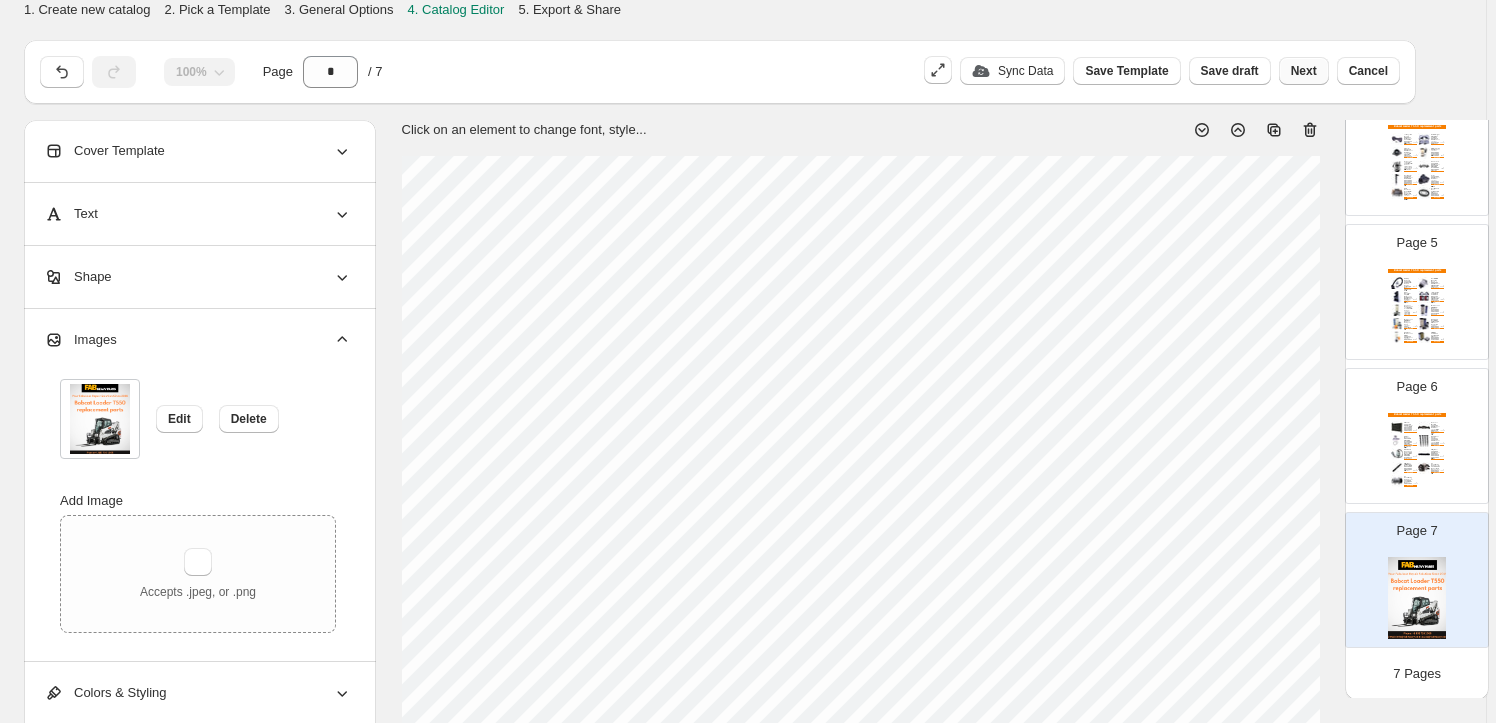 click on "Next" at bounding box center (1304, 71) 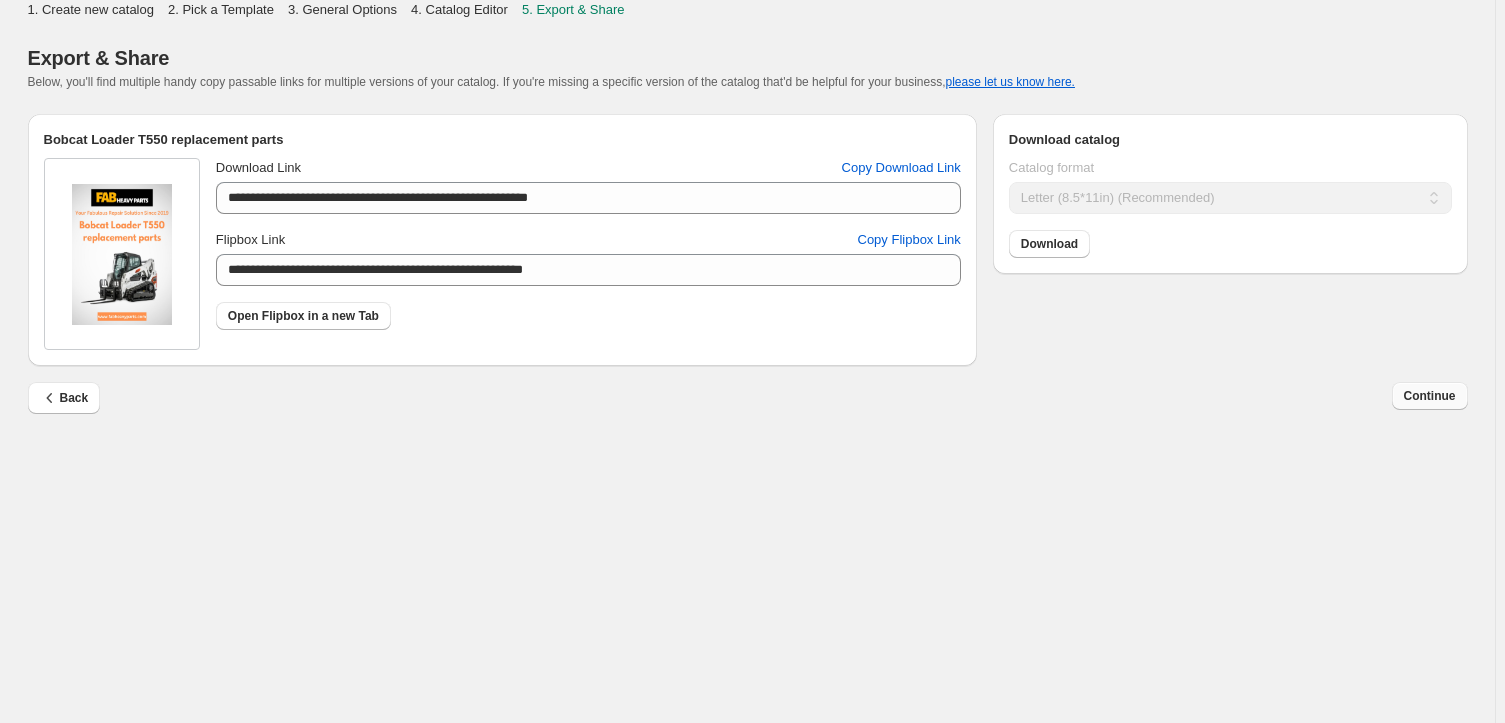 click on "Continue" at bounding box center [1430, 396] 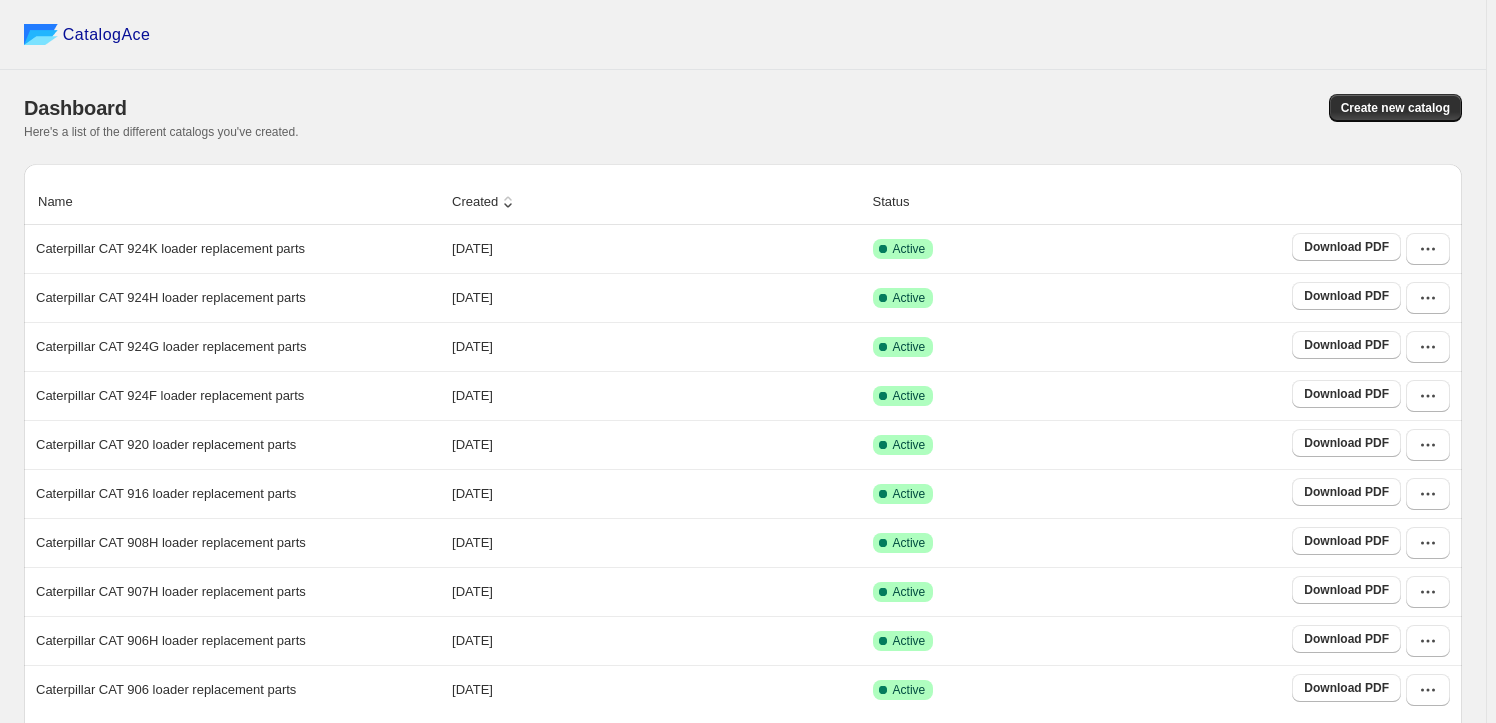 click on "Created" at bounding box center [485, 202] 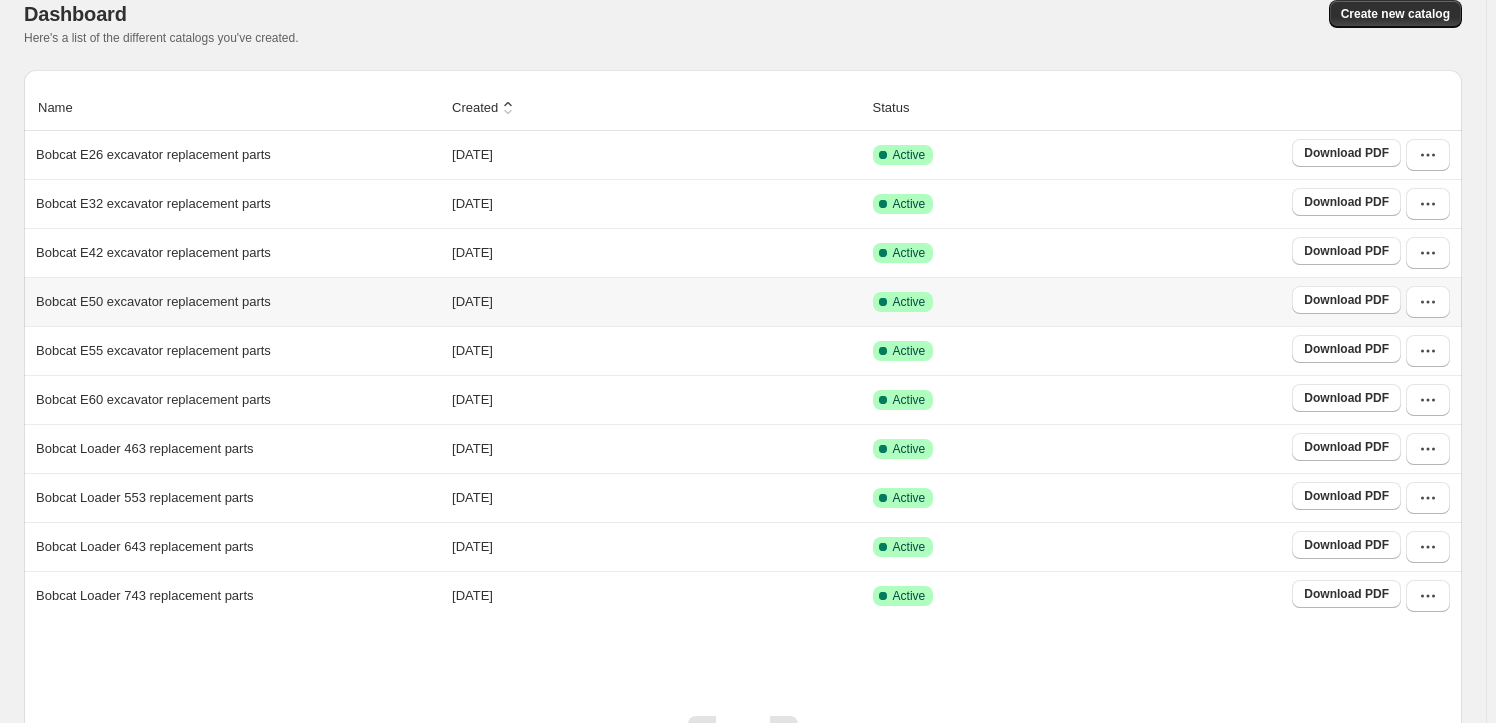 scroll, scrollTop: 172, scrollLeft: 0, axis: vertical 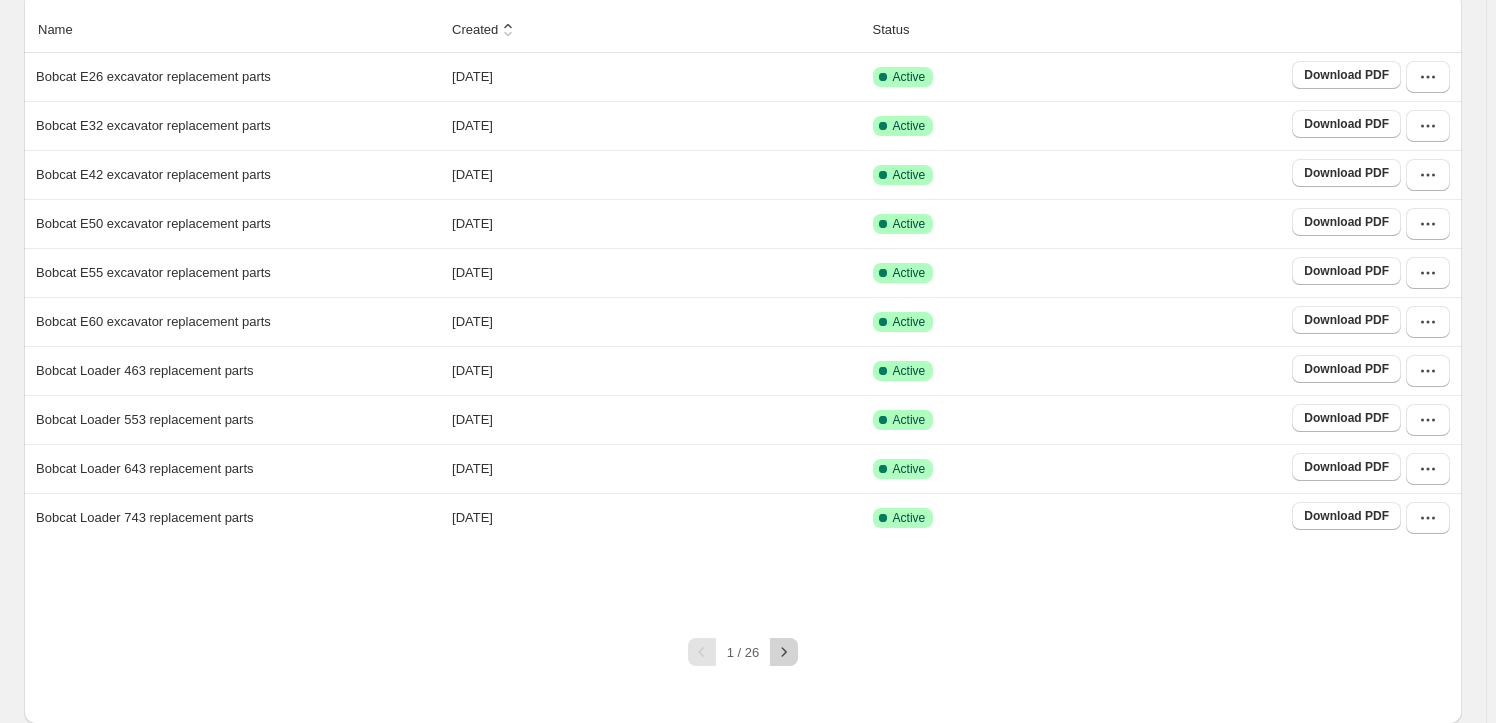 click 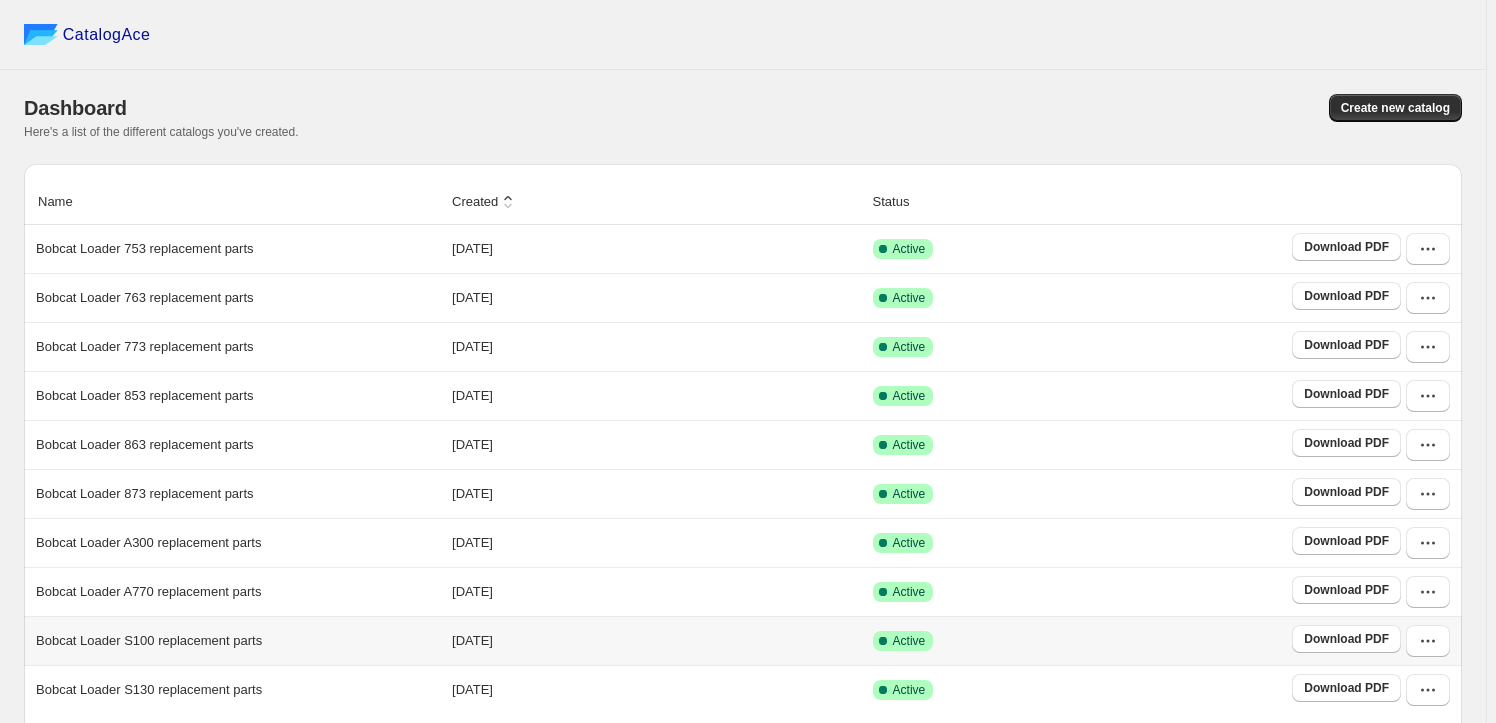 scroll, scrollTop: 172, scrollLeft: 0, axis: vertical 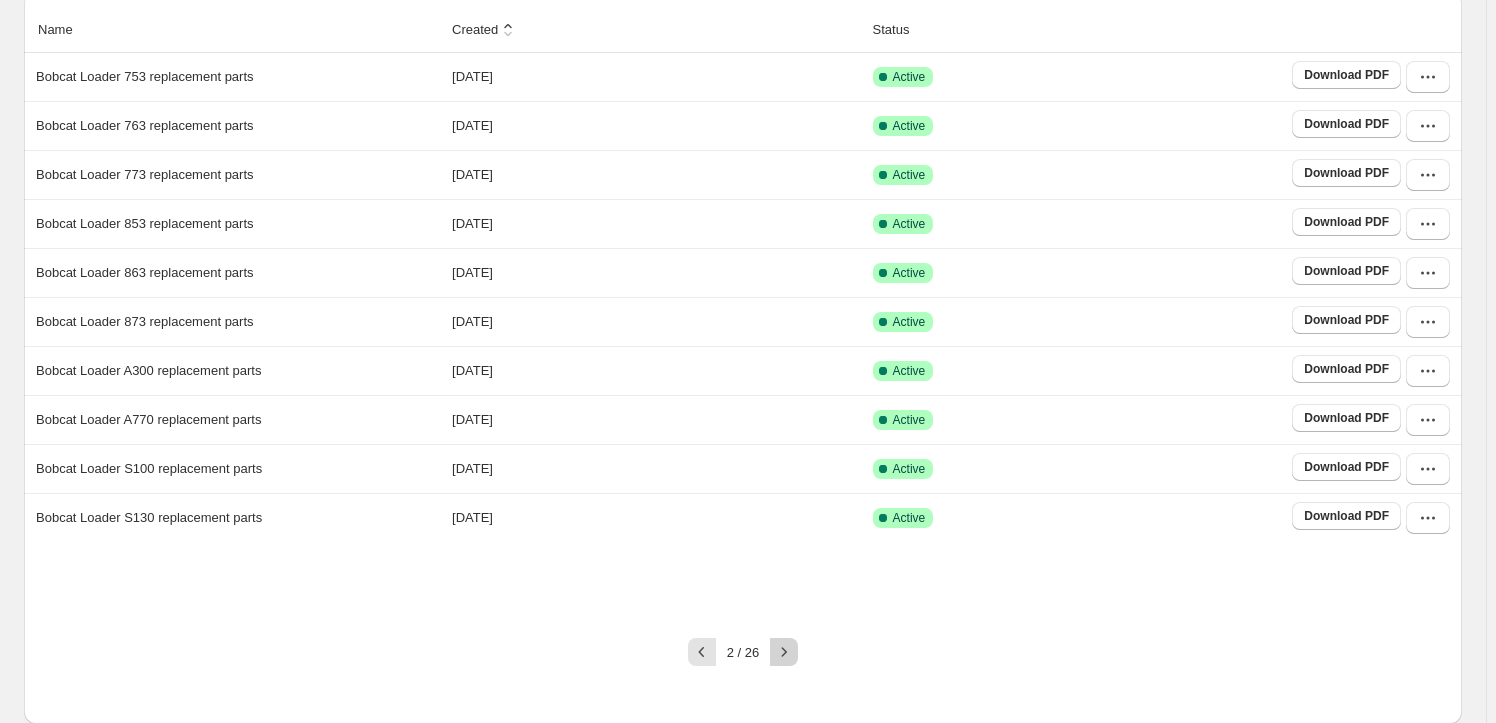 click at bounding box center [784, 652] 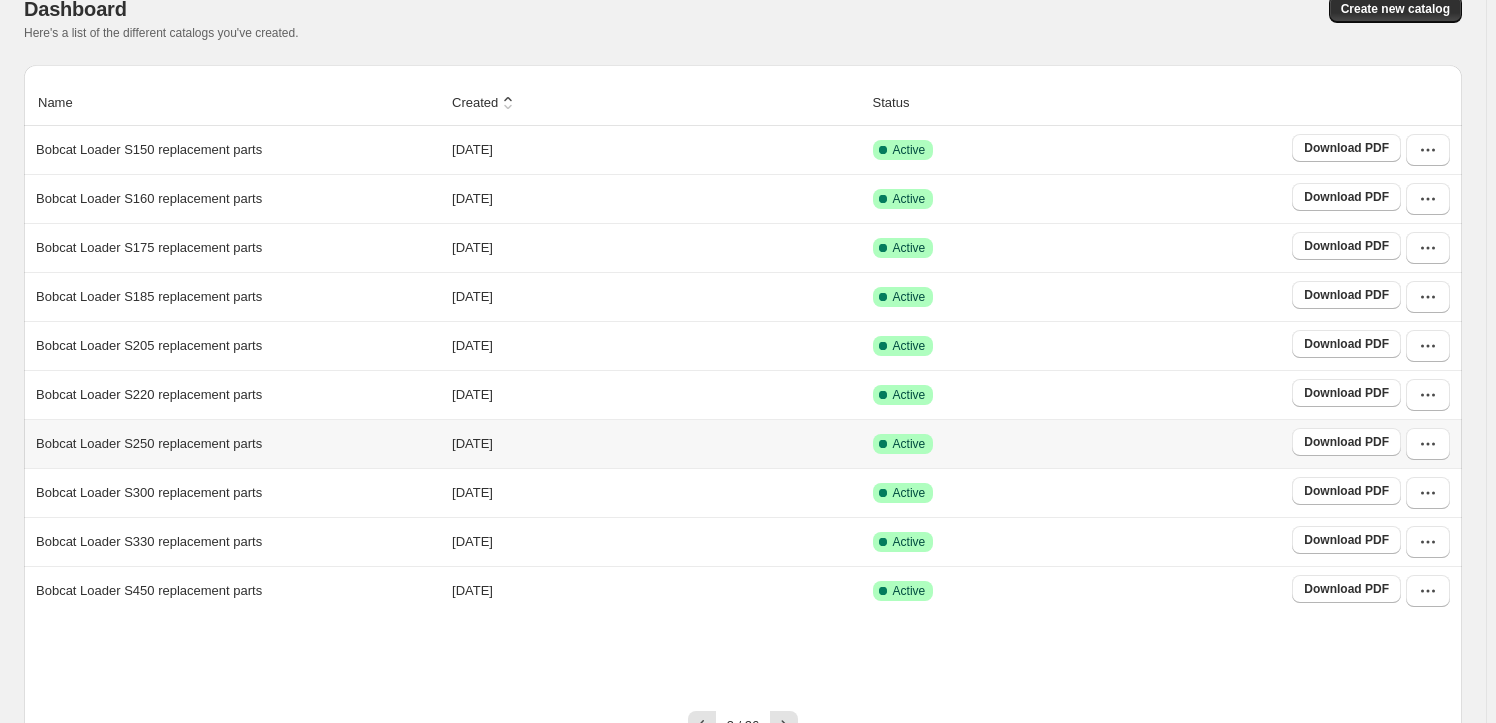 scroll, scrollTop: 172, scrollLeft: 0, axis: vertical 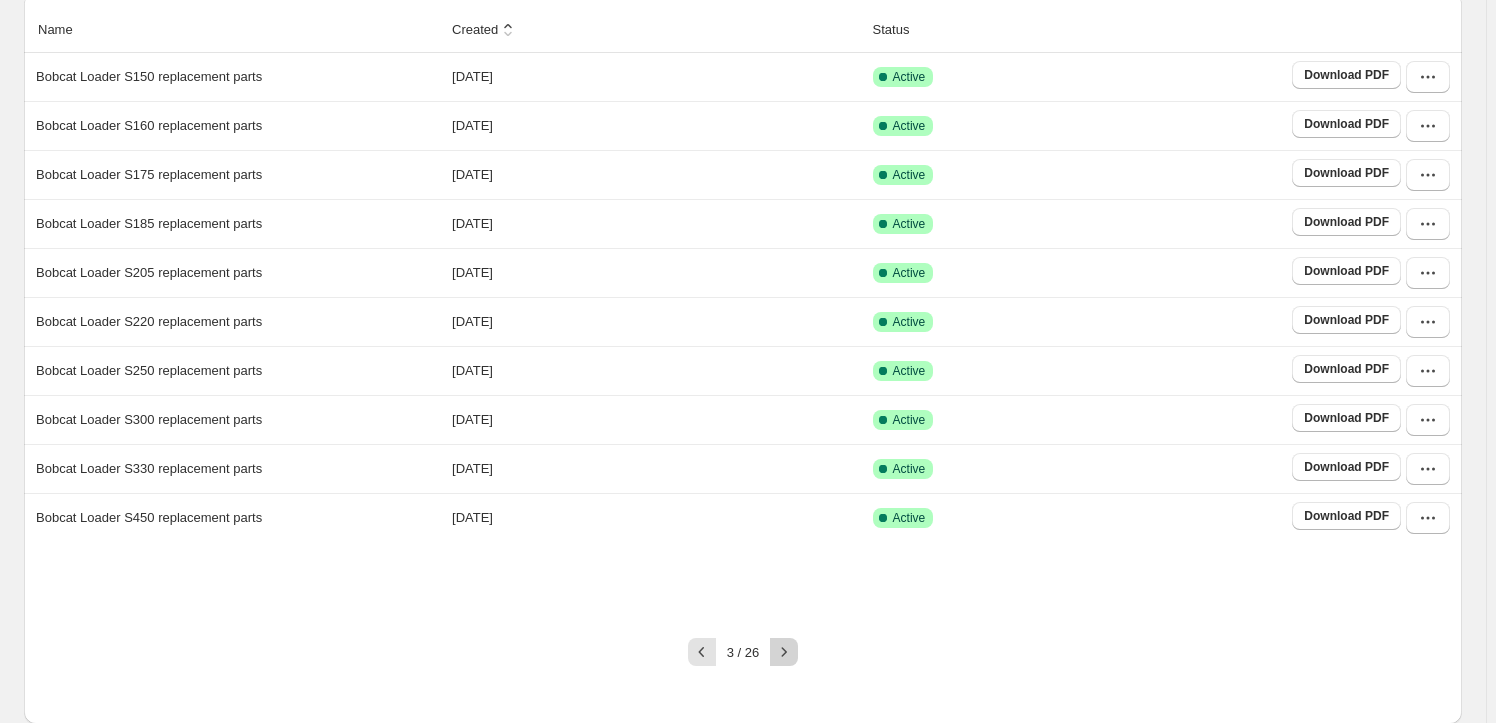 click 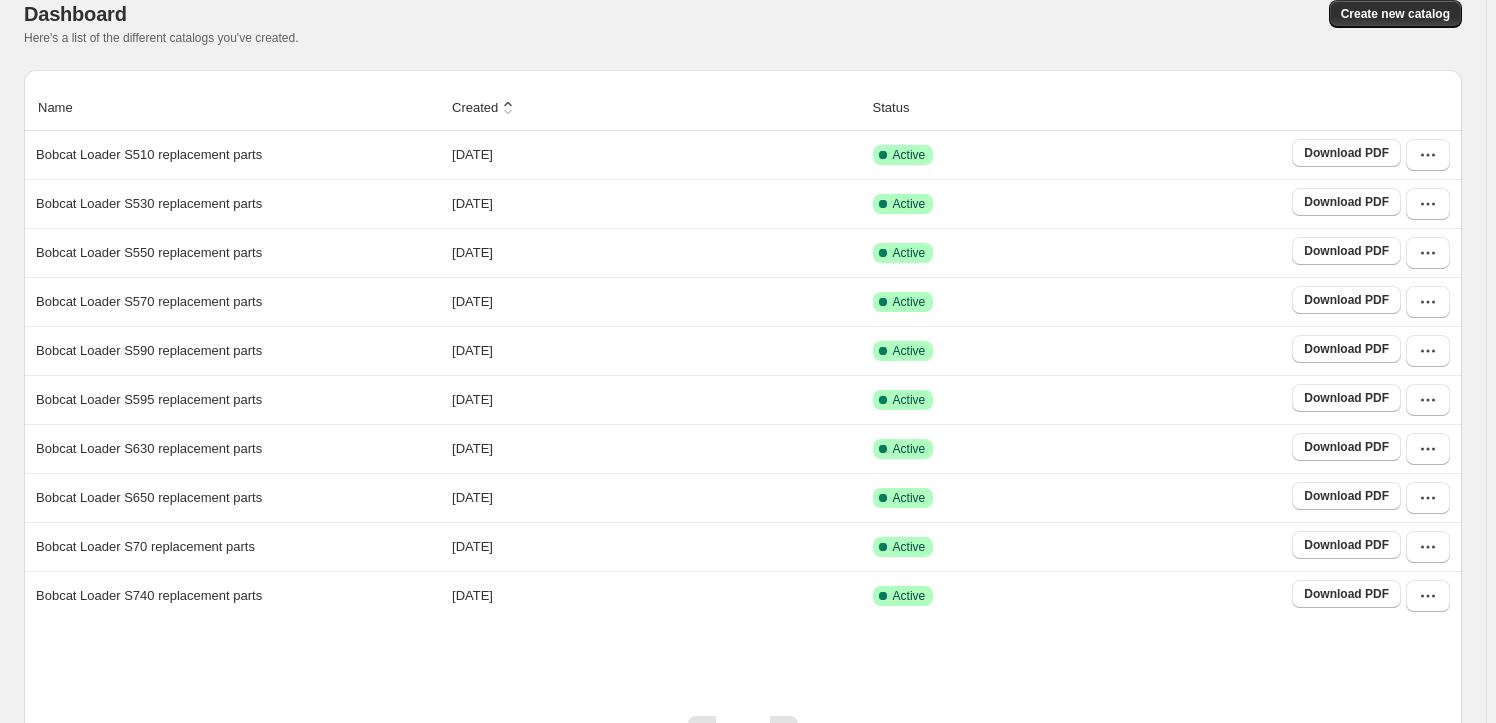 scroll, scrollTop: 172, scrollLeft: 0, axis: vertical 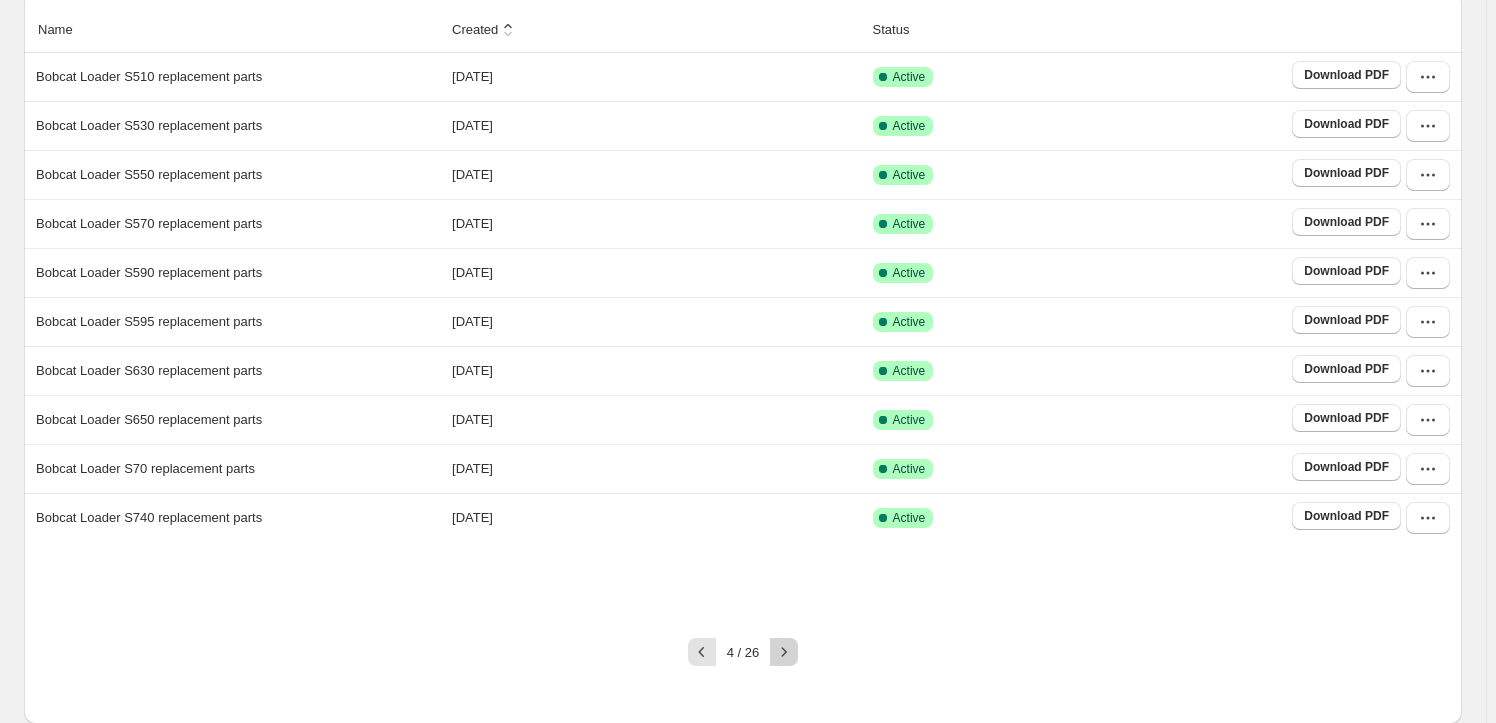 click 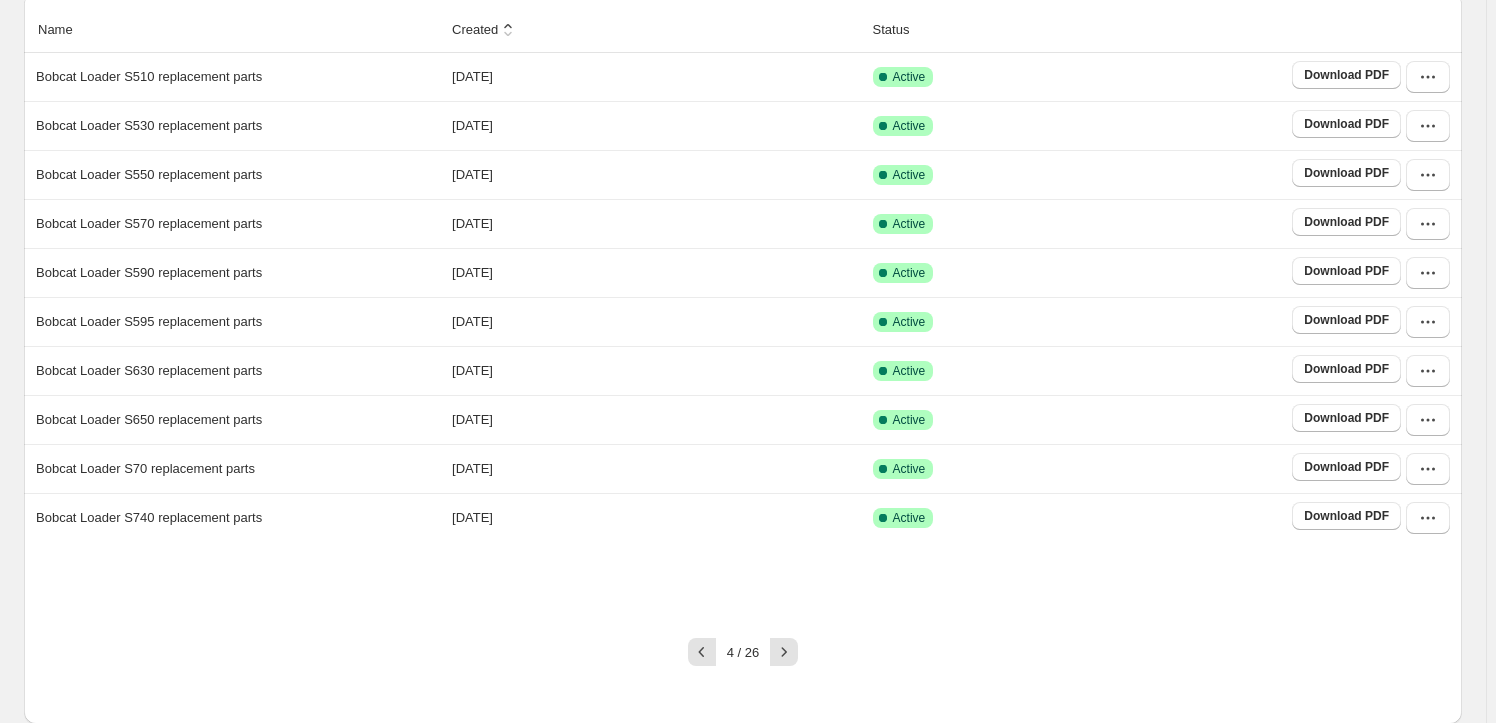 scroll, scrollTop: 0, scrollLeft: 0, axis: both 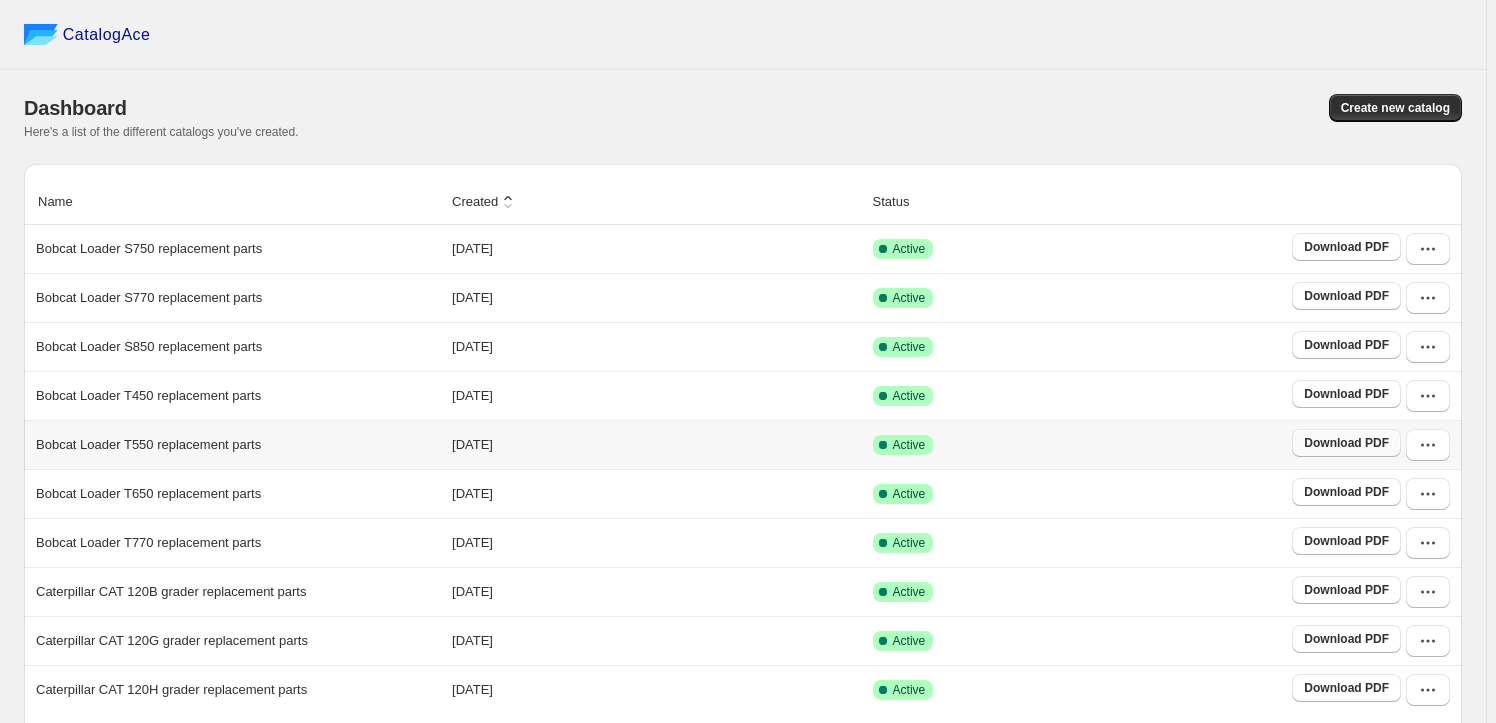 click on "Download PDF" at bounding box center [1346, 443] 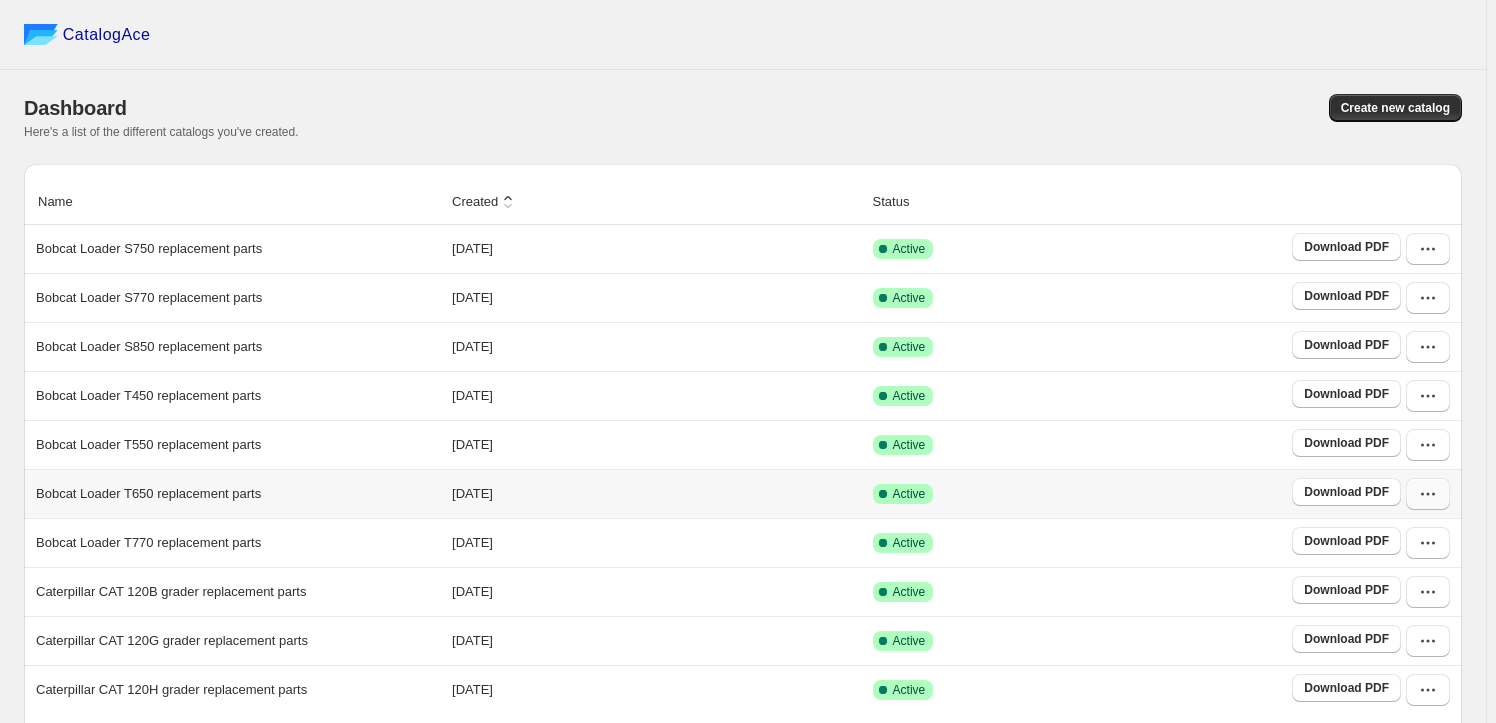 click 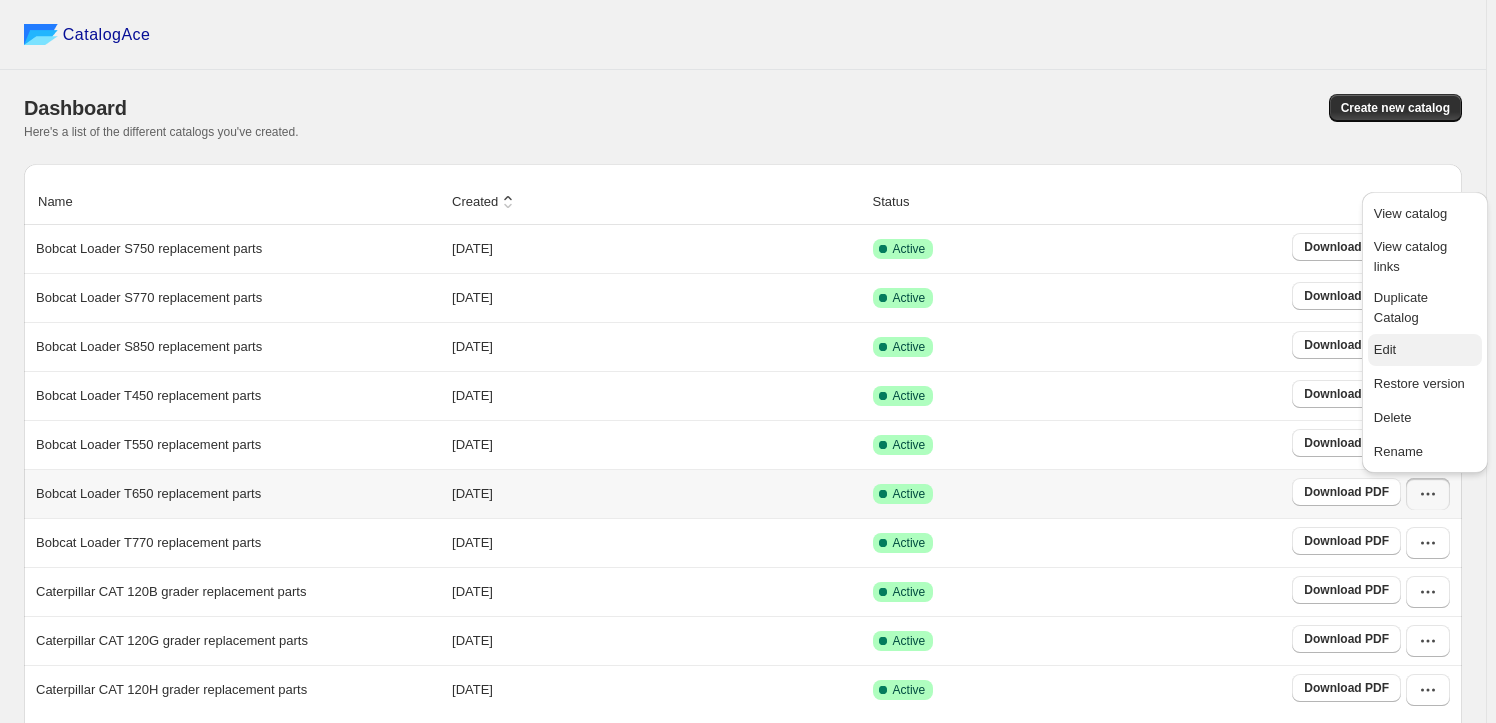 click on "Edit" at bounding box center (1425, 350) 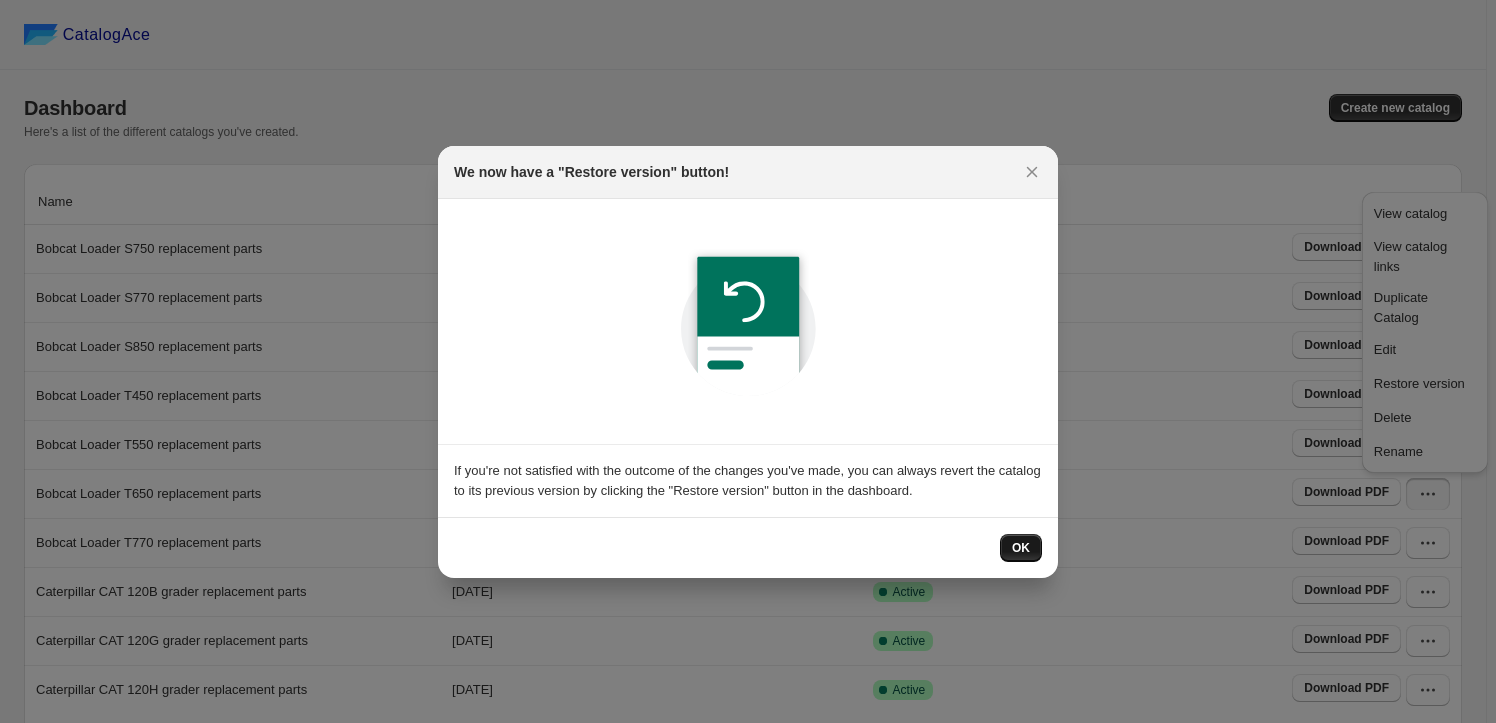 click on "OK" at bounding box center [1021, 548] 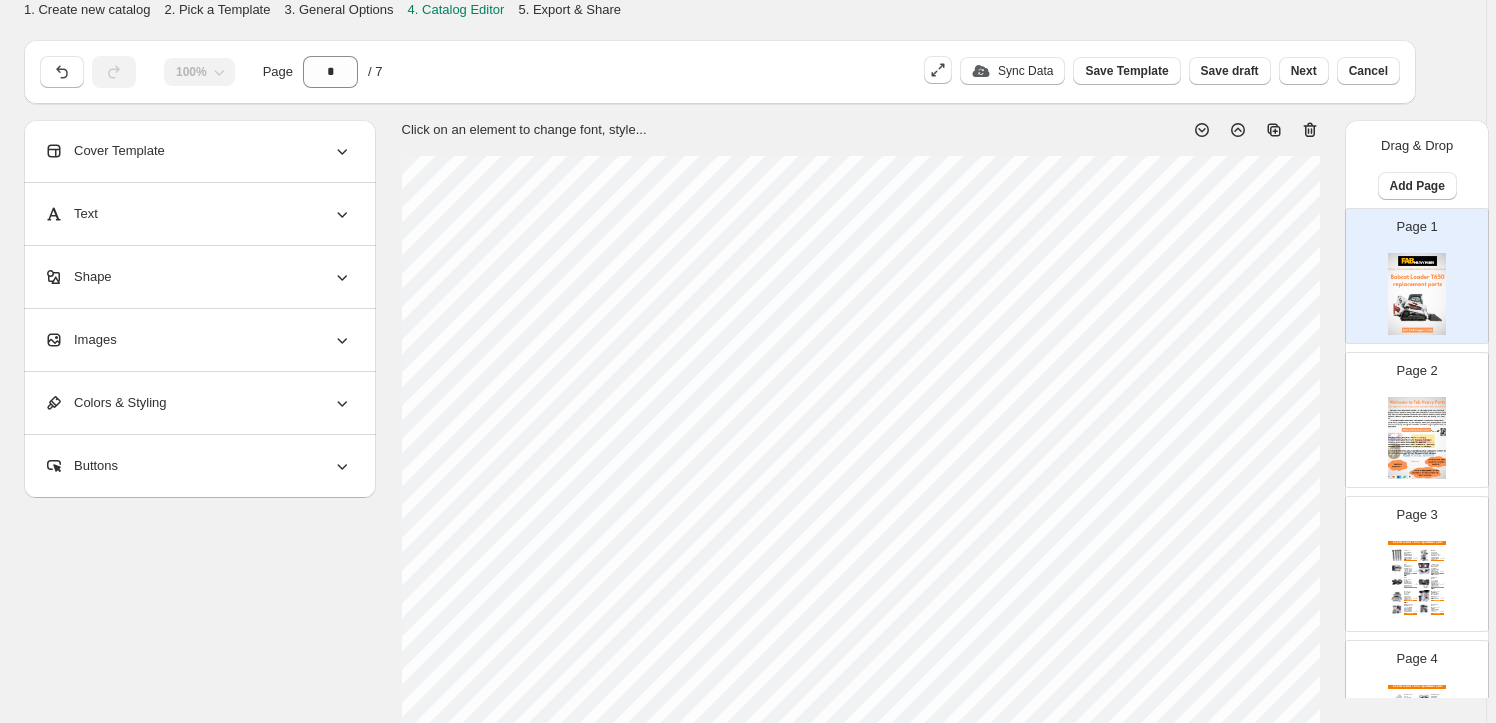 click on "Images" at bounding box center [198, 340] 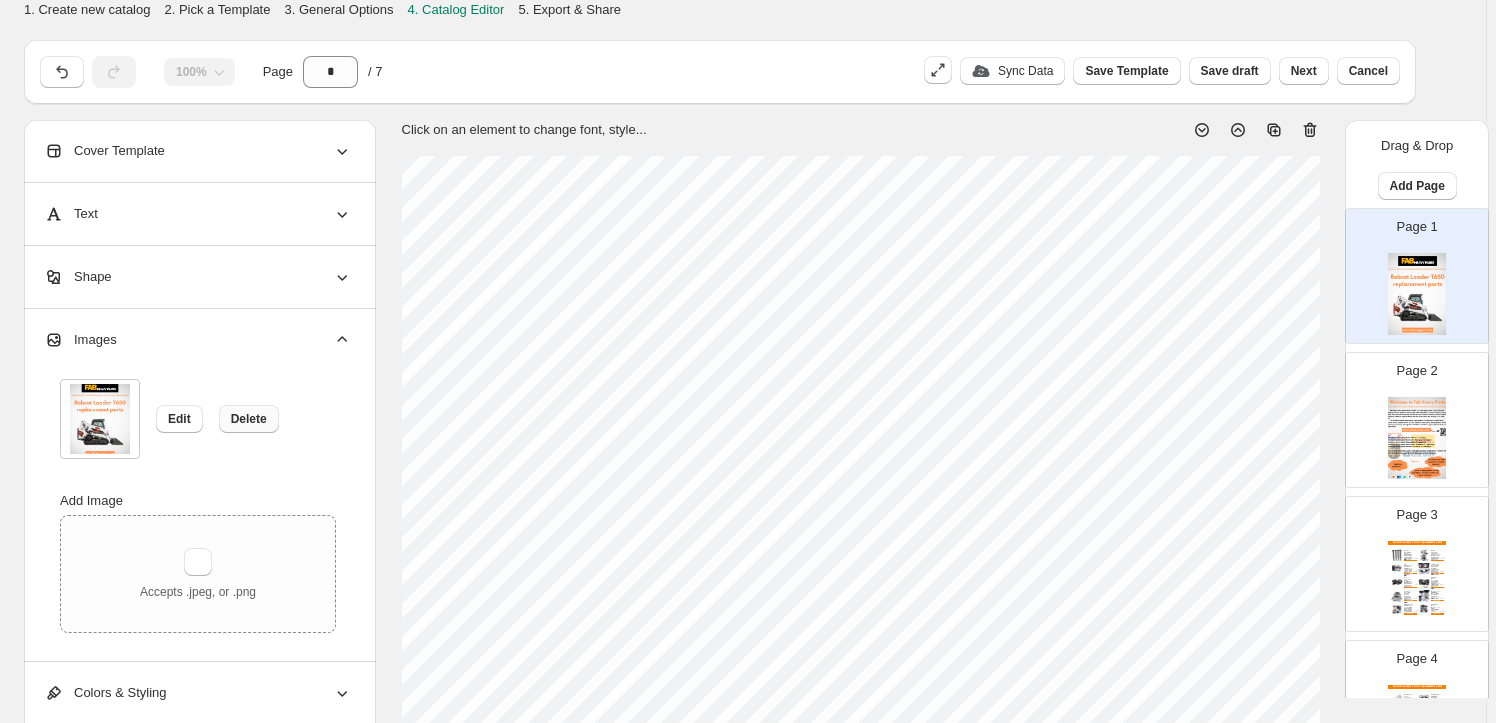 click on "Delete" at bounding box center [249, 419] 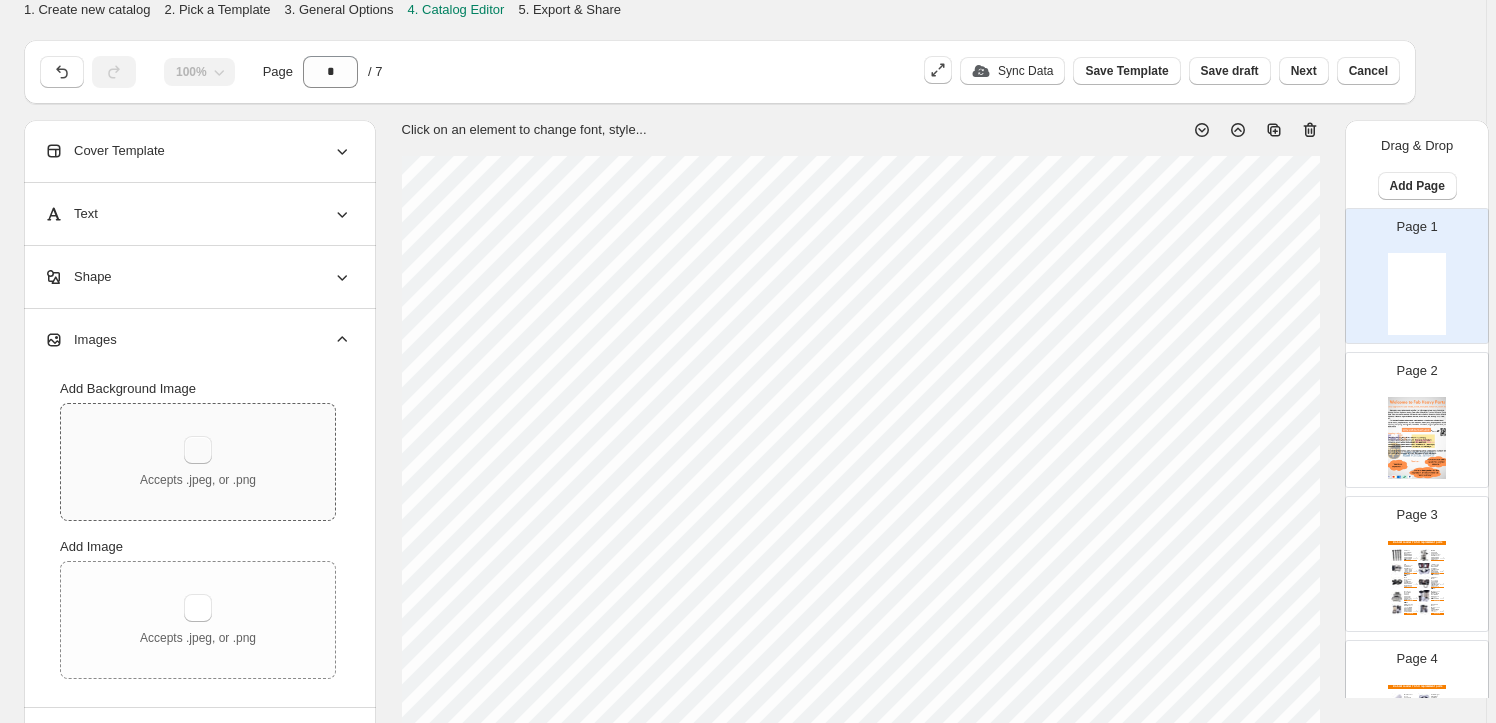 click at bounding box center (198, 450) 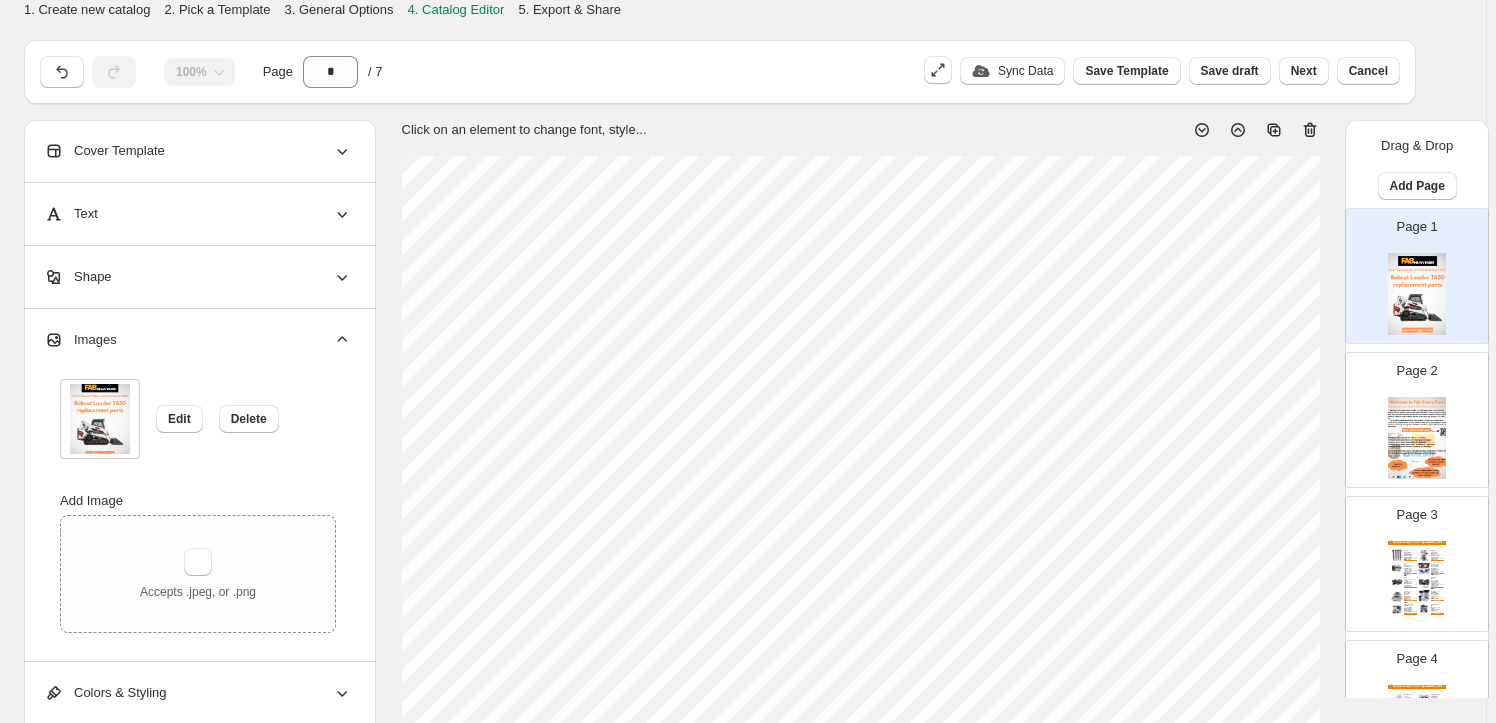scroll, scrollTop: 90, scrollLeft: 0, axis: vertical 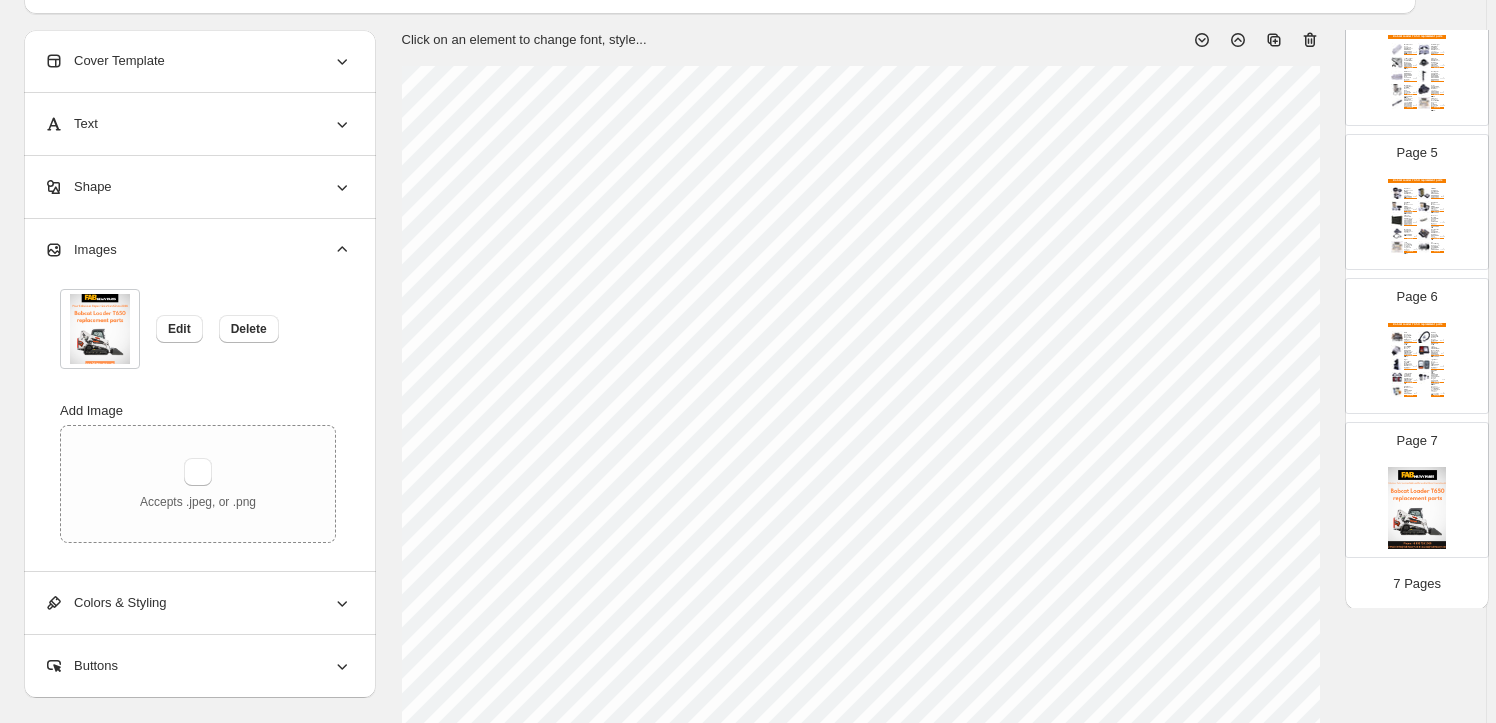 click at bounding box center (1417, 508) 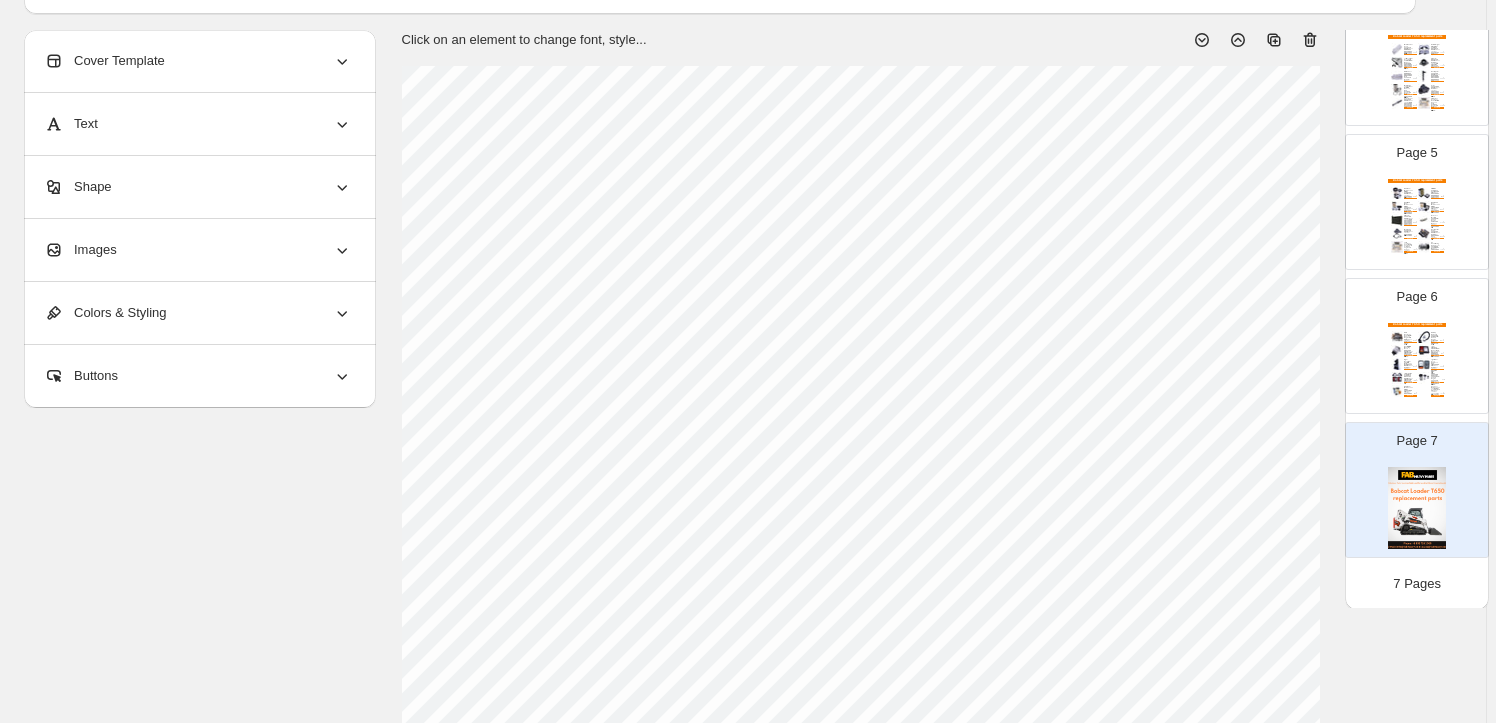 click on "Images" at bounding box center [198, 250] 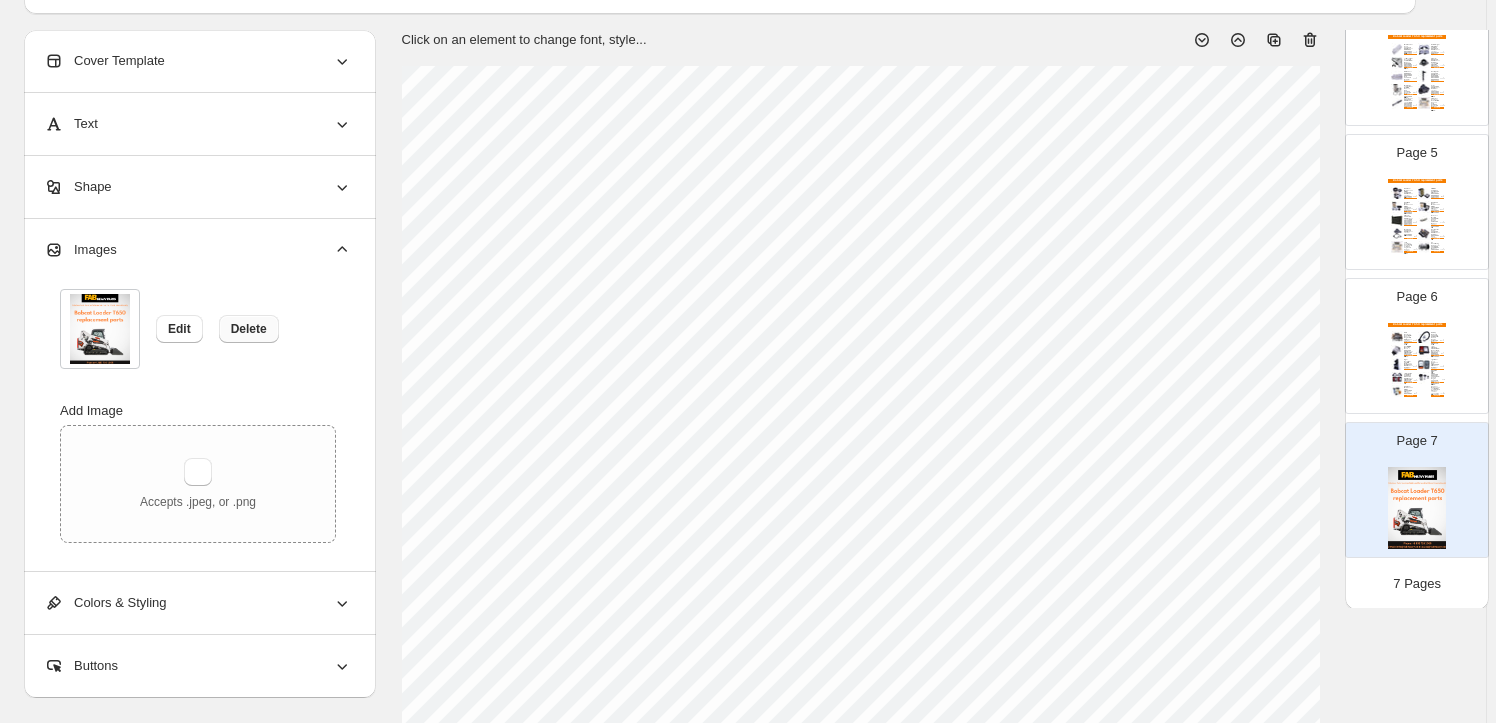 click on "Delete" at bounding box center (249, 329) 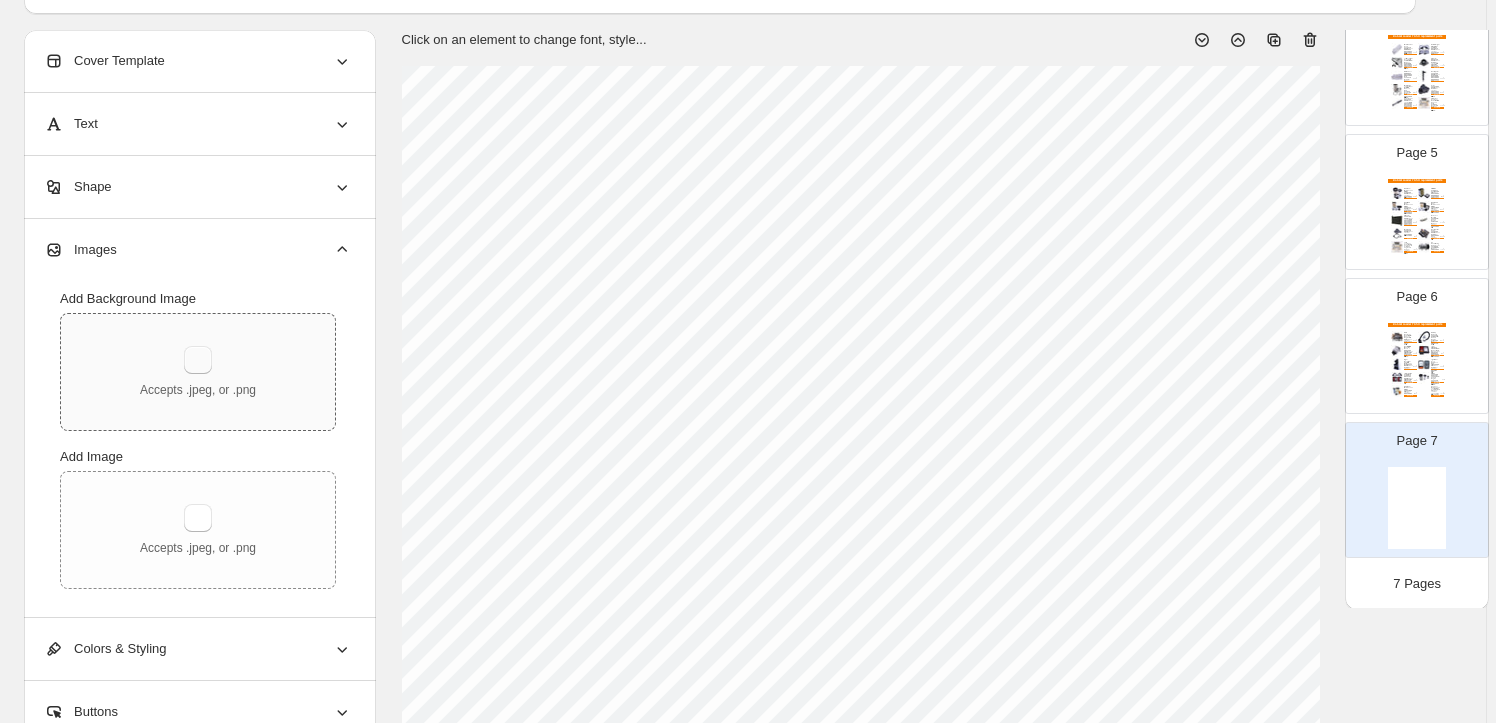 click at bounding box center [198, 360] 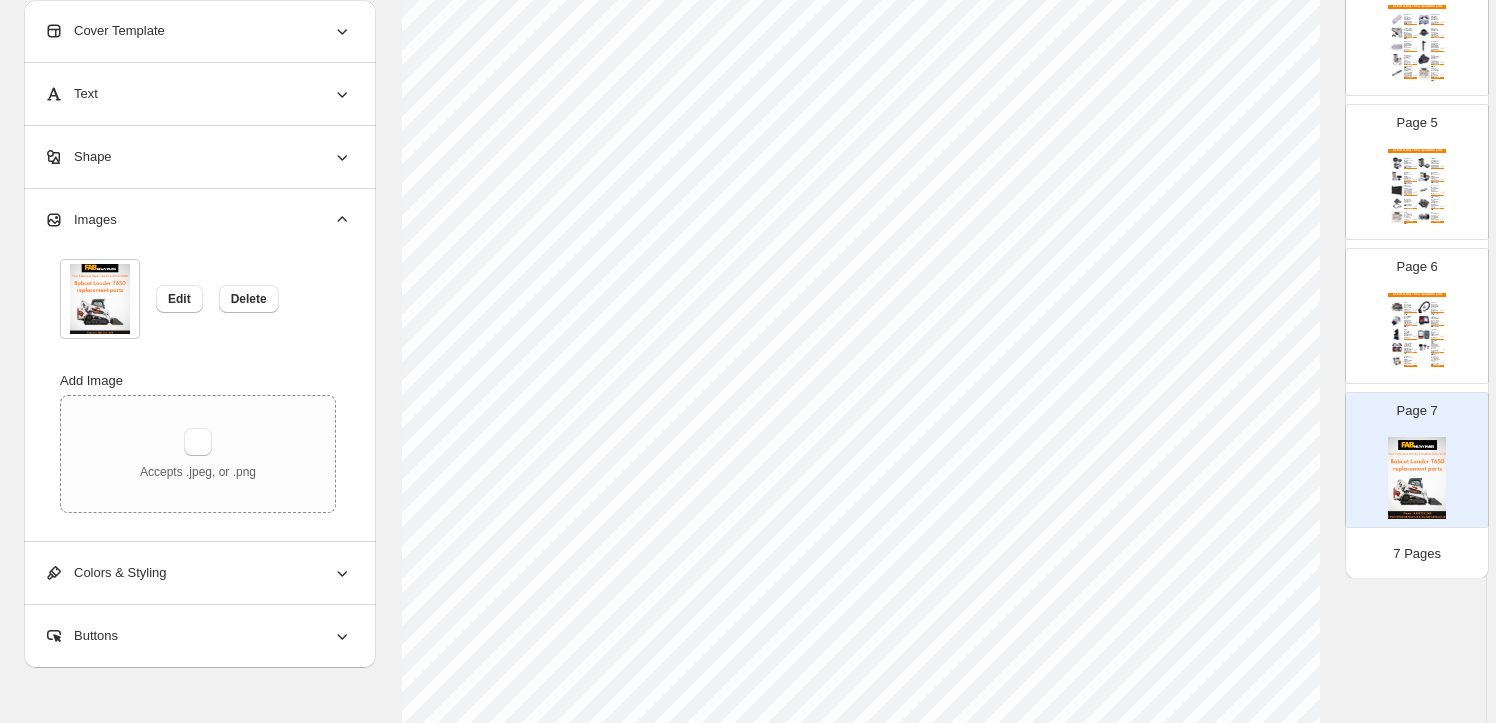 scroll, scrollTop: 0, scrollLeft: 0, axis: both 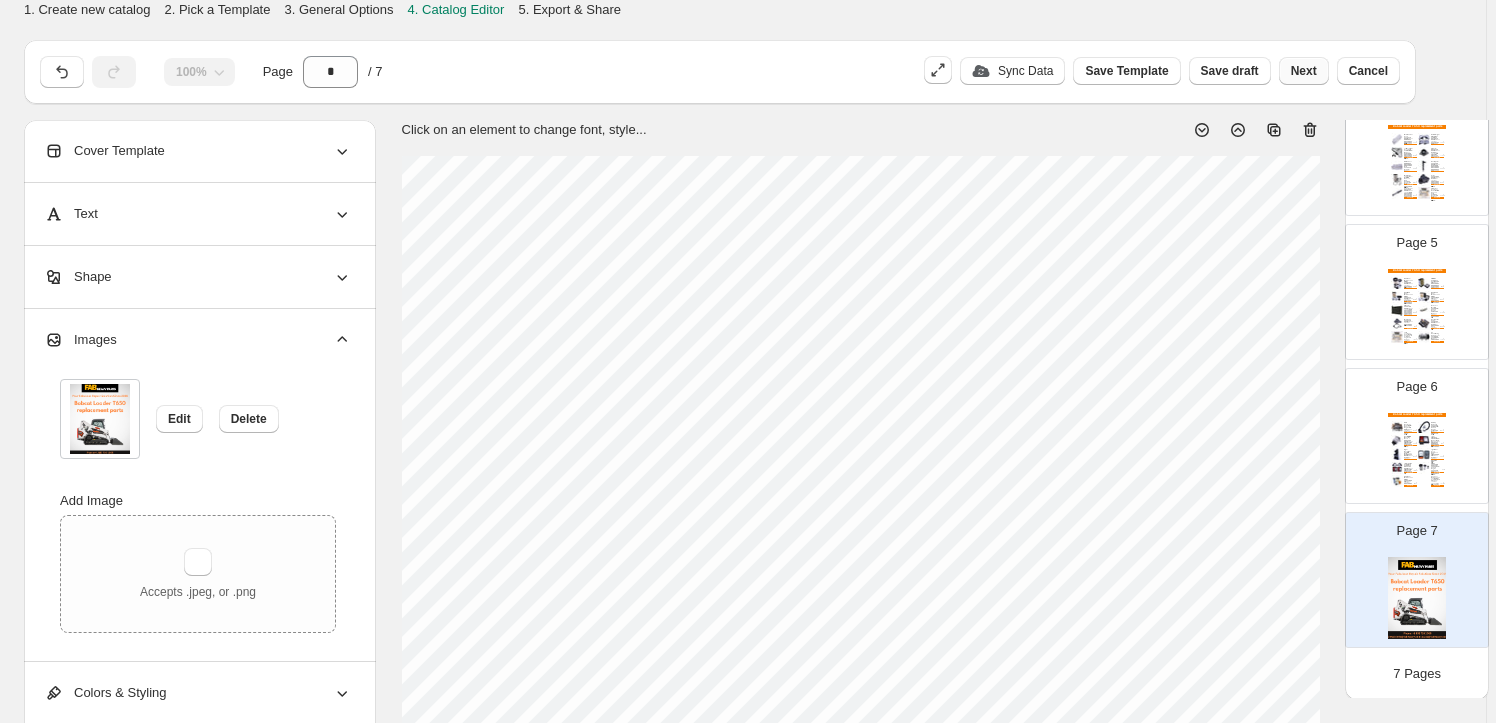 click on "Next" at bounding box center (1304, 71) 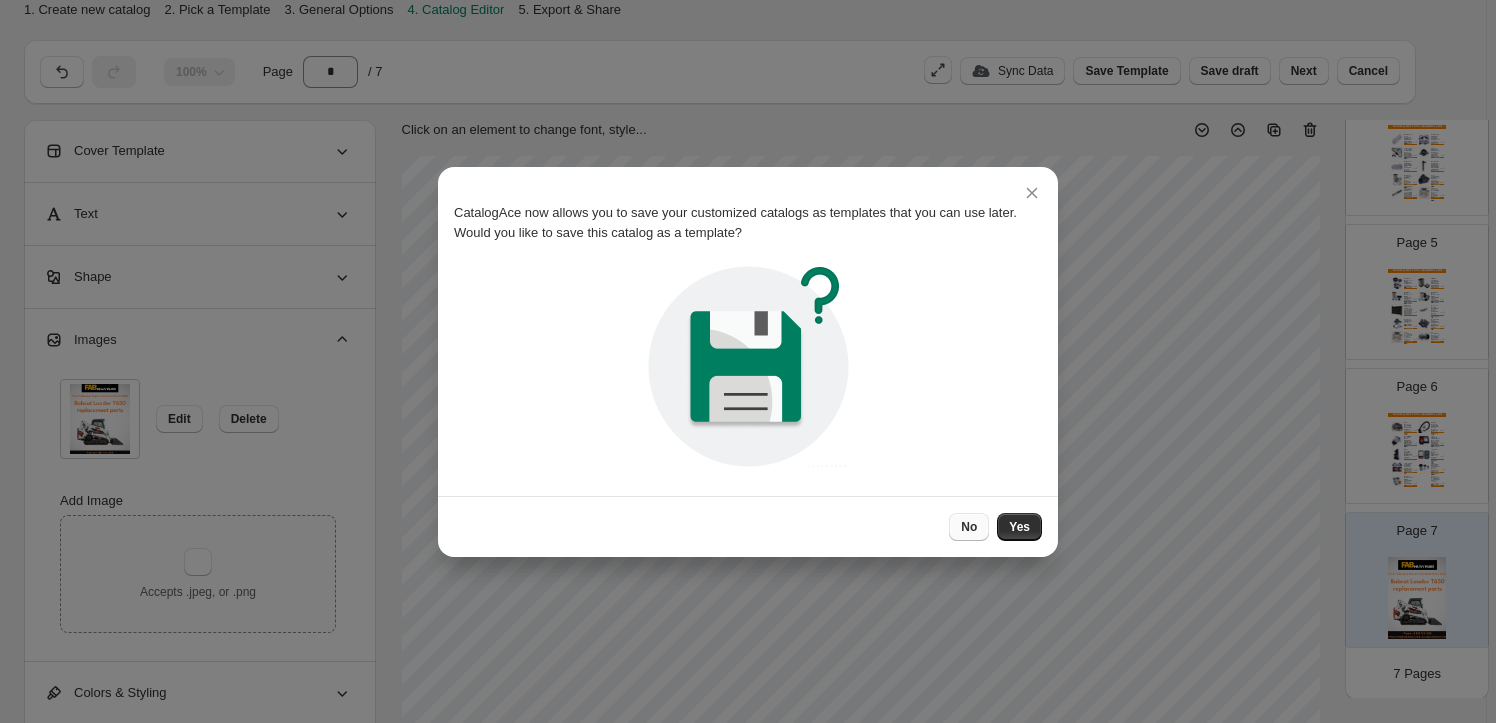 click on "No" at bounding box center [969, 527] 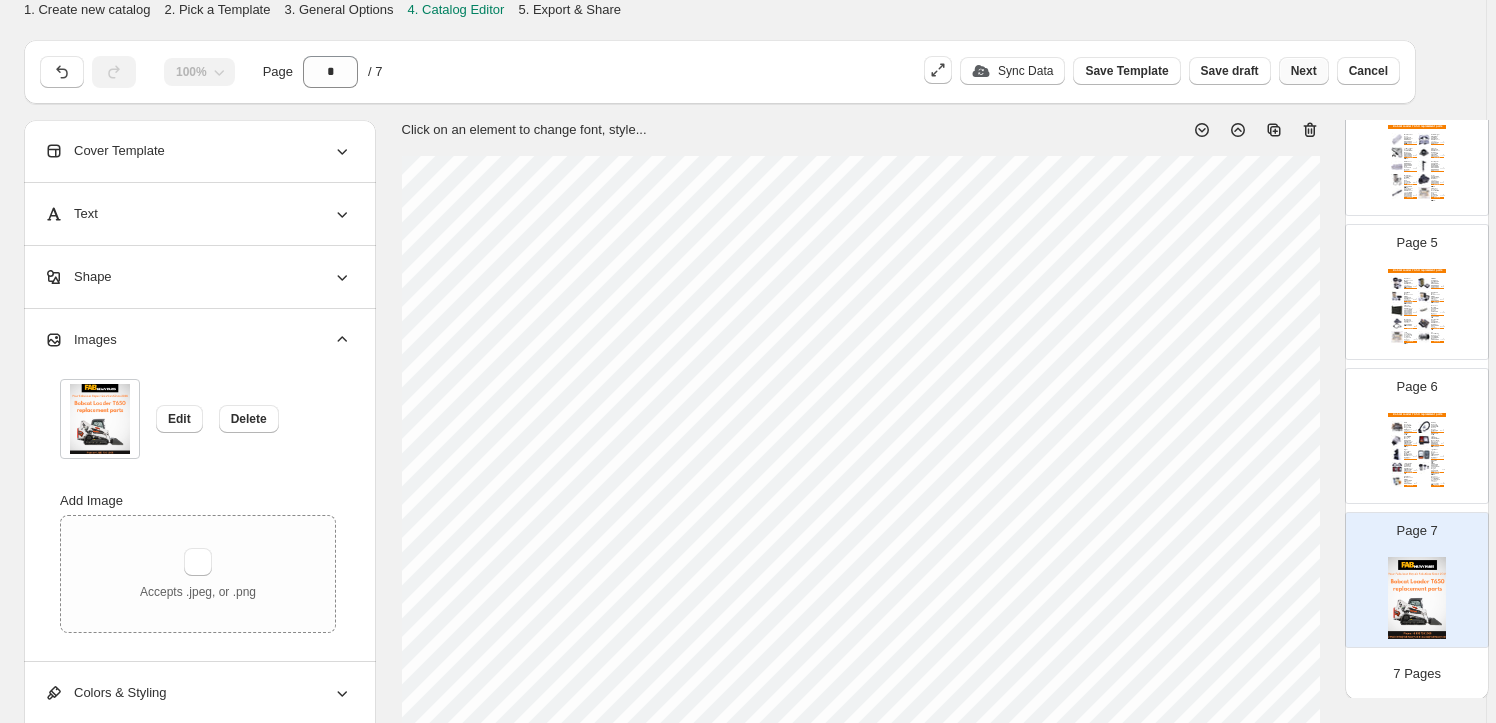 click on "Next" at bounding box center (1304, 71) 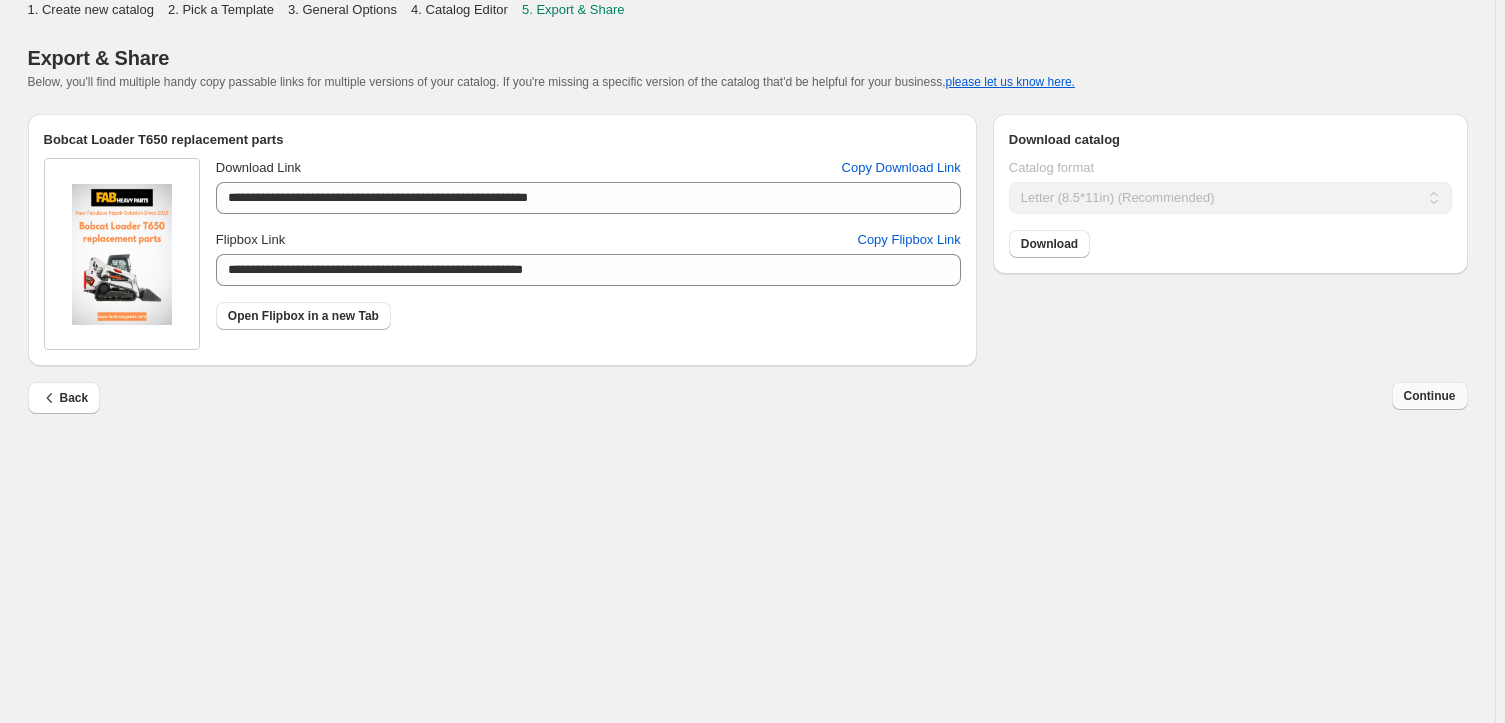 click on "Continue" at bounding box center (1430, 396) 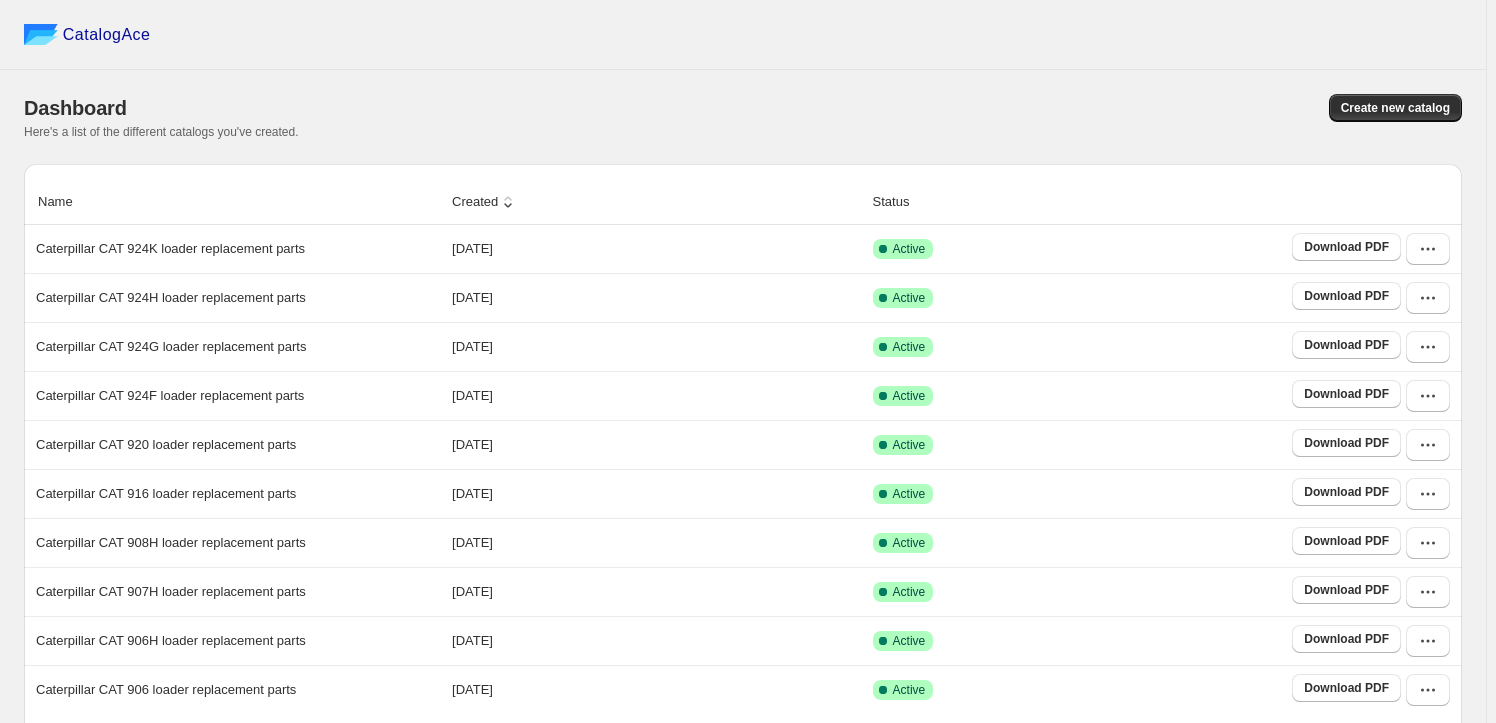 click on "Created" at bounding box center [485, 202] 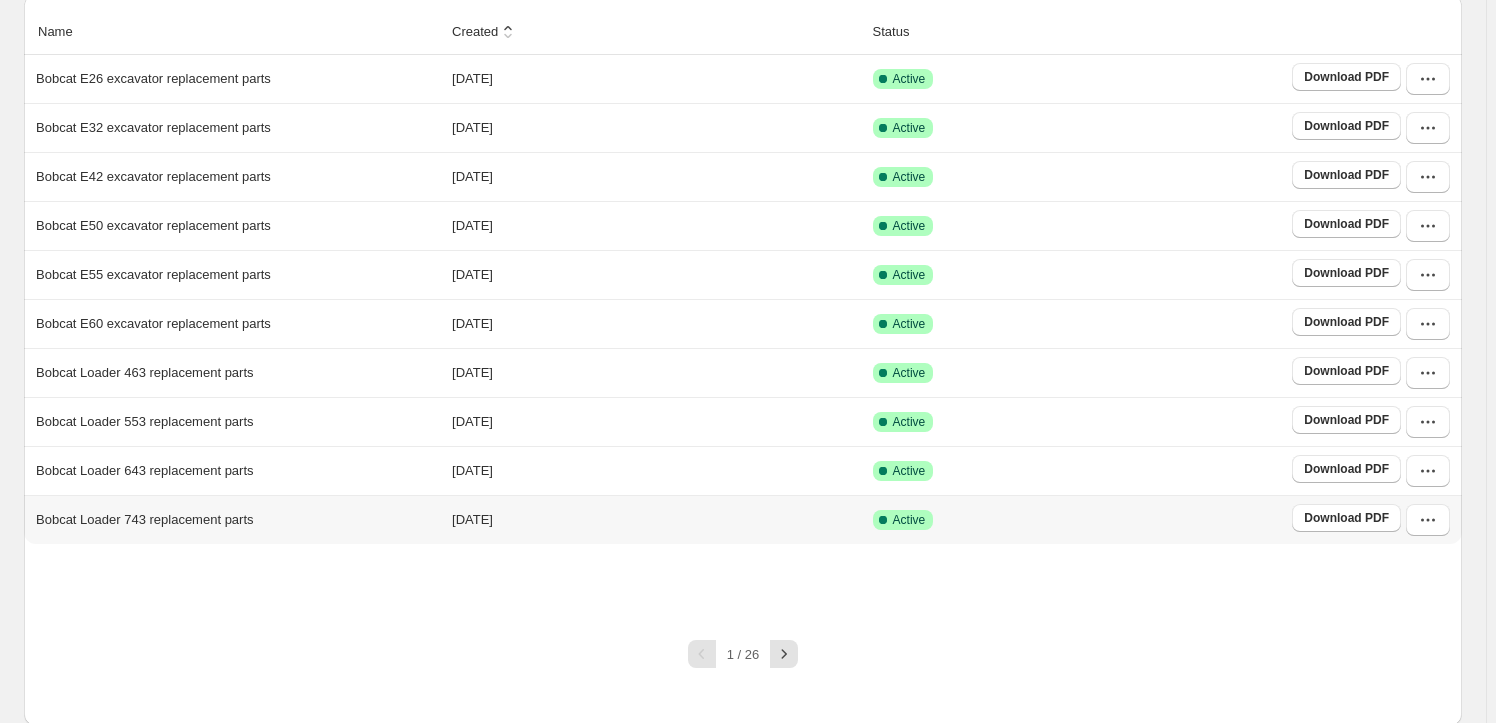 scroll, scrollTop: 172, scrollLeft: 0, axis: vertical 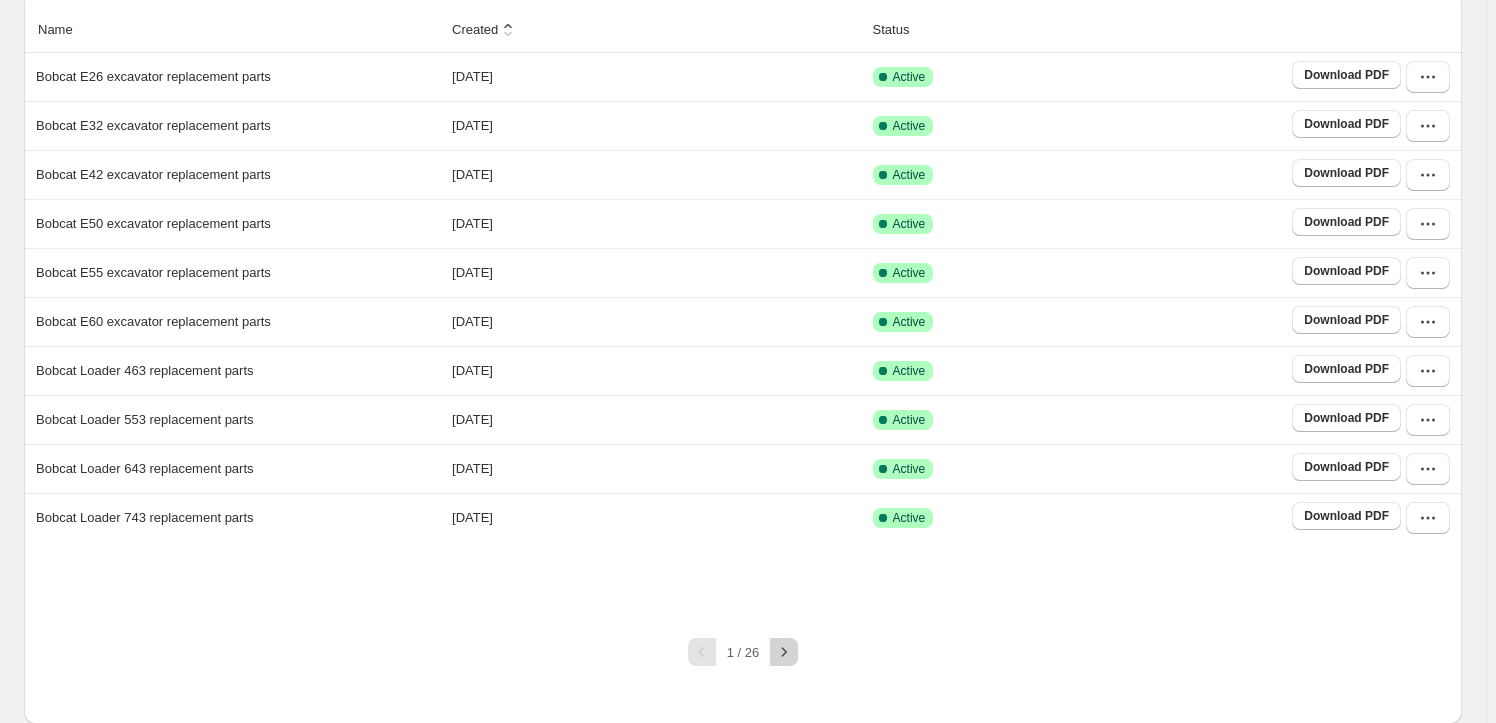 click at bounding box center [784, 652] 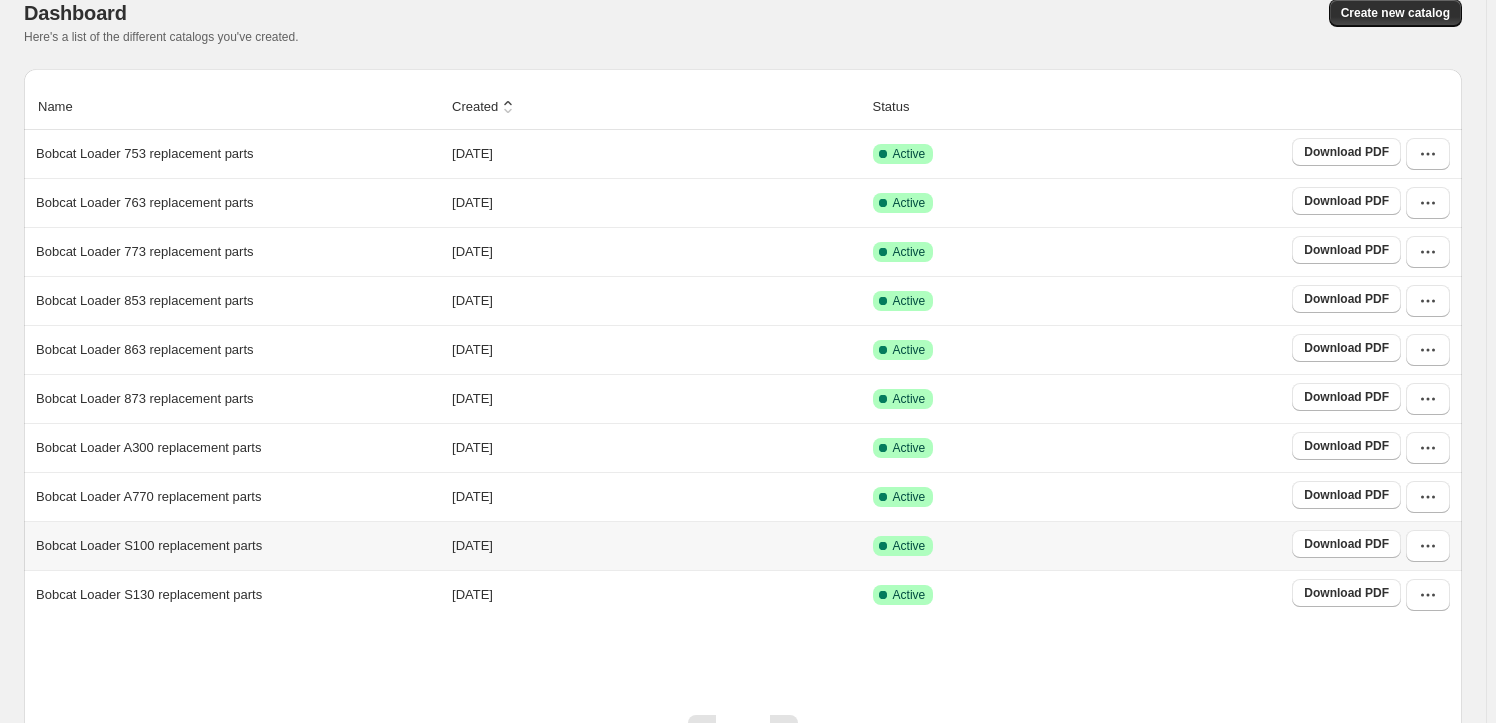 scroll, scrollTop: 172, scrollLeft: 0, axis: vertical 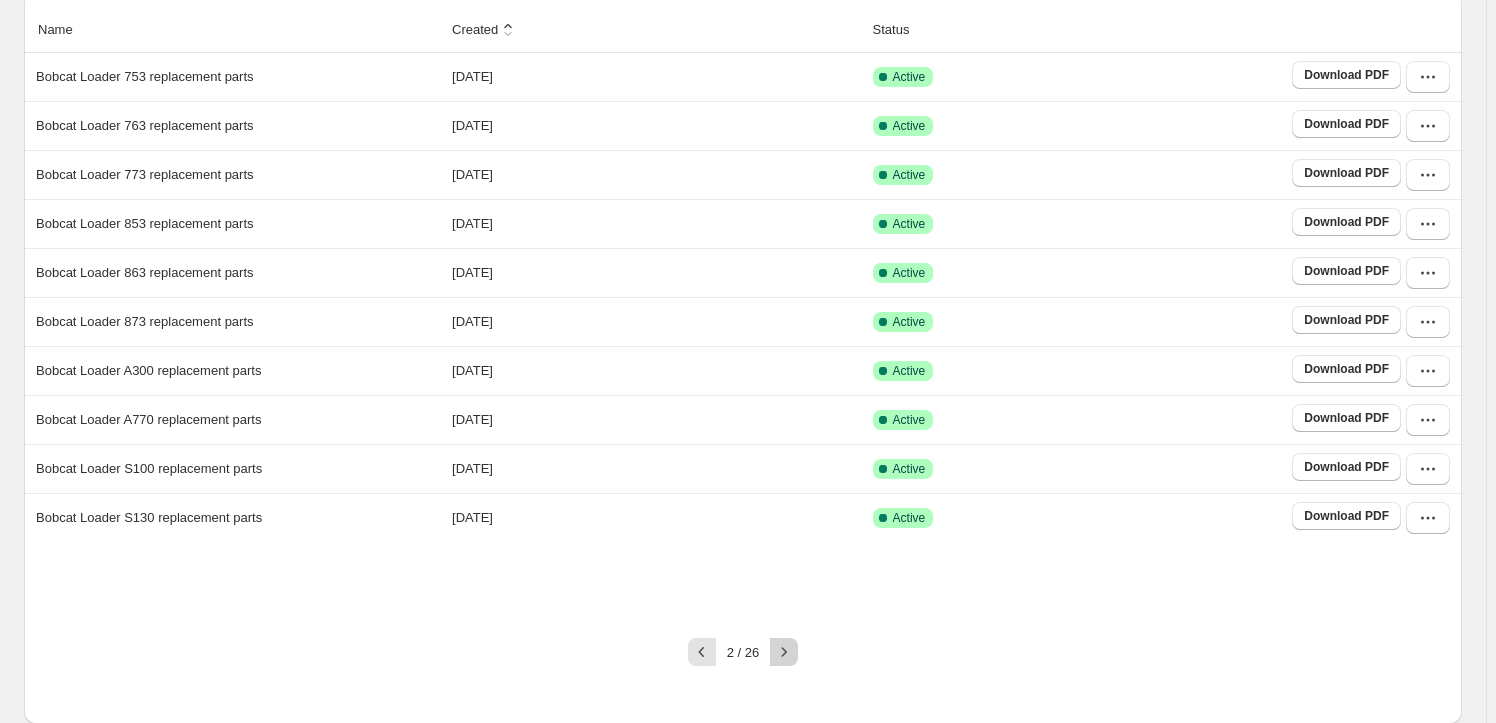 click 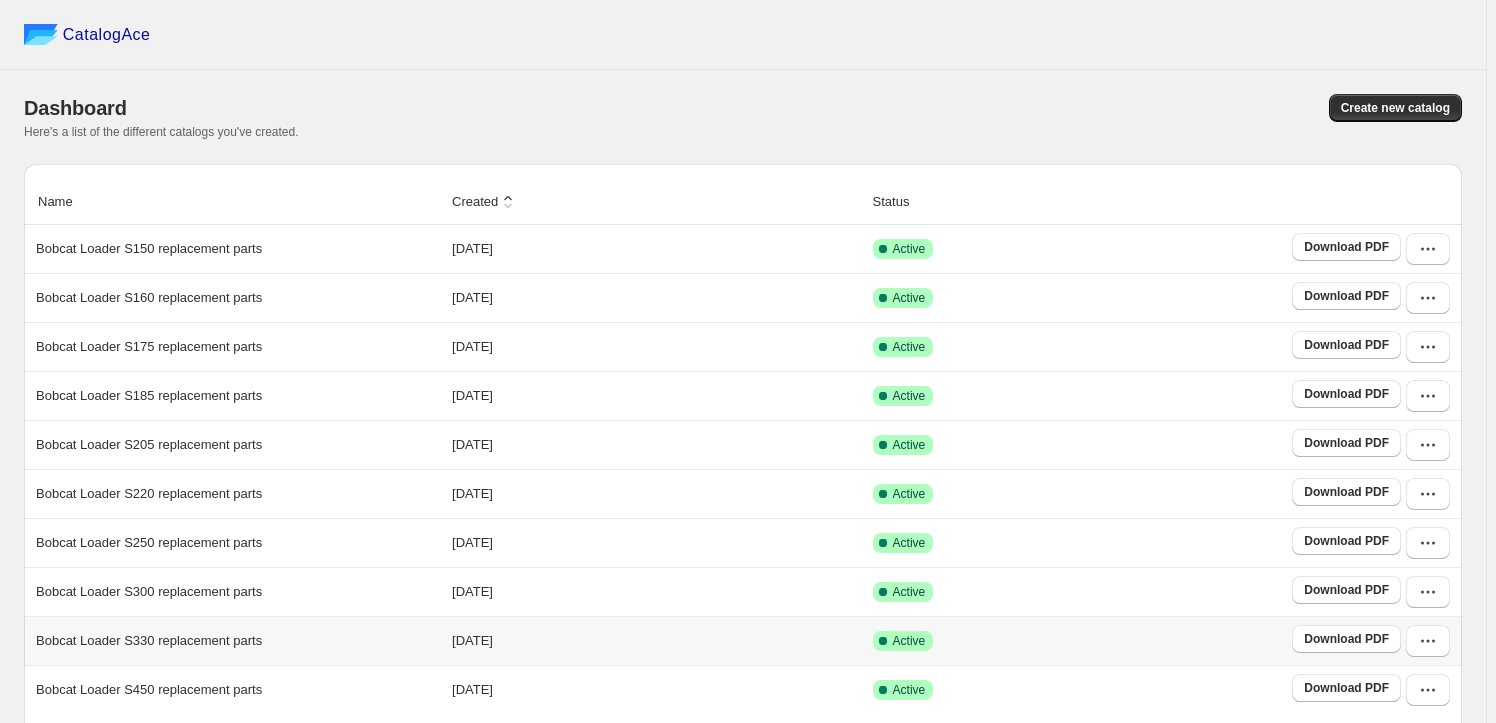 scroll, scrollTop: 172, scrollLeft: 0, axis: vertical 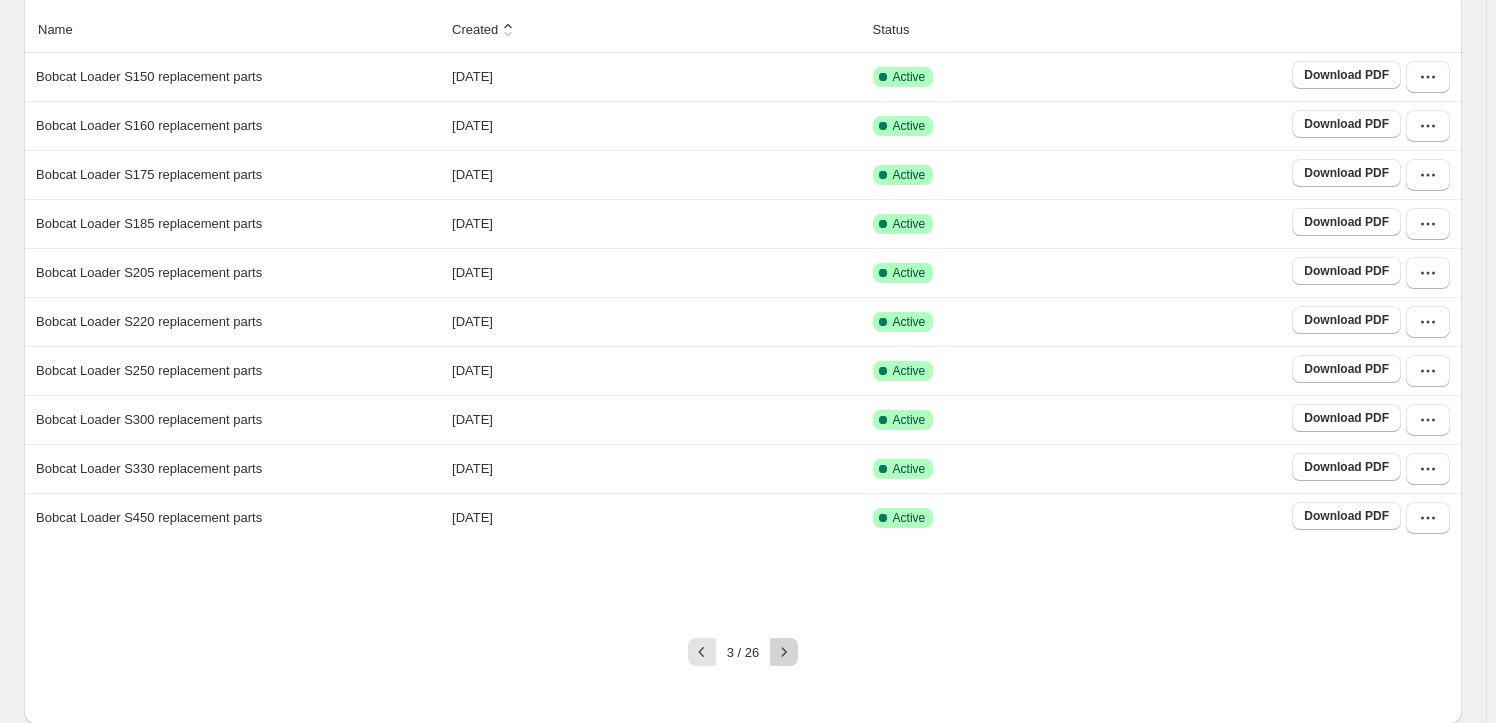 click 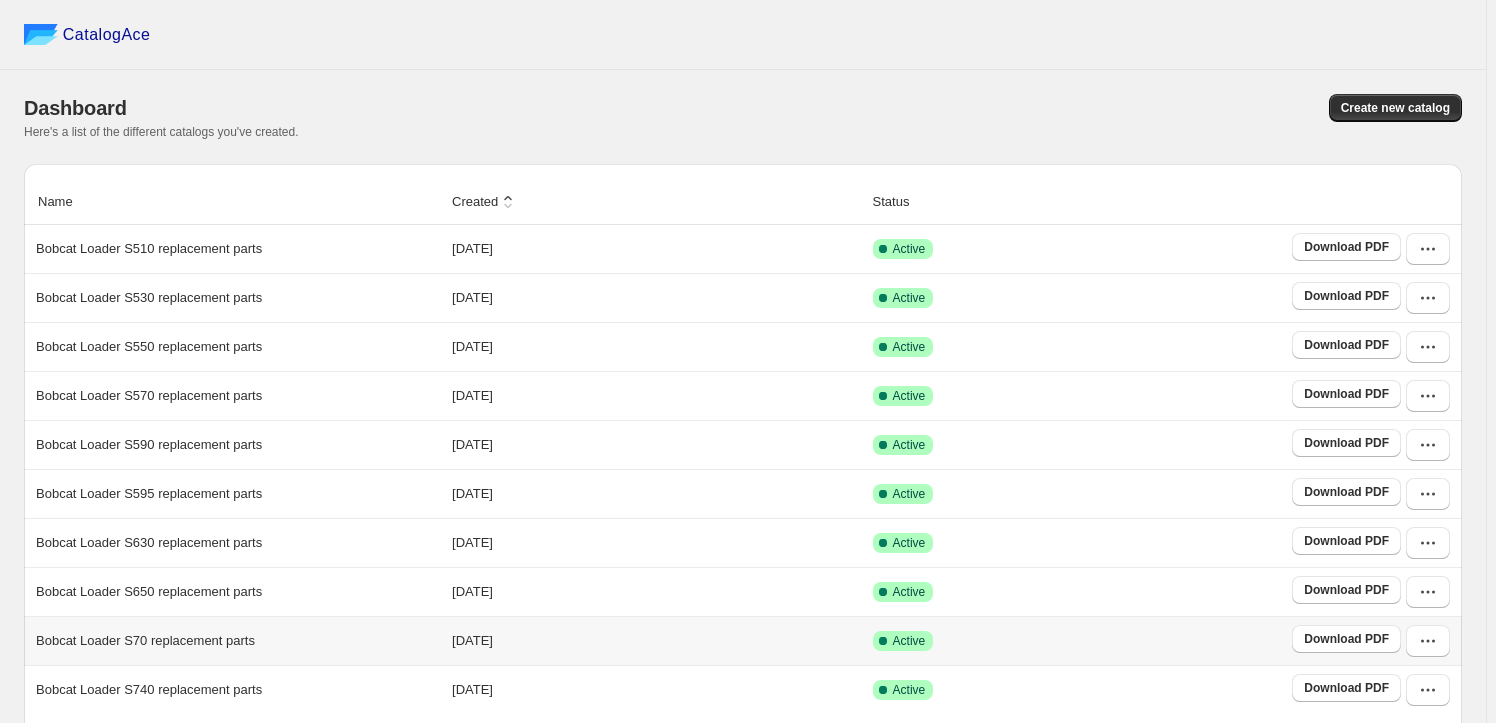 scroll, scrollTop: 172, scrollLeft: 0, axis: vertical 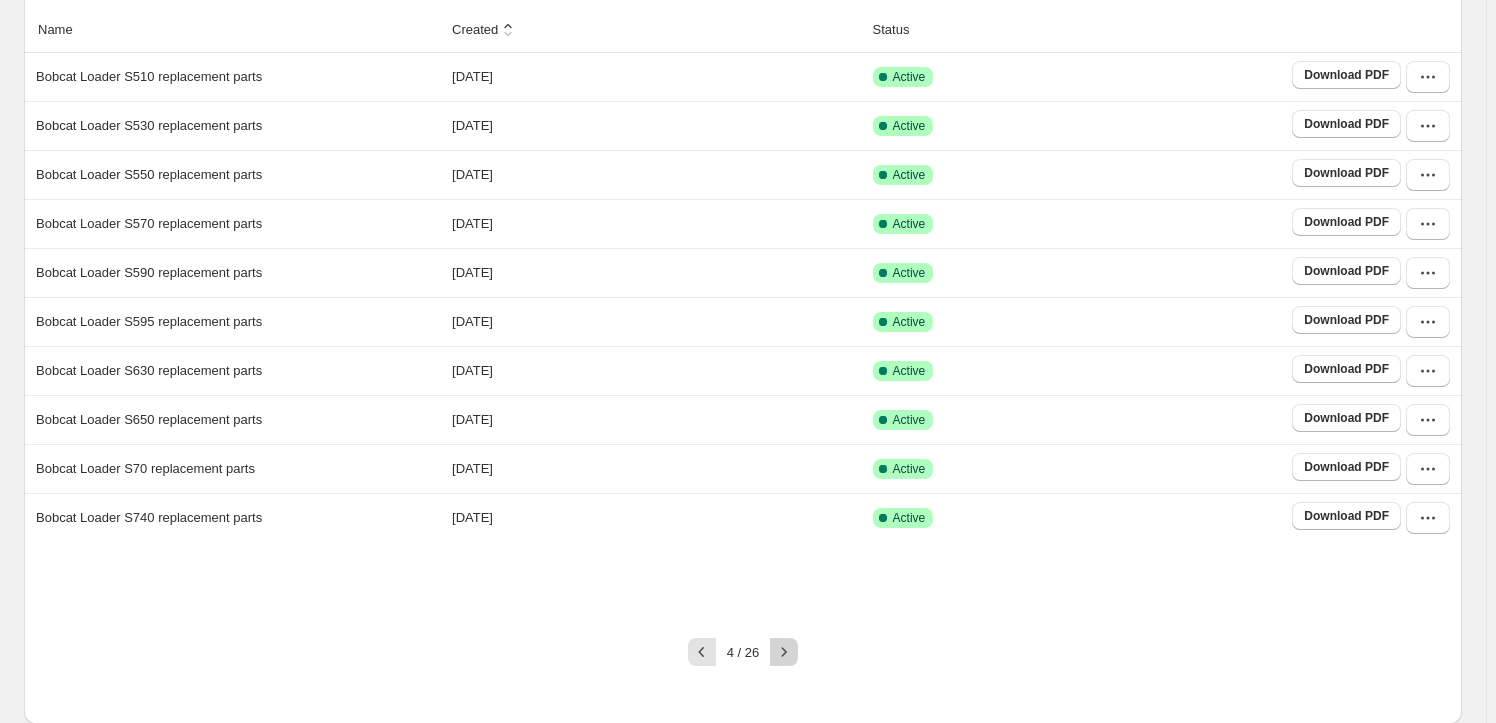 click 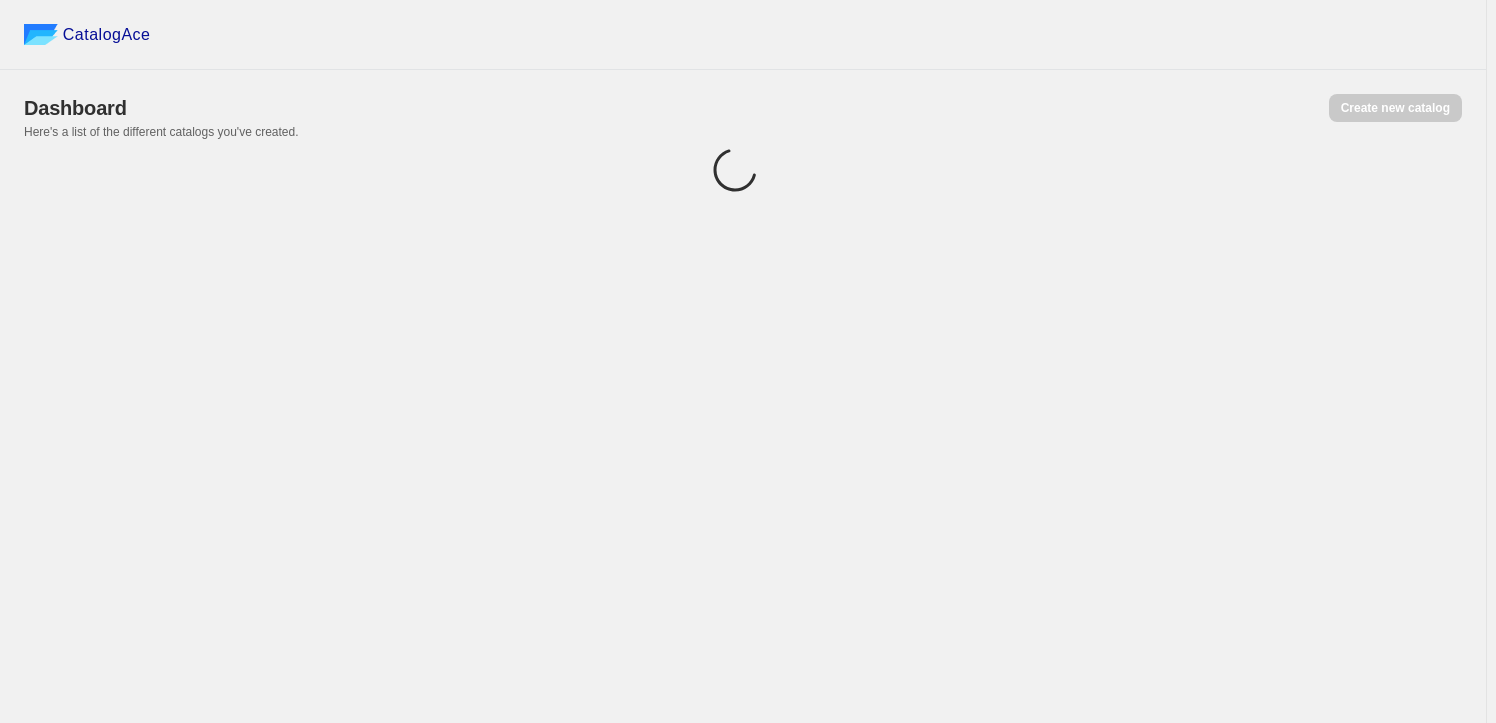scroll, scrollTop: 0, scrollLeft: 0, axis: both 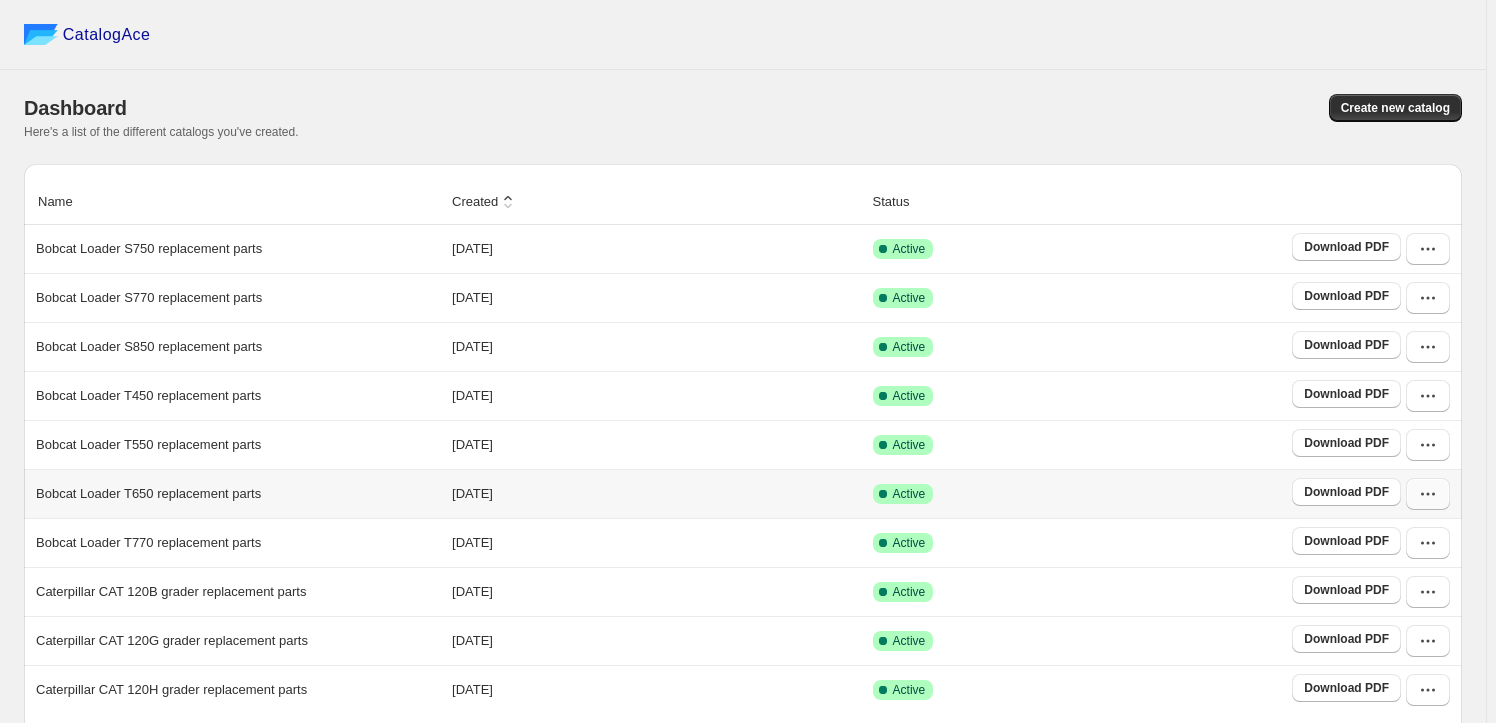 click 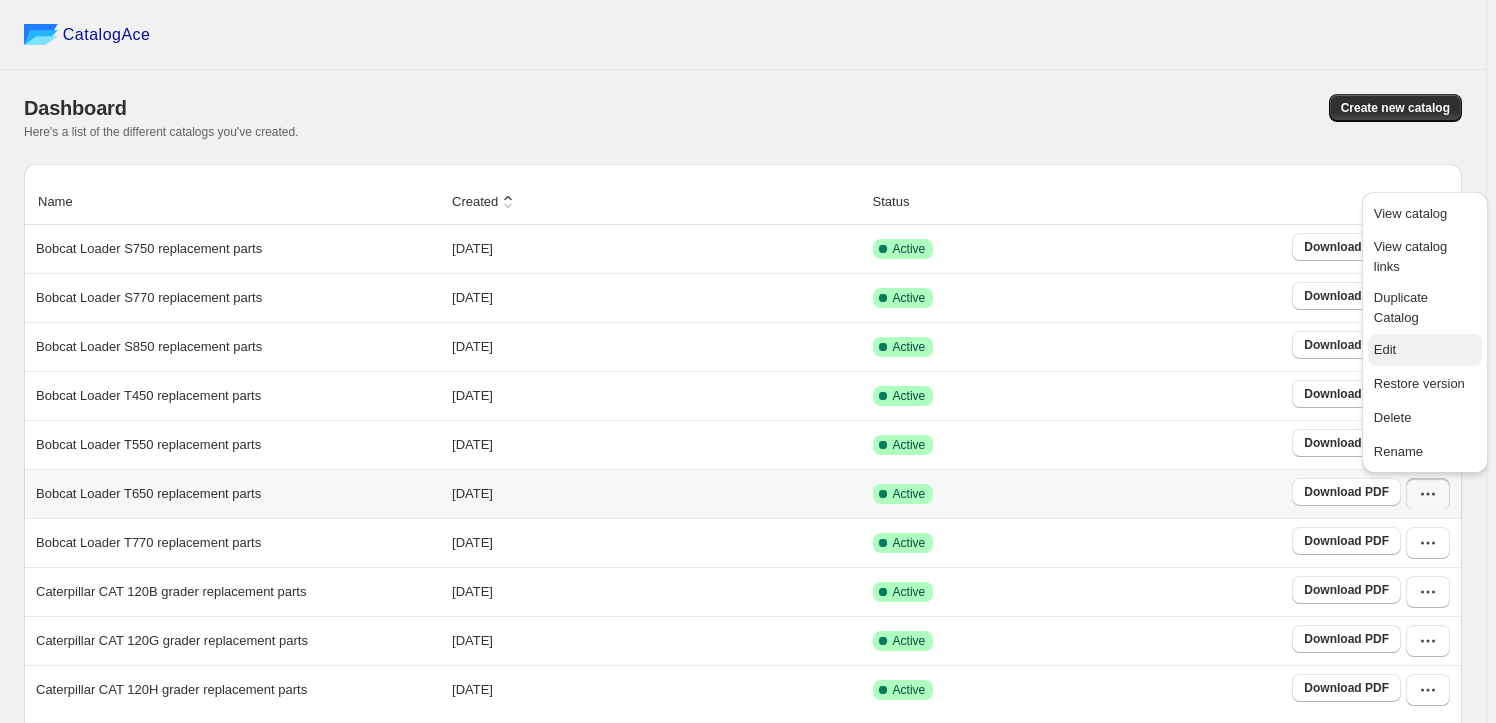 click on "Edit" at bounding box center [1425, 350] 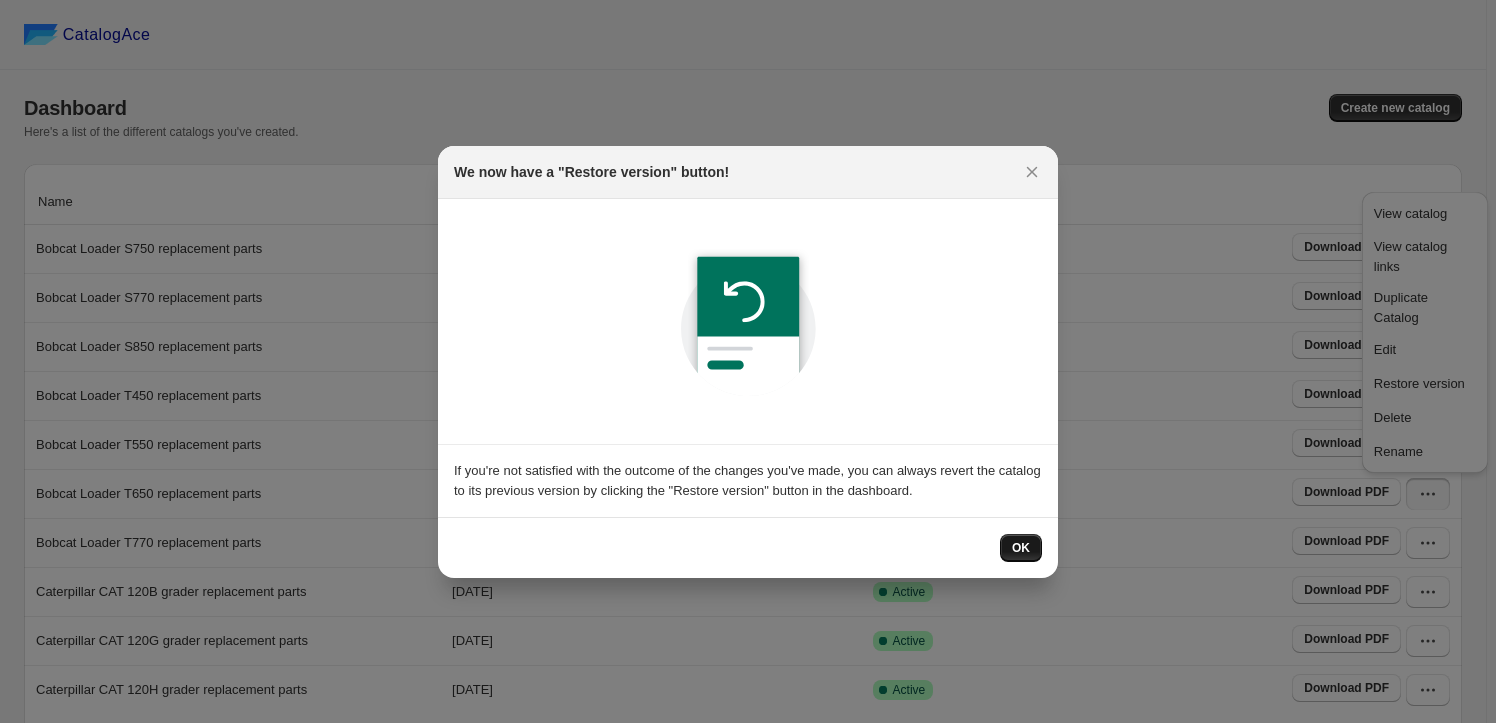 click on "OK" at bounding box center [1021, 548] 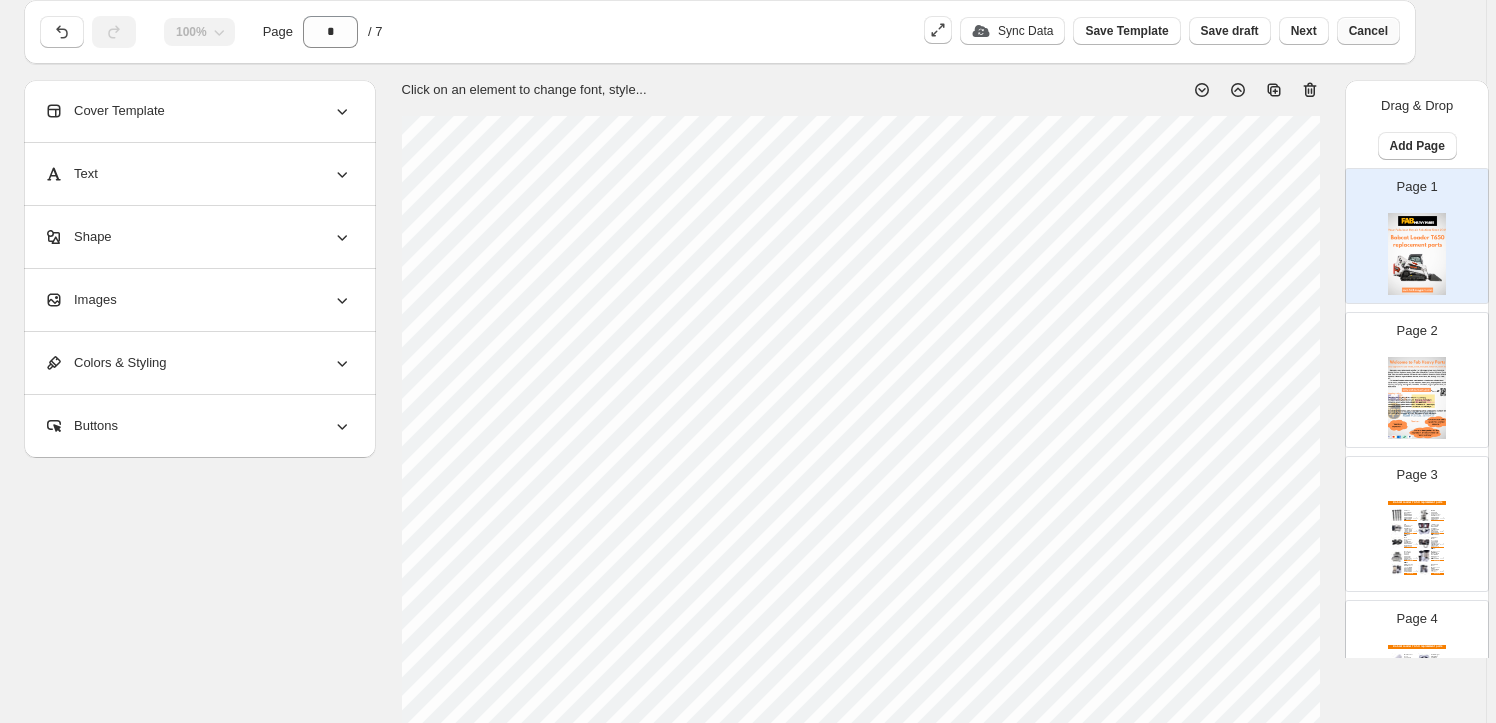 scroll, scrollTop: 0, scrollLeft: 0, axis: both 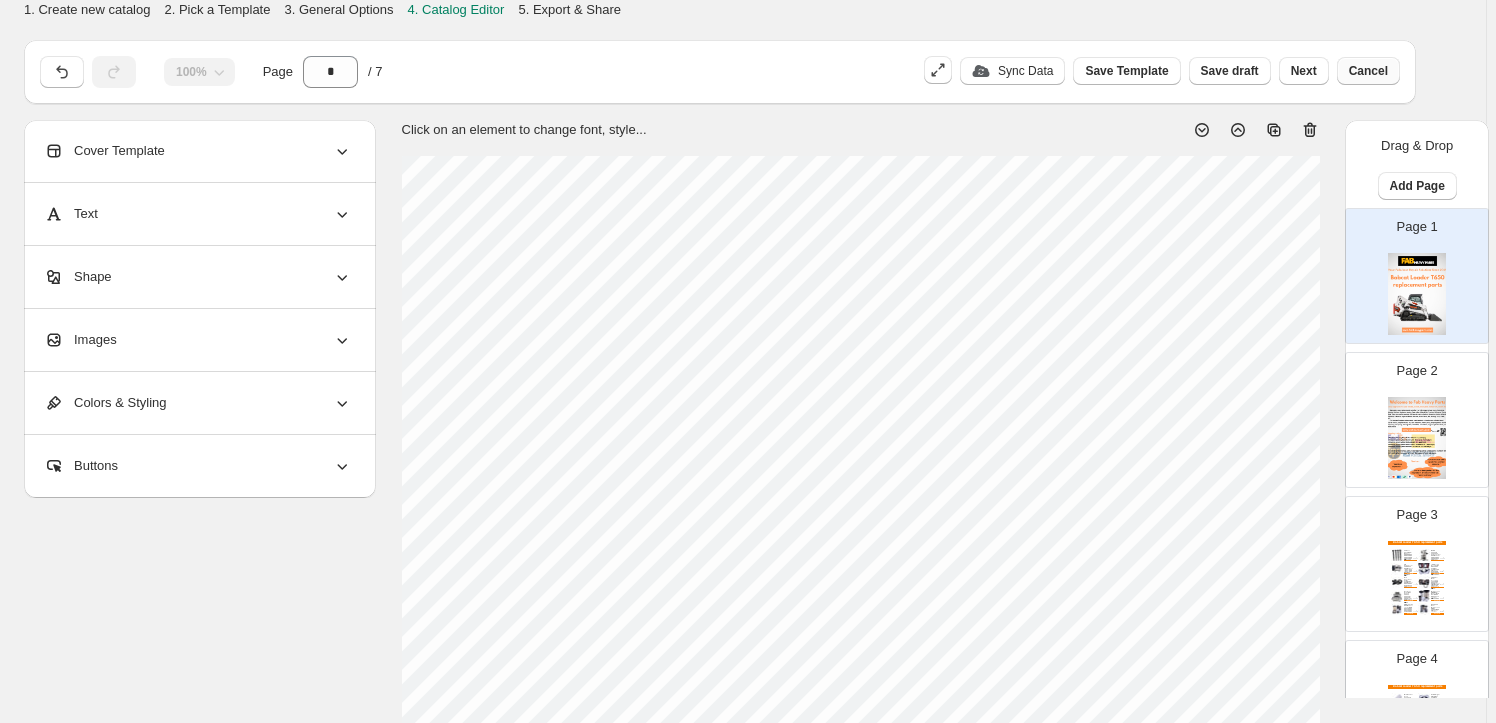 click on "Cancel" at bounding box center (1368, 71) 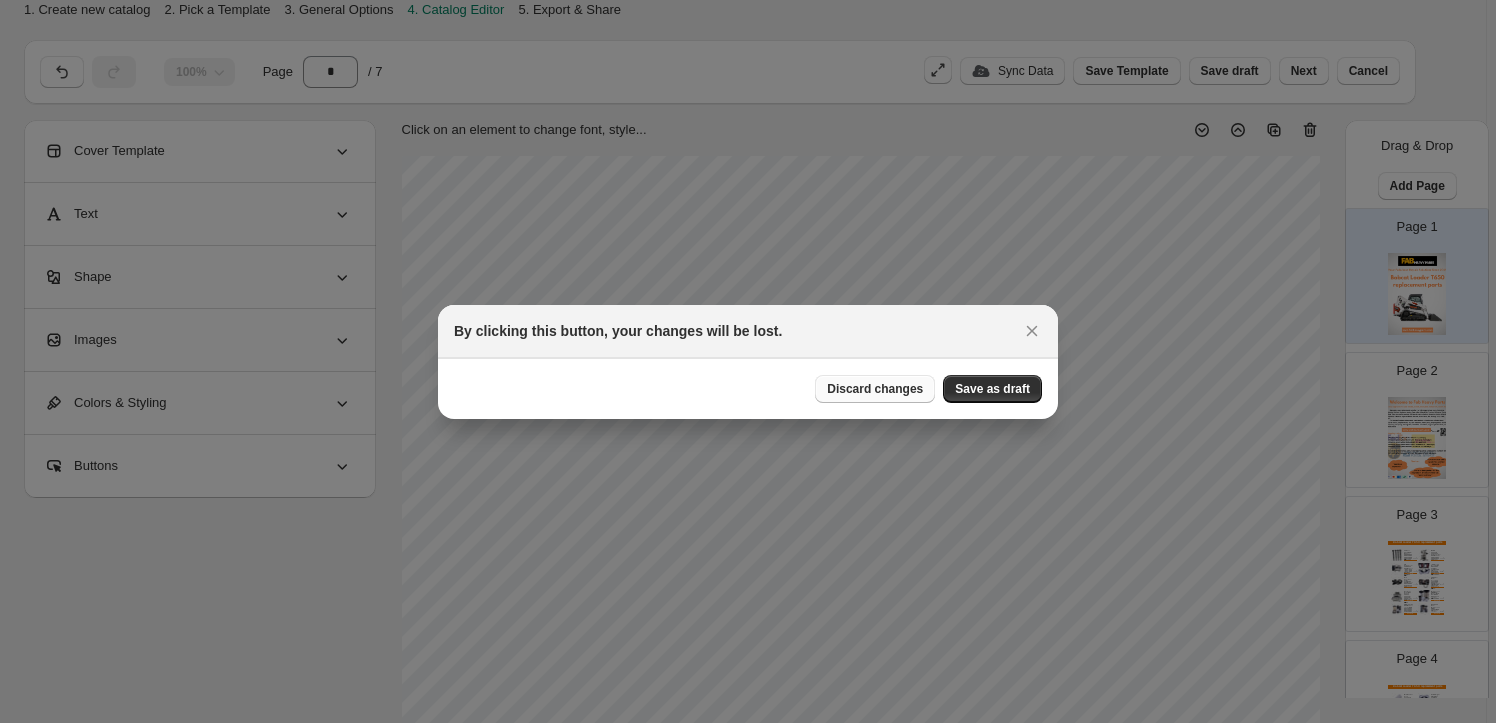 click on "Discard changes" at bounding box center [875, 389] 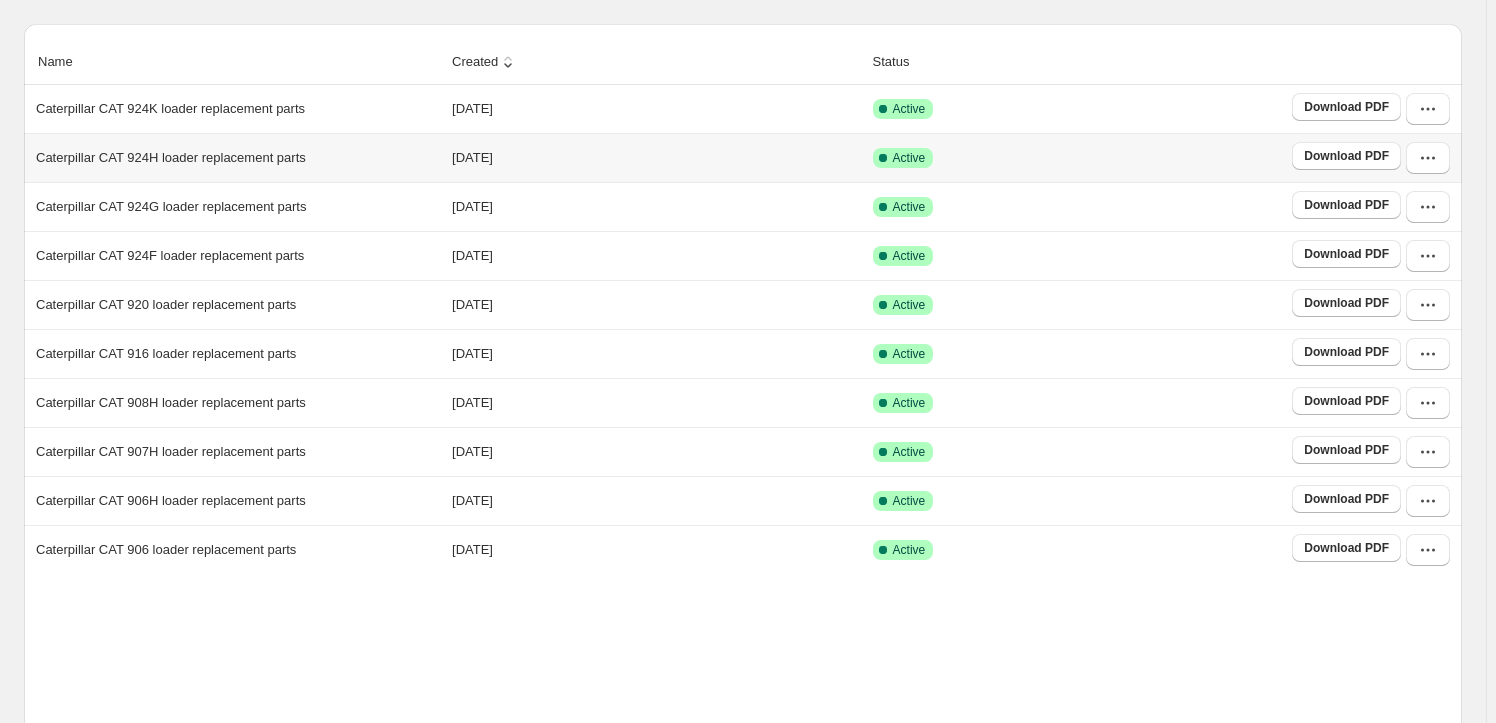 scroll, scrollTop: 0, scrollLeft: 0, axis: both 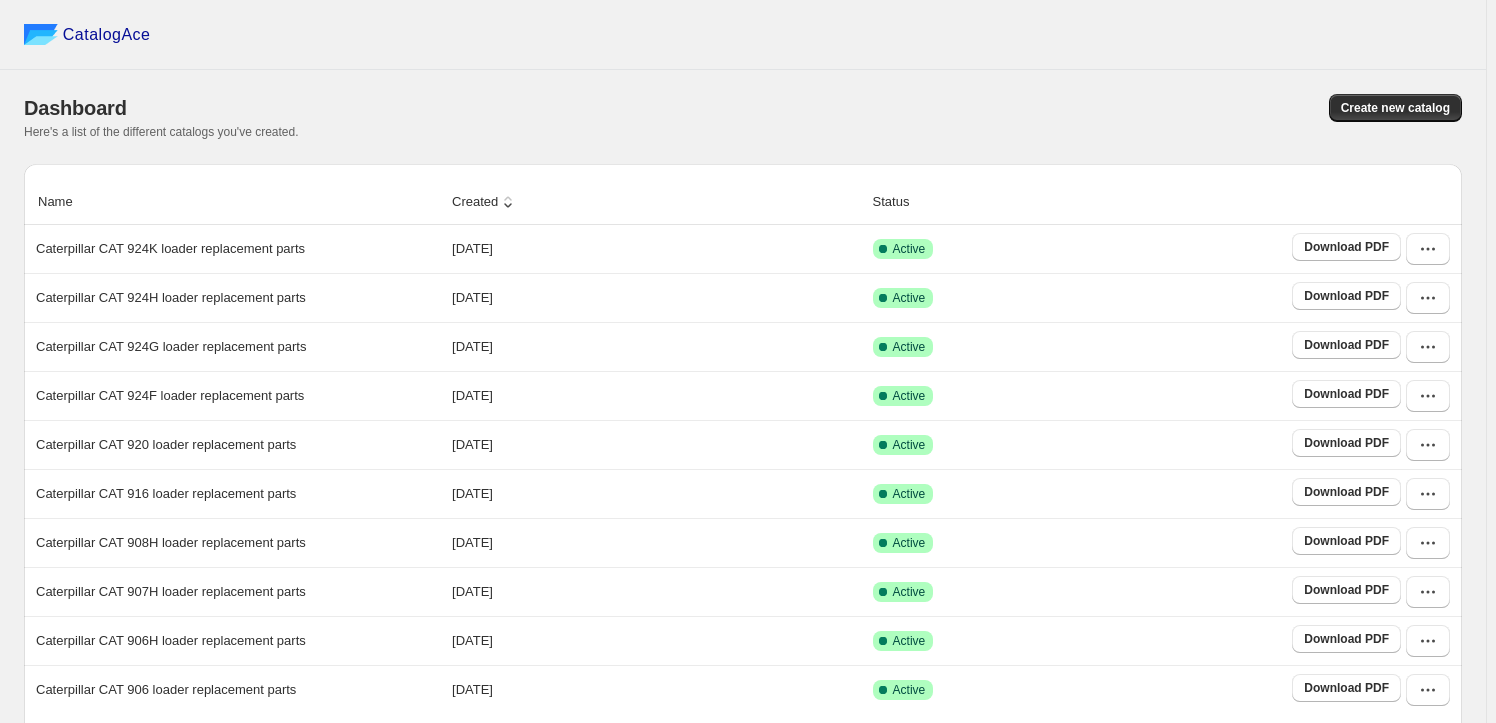 click on "Created" at bounding box center [485, 202] 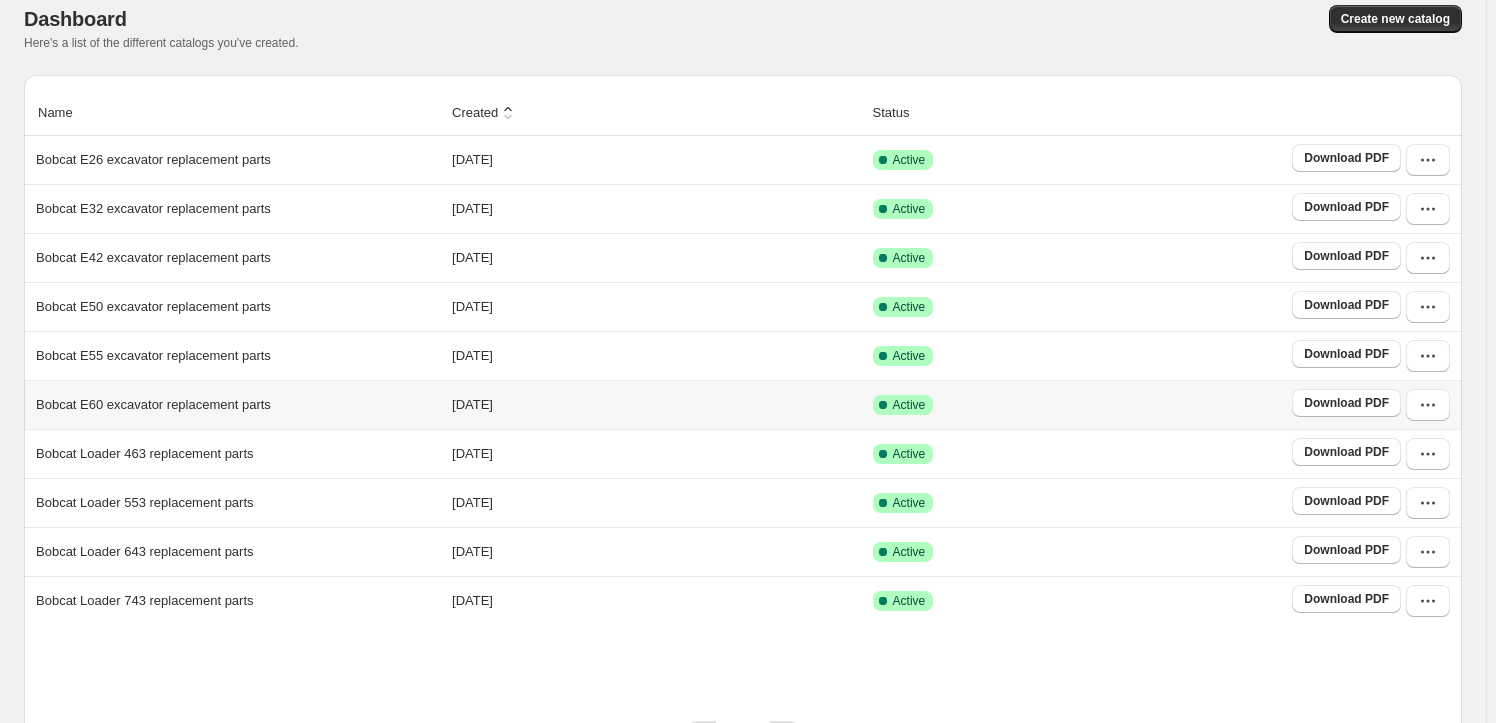 scroll, scrollTop: 172, scrollLeft: 0, axis: vertical 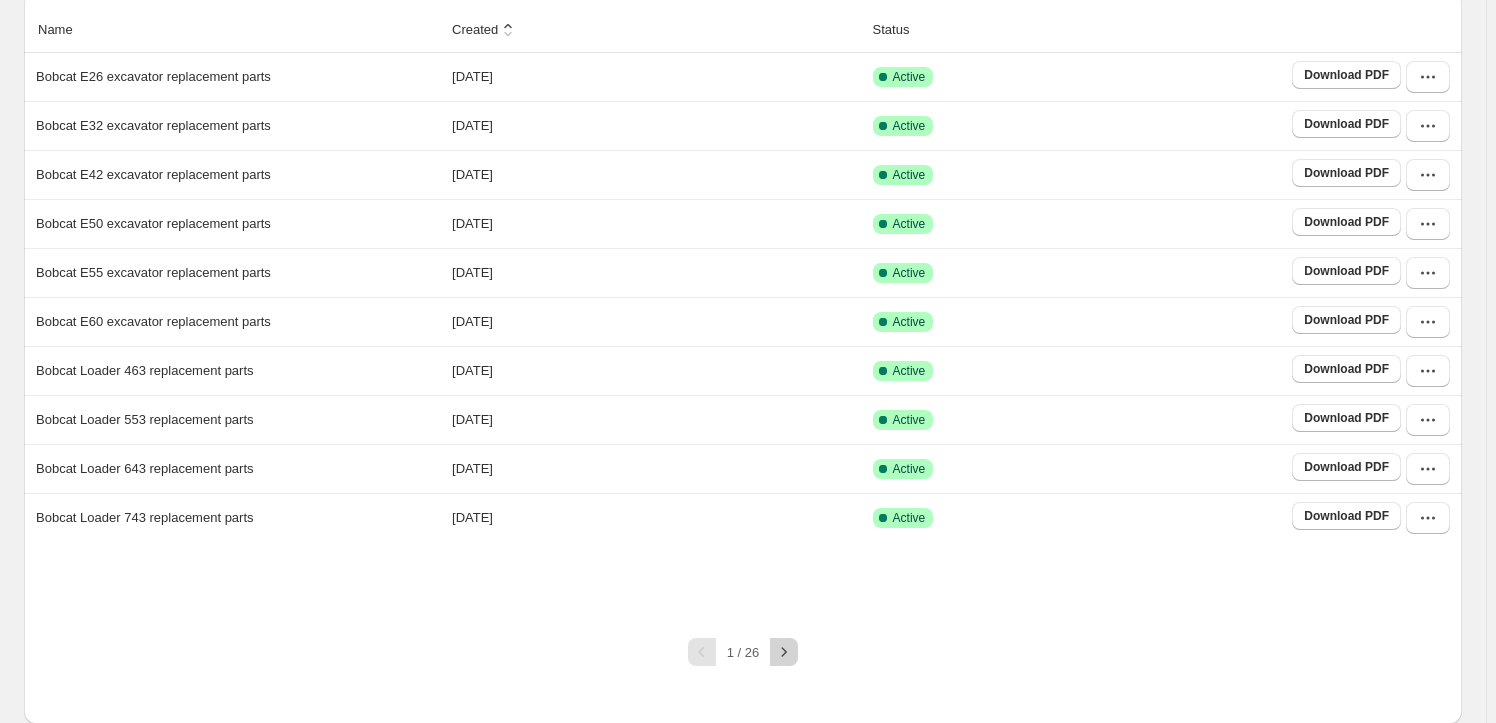 click 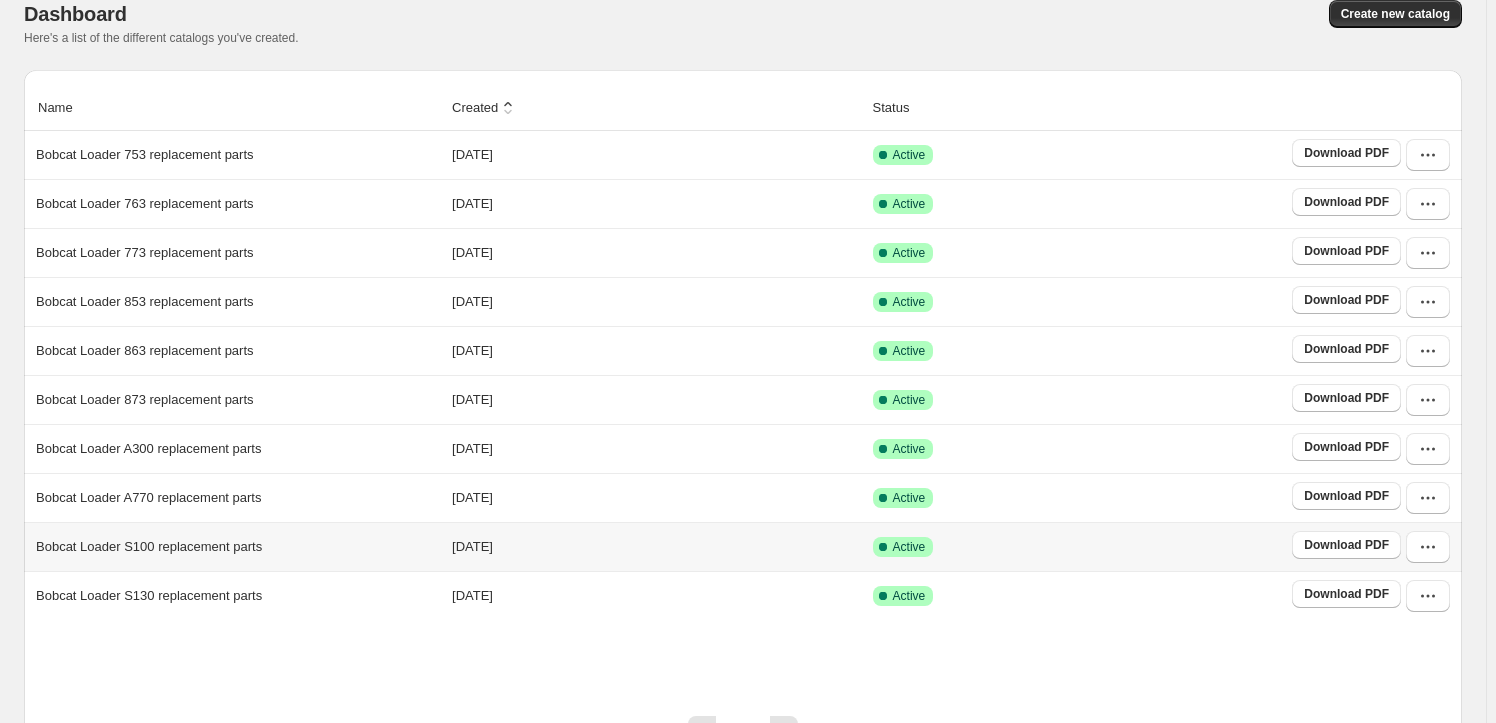 scroll, scrollTop: 172, scrollLeft: 0, axis: vertical 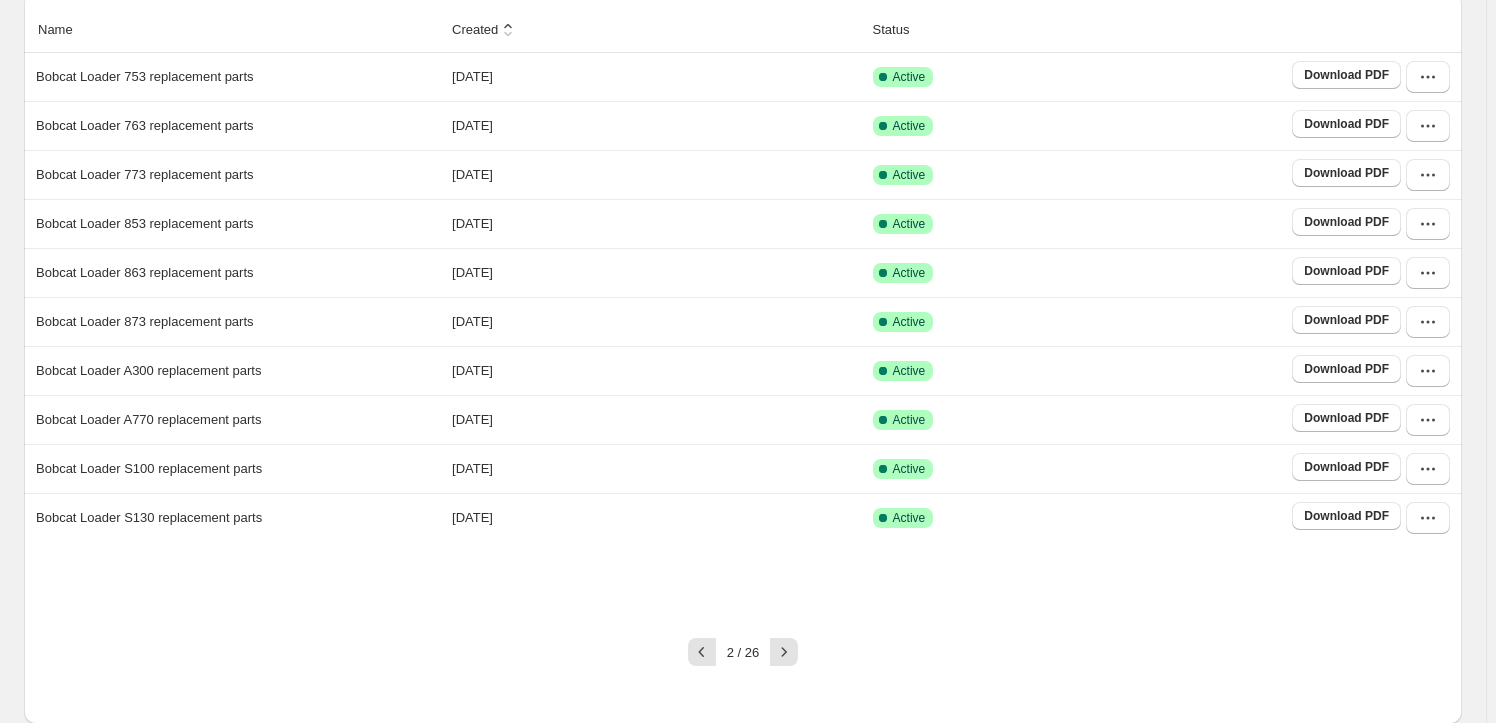 click 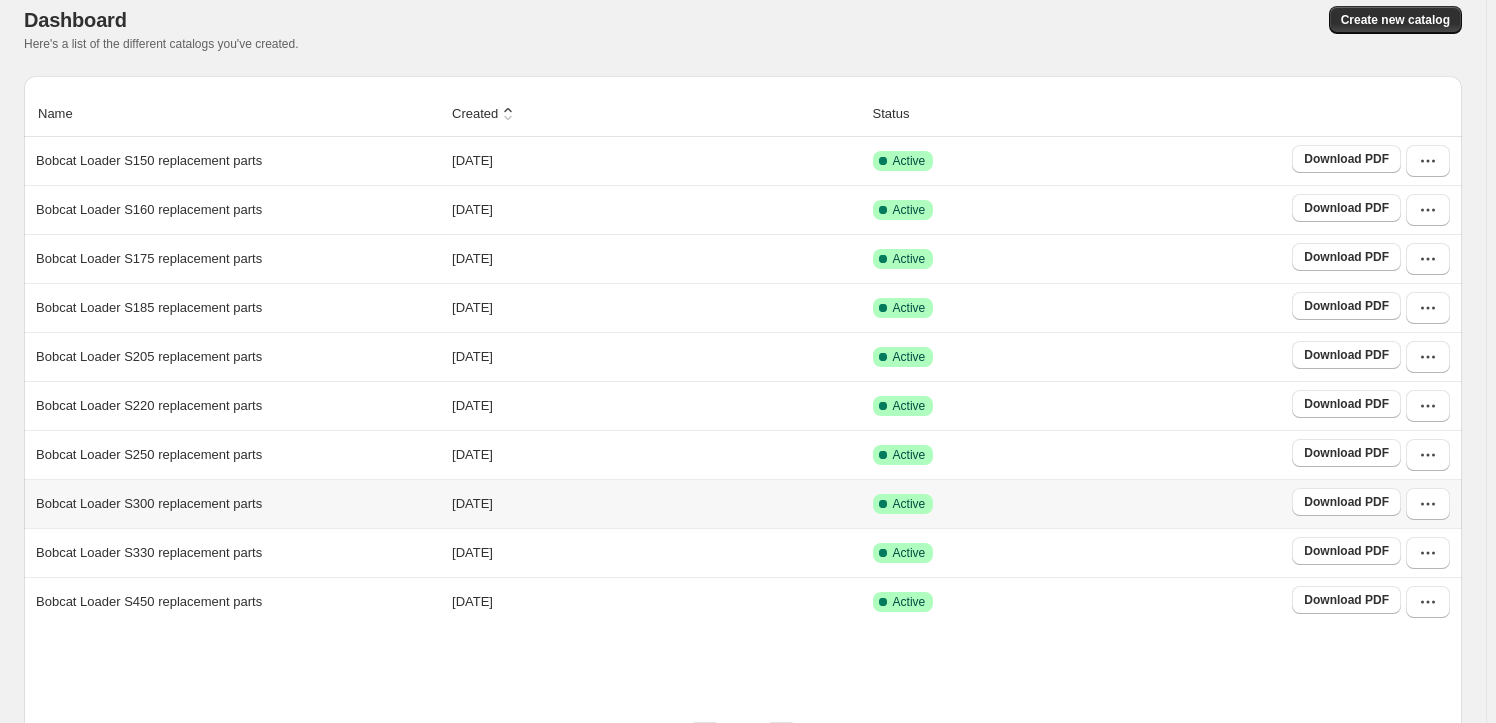 scroll, scrollTop: 172, scrollLeft: 0, axis: vertical 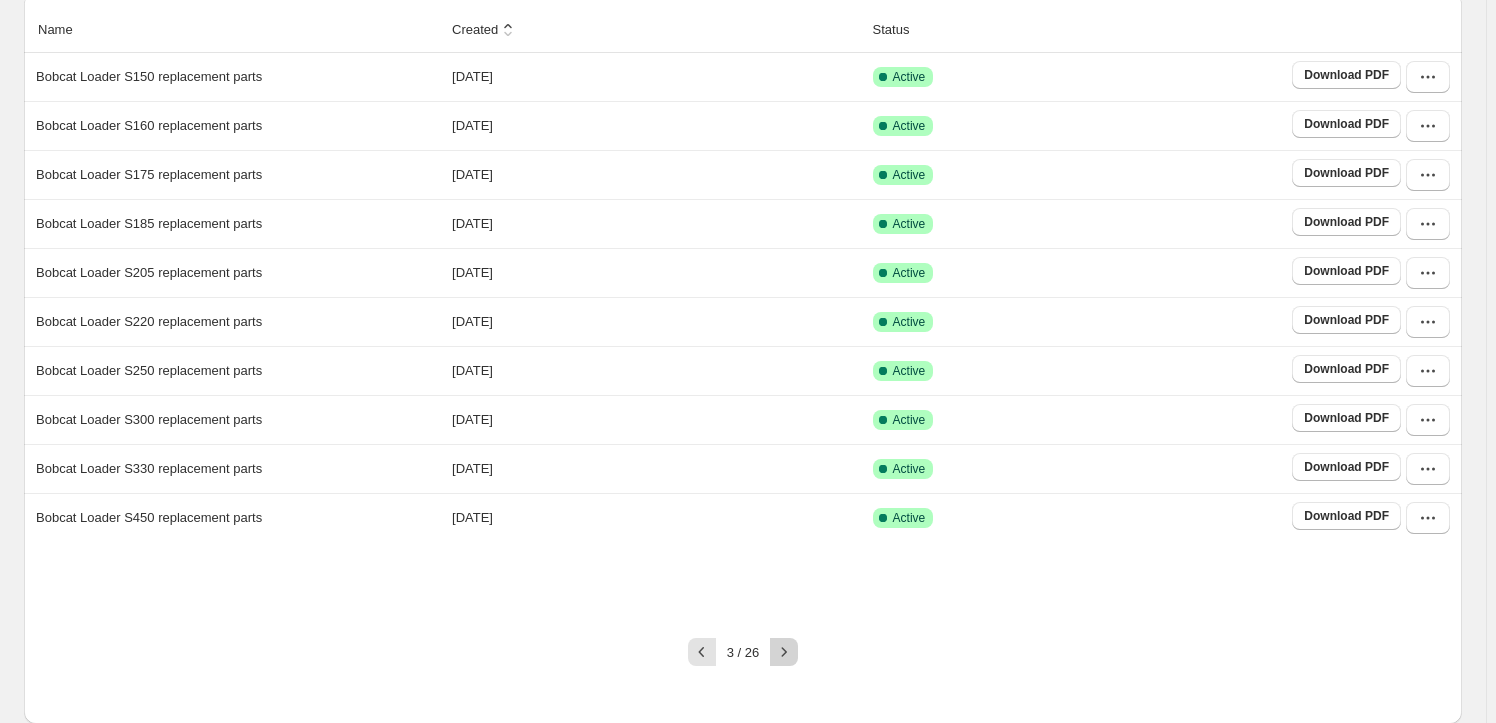 click 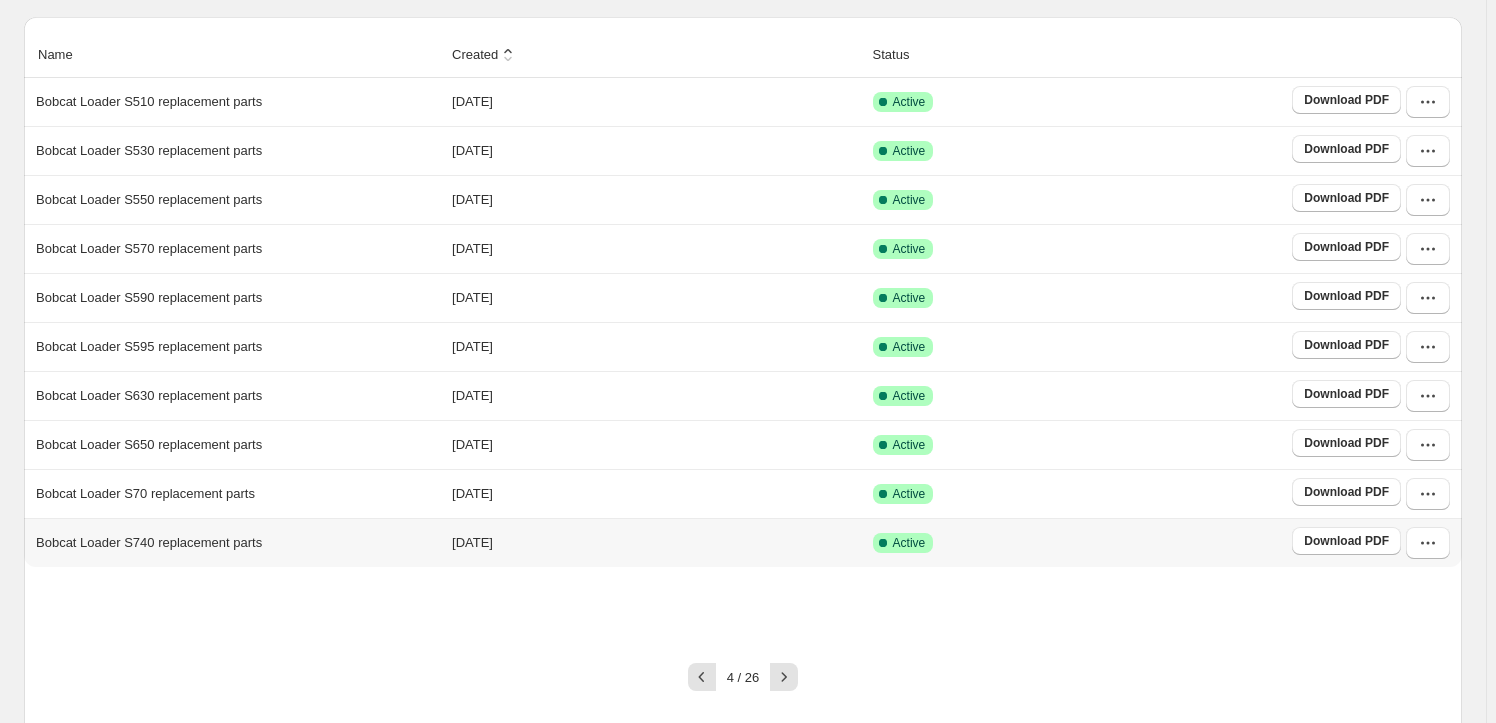 scroll, scrollTop: 172, scrollLeft: 0, axis: vertical 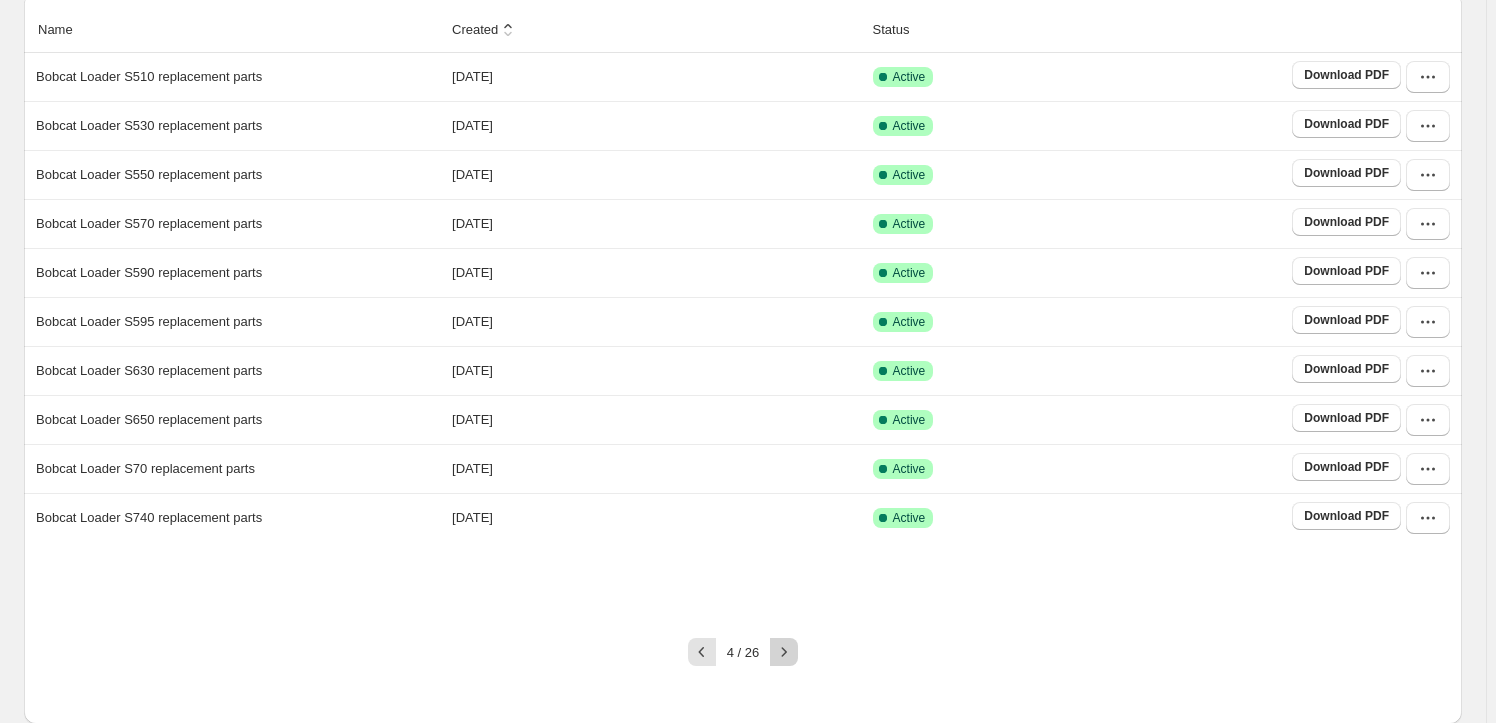 click 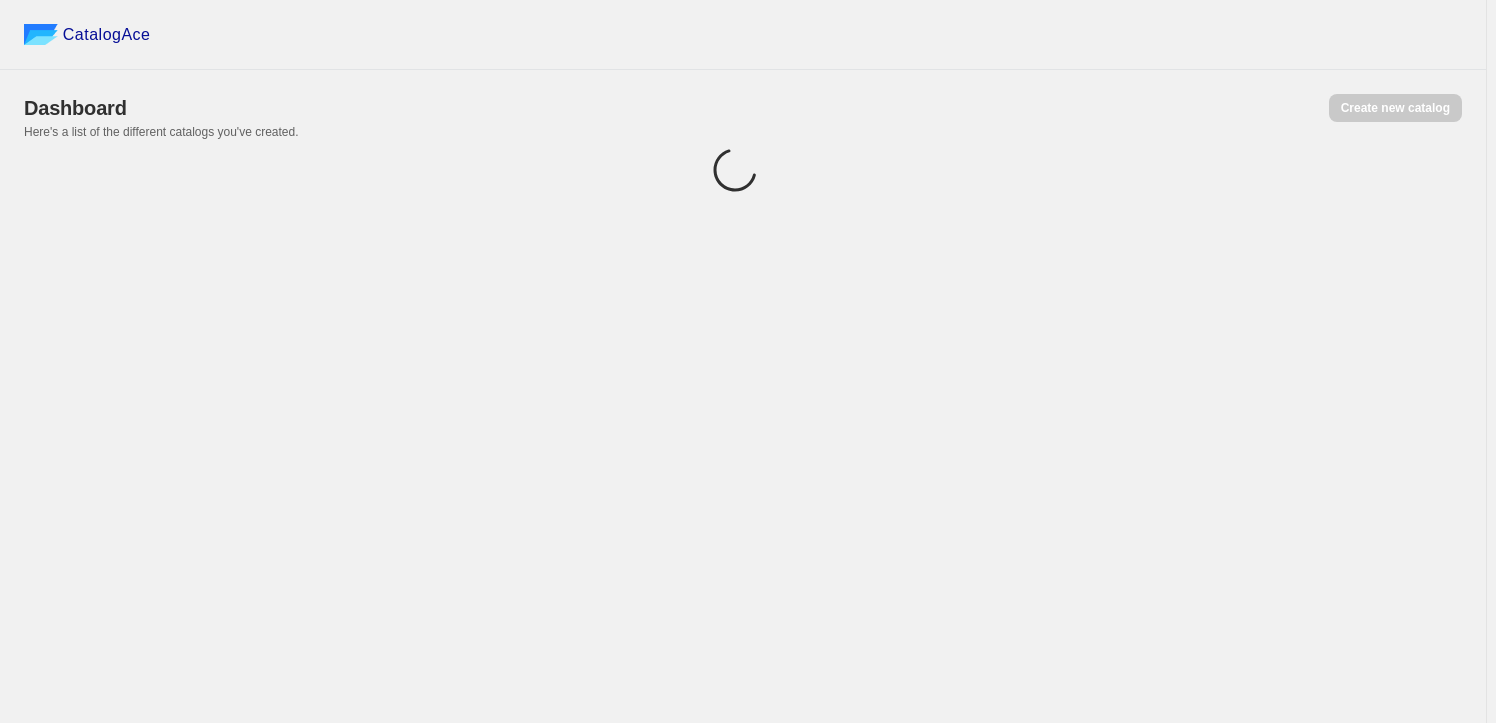 scroll, scrollTop: 0, scrollLeft: 0, axis: both 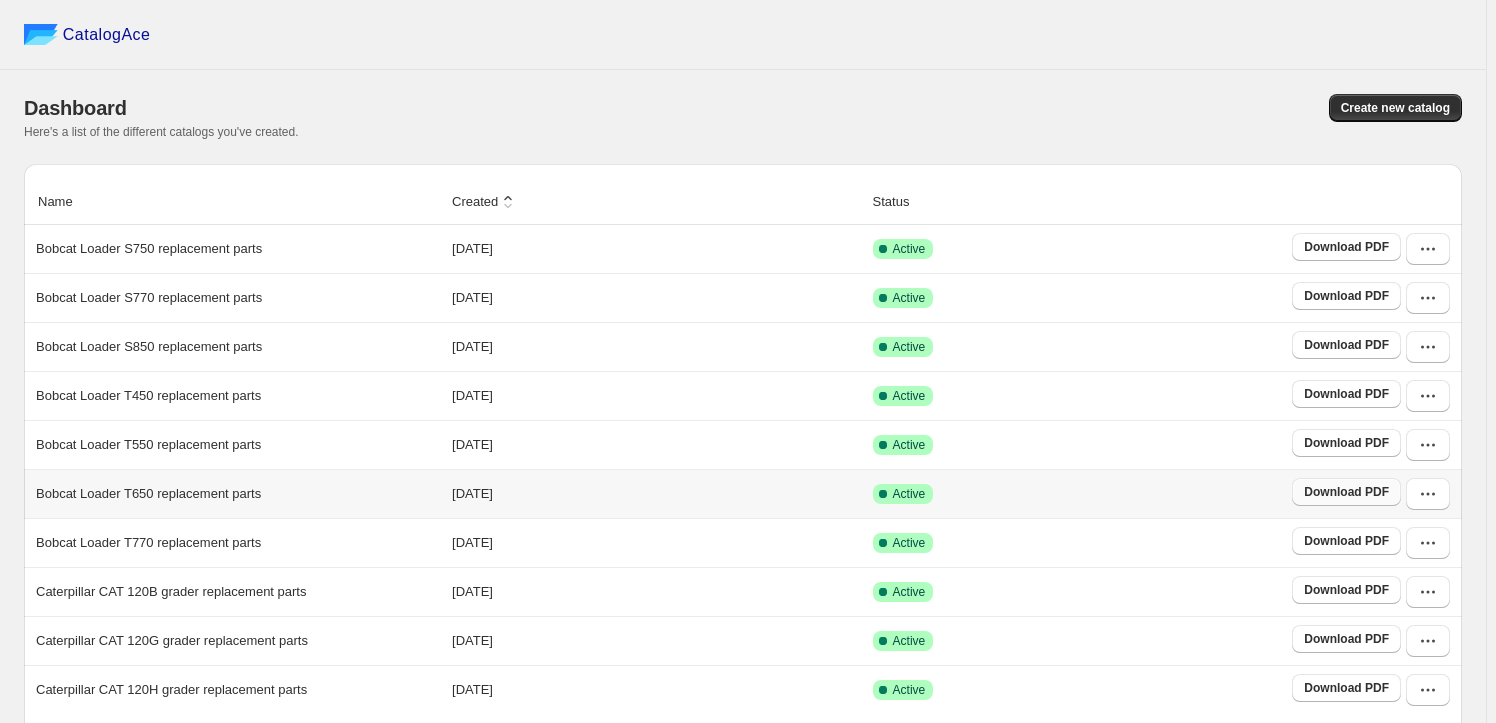 click on "Download PDF" at bounding box center [1346, 492] 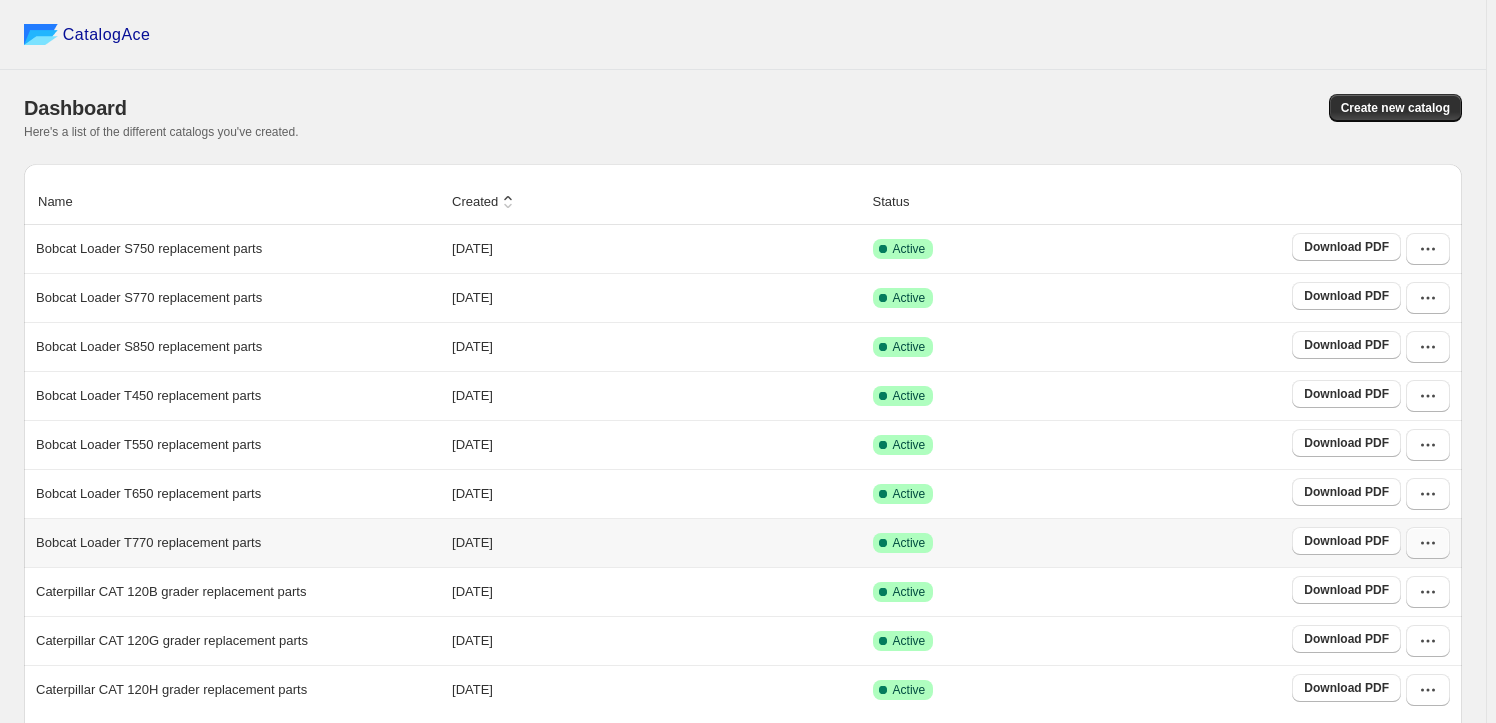 click at bounding box center [1428, 543] 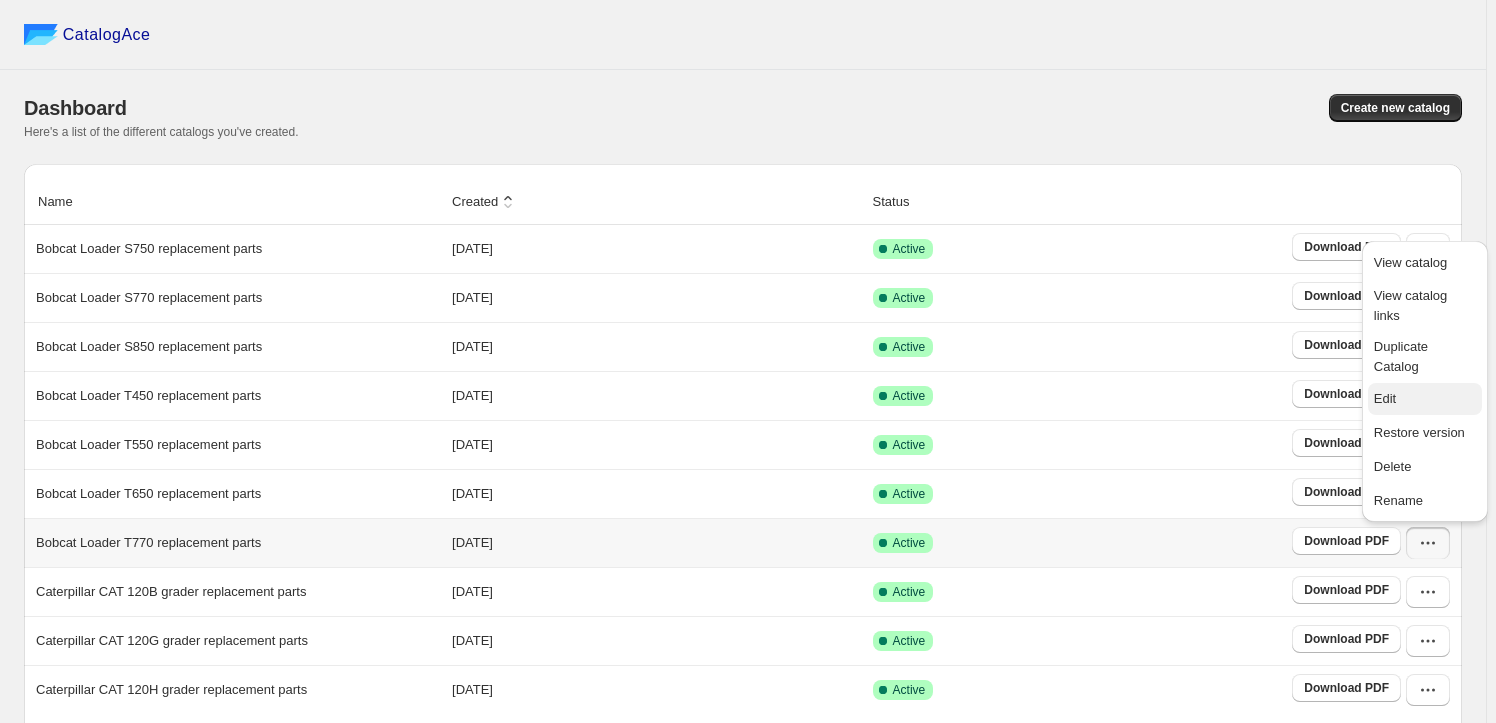 click on "Edit" at bounding box center [1425, 399] 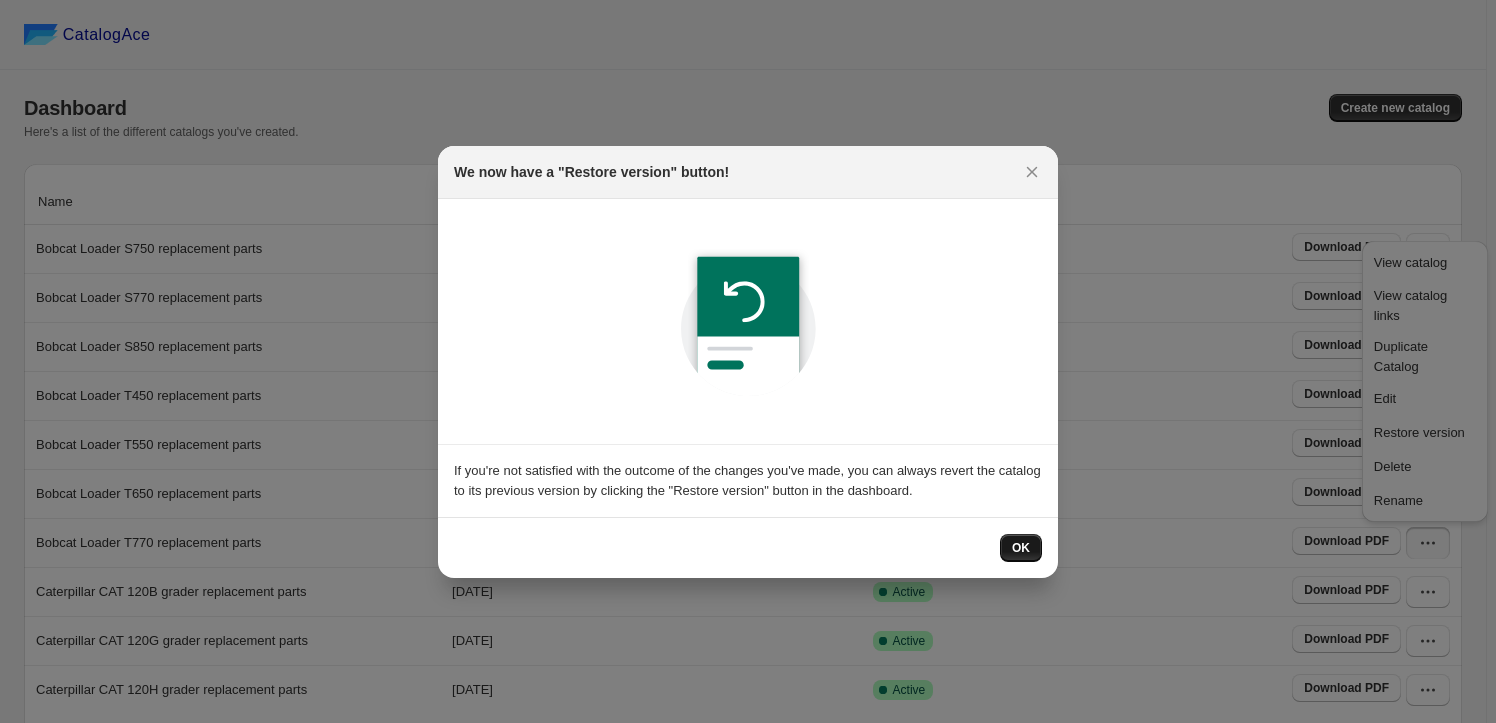 click on "OK" at bounding box center (1021, 548) 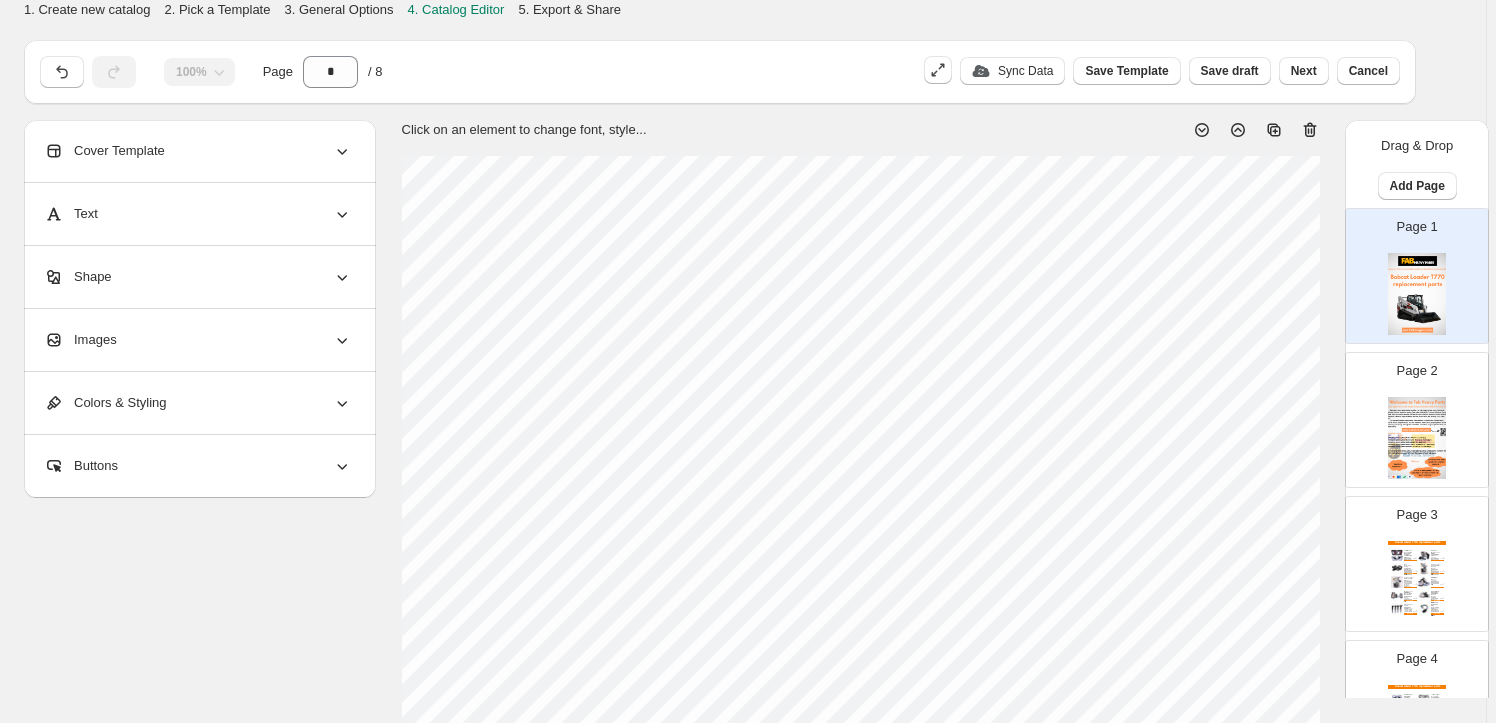 click on "Images" at bounding box center (198, 340) 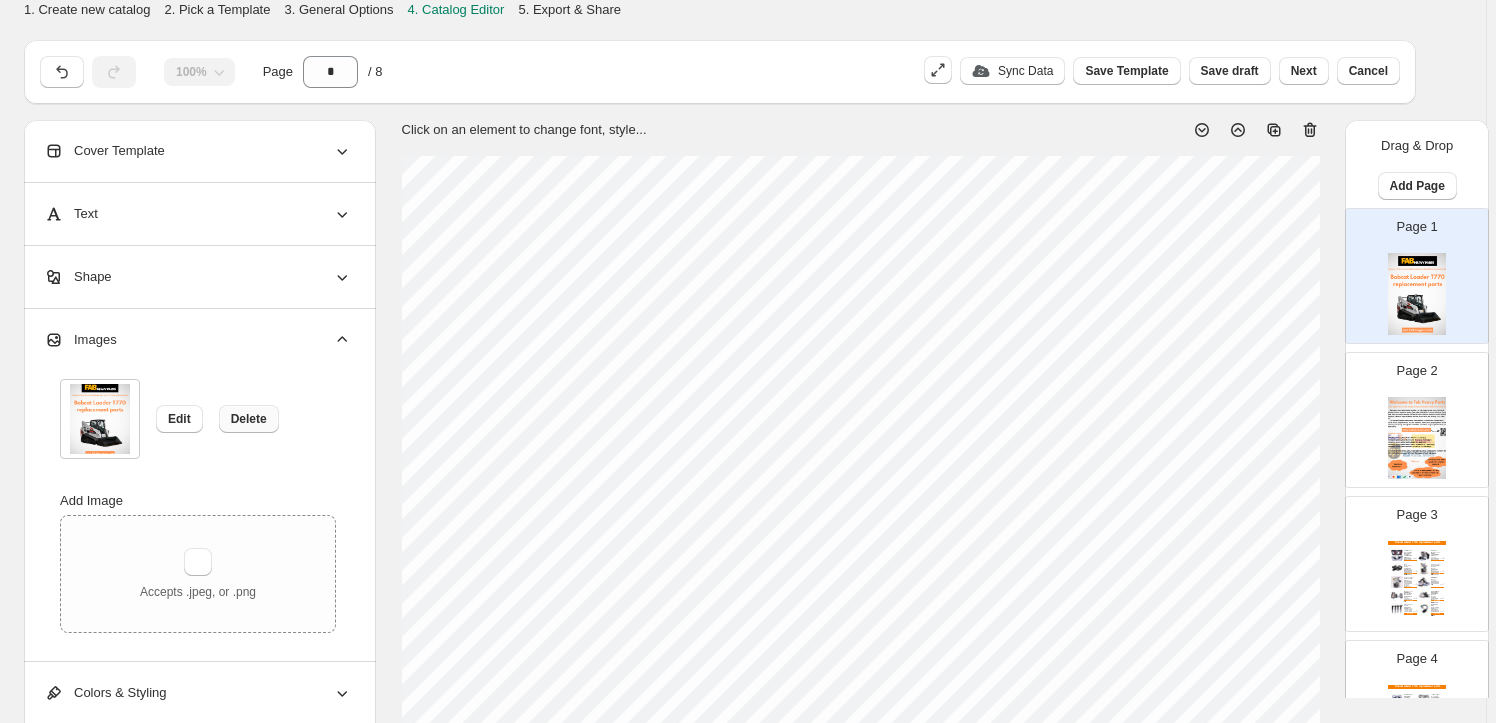click on "Delete" at bounding box center [249, 419] 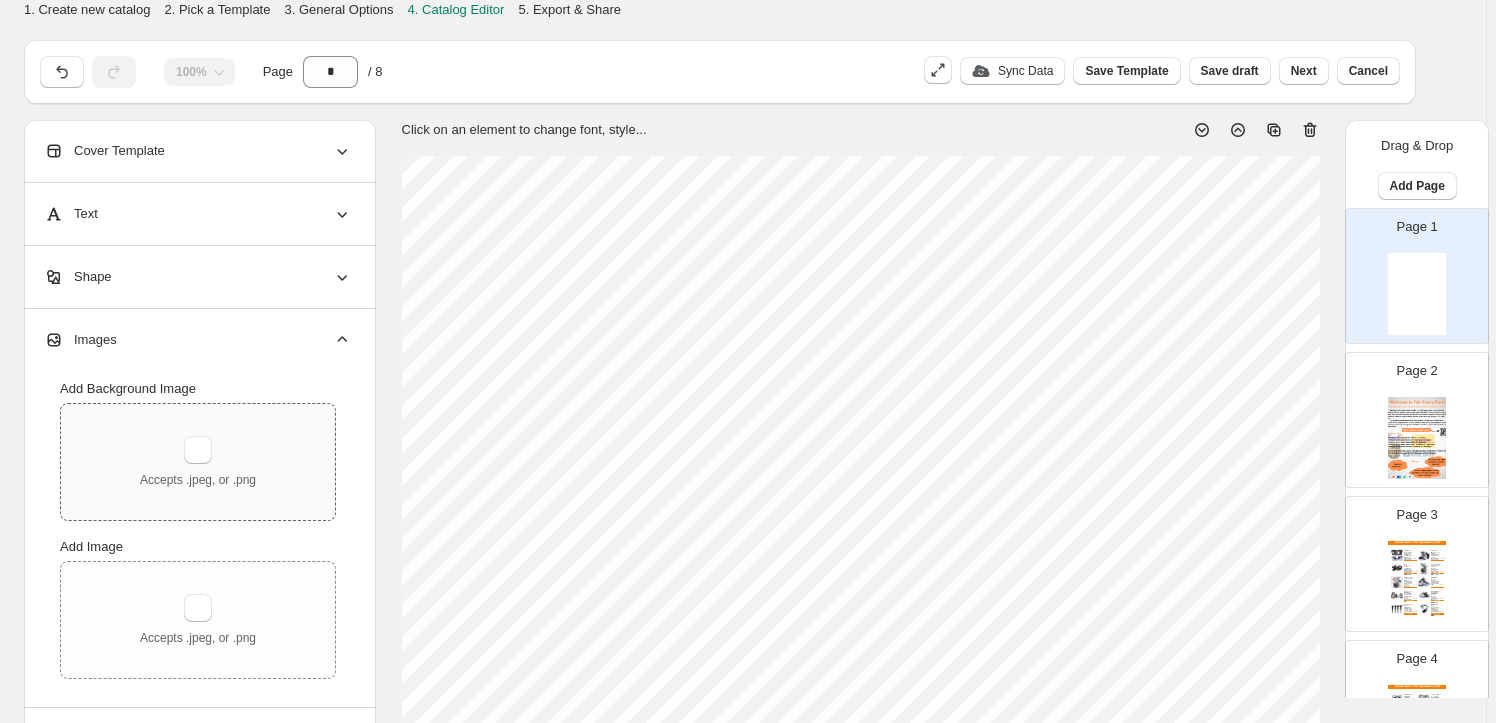 click on "Accepts .jpeg, or .png" at bounding box center [198, 462] 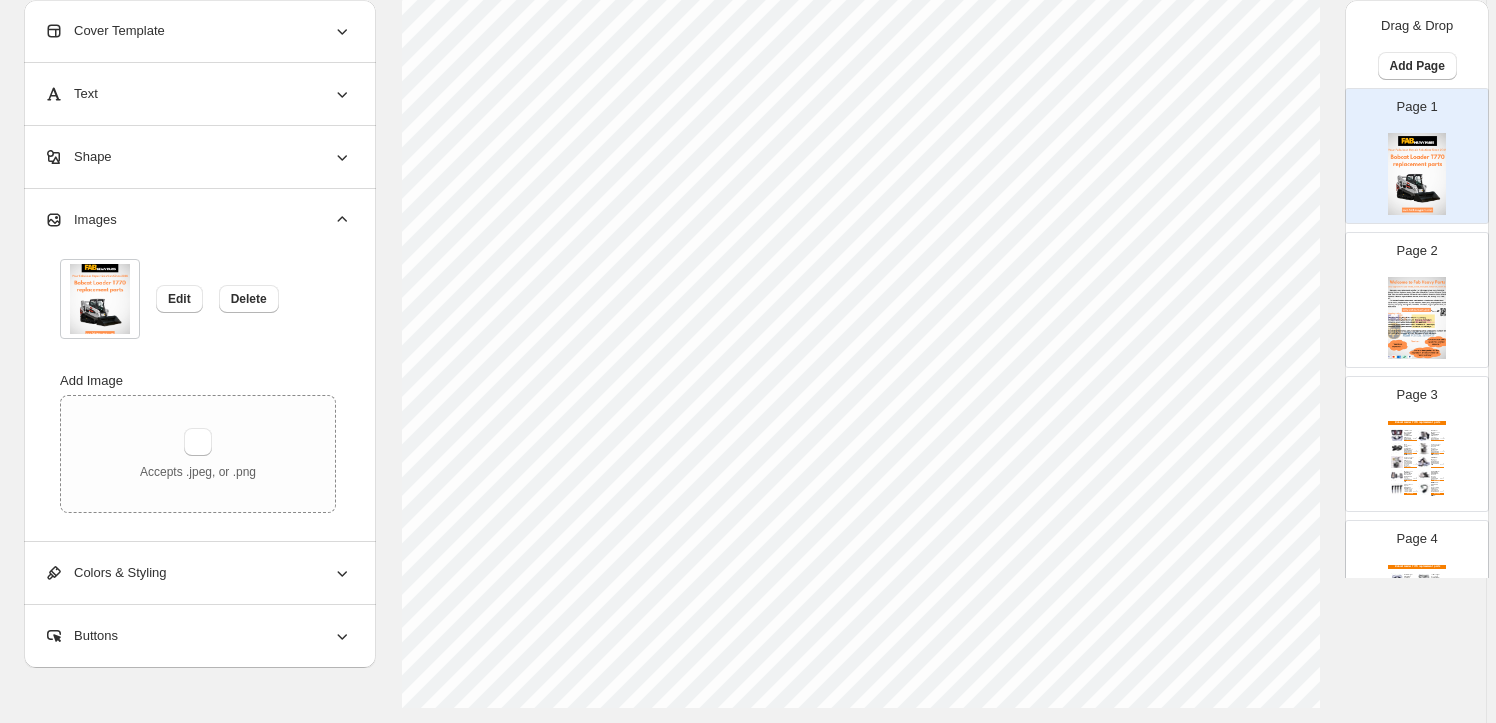 scroll, scrollTop: 181, scrollLeft: 0, axis: vertical 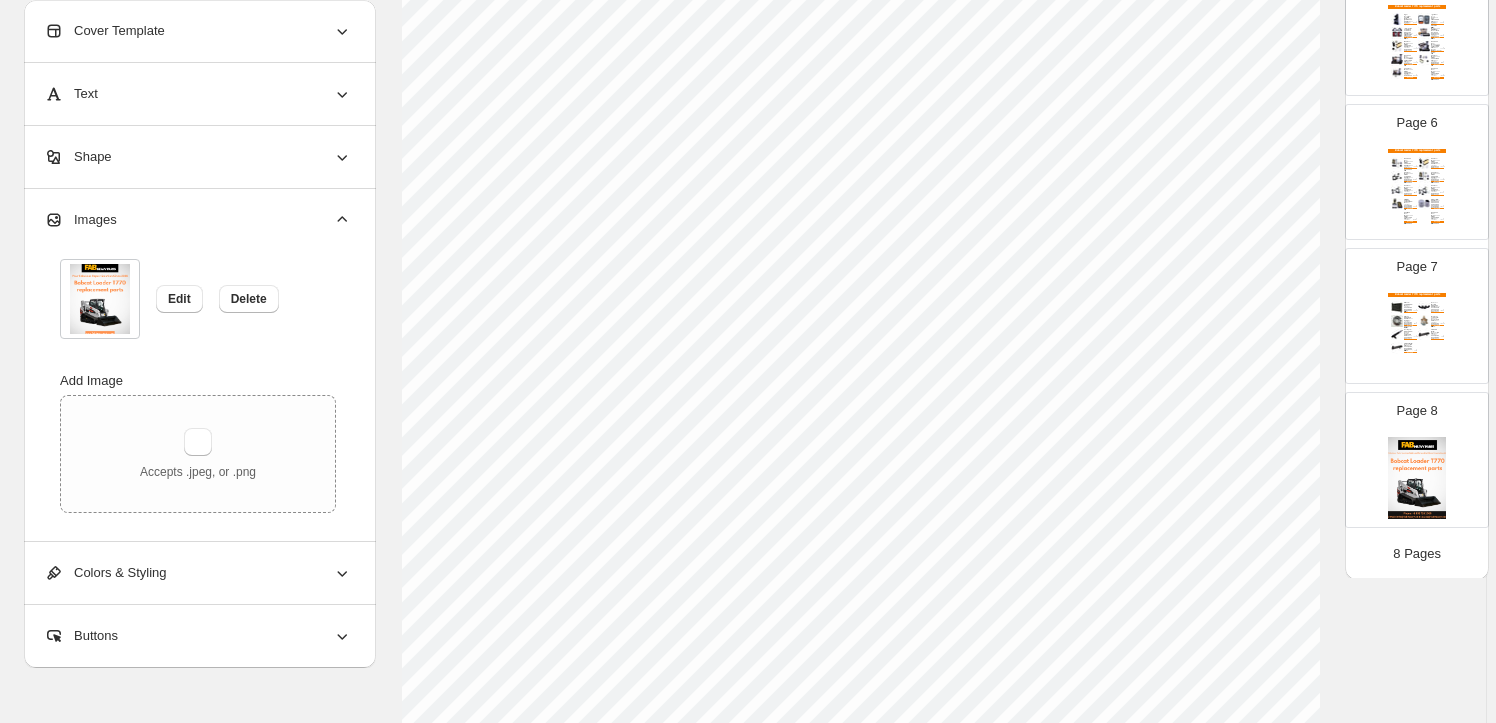 click at bounding box center (1417, 478) 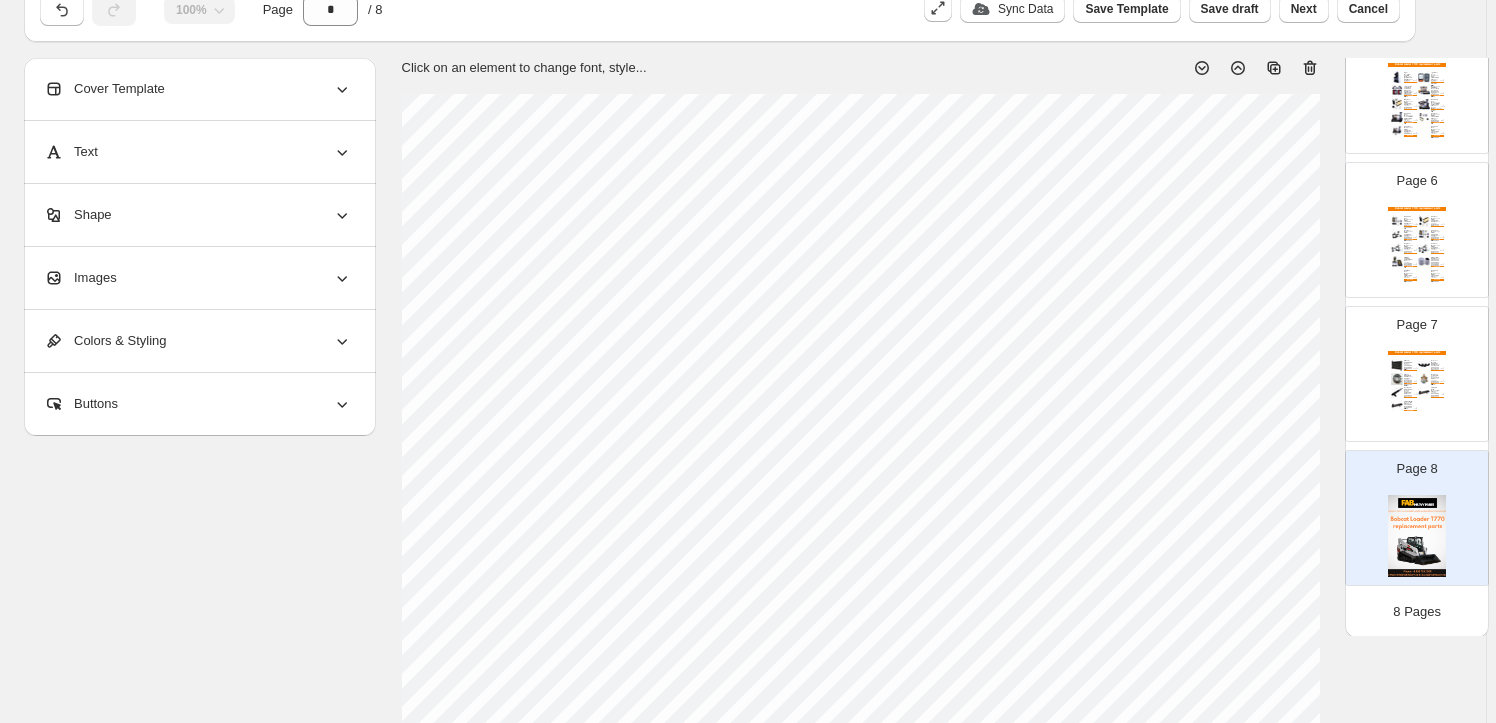 scroll, scrollTop: 0, scrollLeft: 0, axis: both 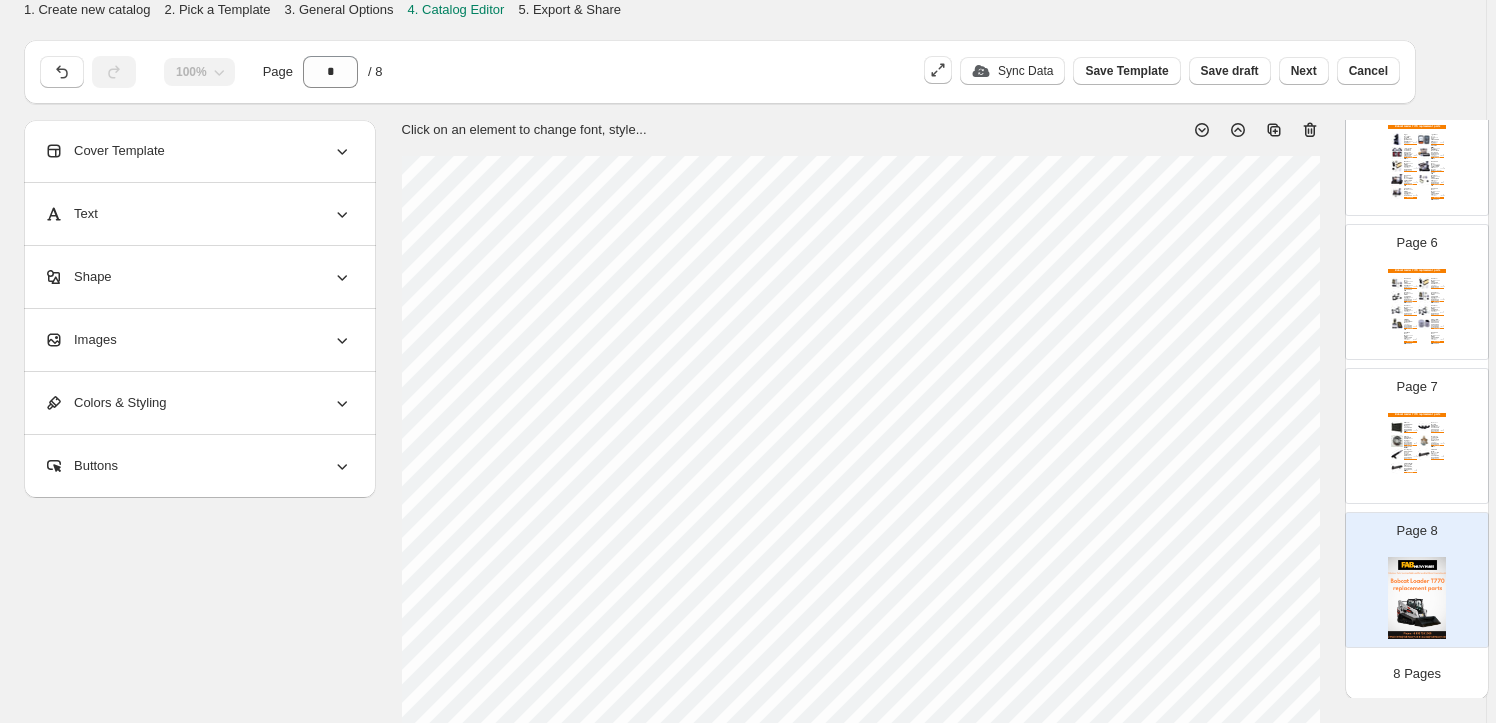 click on "Images" at bounding box center (198, 340) 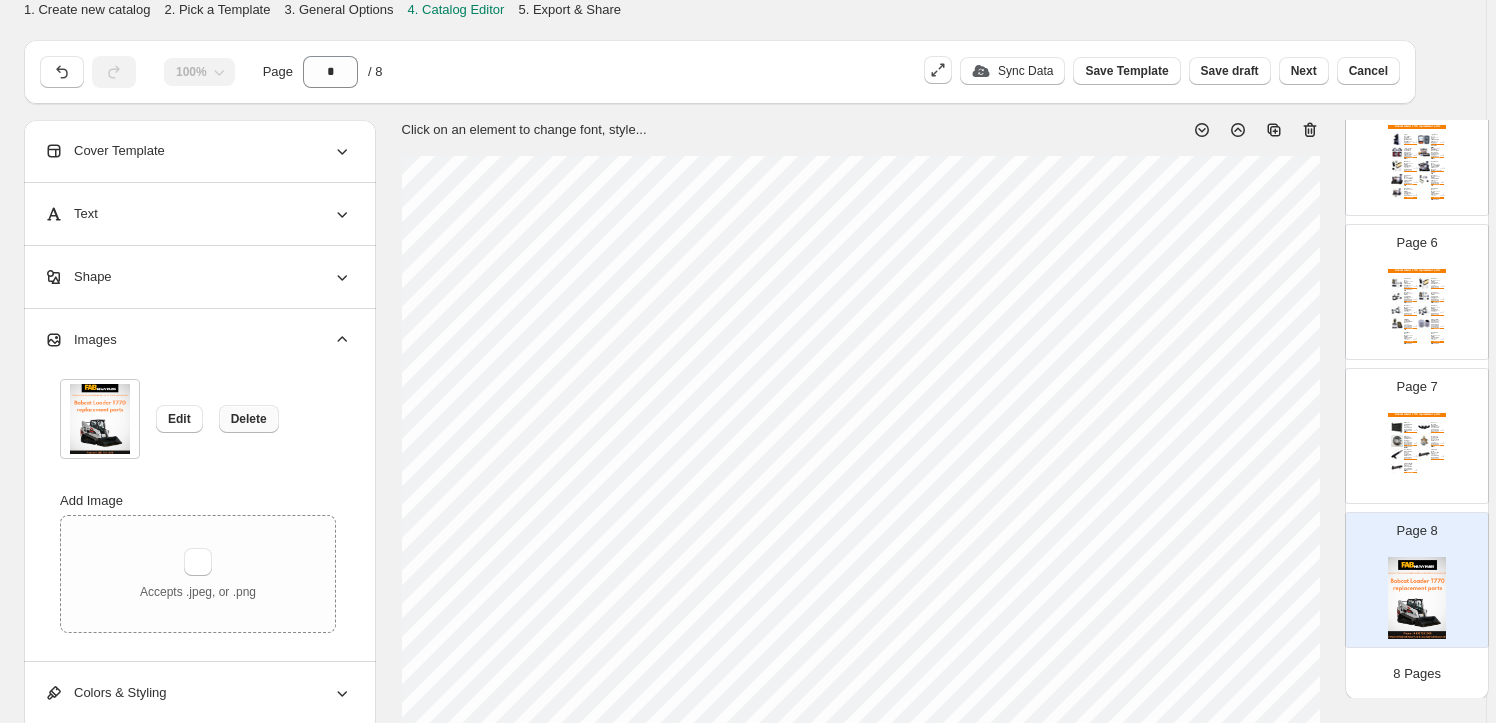 click on "Delete" at bounding box center (249, 419) 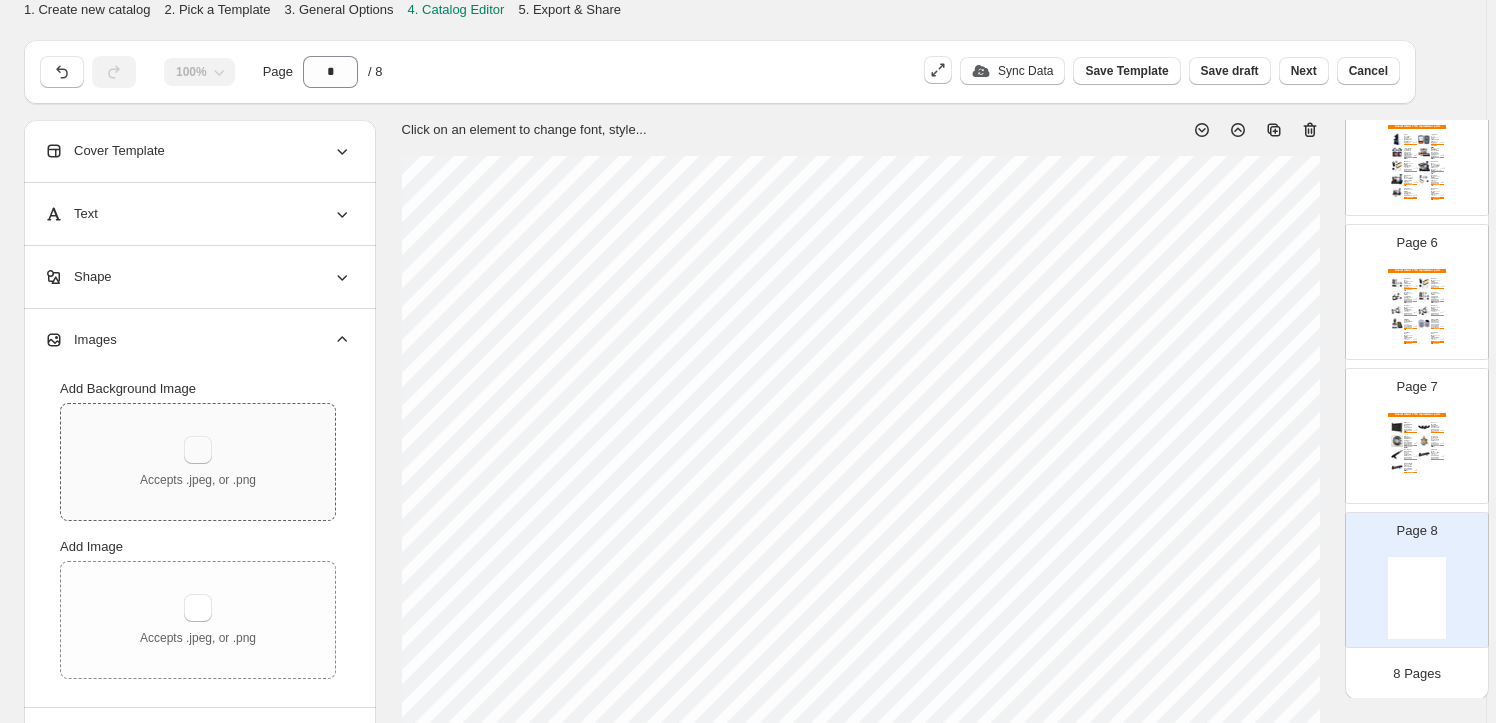 click at bounding box center [198, 450] 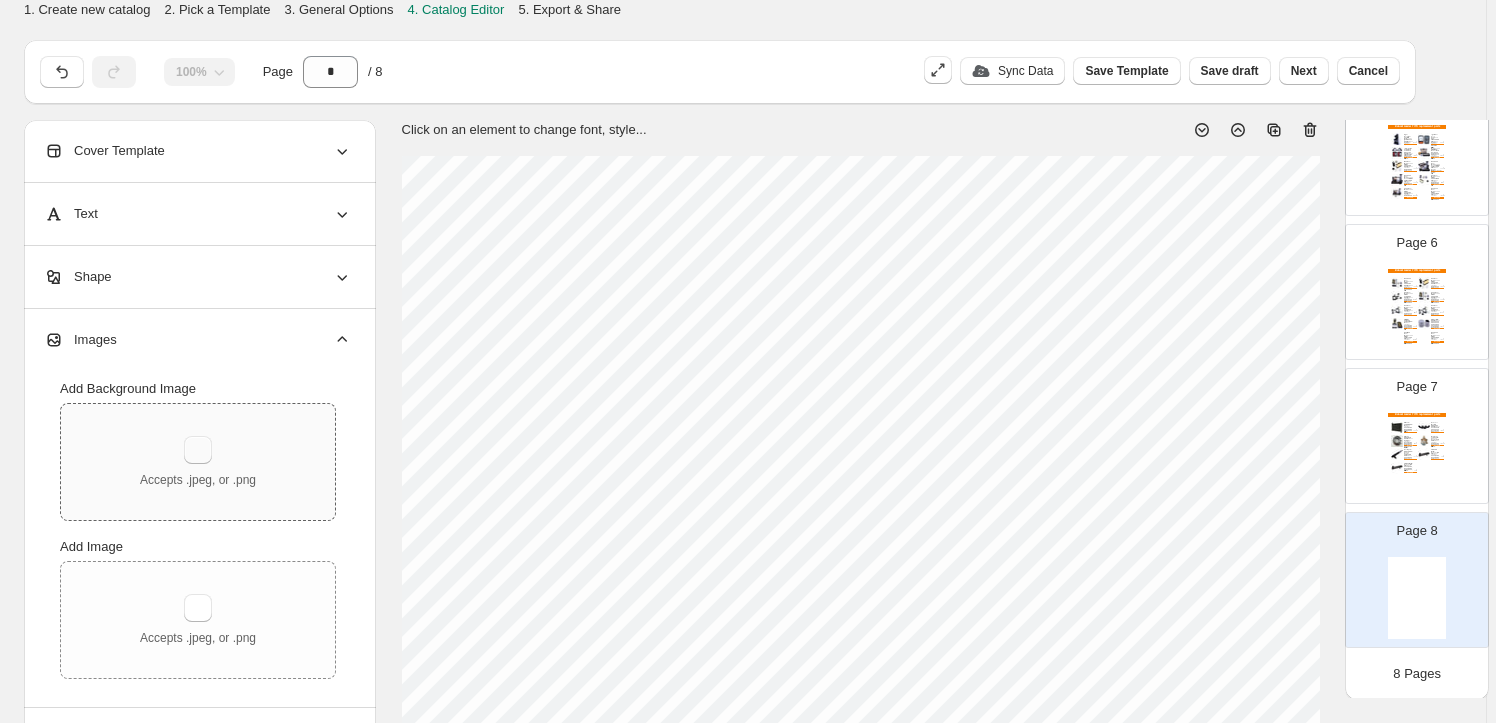 type on "**********" 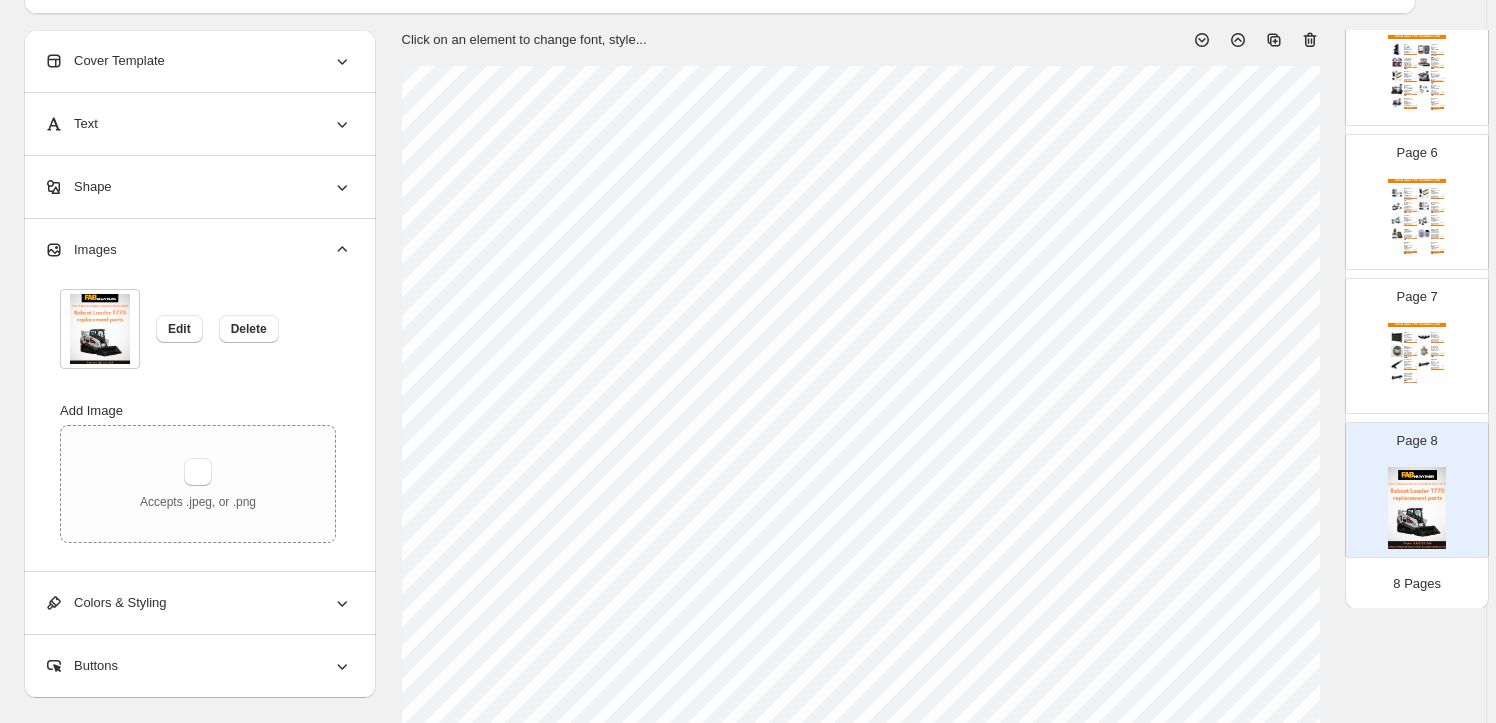 scroll, scrollTop: 0, scrollLeft: 0, axis: both 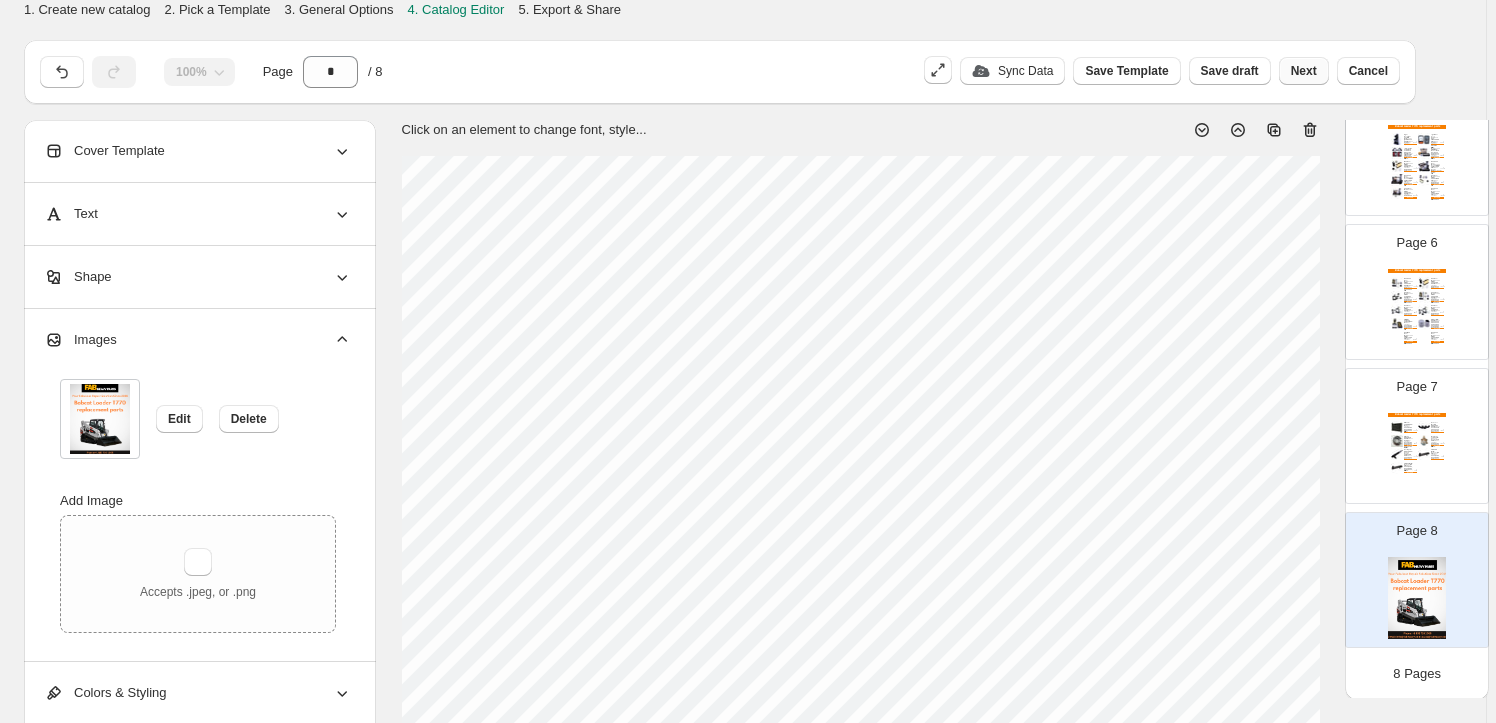 click on "Next" at bounding box center [1304, 71] 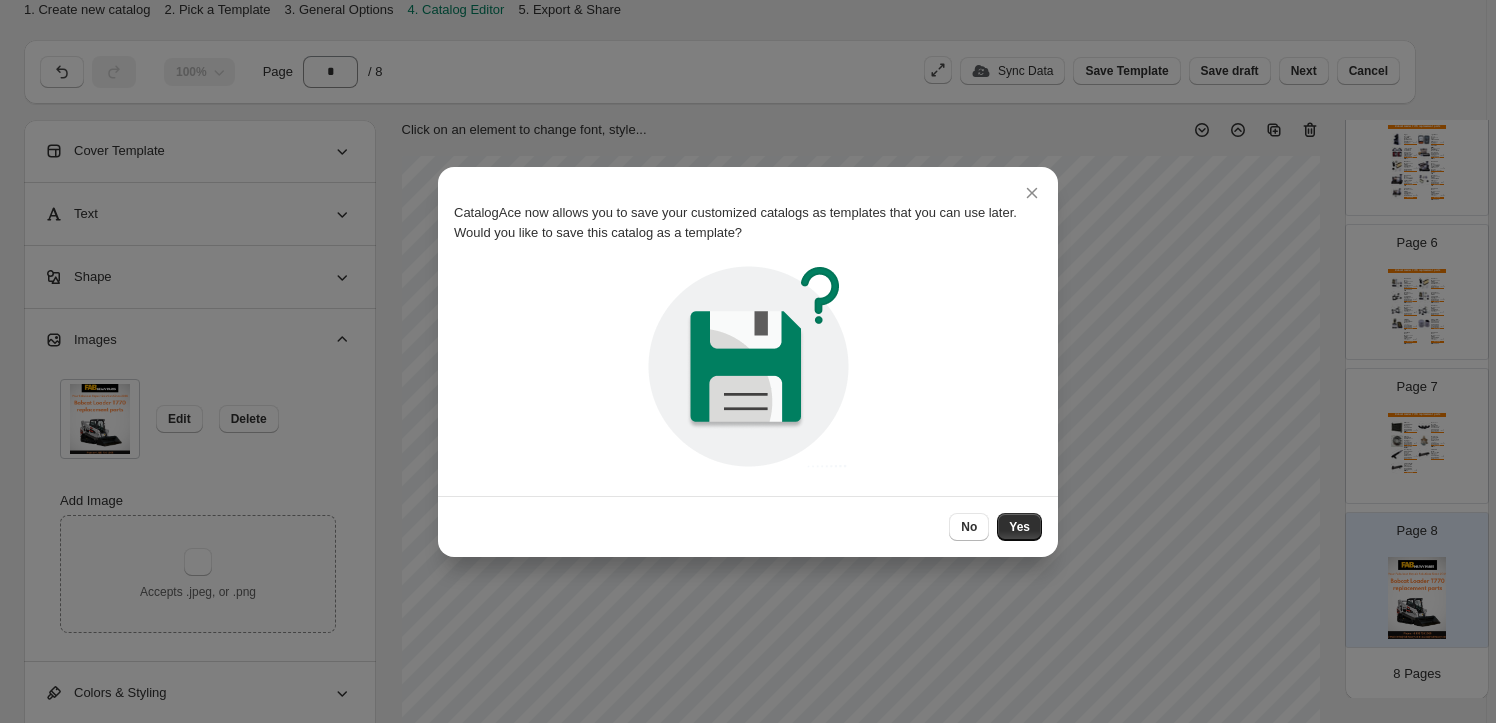 drag, startPoint x: 969, startPoint y: 519, endPoint x: 979, endPoint y: 498, distance: 23.259407 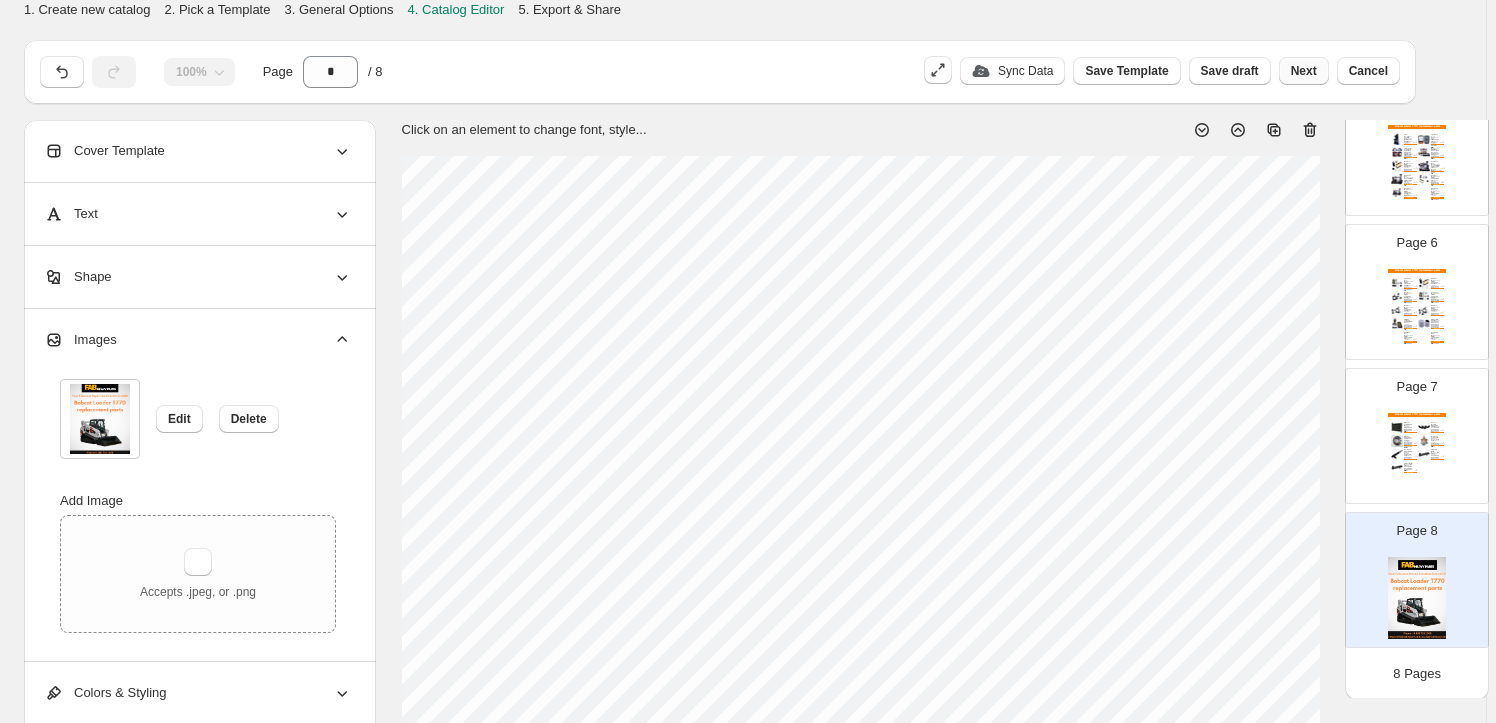 click on "Next" at bounding box center [1304, 71] 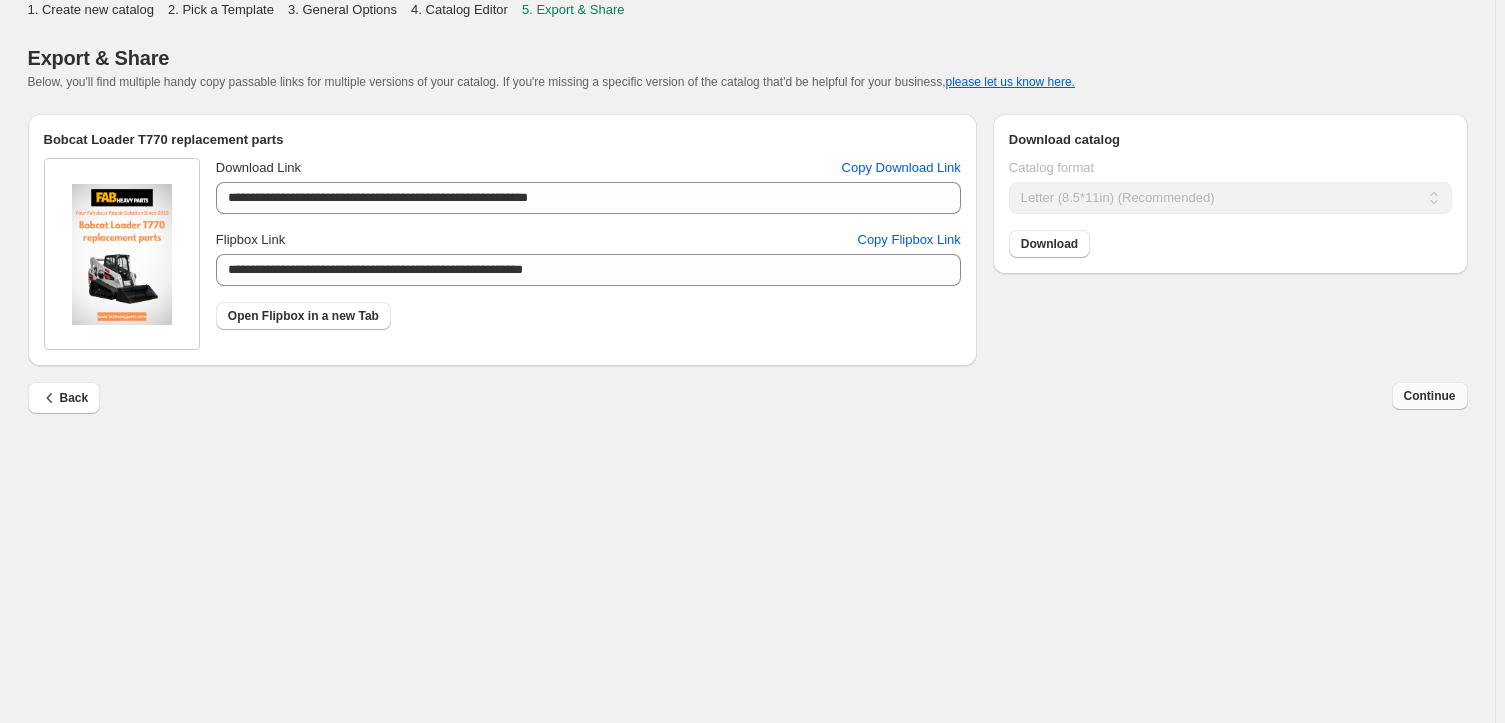 click on "Continue" at bounding box center [1430, 396] 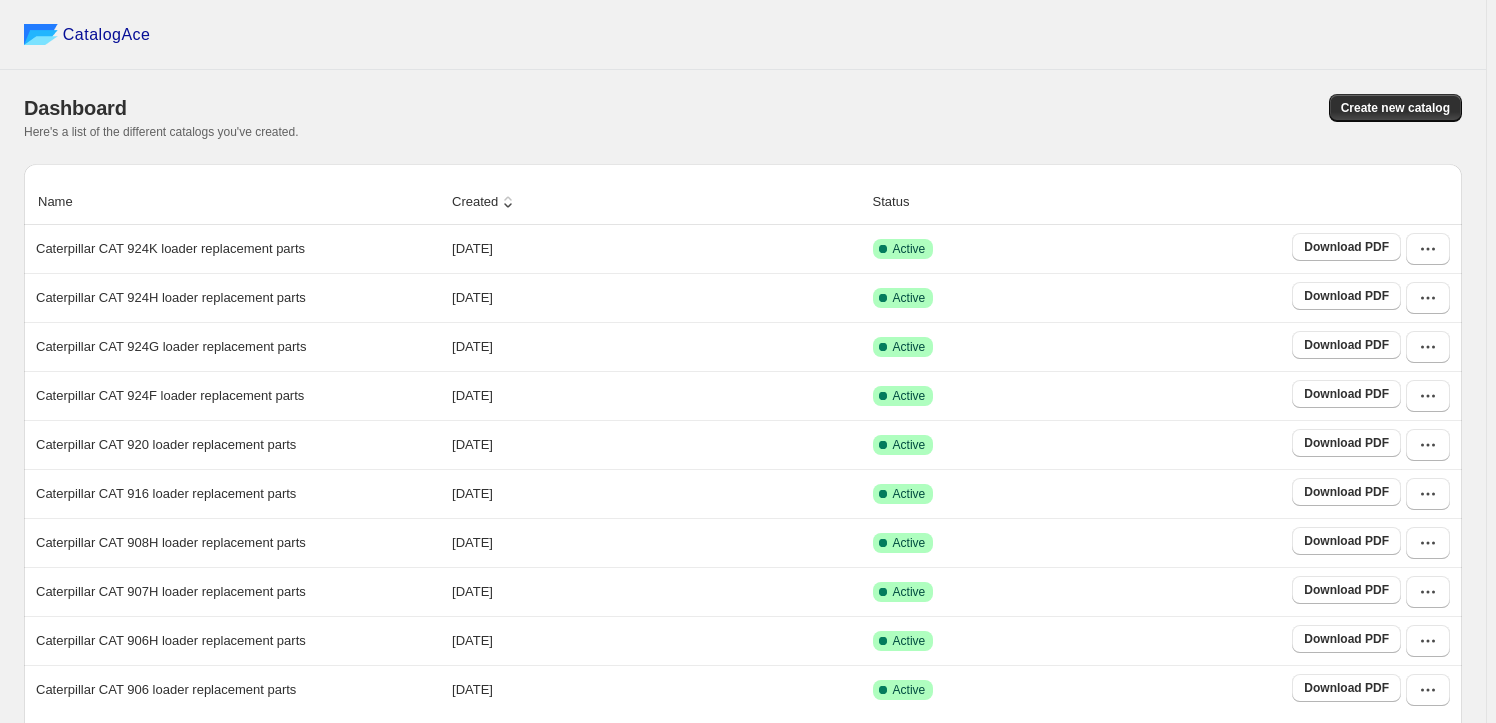 click on "Created" at bounding box center (485, 202) 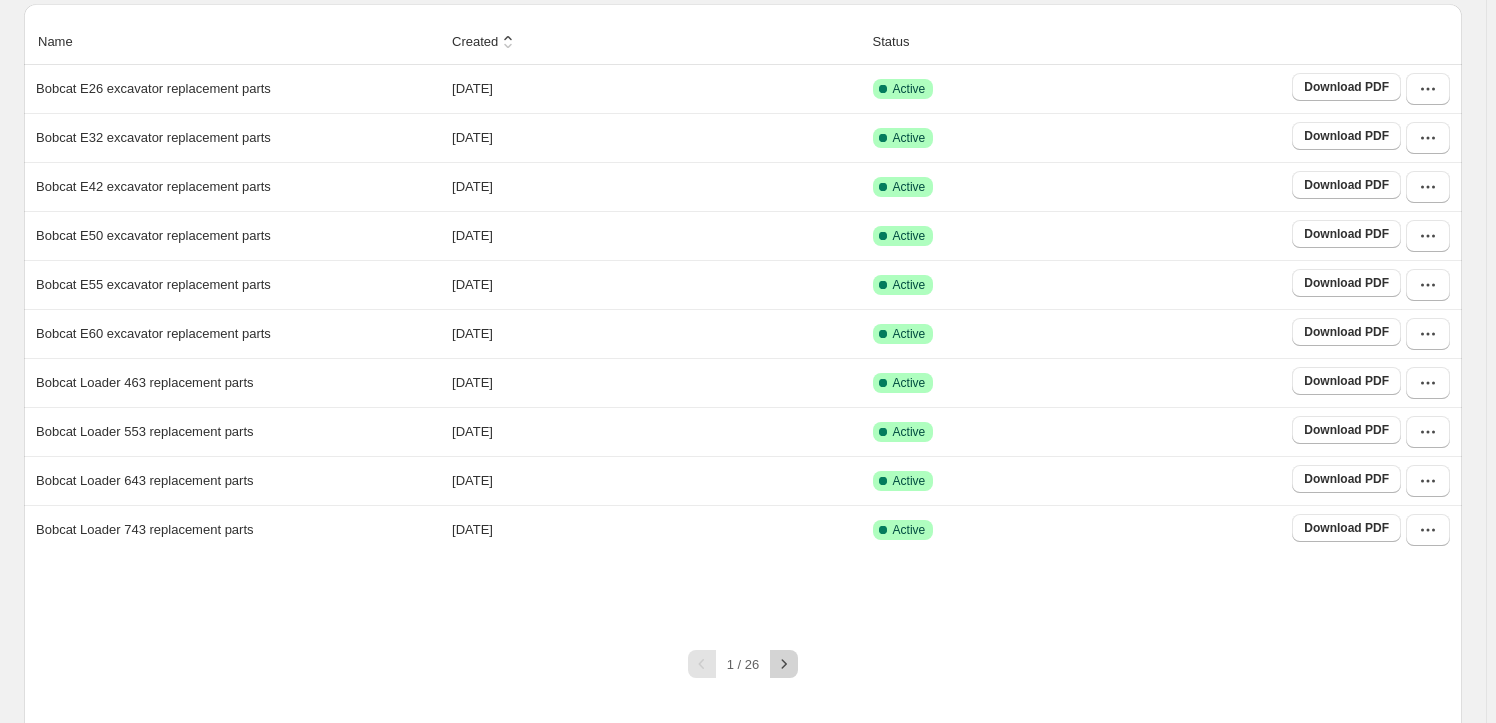 scroll, scrollTop: 172, scrollLeft: 0, axis: vertical 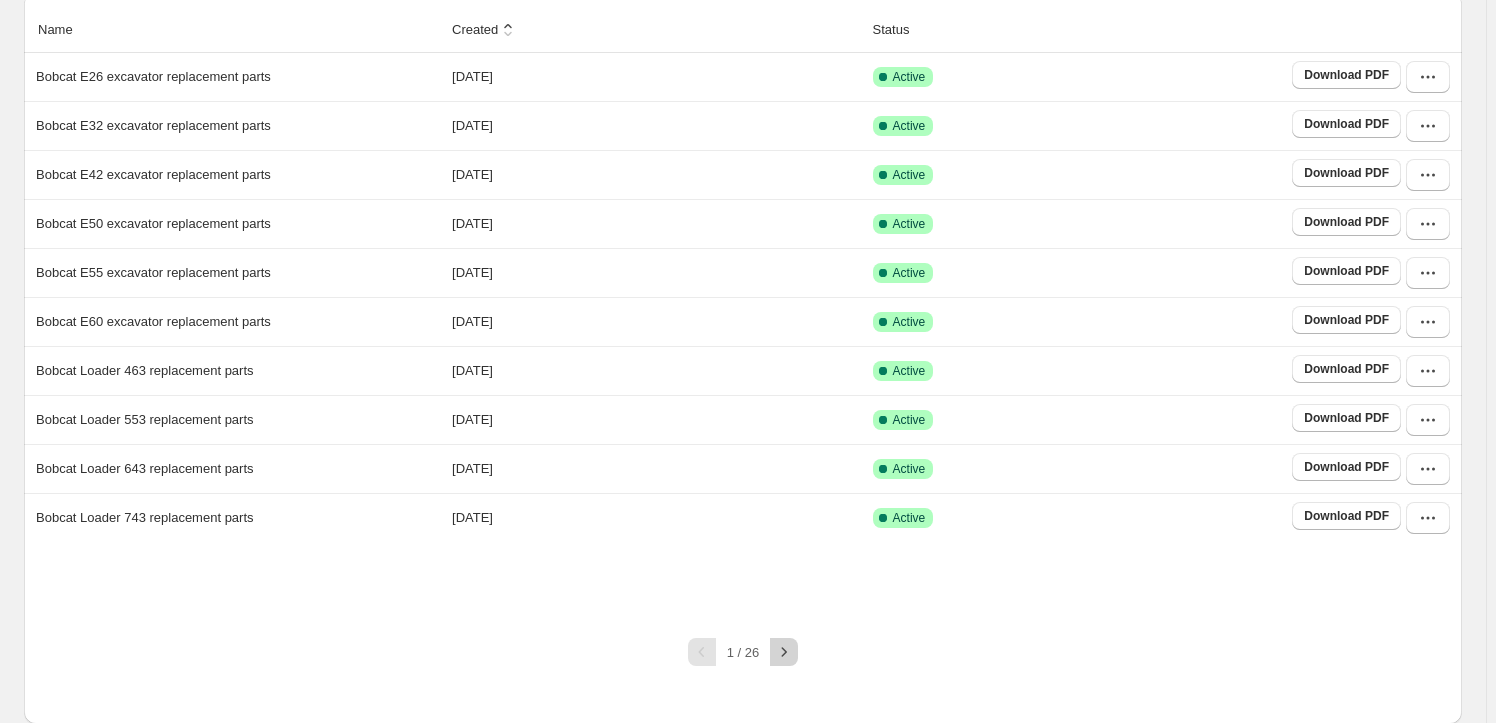 click 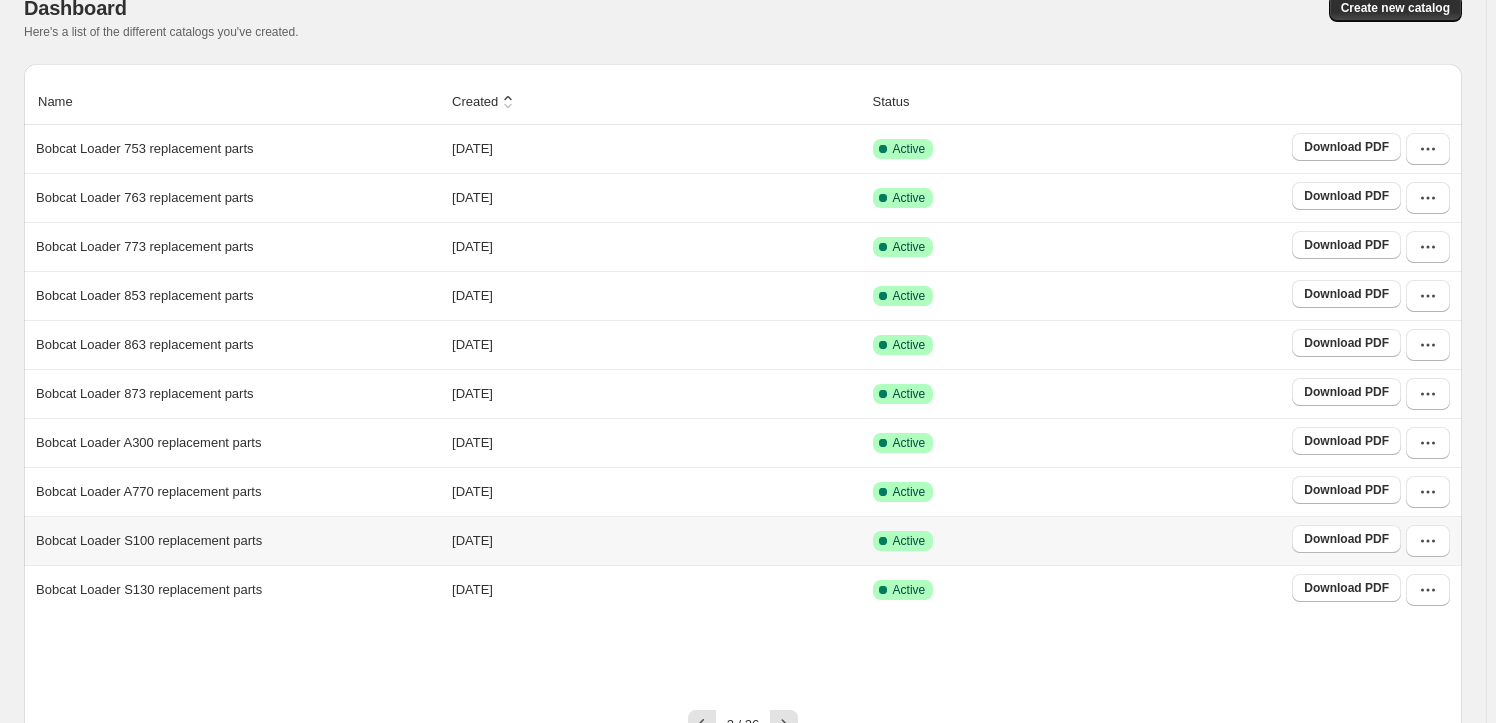 scroll, scrollTop: 172, scrollLeft: 0, axis: vertical 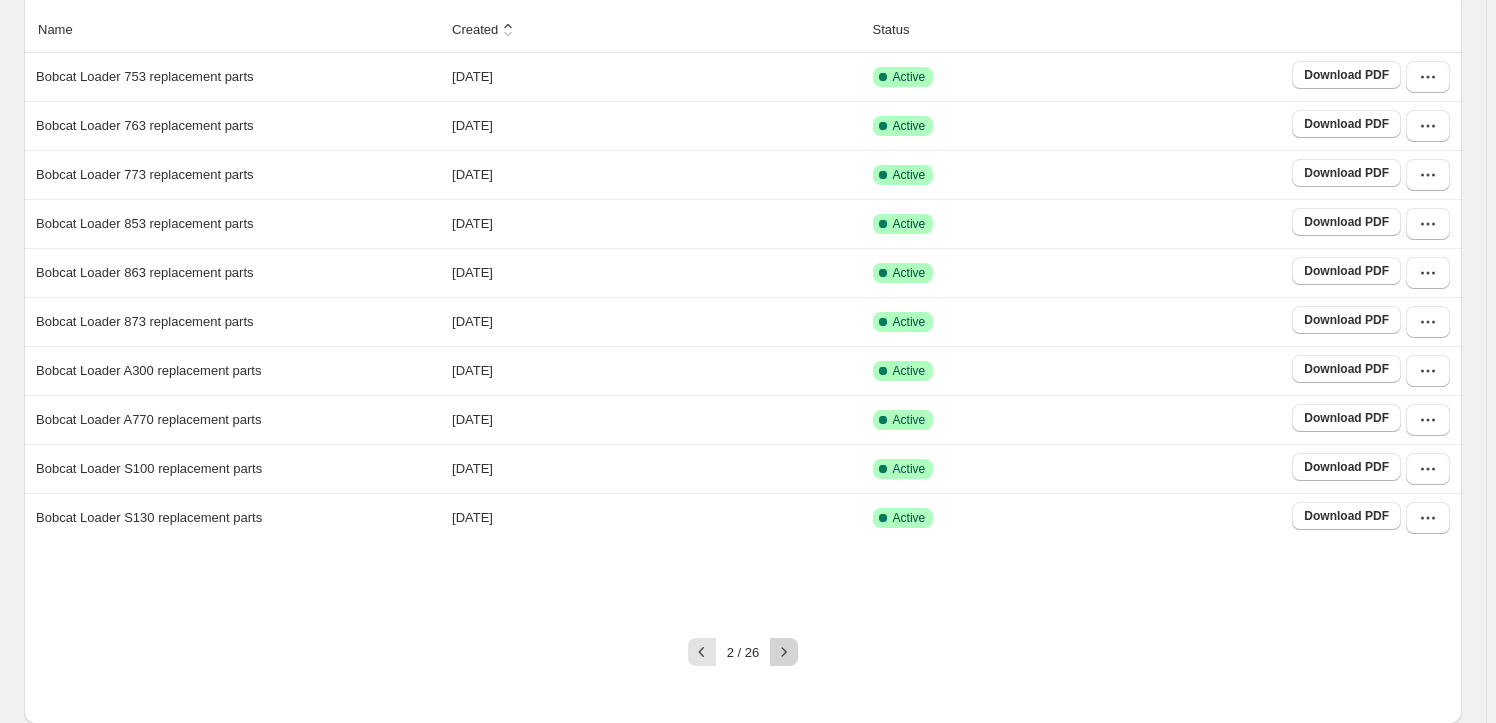click 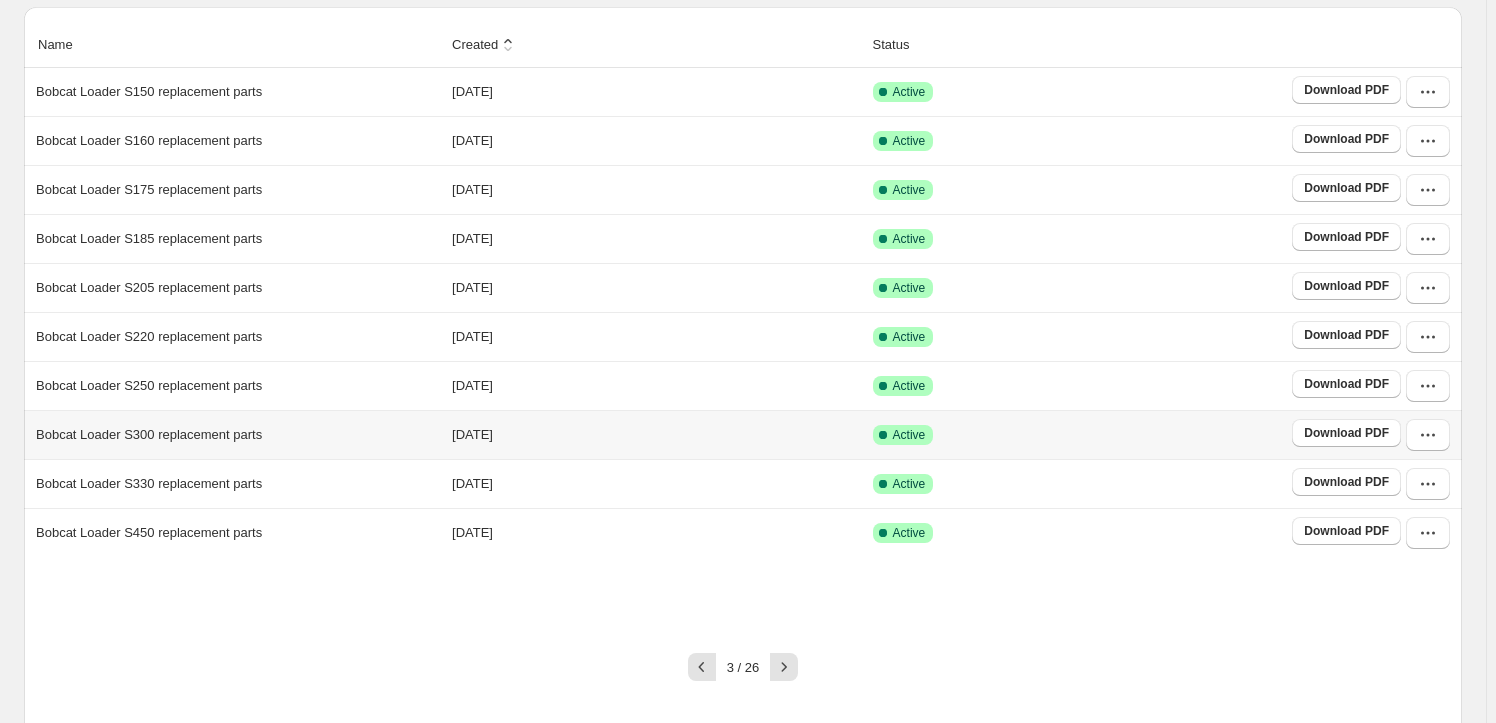 scroll, scrollTop: 172, scrollLeft: 0, axis: vertical 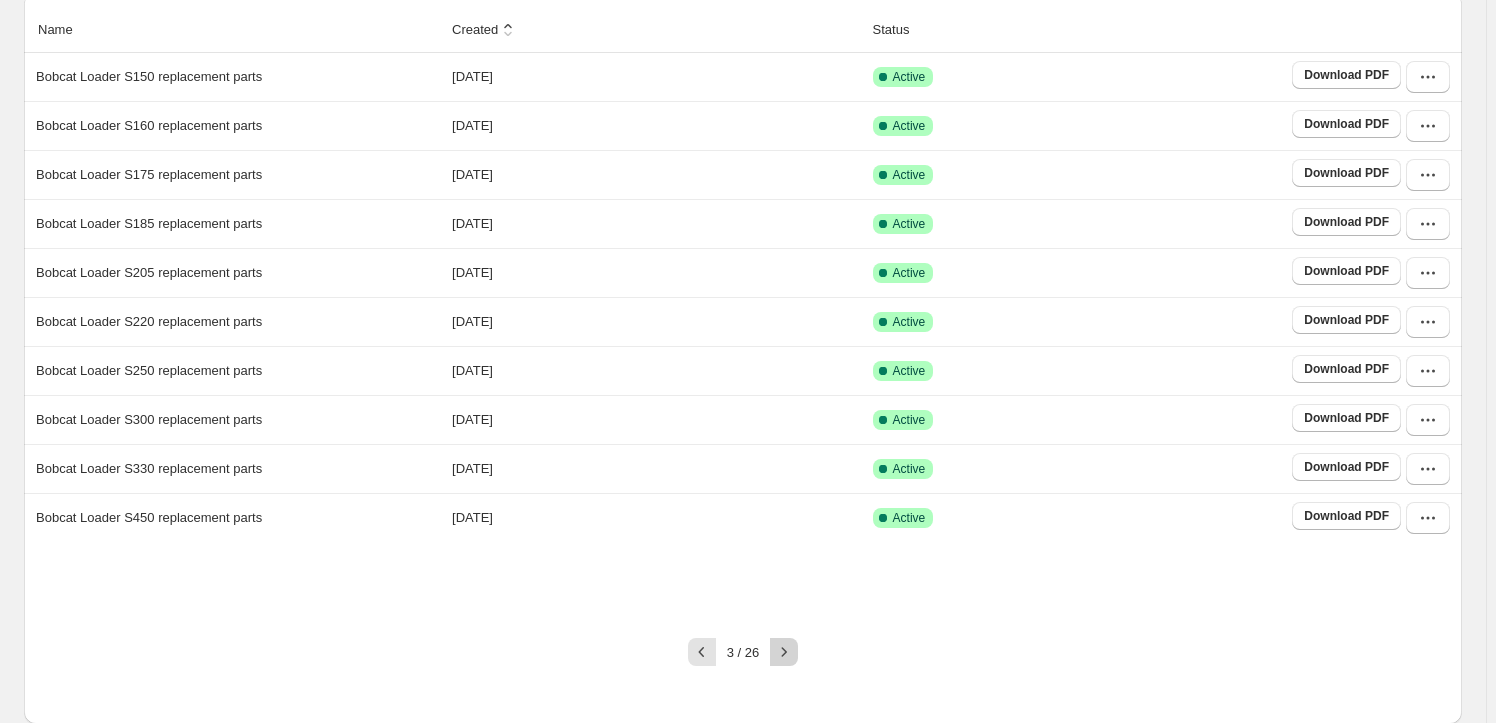 click 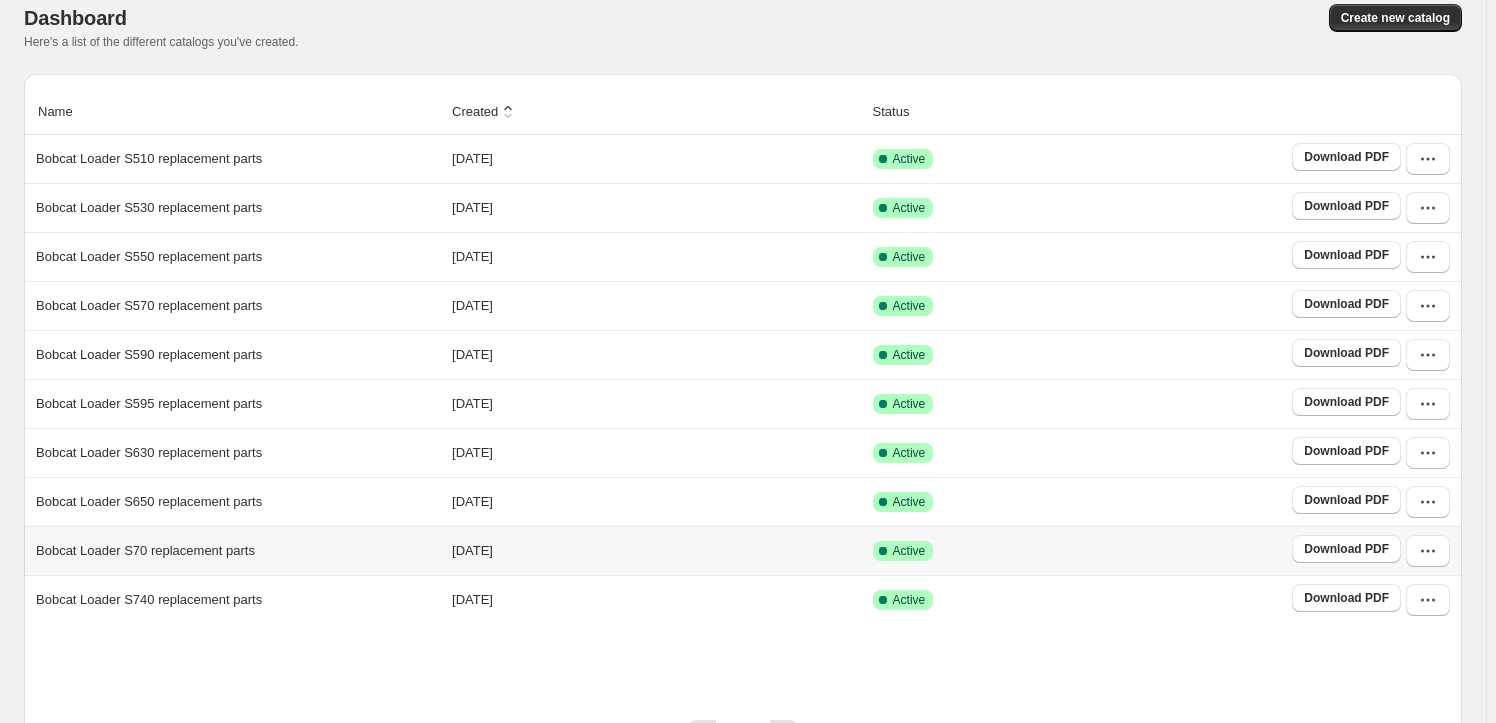 scroll, scrollTop: 172, scrollLeft: 0, axis: vertical 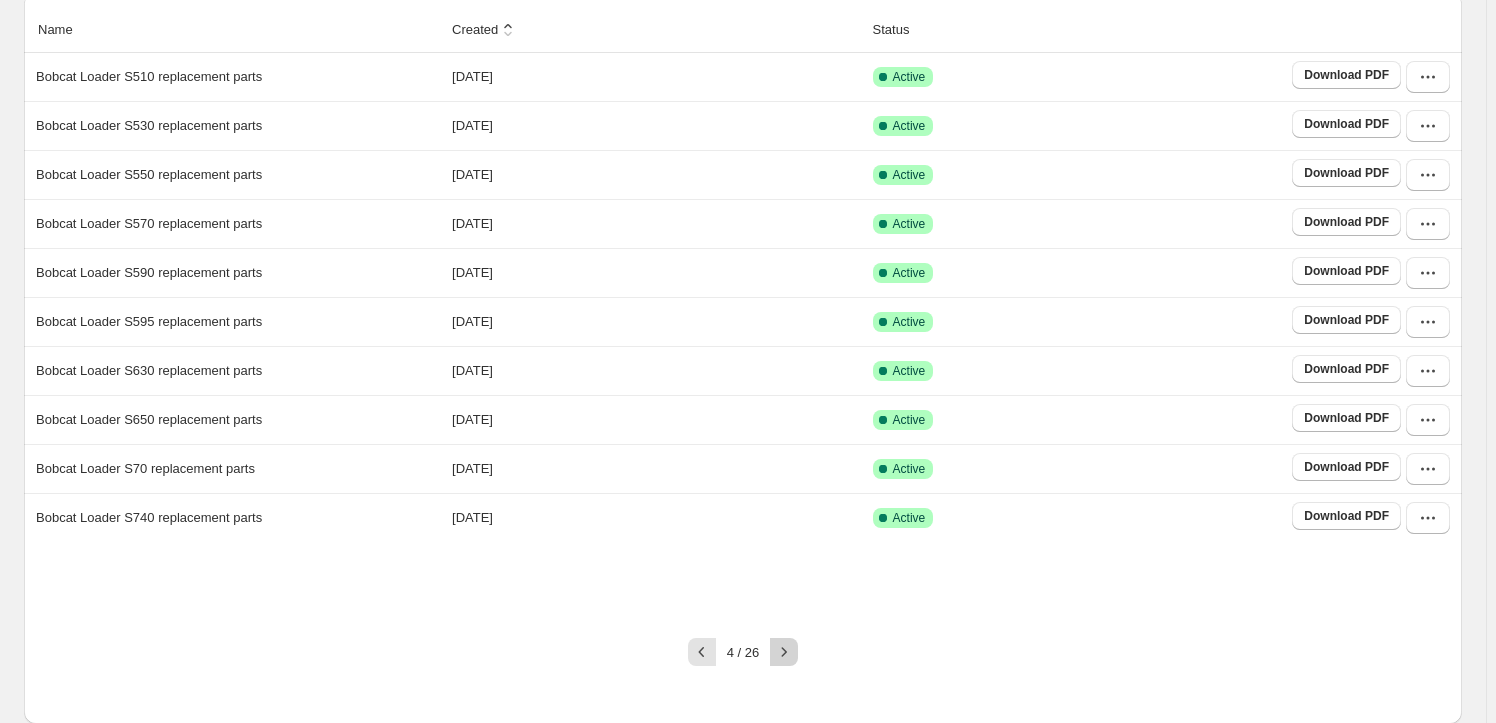 click at bounding box center [784, 652] 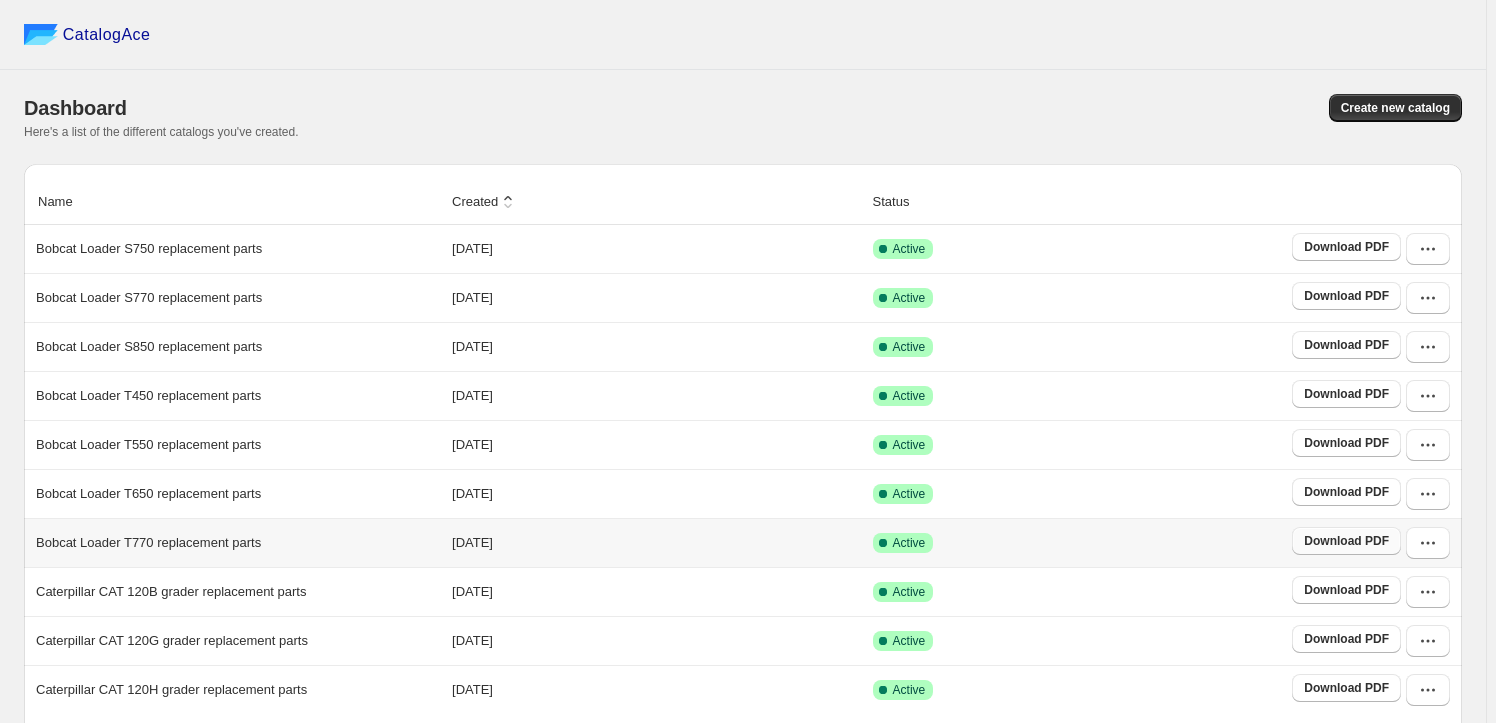 click on "Download PDF" at bounding box center (1346, 541) 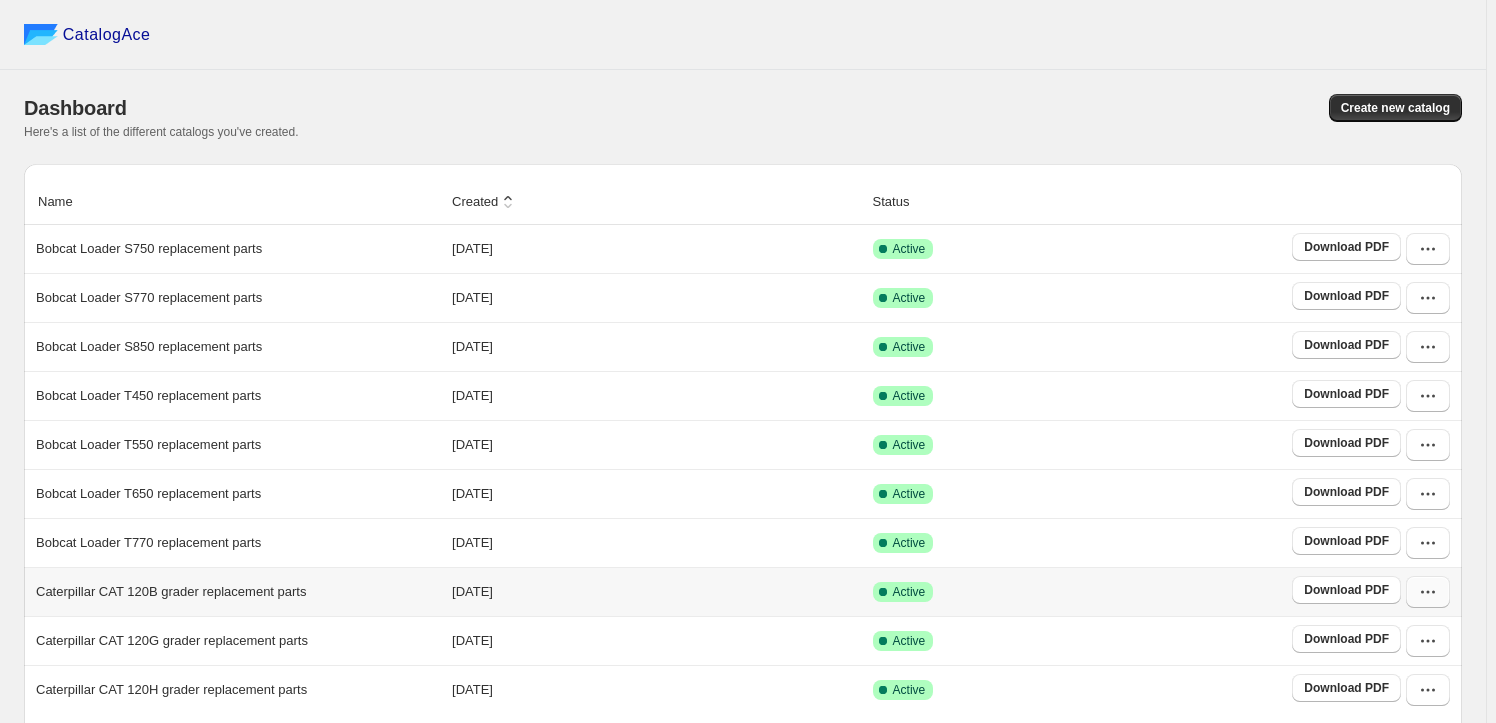 click 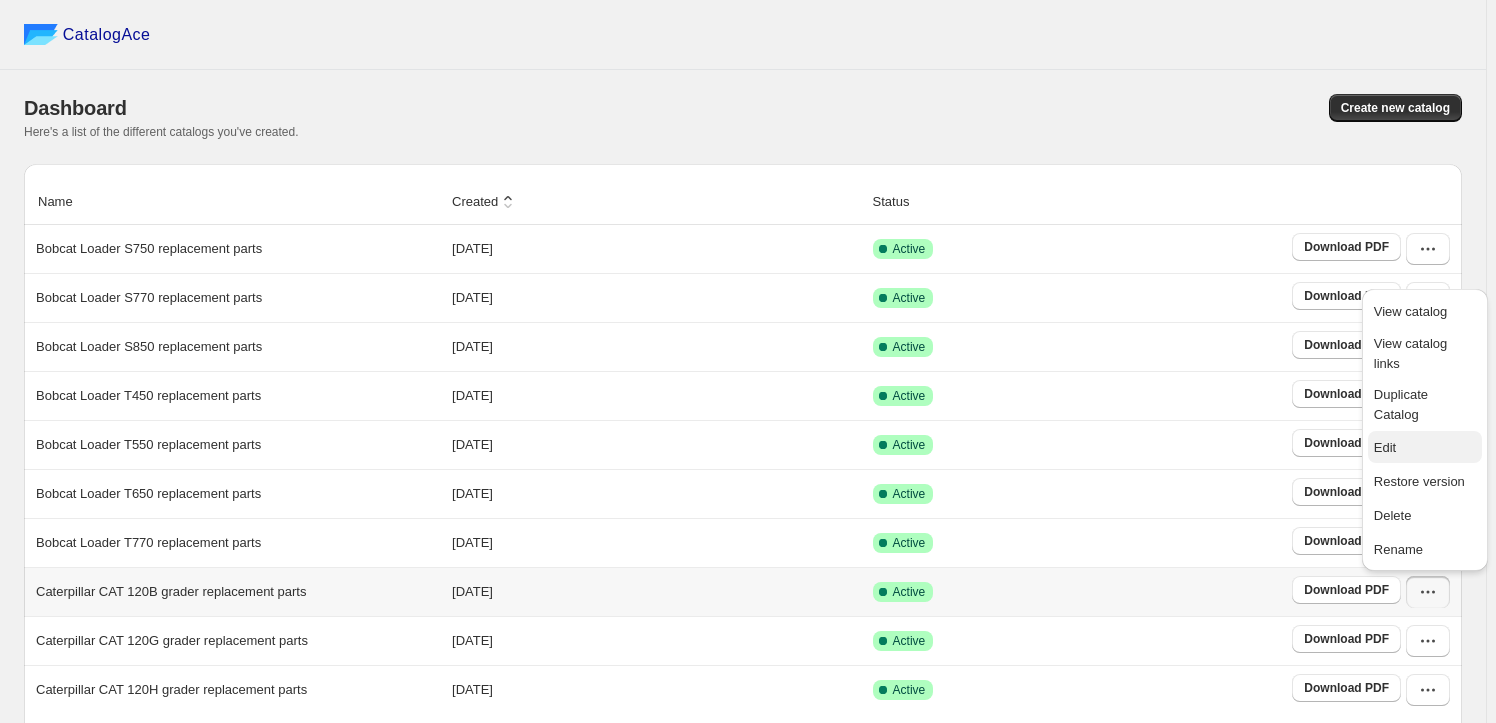 click on "Edit" at bounding box center [1425, 448] 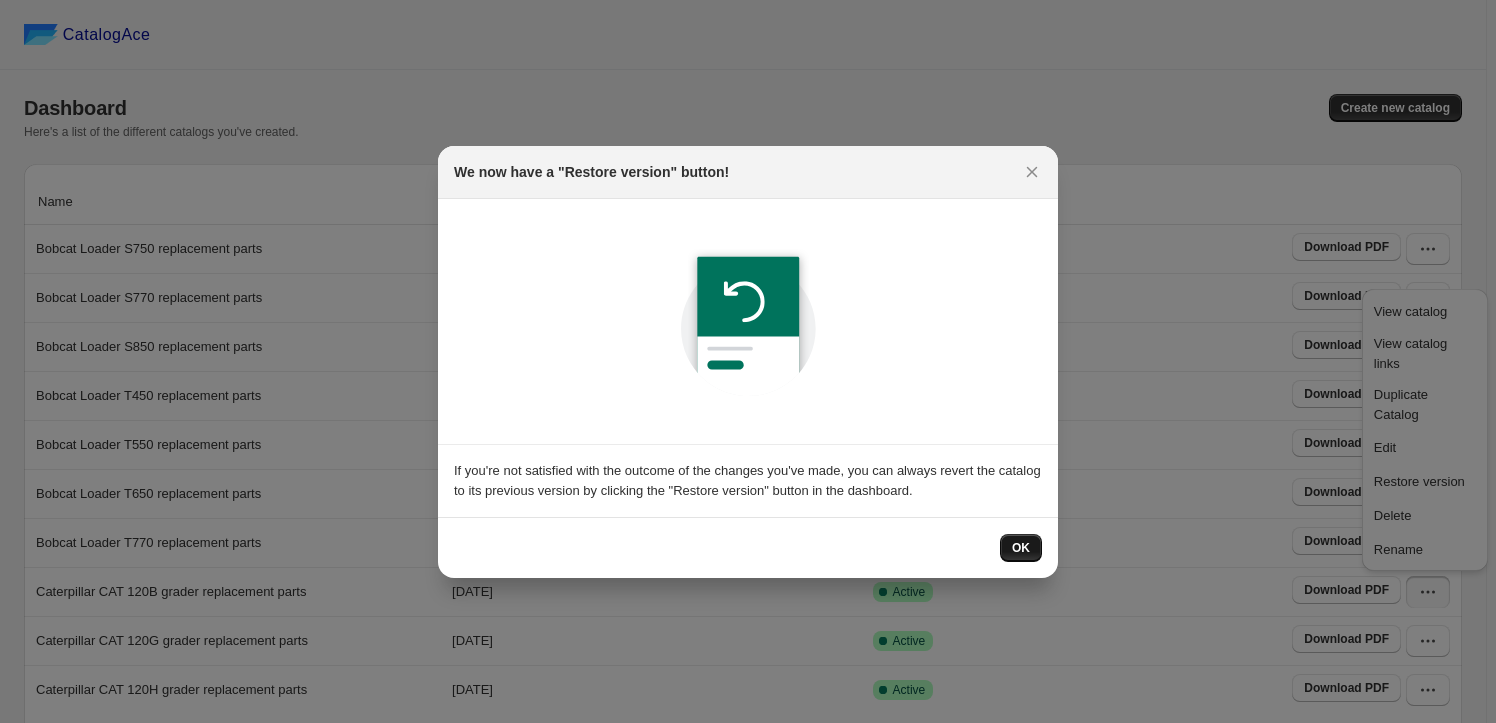 click on "OK" at bounding box center (1021, 548) 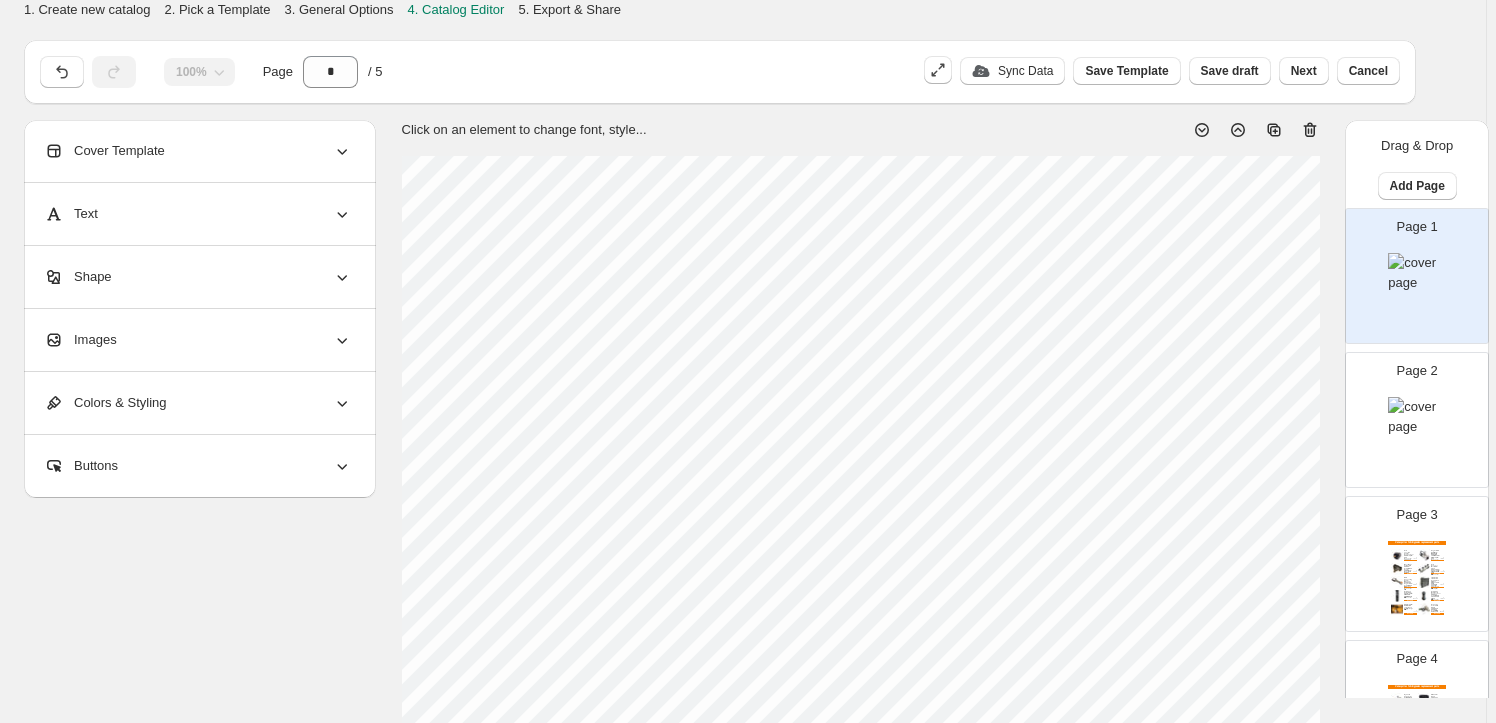click on "Images" at bounding box center (198, 340) 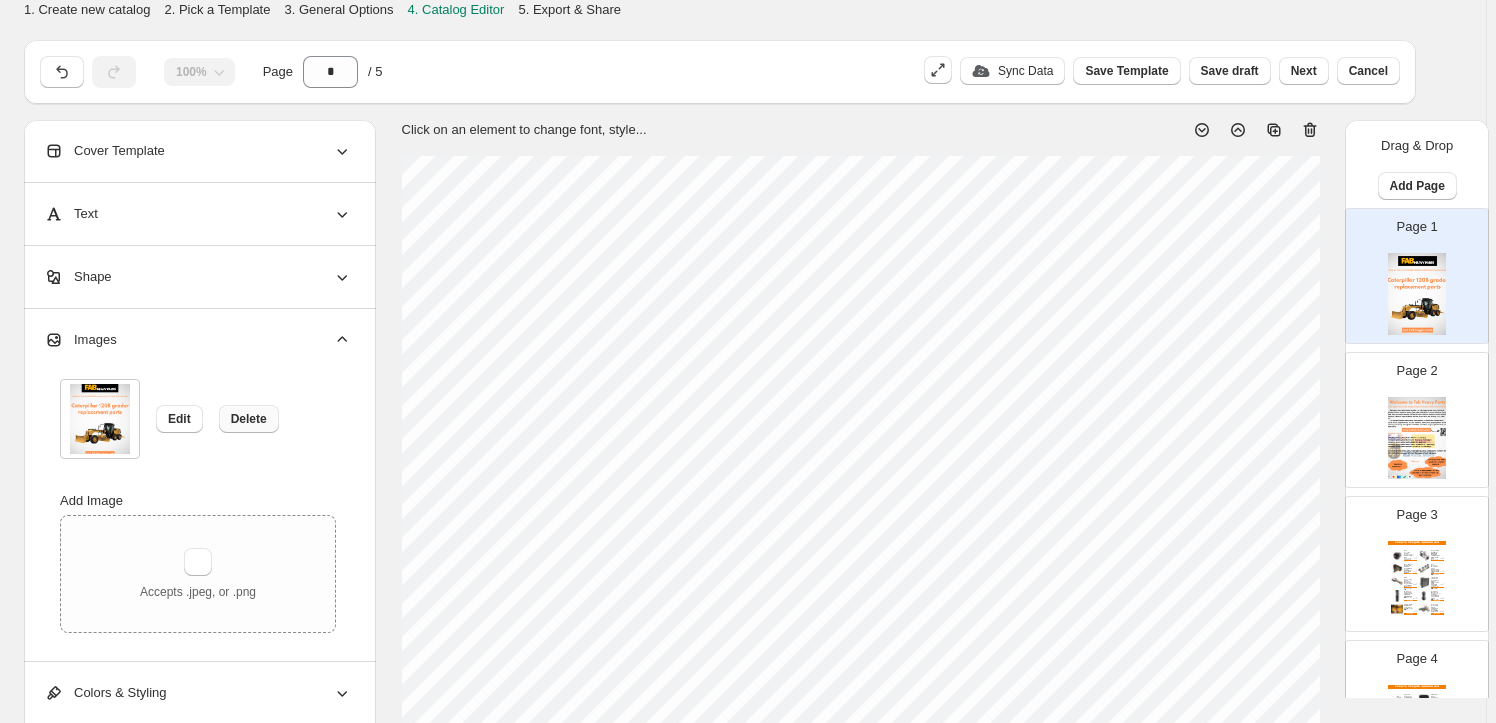 click on "Delete" at bounding box center [249, 419] 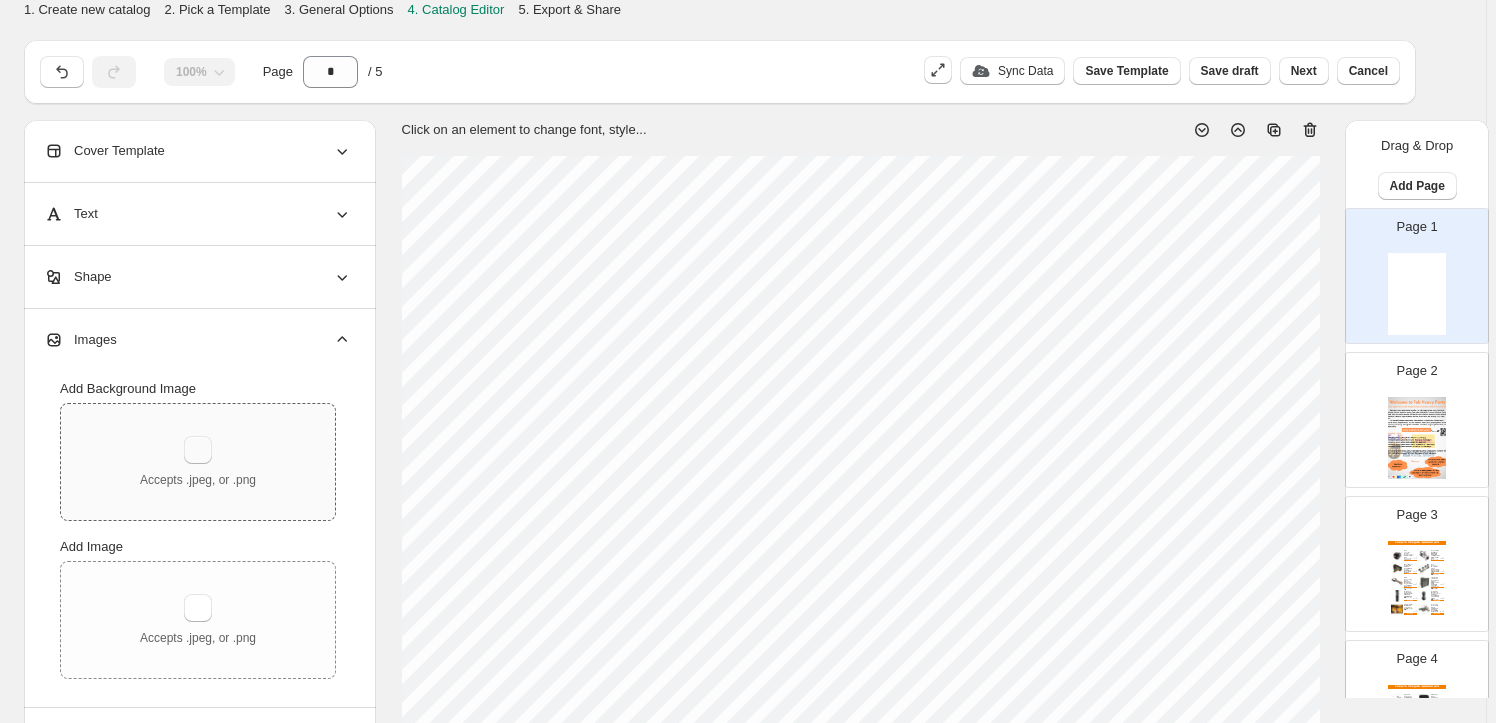 click at bounding box center [198, 450] 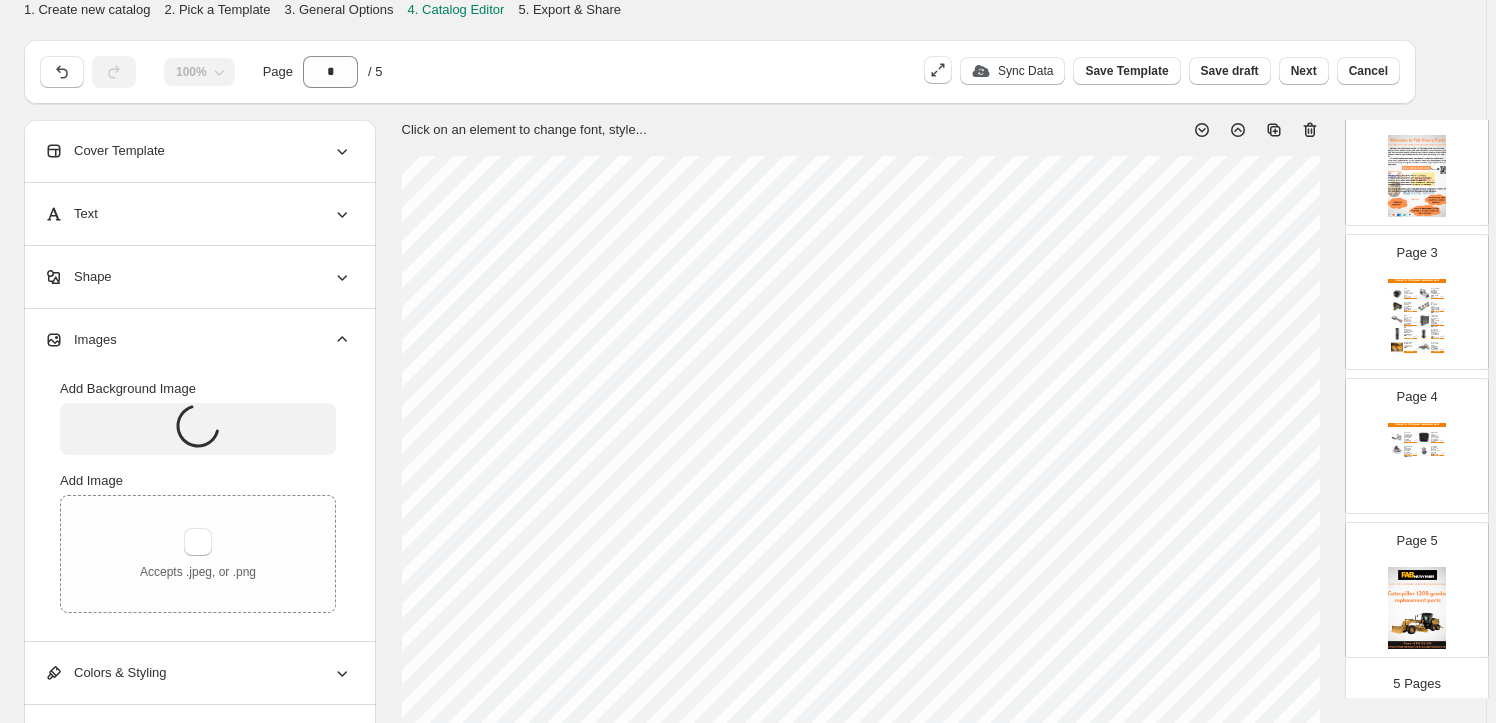 scroll, scrollTop: 272, scrollLeft: 0, axis: vertical 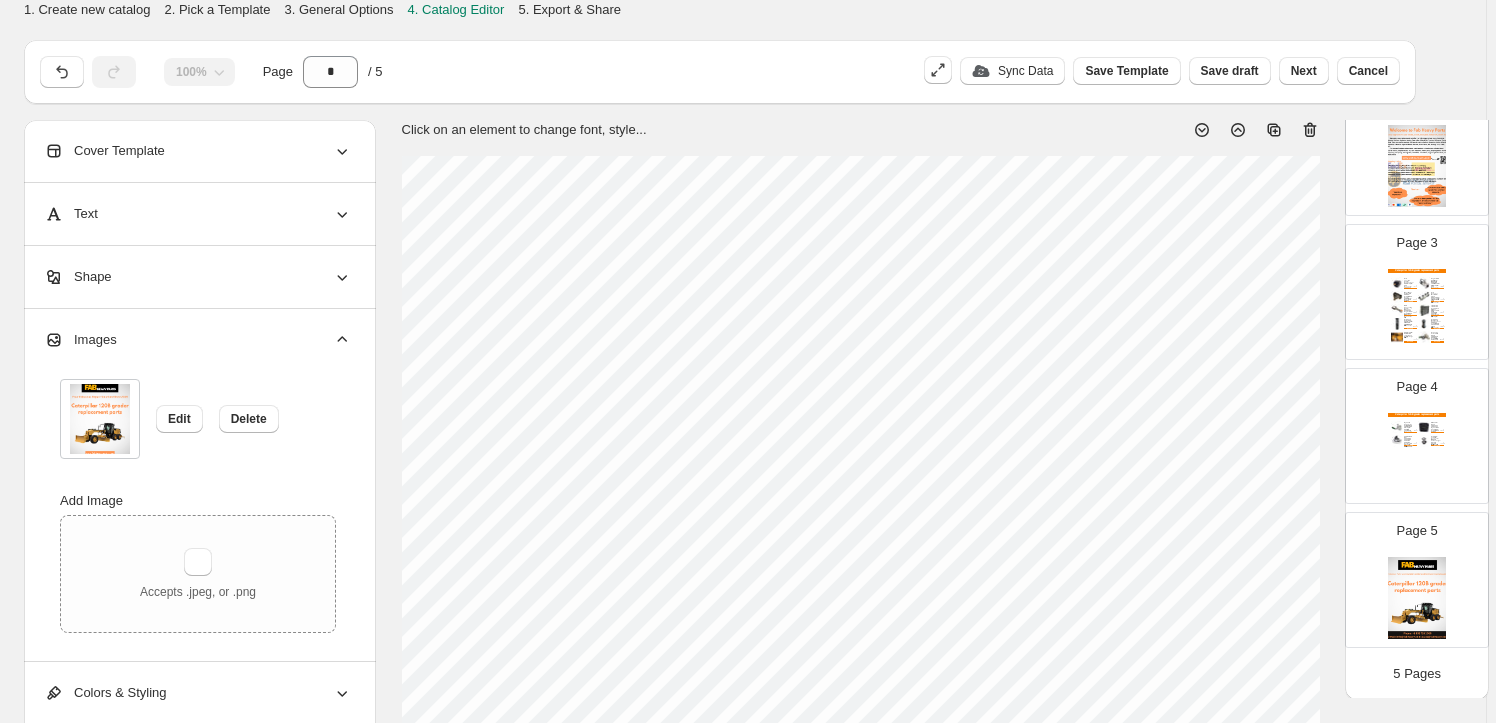 click at bounding box center [1417, 598] 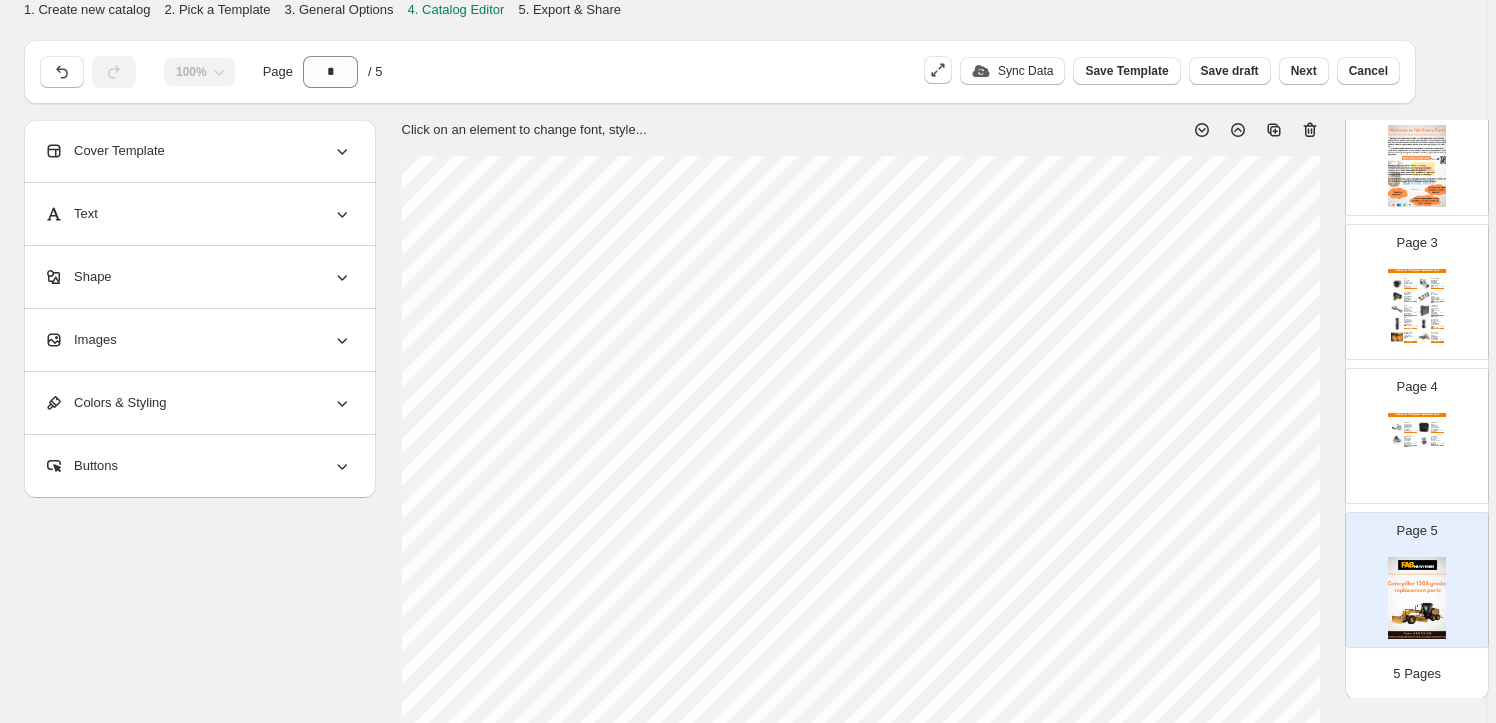 click on "Images" at bounding box center [198, 340] 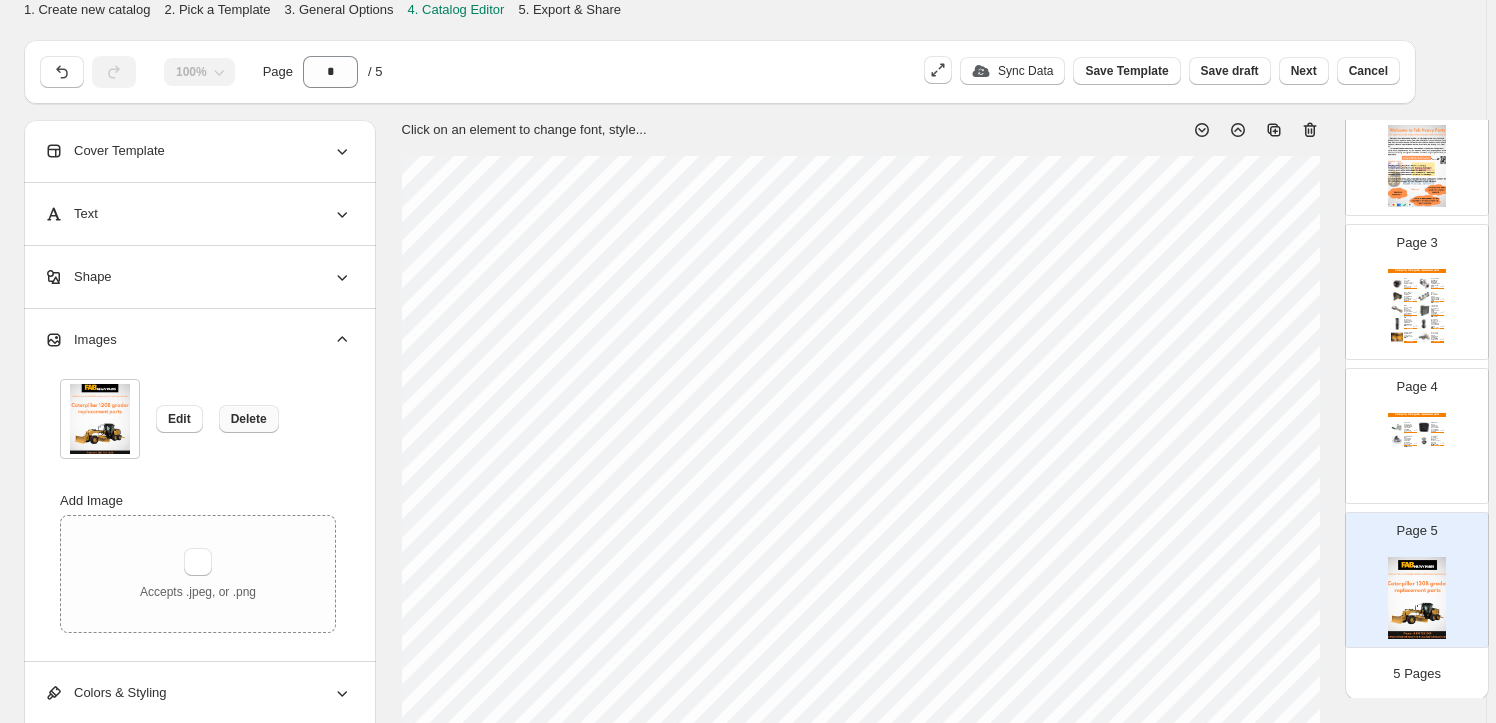 click on "Delete" at bounding box center [249, 419] 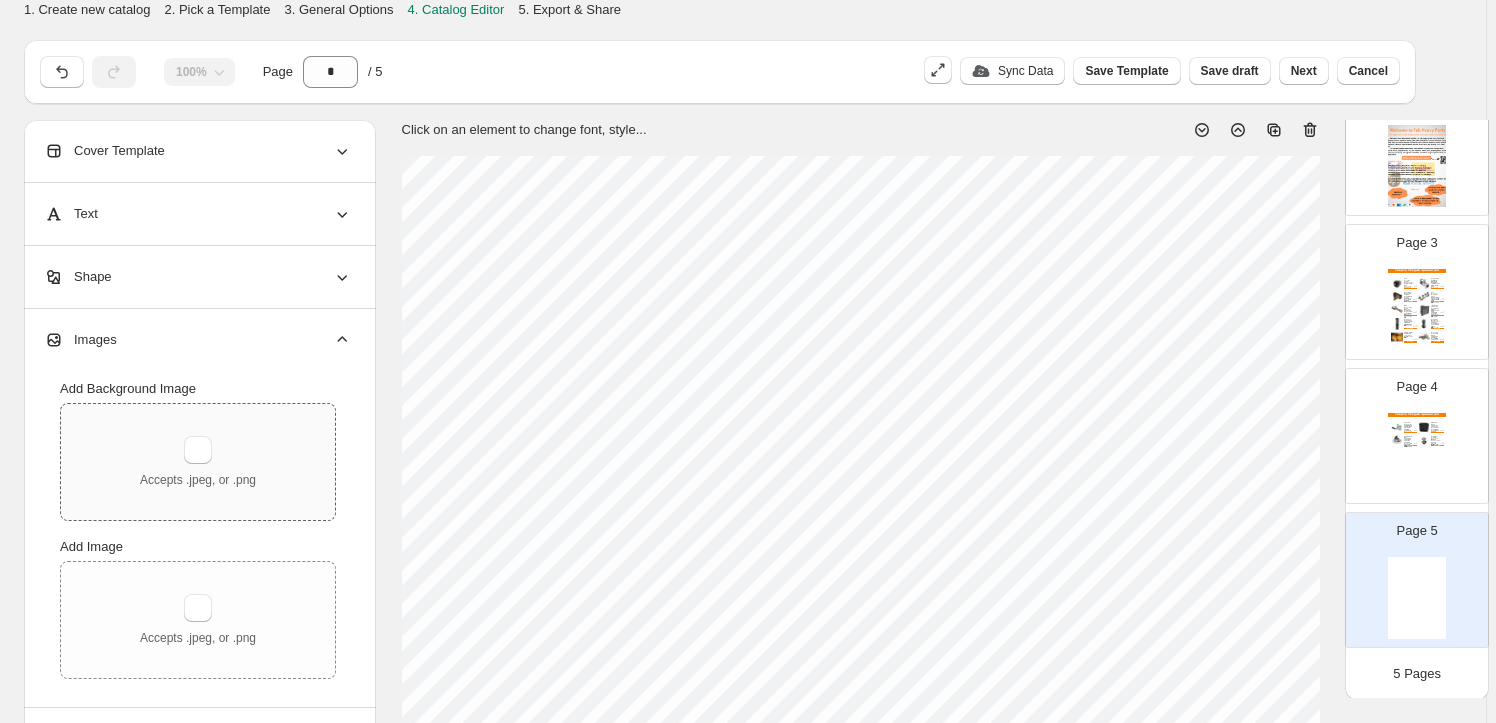 click on "Accepts .jpeg, or .png" at bounding box center (198, 462) 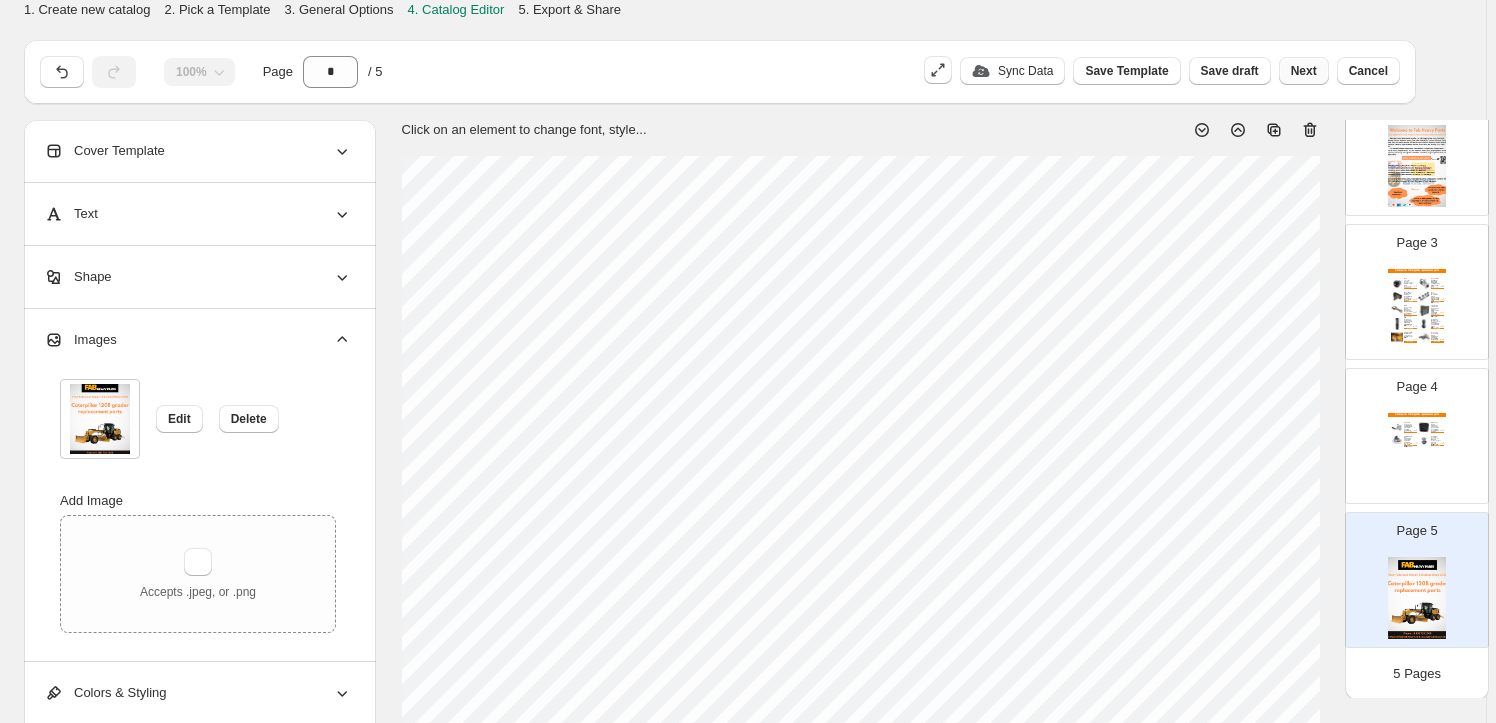 click on "Next" at bounding box center [1304, 71] 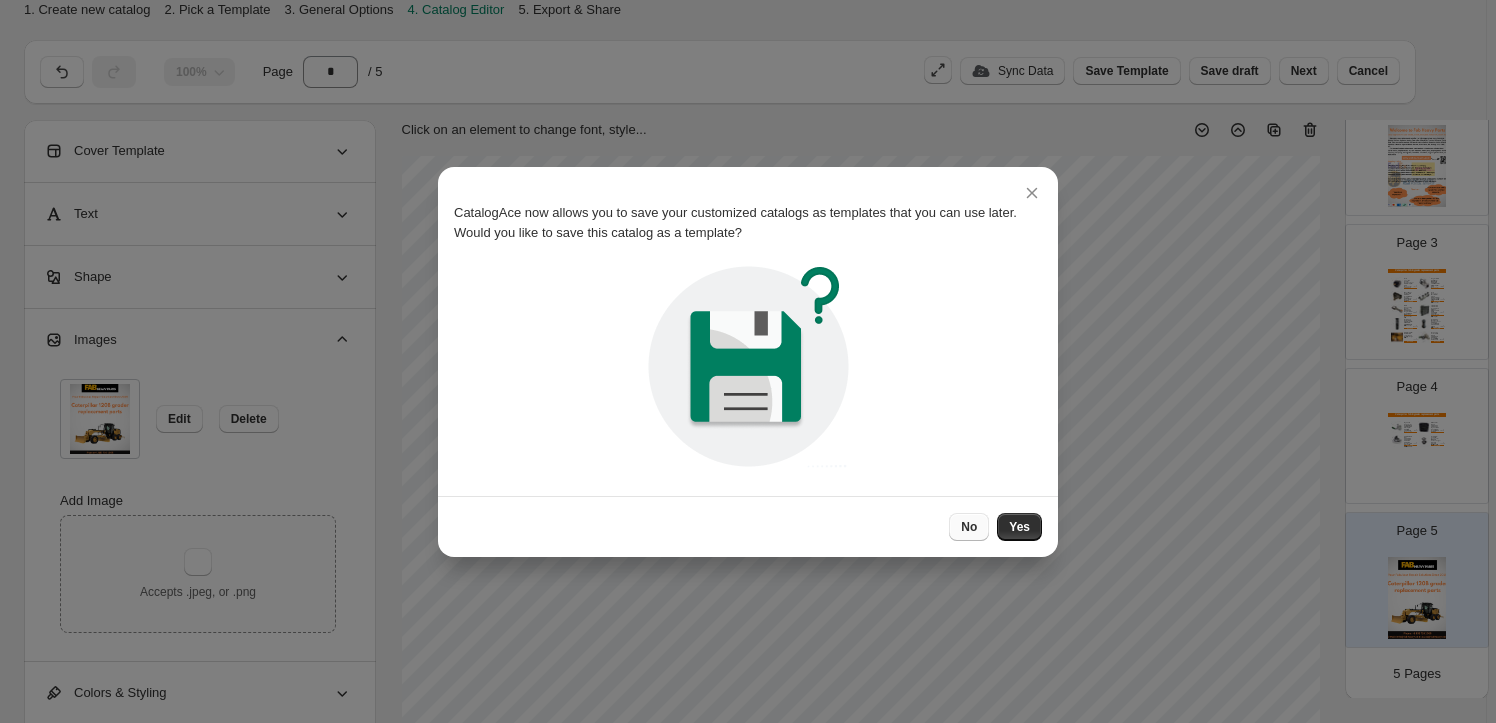 click on "No" at bounding box center [969, 527] 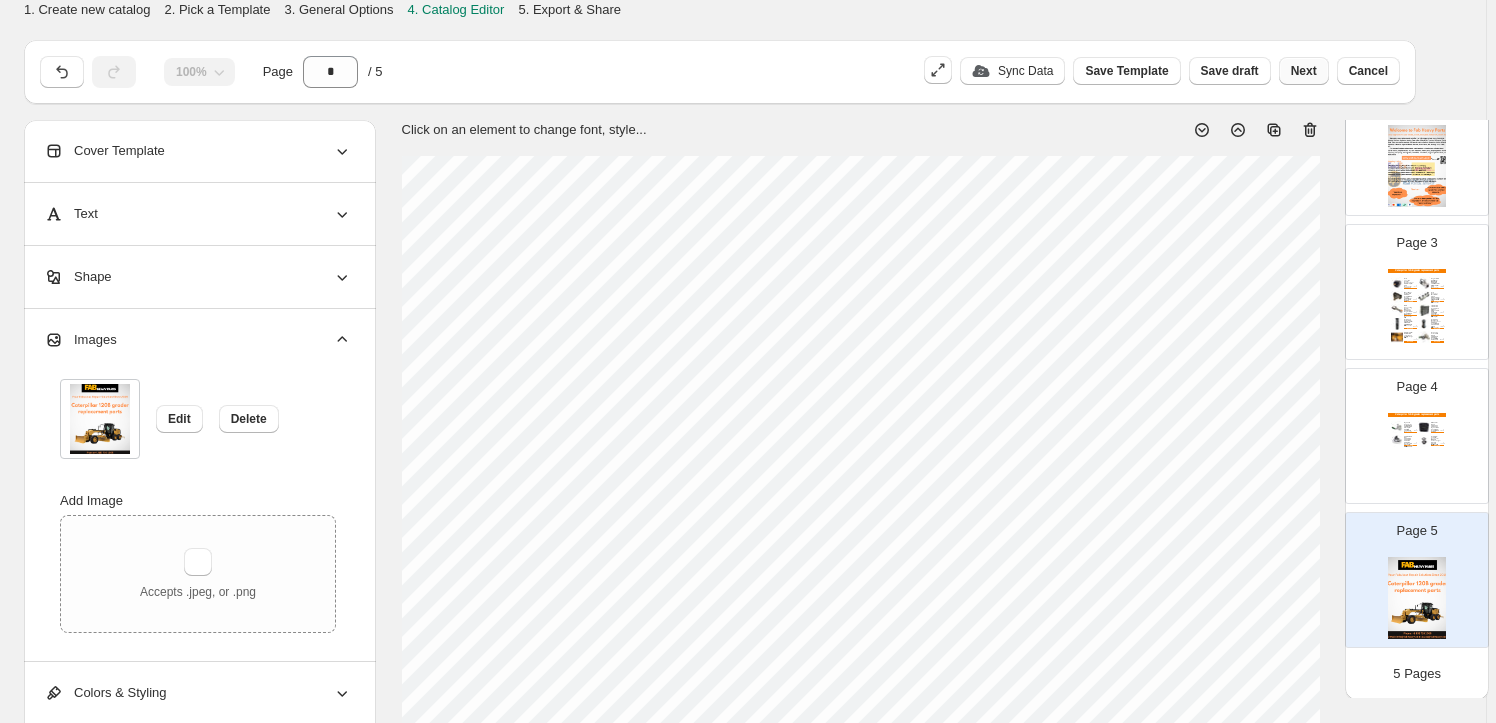 click on "Next" at bounding box center [1304, 71] 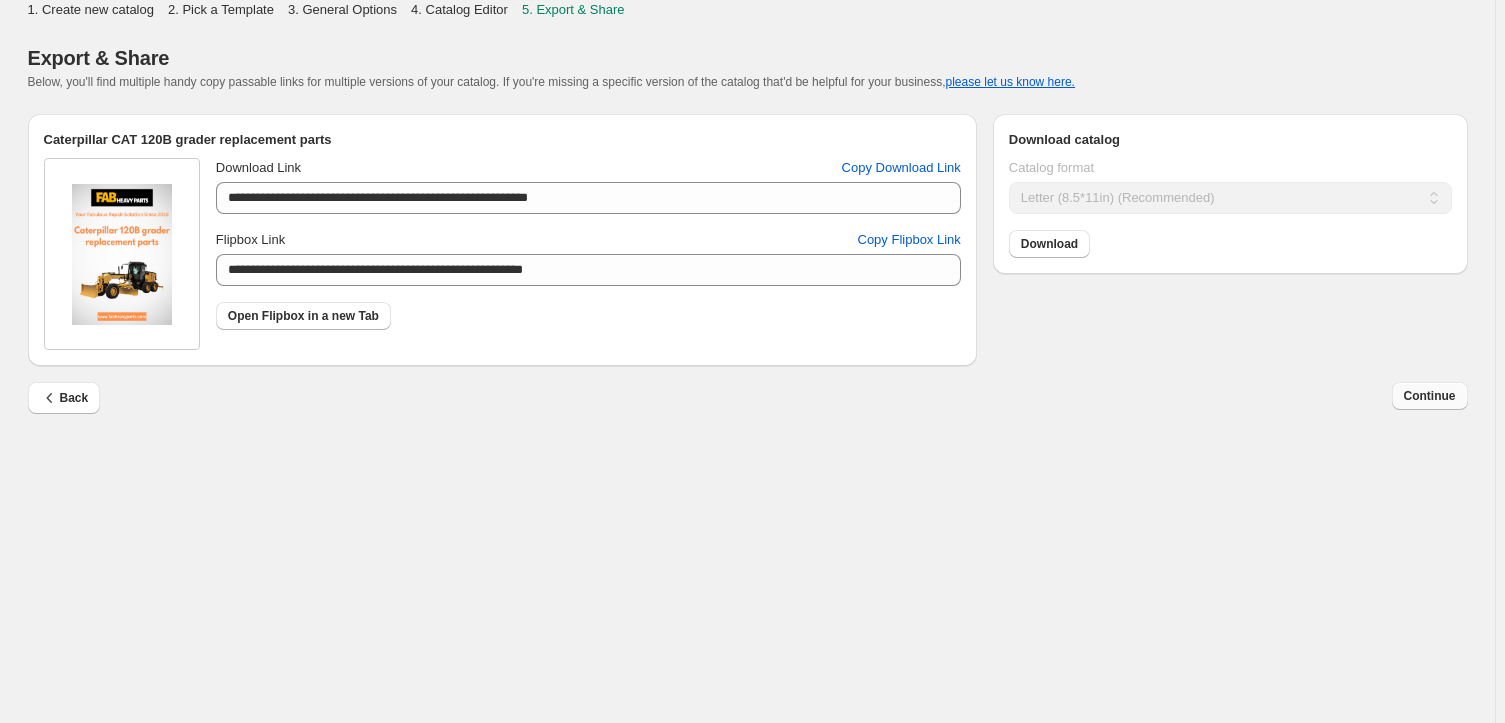 click on "Continue" at bounding box center (1430, 396) 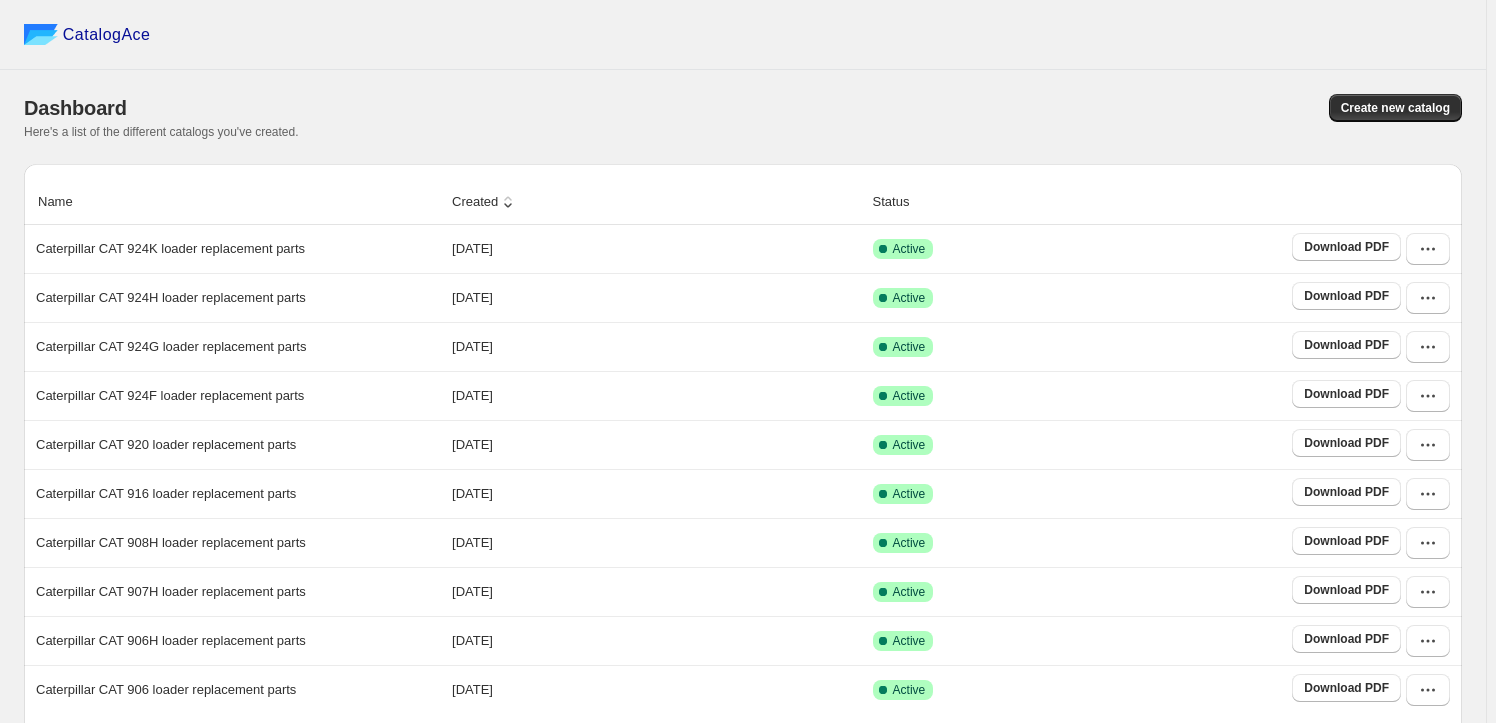 click on "Created" at bounding box center (485, 202) 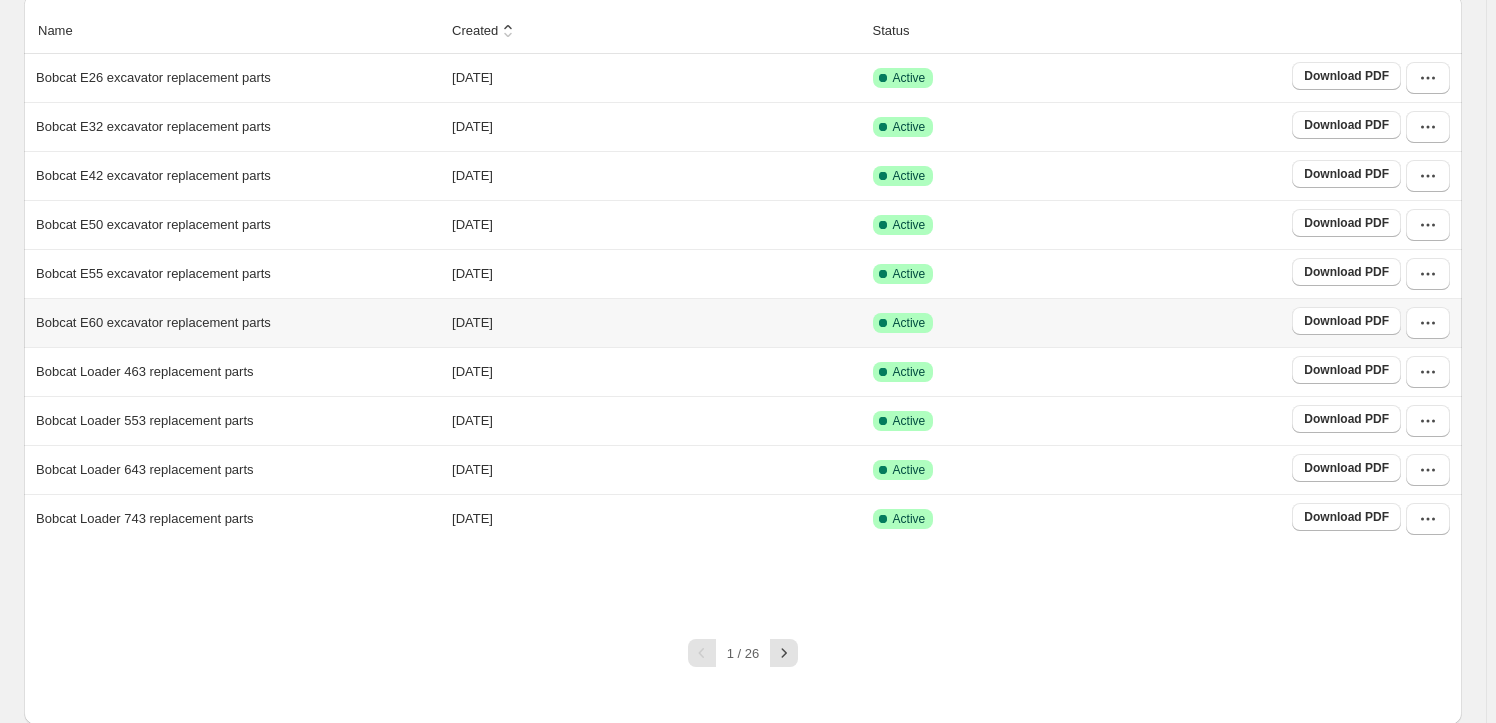 scroll, scrollTop: 172, scrollLeft: 0, axis: vertical 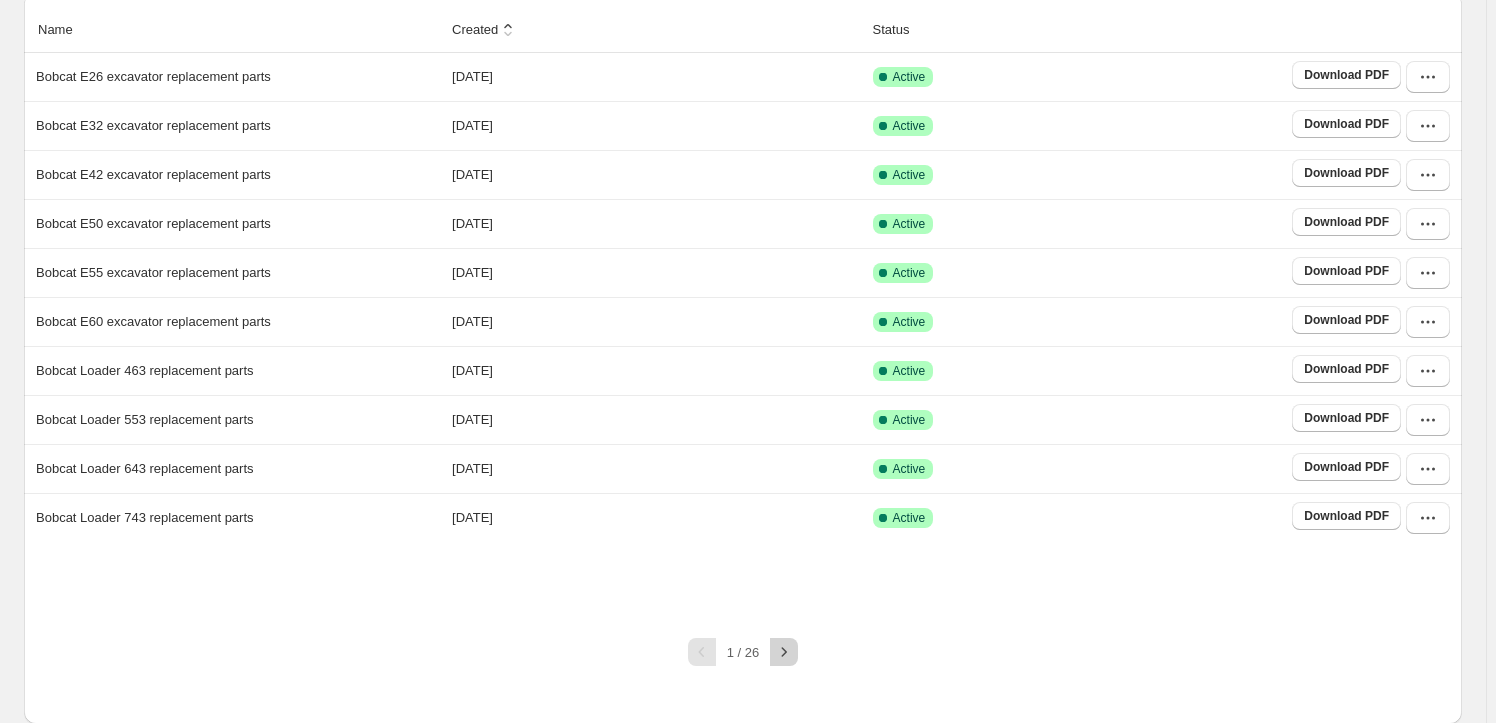 click 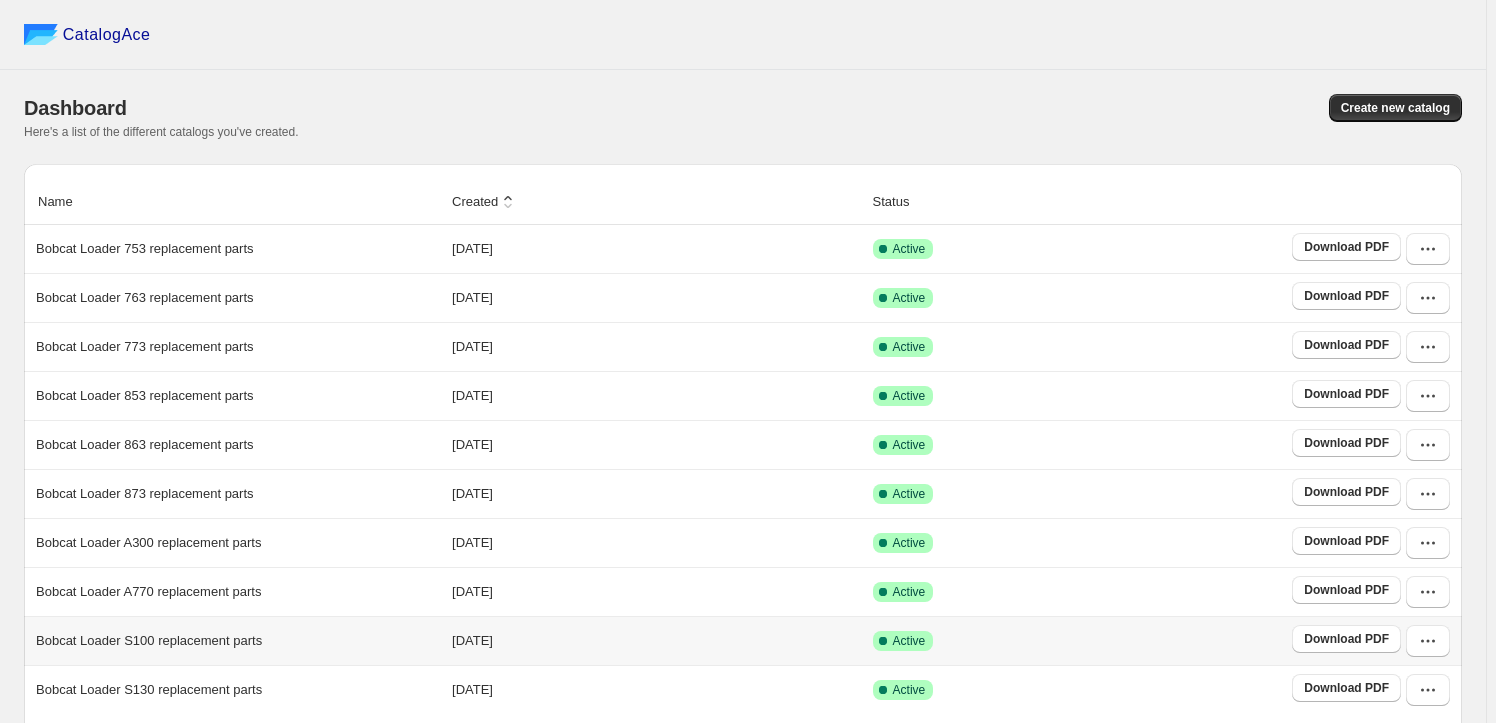 scroll, scrollTop: 172, scrollLeft: 0, axis: vertical 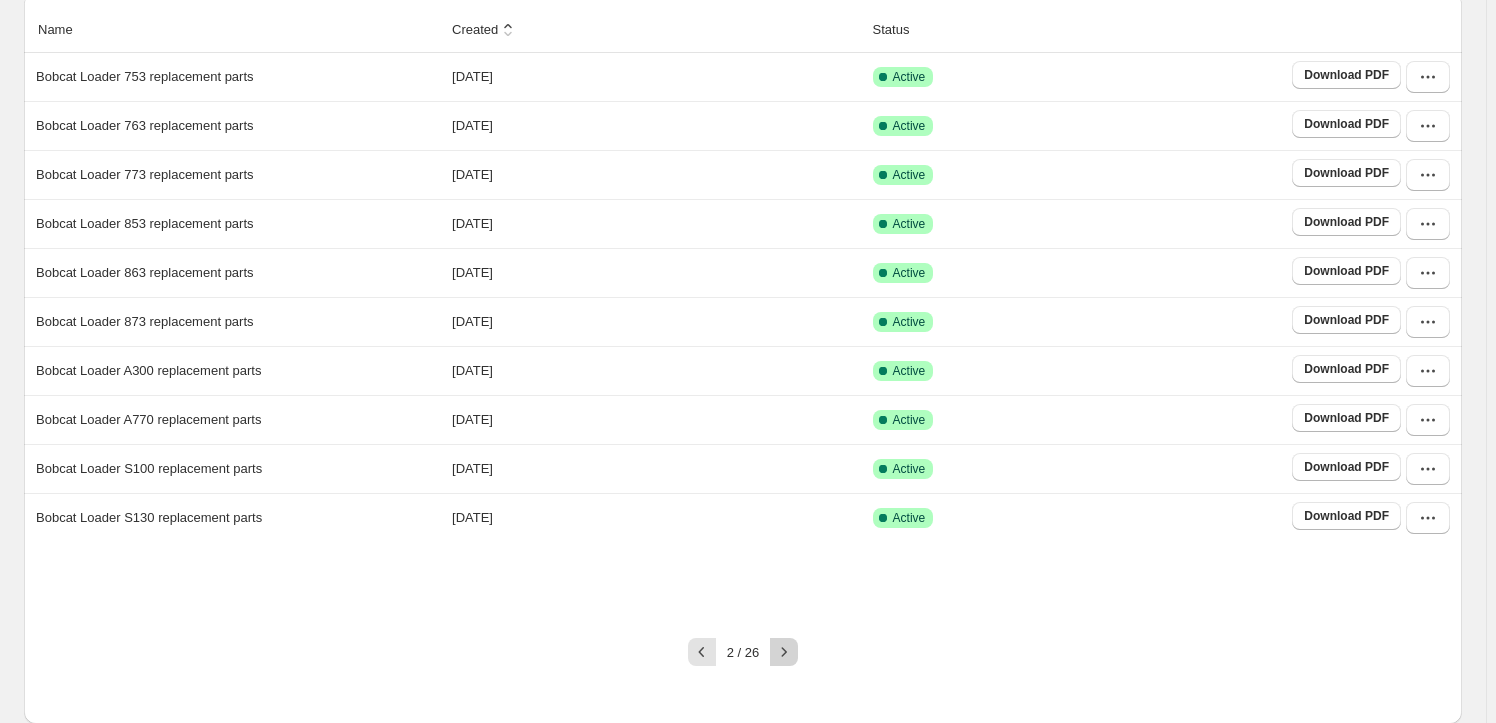 click 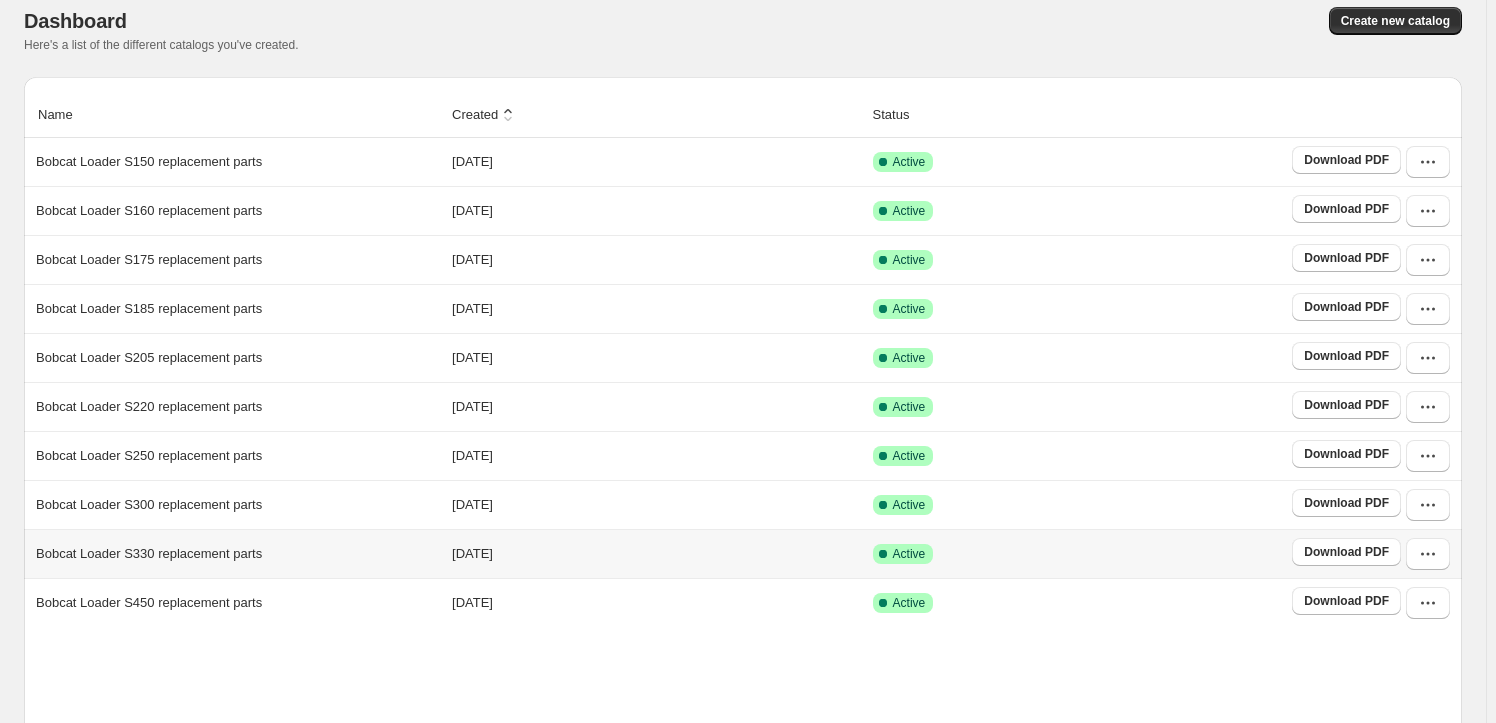 scroll, scrollTop: 172, scrollLeft: 0, axis: vertical 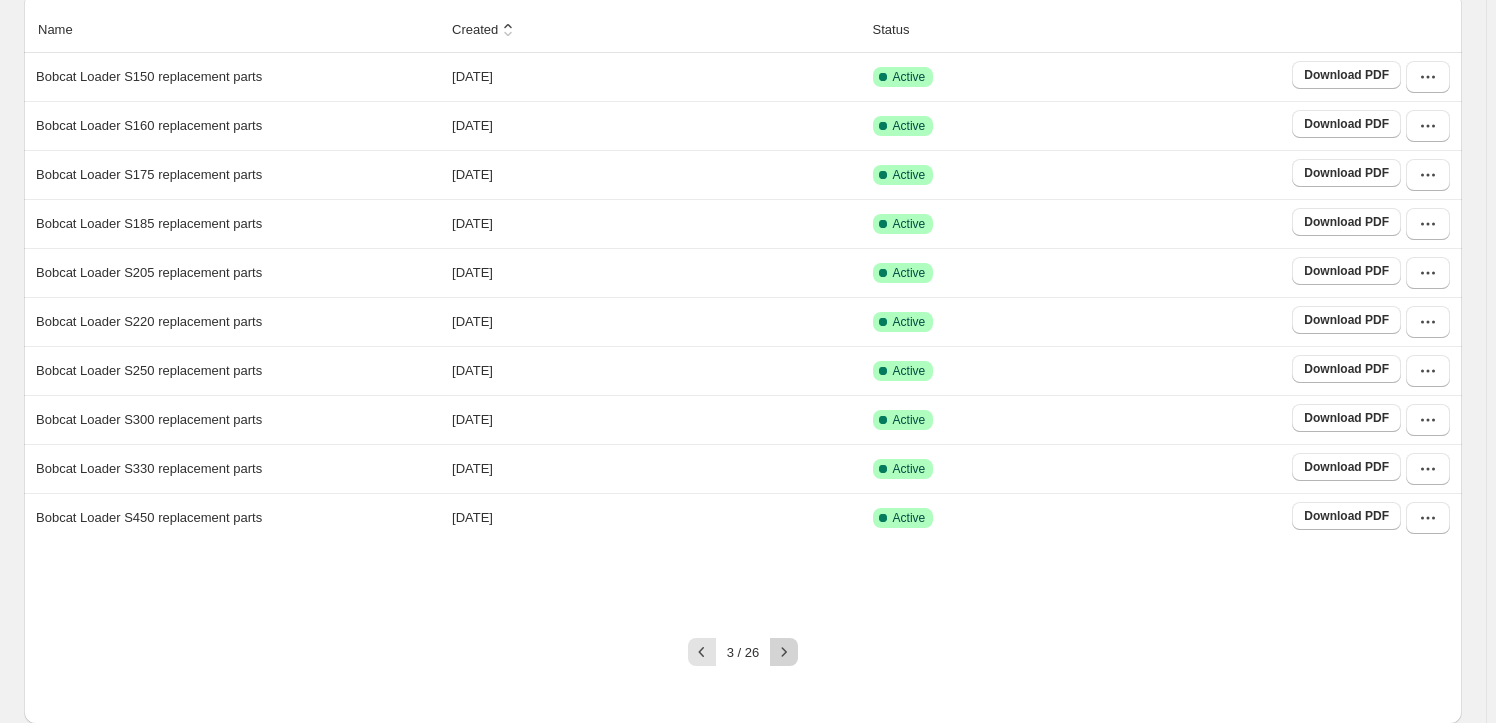 click 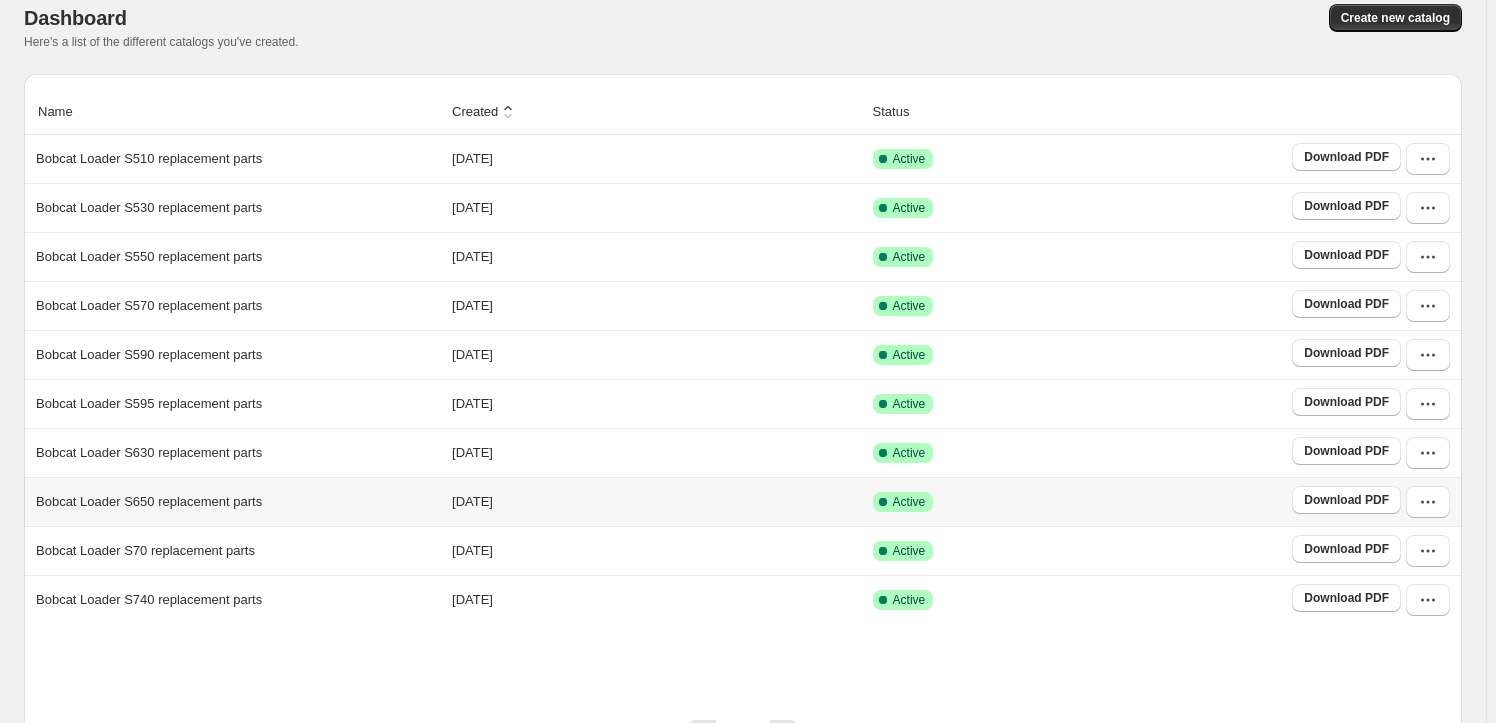 scroll, scrollTop: 172, scrollLeft: 0, axis: vertical 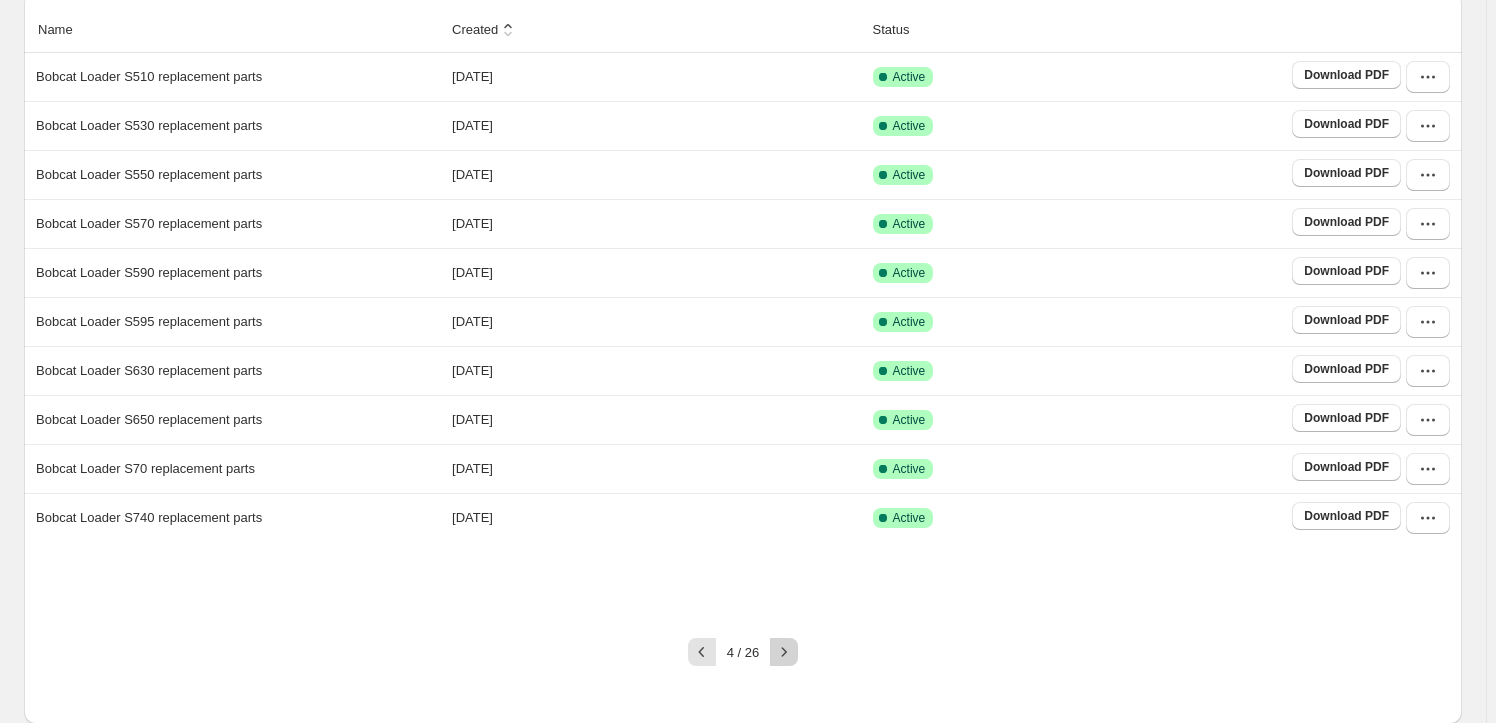 click 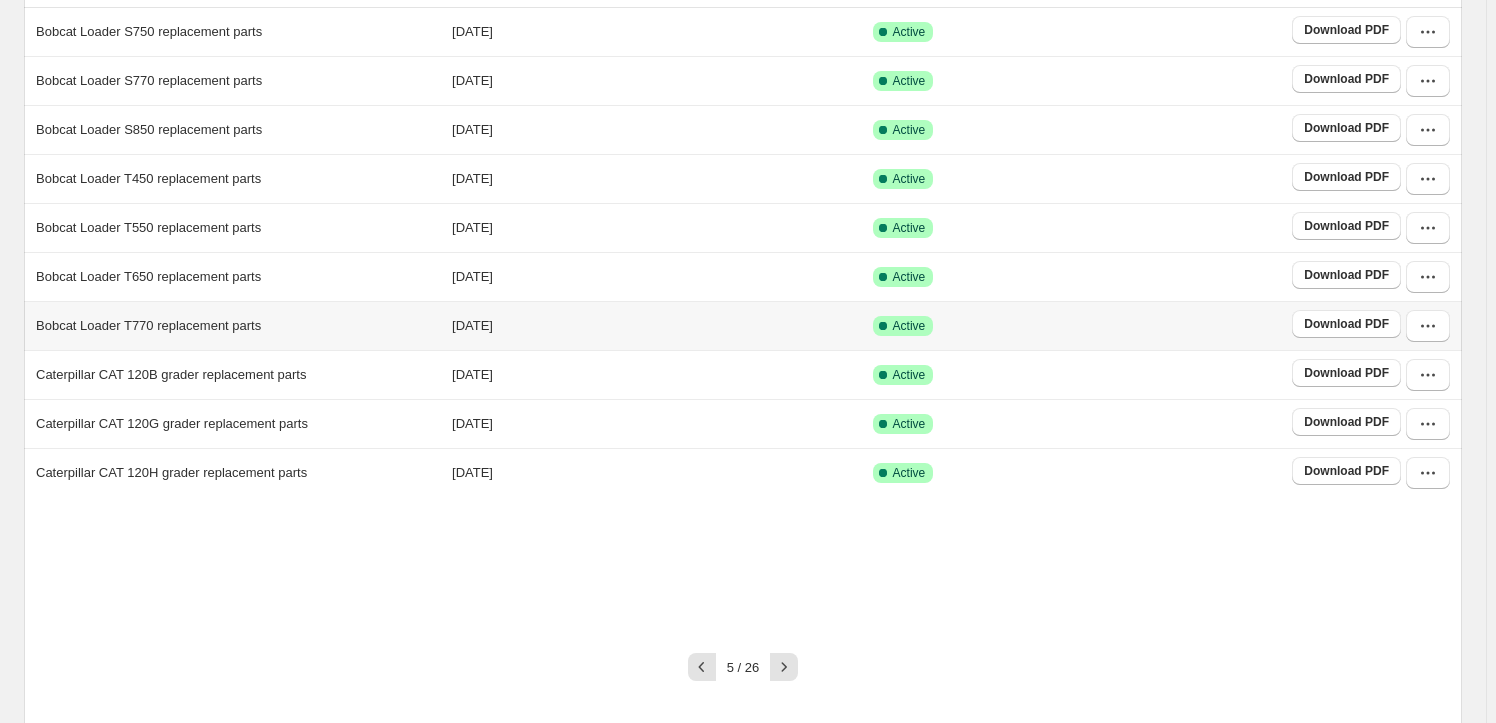scroll, scrollTop: 232, scrollLeft: 0, axis: vertical 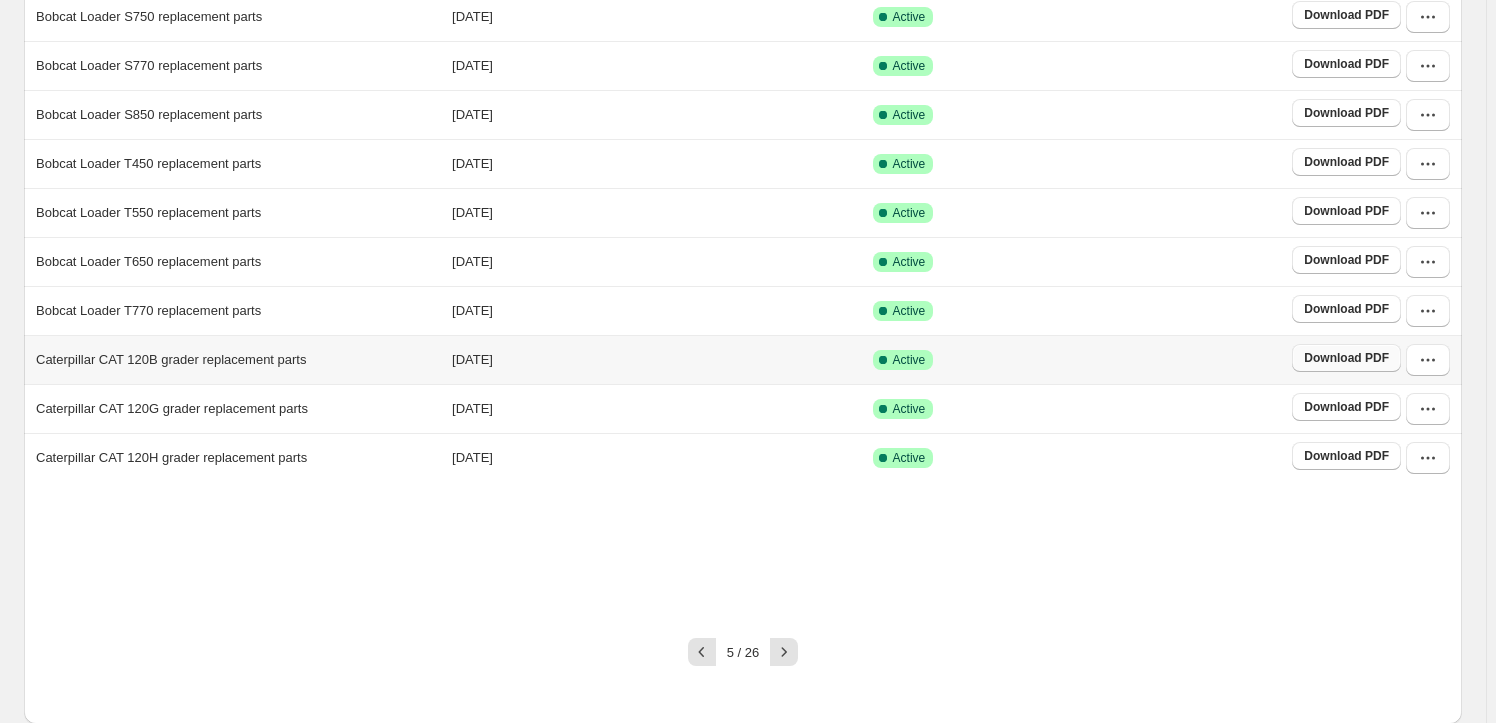click on "Download PDF" at bounding box center [1346, 358] 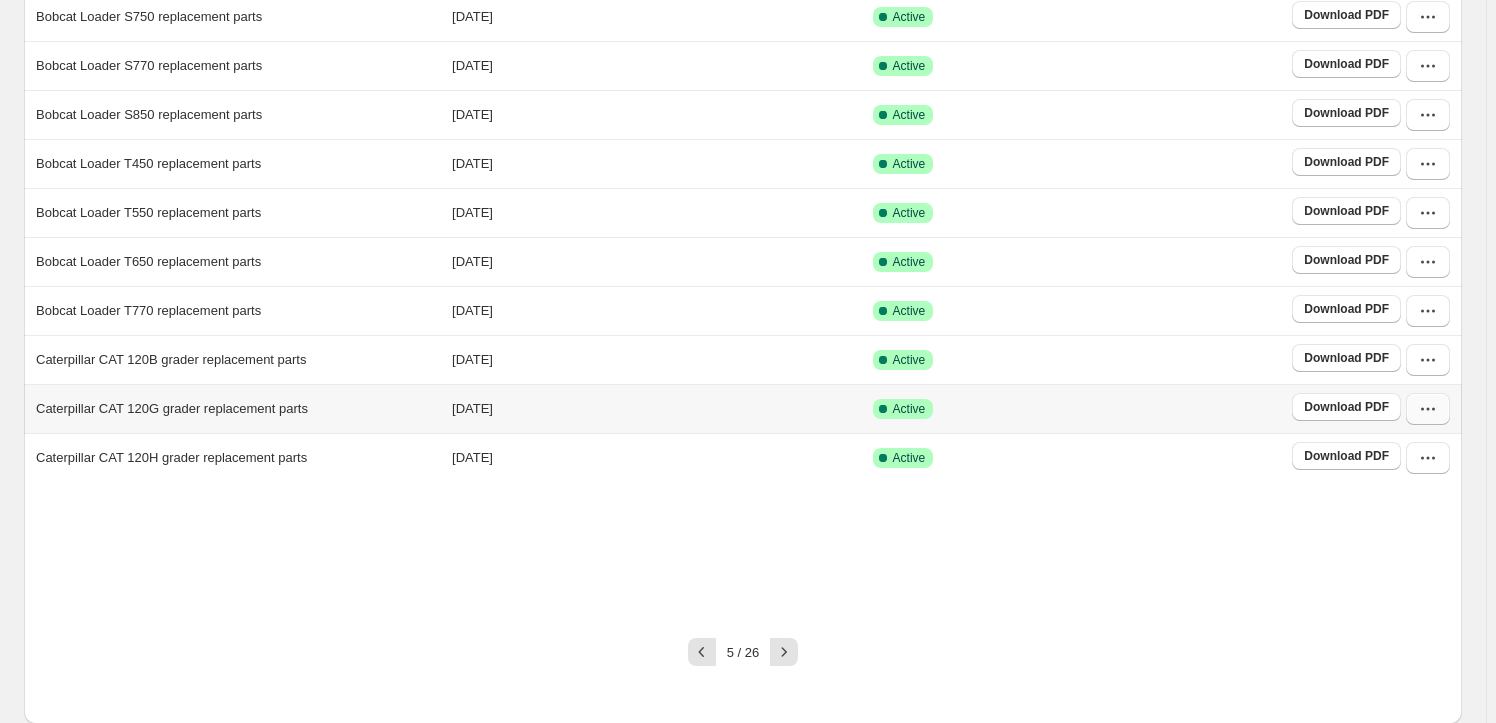 click 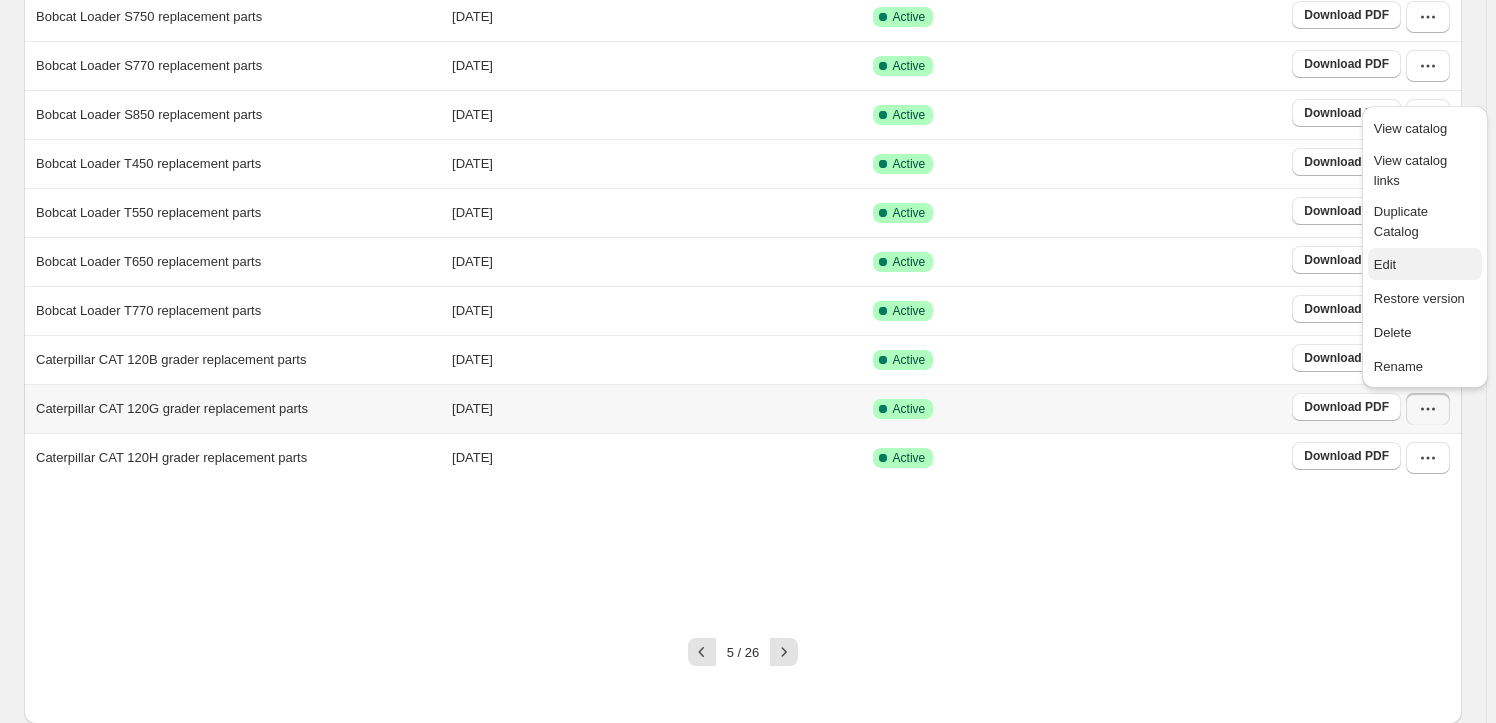 click on "Edit" at bounding box center (1425, 265) 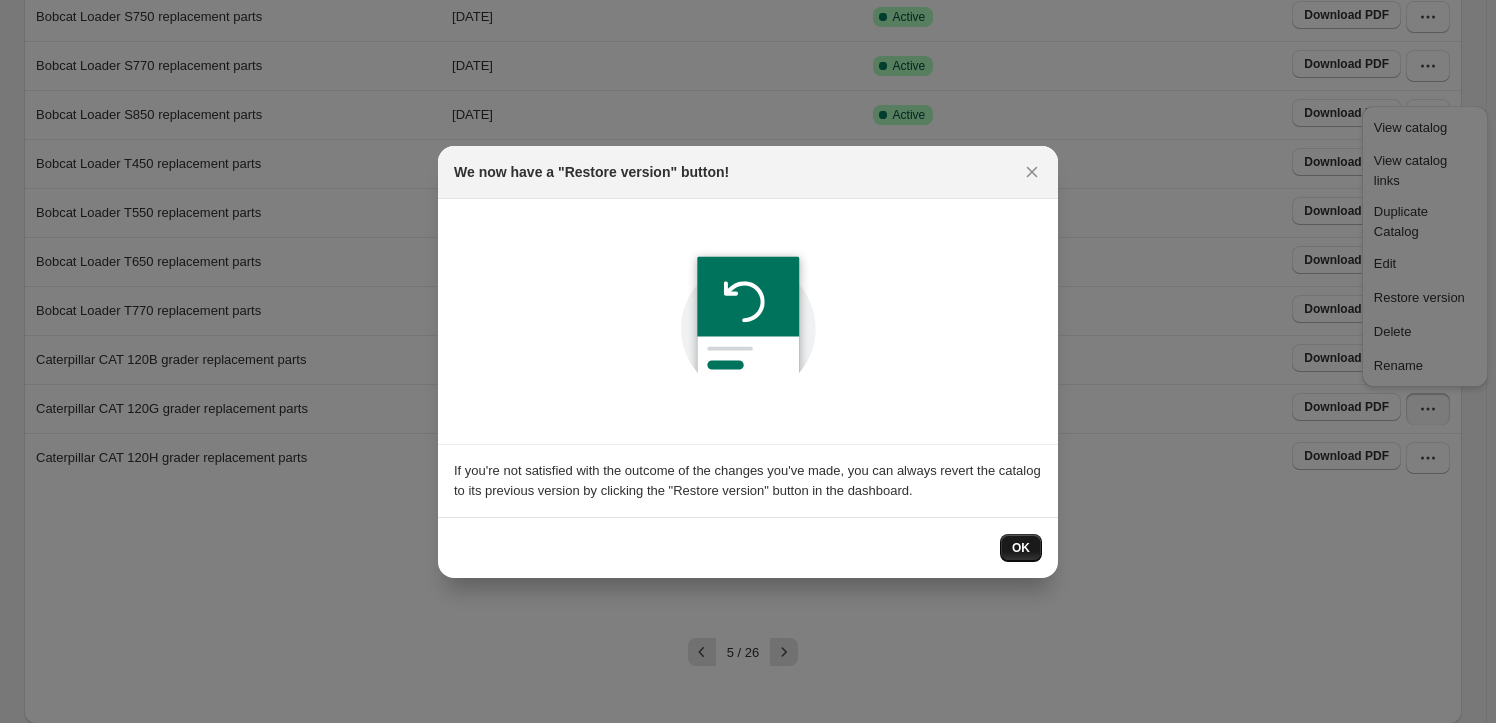 click on "OK" at bounding box center (1021, 548) 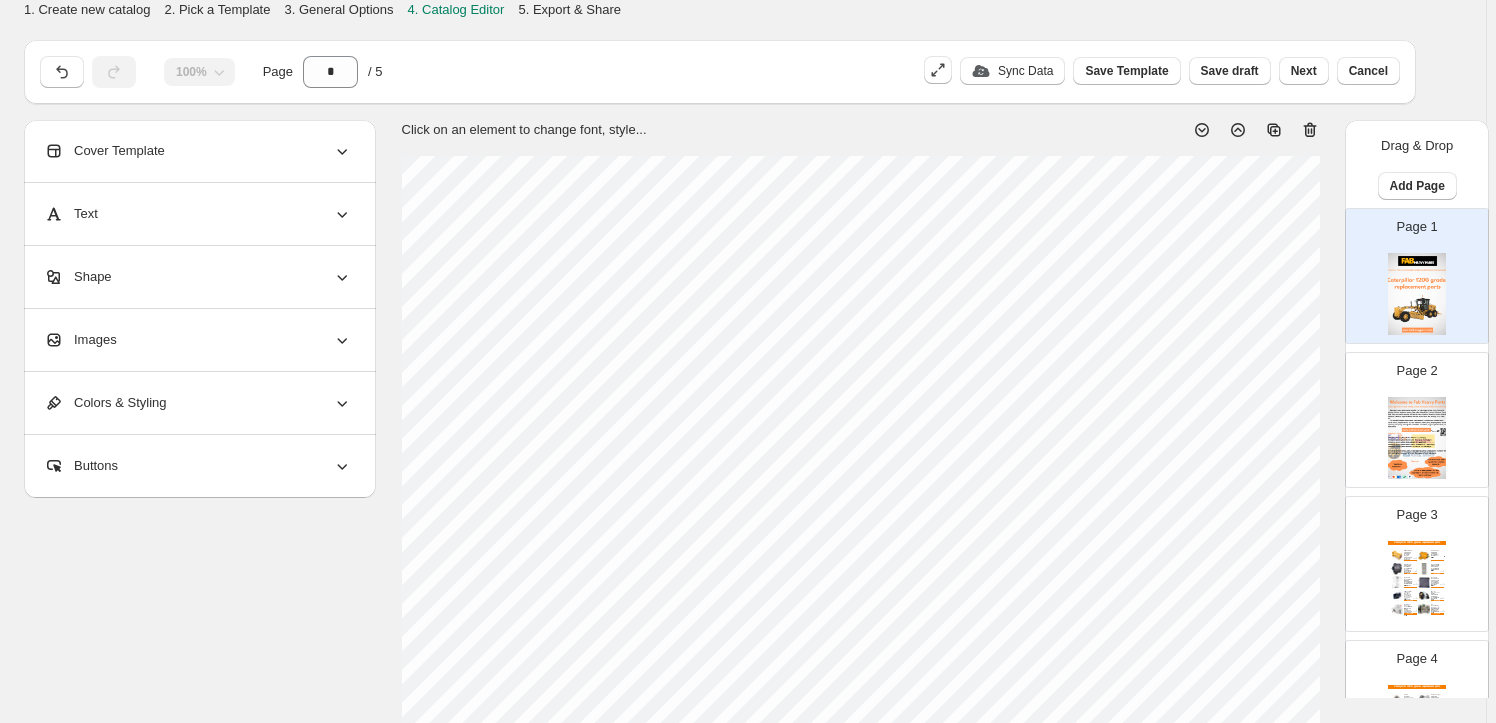 click on "Images" at bounding box center [198, 340] 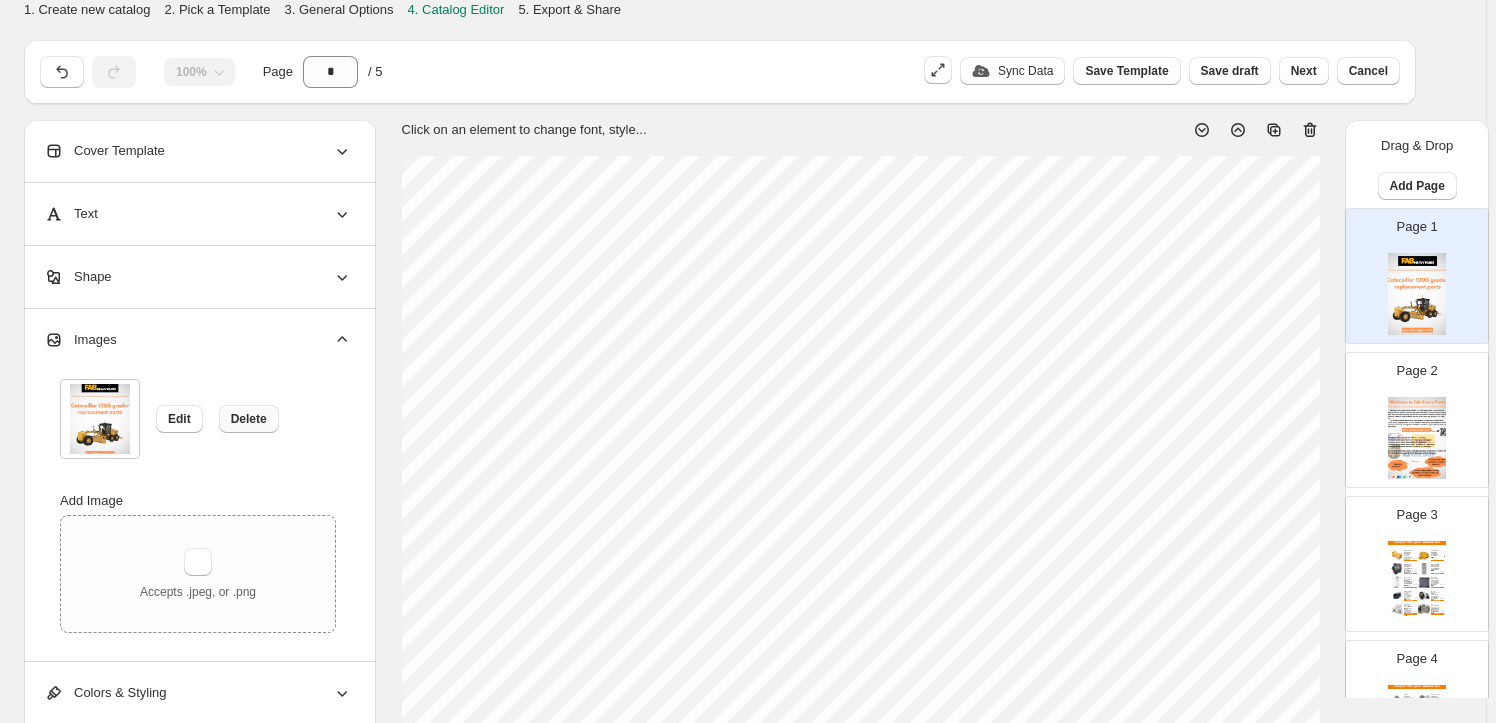 click on "Delete" at bounding box center (249, 419) 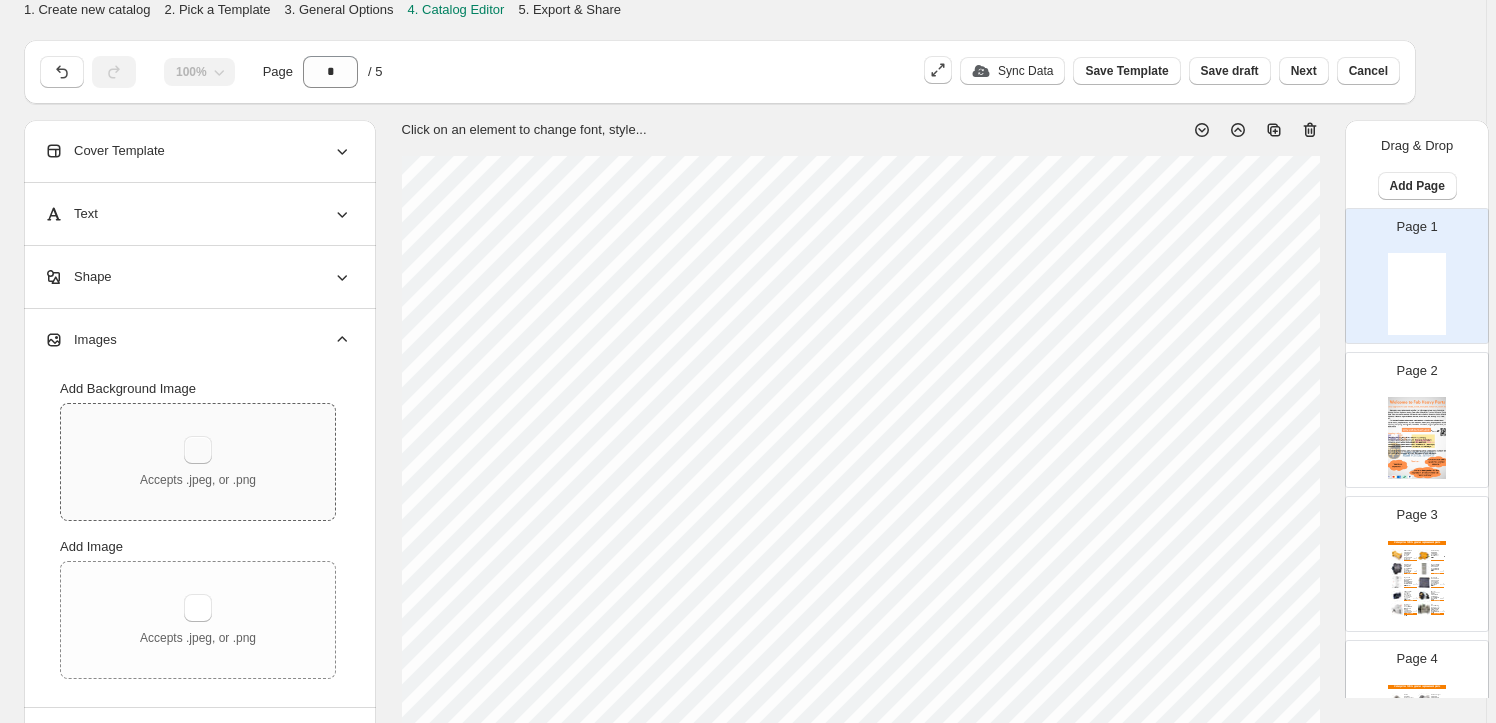 click at bounding box center (198, 450) 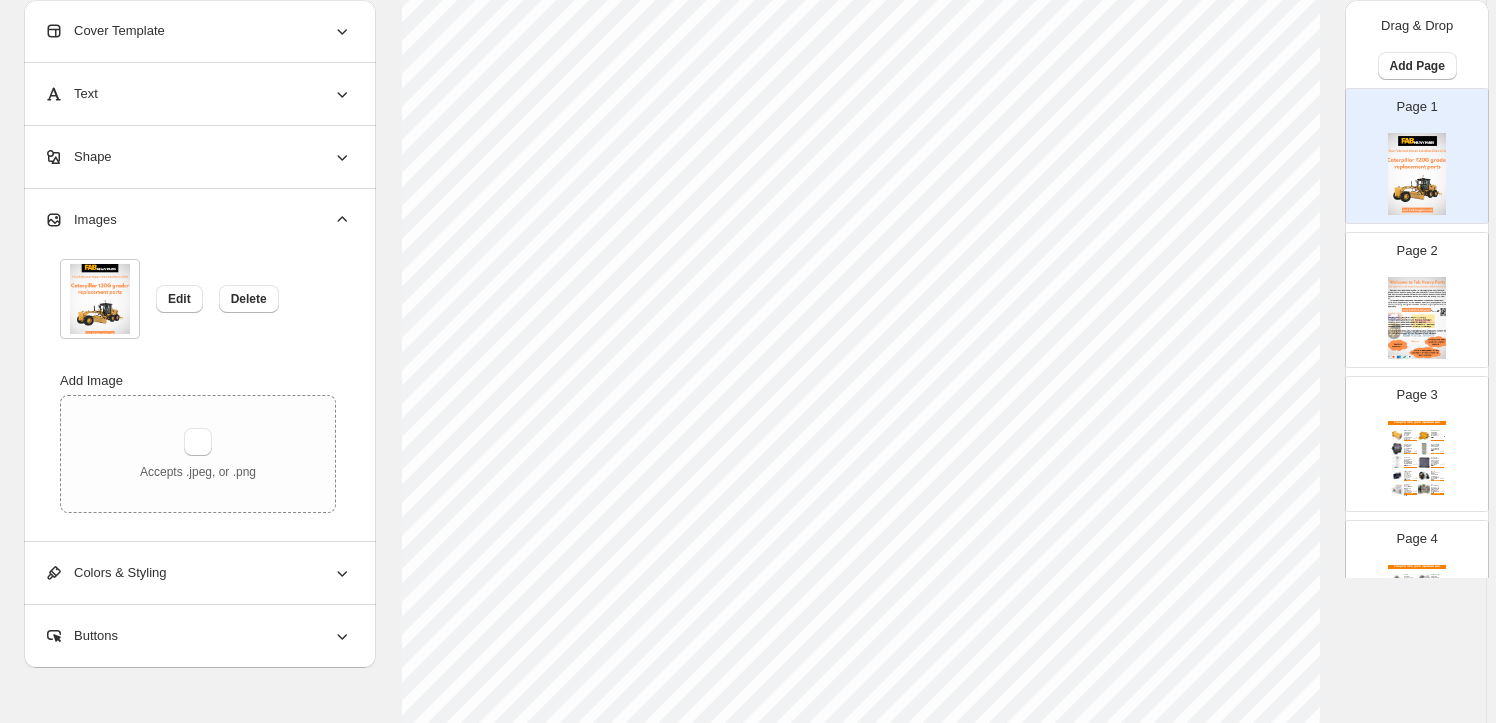 scroll, scrollTop: 0, scrollLeft: 0, axis: both 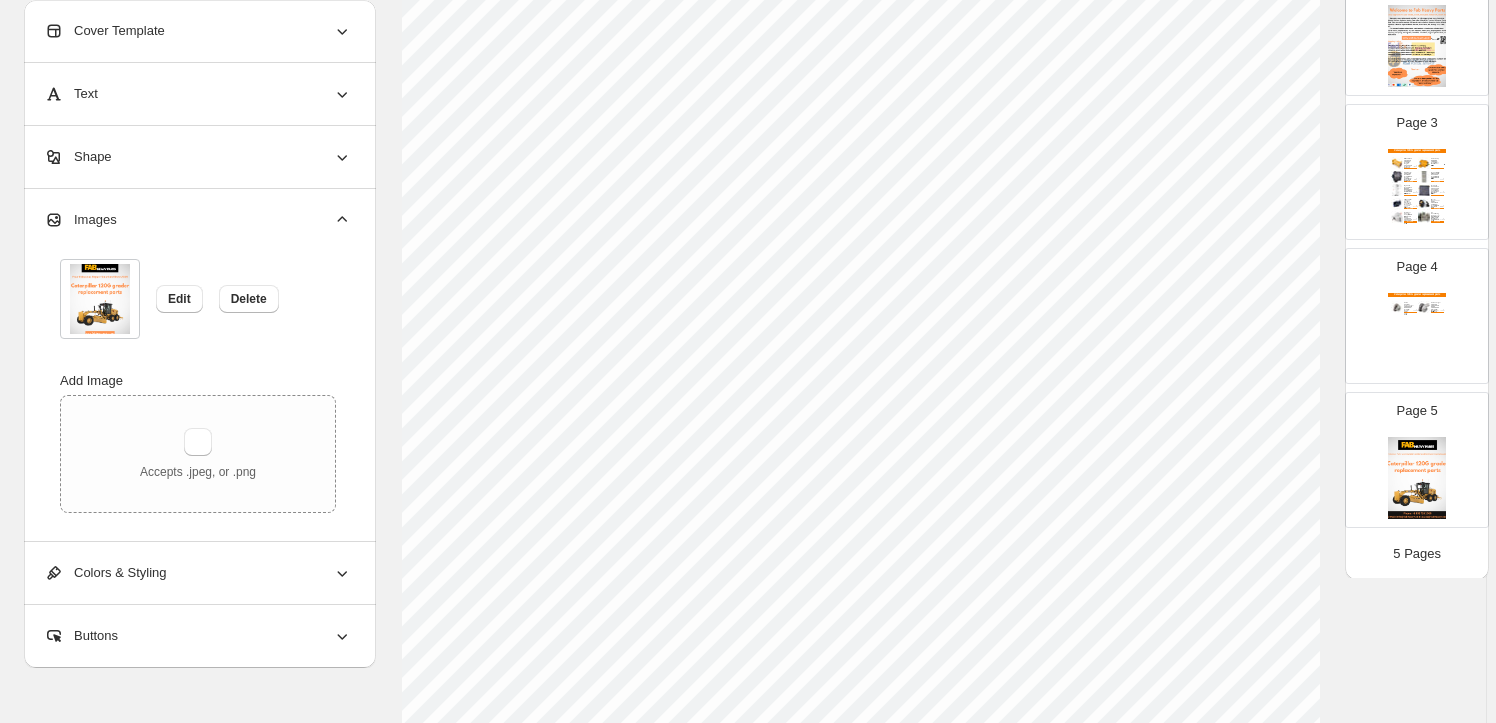 click at bounding box center (1417, 478) 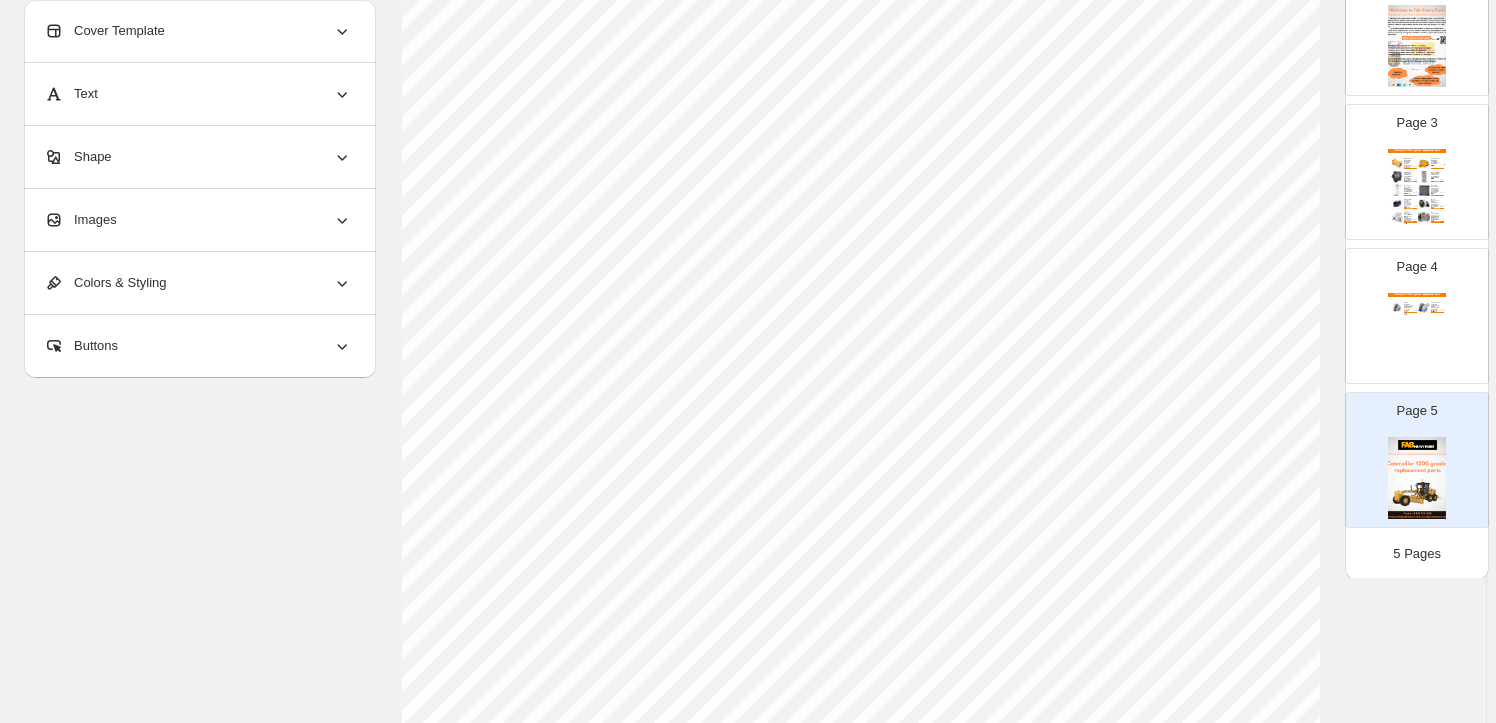 click on "Images" at bounding box center [198, 220] 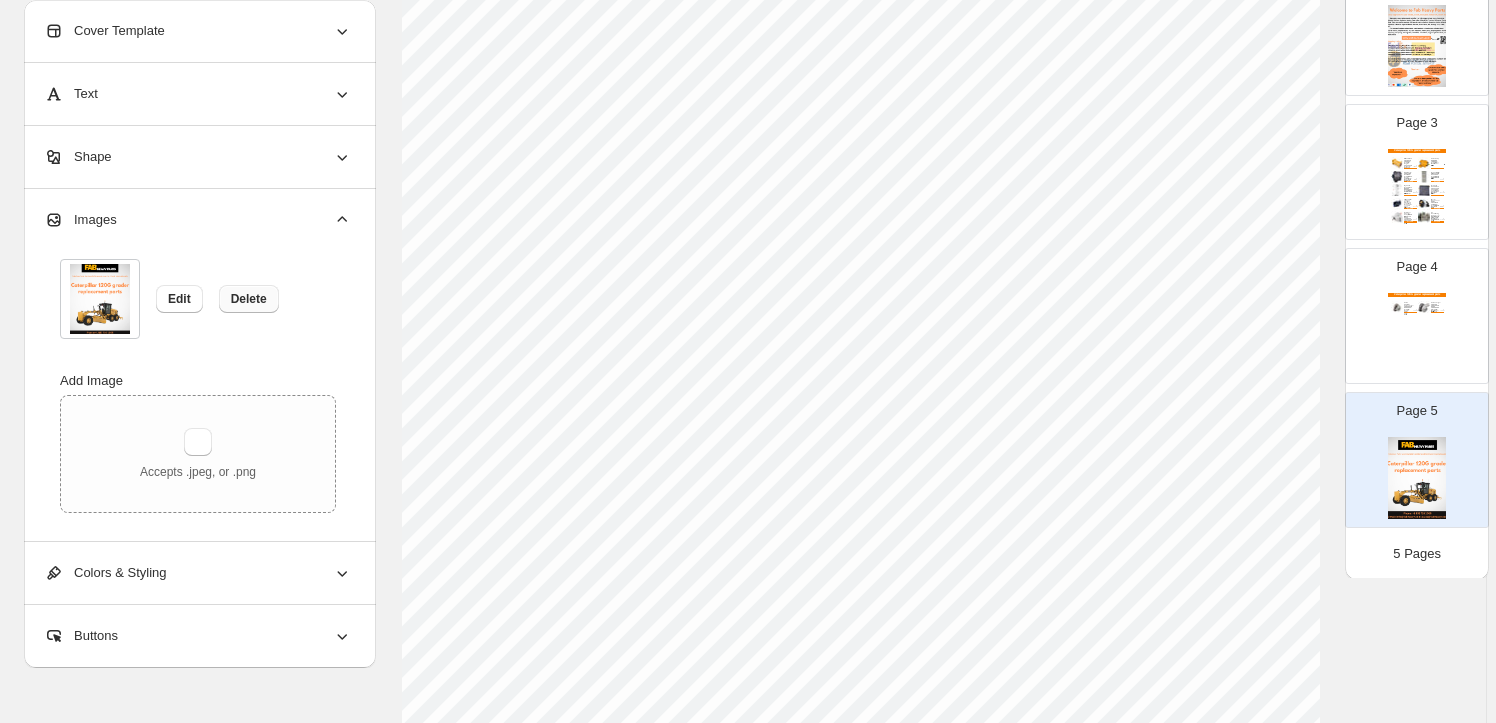click on "Delete" at bounding box center [249, 299] 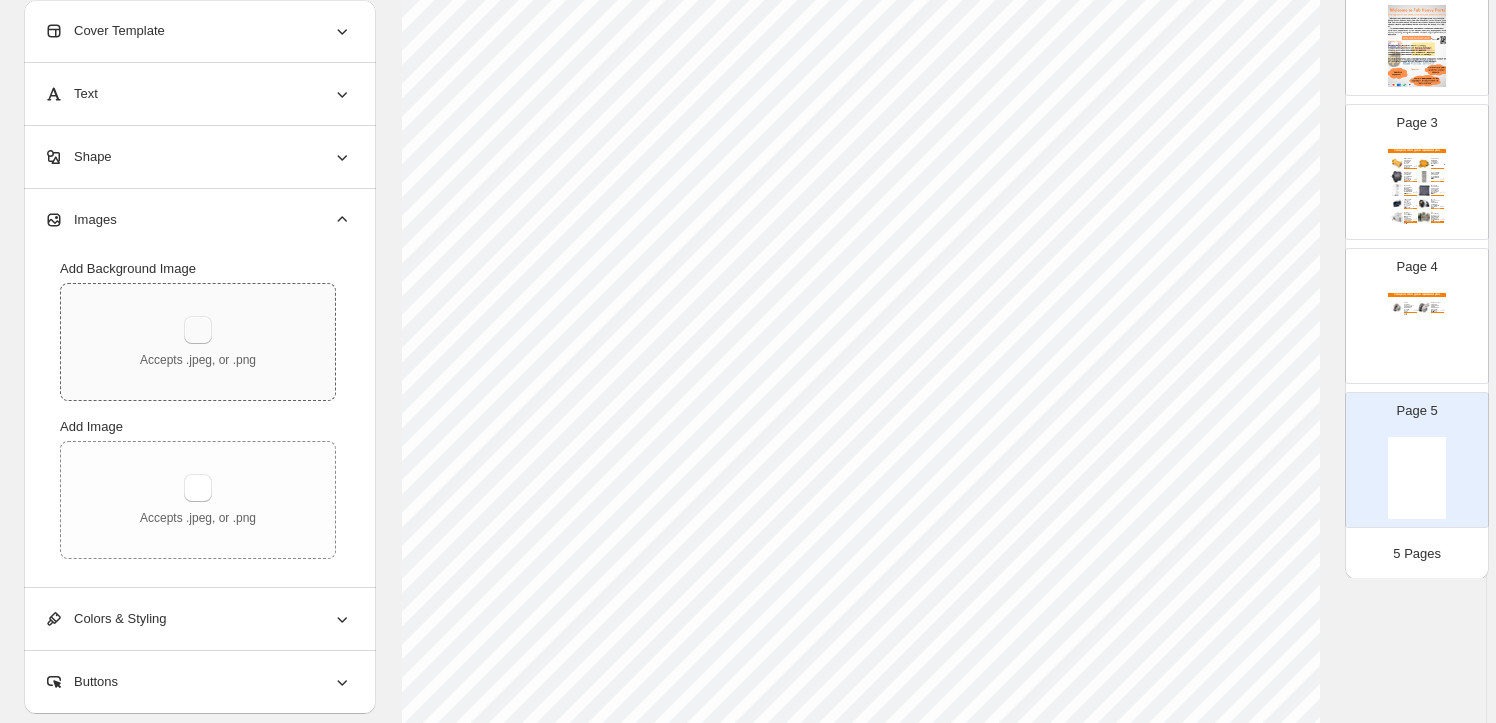 click at bounding box center [198, 330] 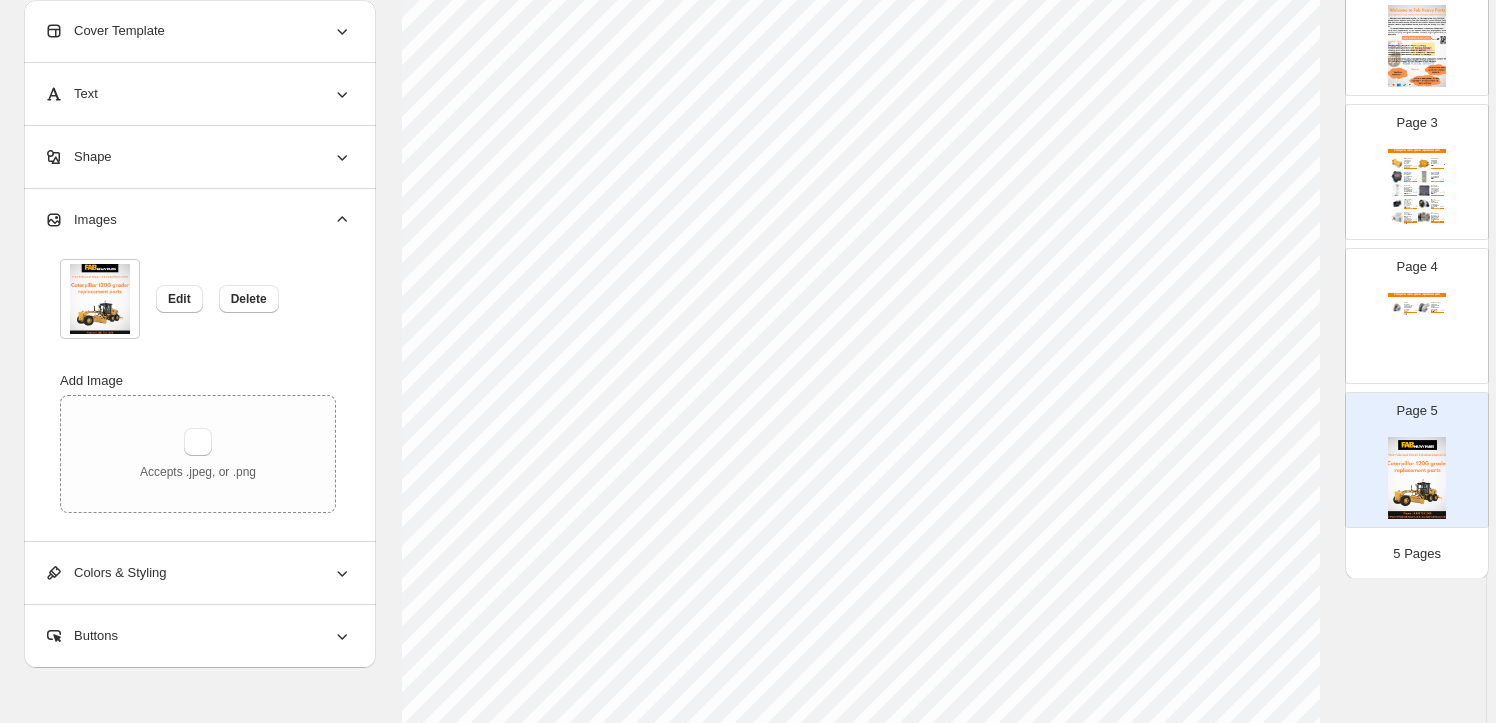 scroll, scrollTop: 0, scrollLeft: 0, axis: both 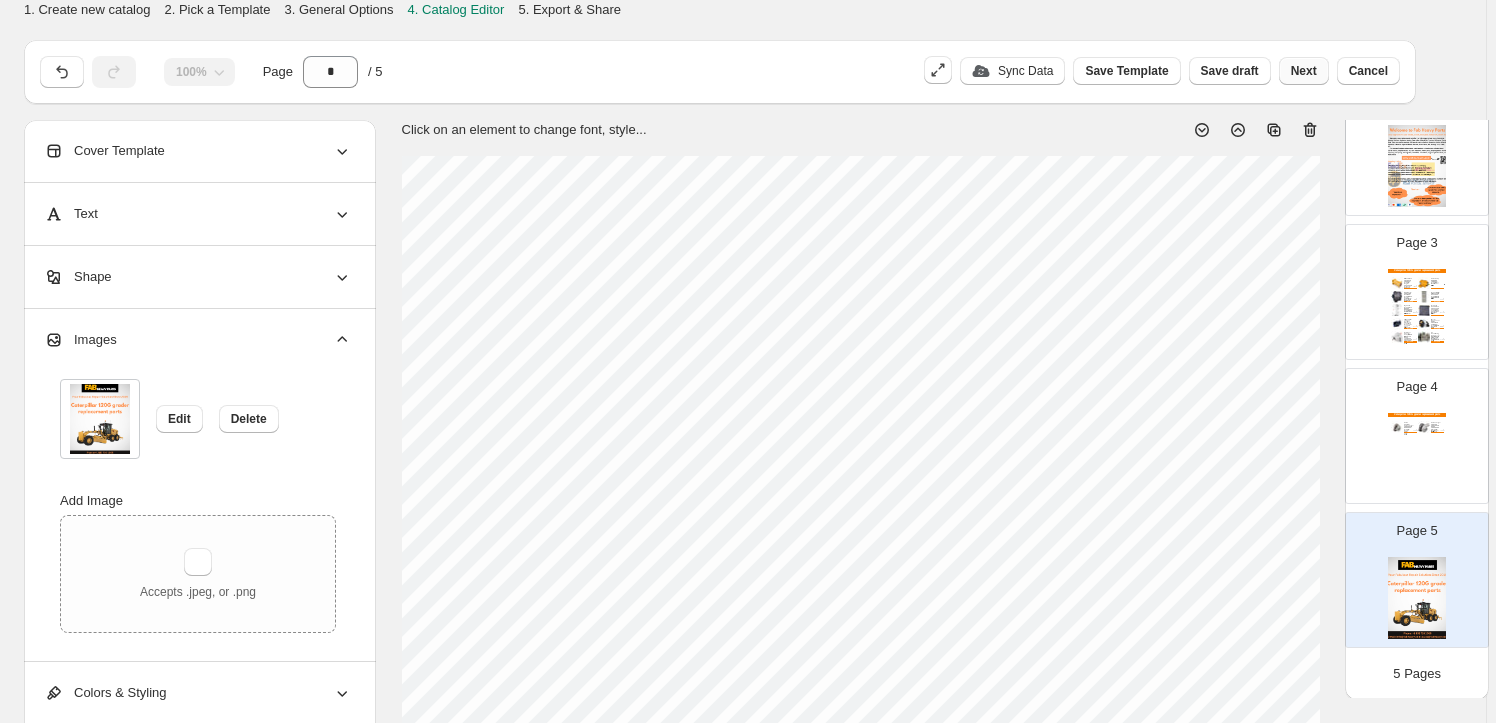 click on "Next" at bounding box center [1304, 71] 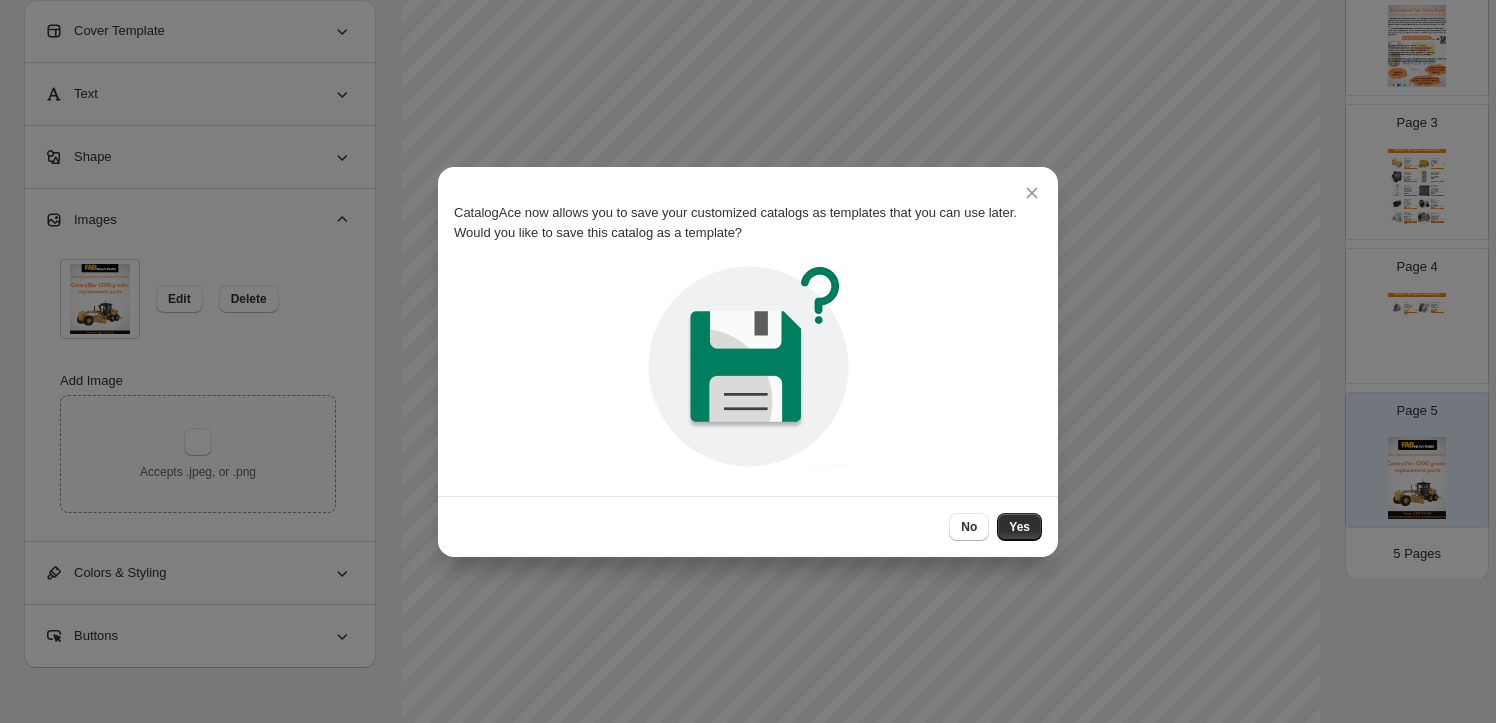 scroll, scrollTop: 0, scrollLeft: 0, axis: both 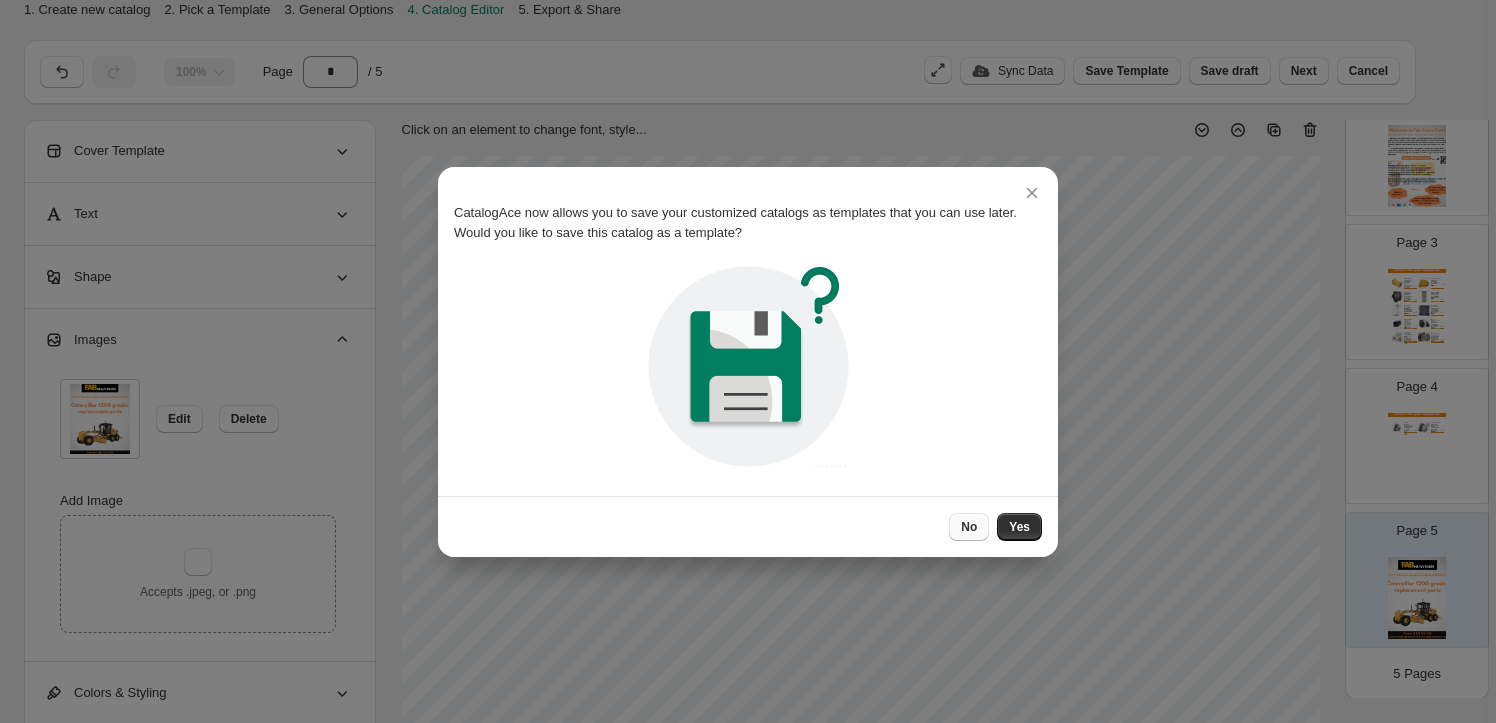 click on "No" at bounding box center [969, 527] 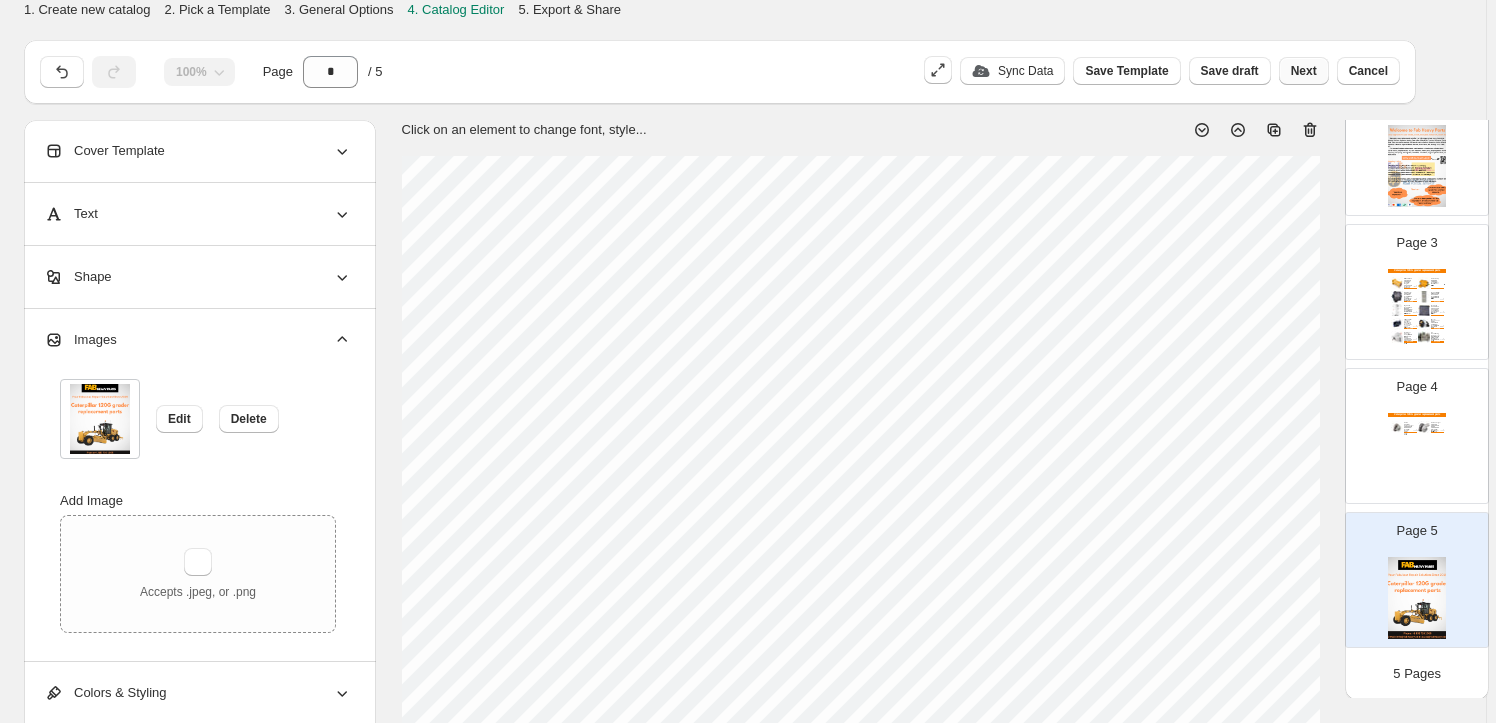 click on "Next" at bounding box center (1304, 71) 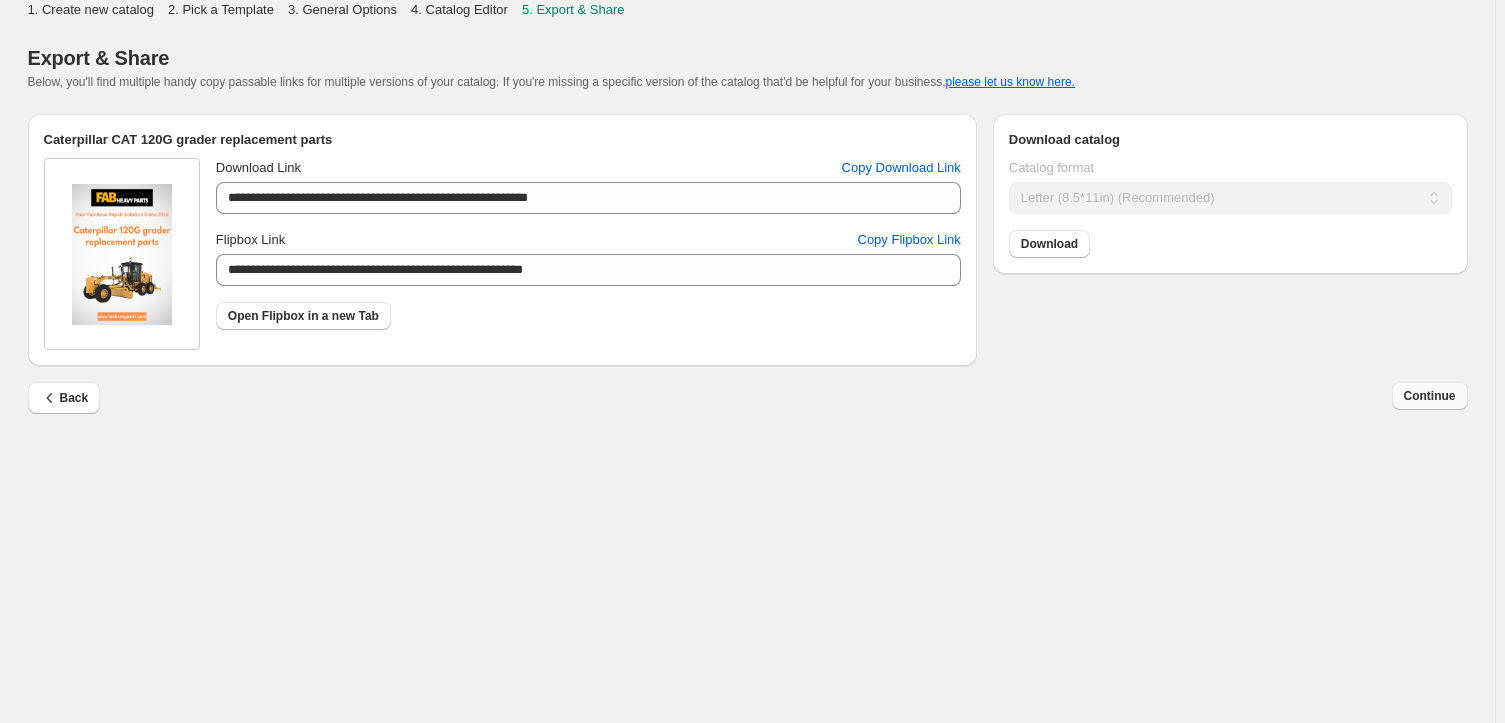 click on "Continue" at bounding box center [1430, 396] 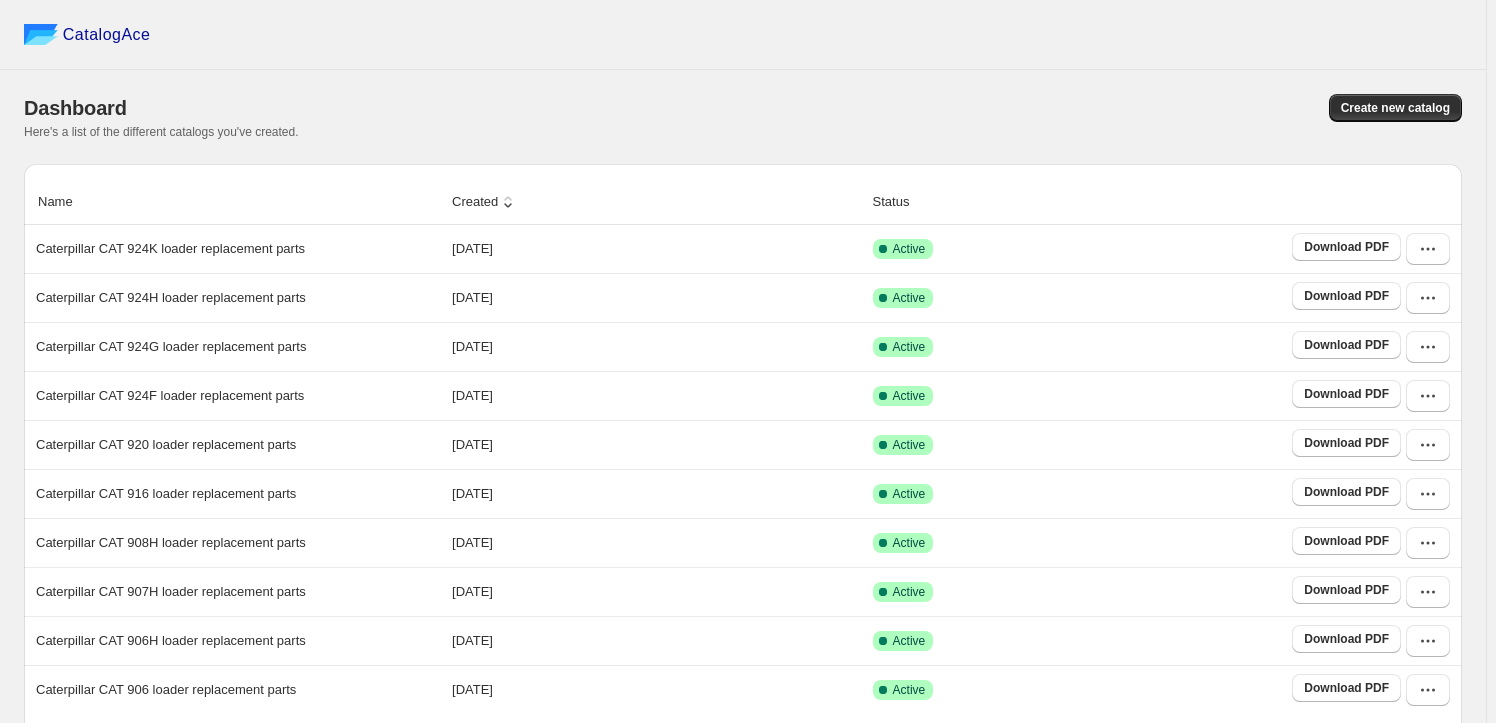 click on "Created" at bounding box center (485, 202) 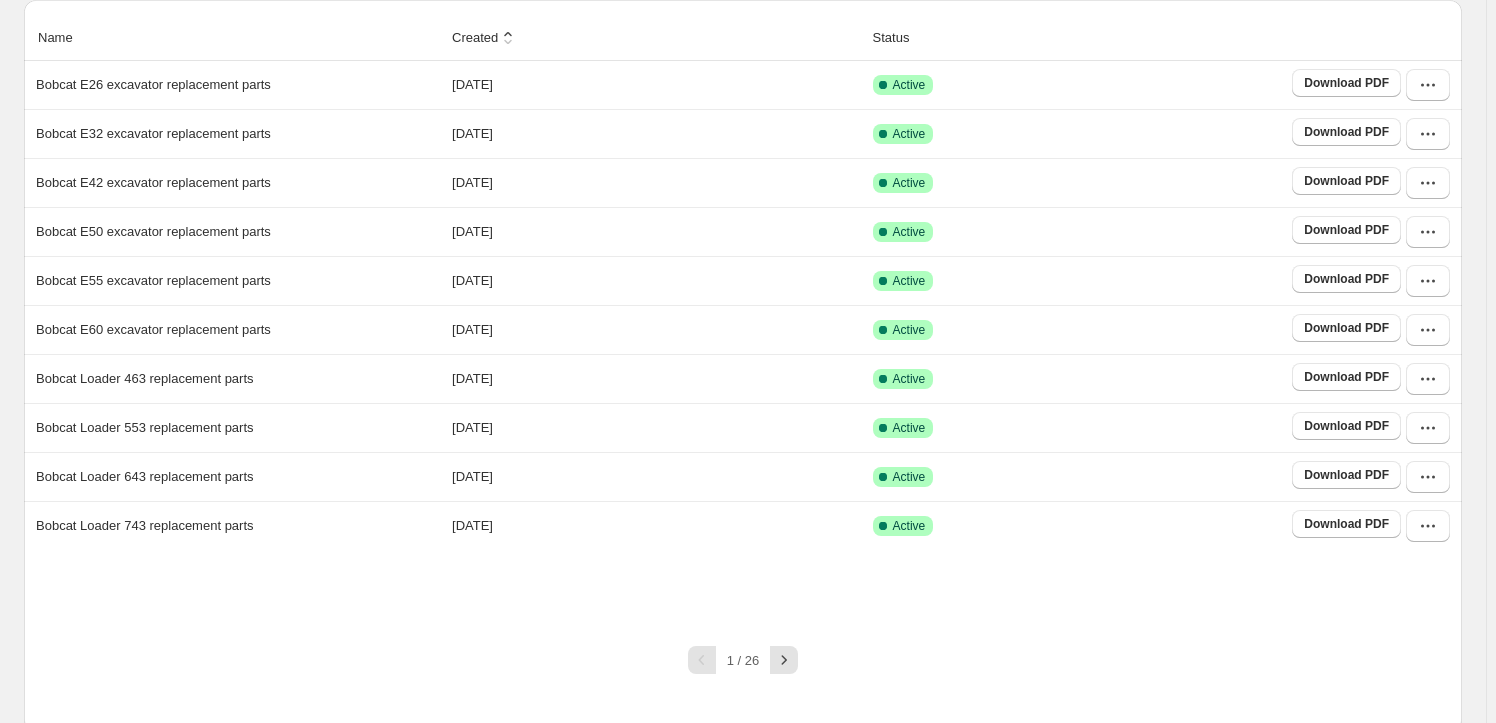 scroll, scrollTop: 172, scrollLeft: 0, axis: vertical 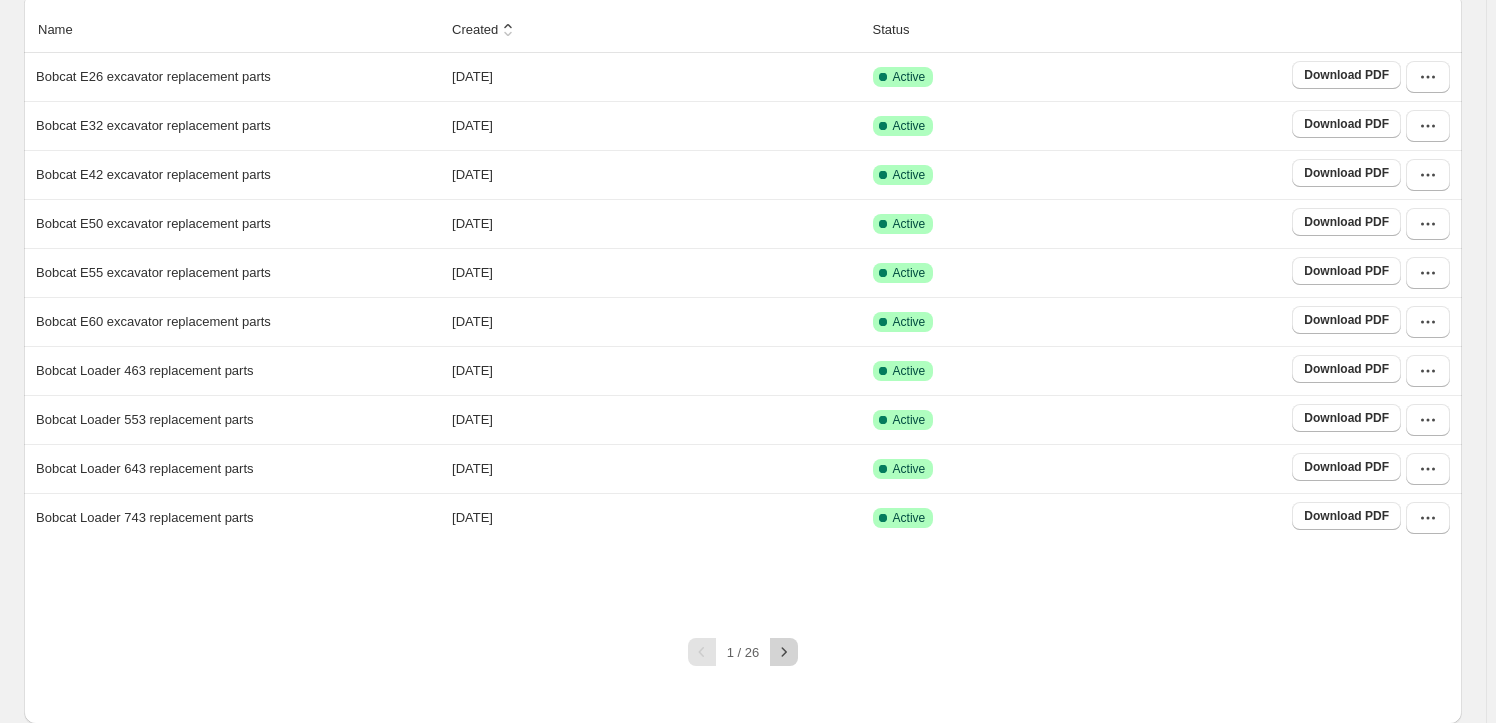 click 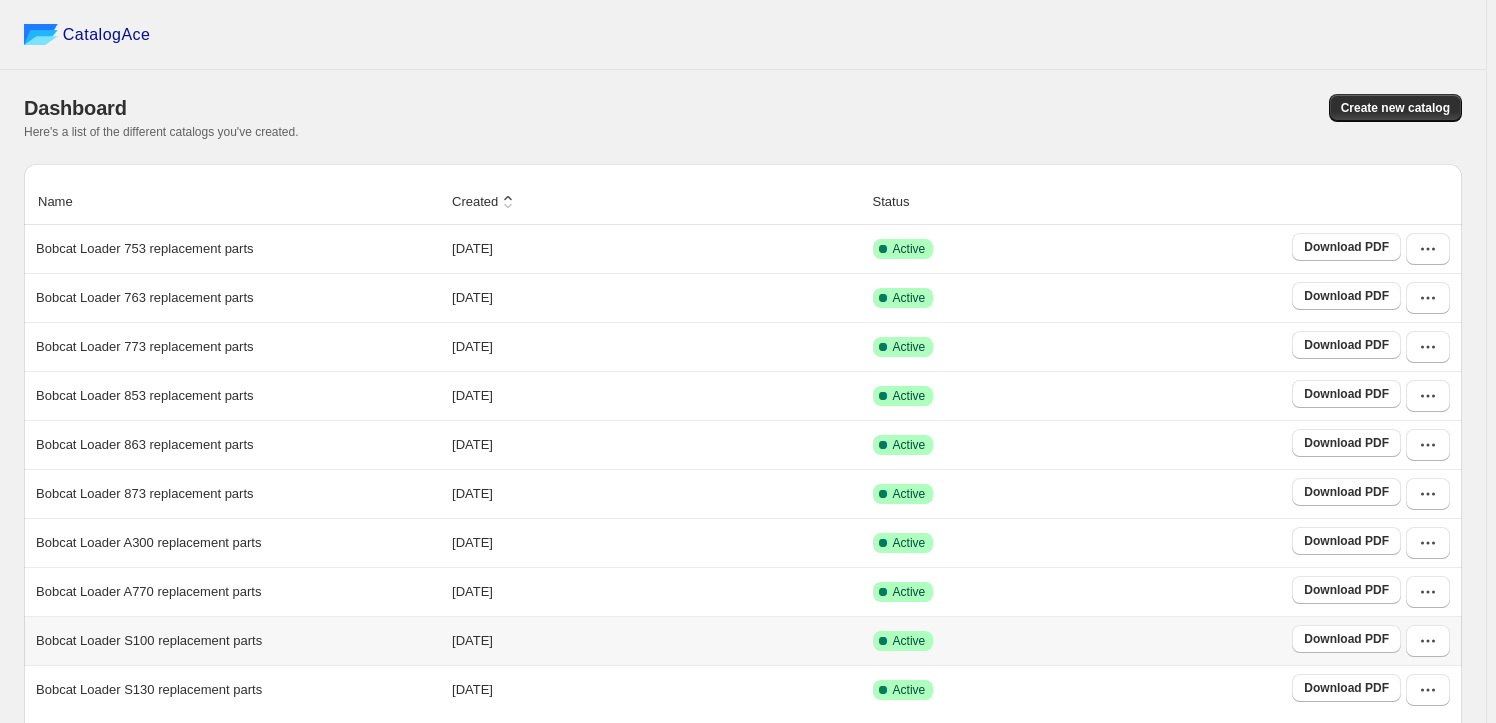 scroll, scrollTop: 172, scrollLeft: 0, axis: vertical 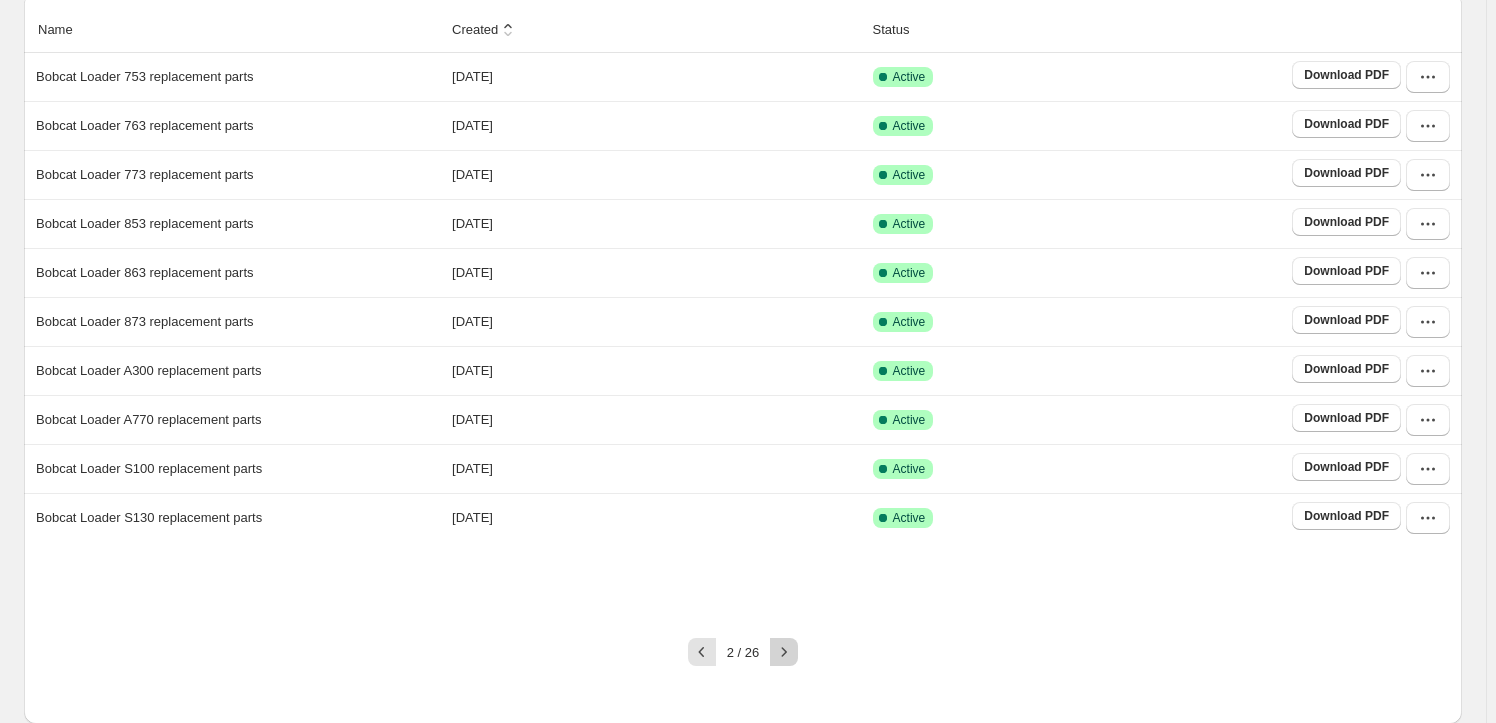 click 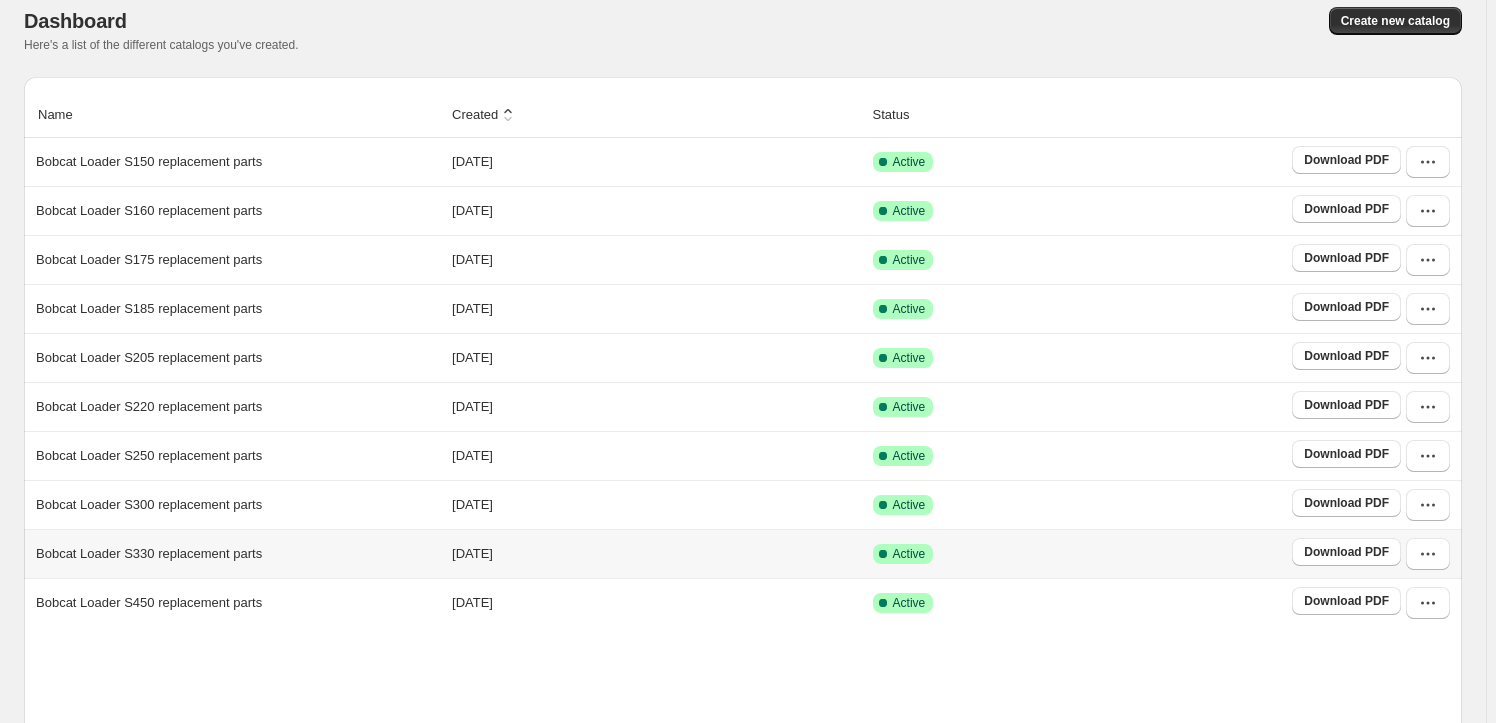 scroll, scrollTop: 172, scrollLeft: 0, axis: vertical 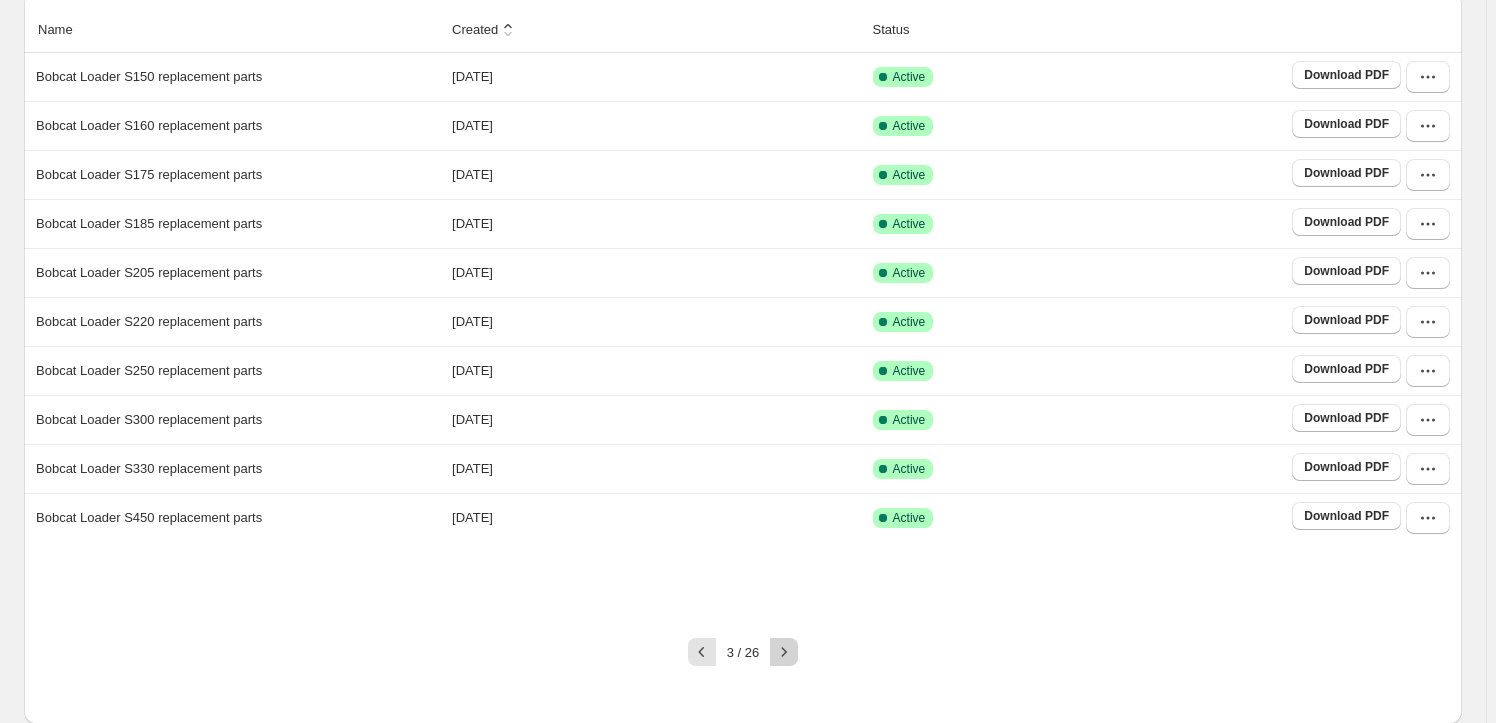 click 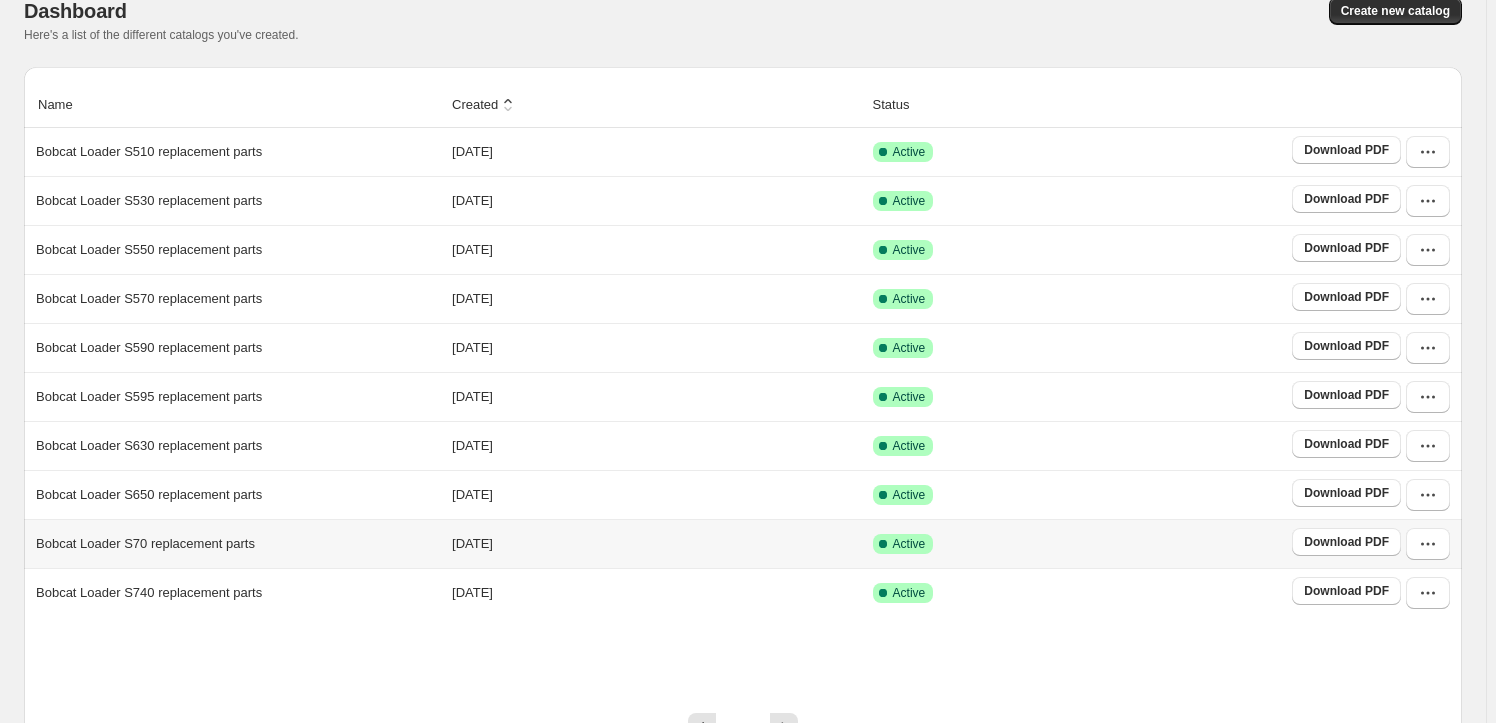scroll, scrollTop: 172, scrollLeft: 0, axis: vertical 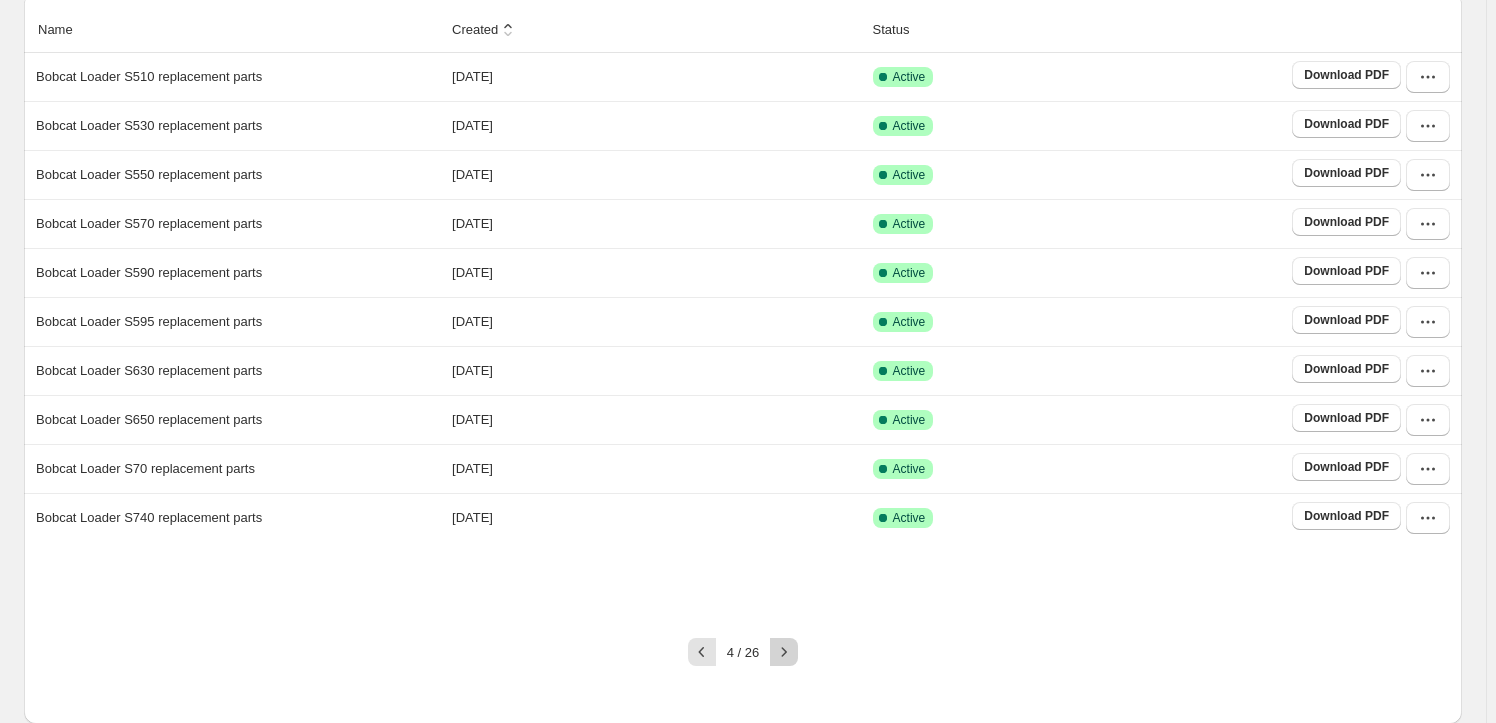 click 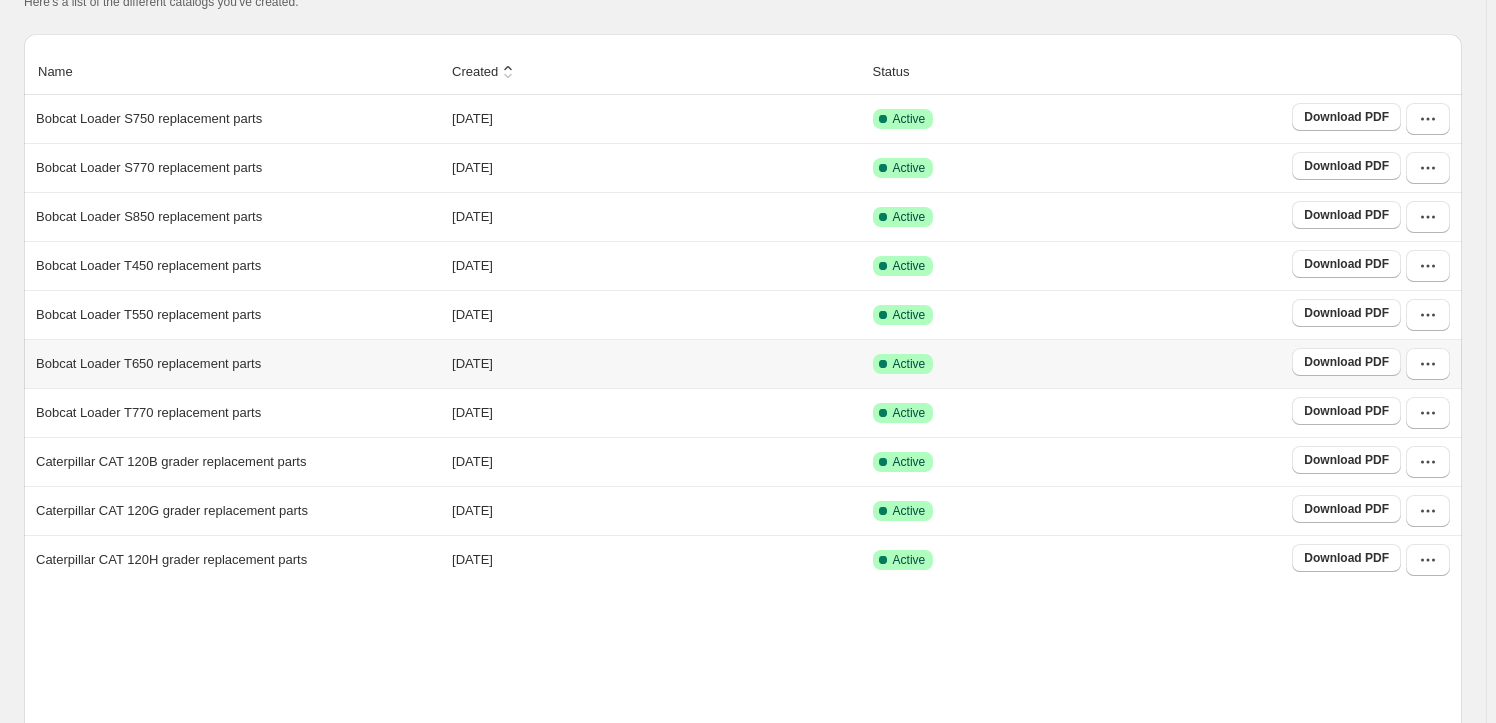 scroll, scrollTop: 232, scrollLeft: 0, axis: vertical 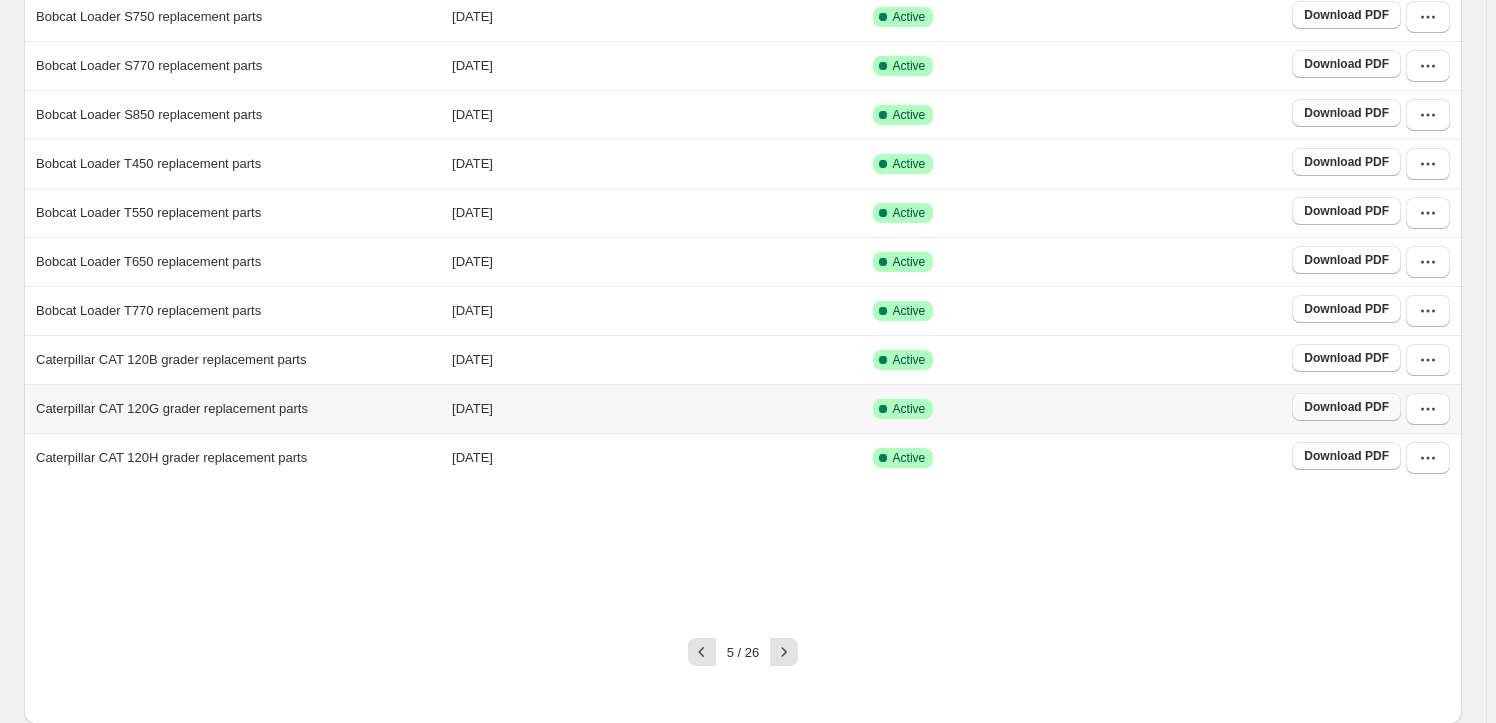 click on "Download PDF" at bounding box center [1346, 407] 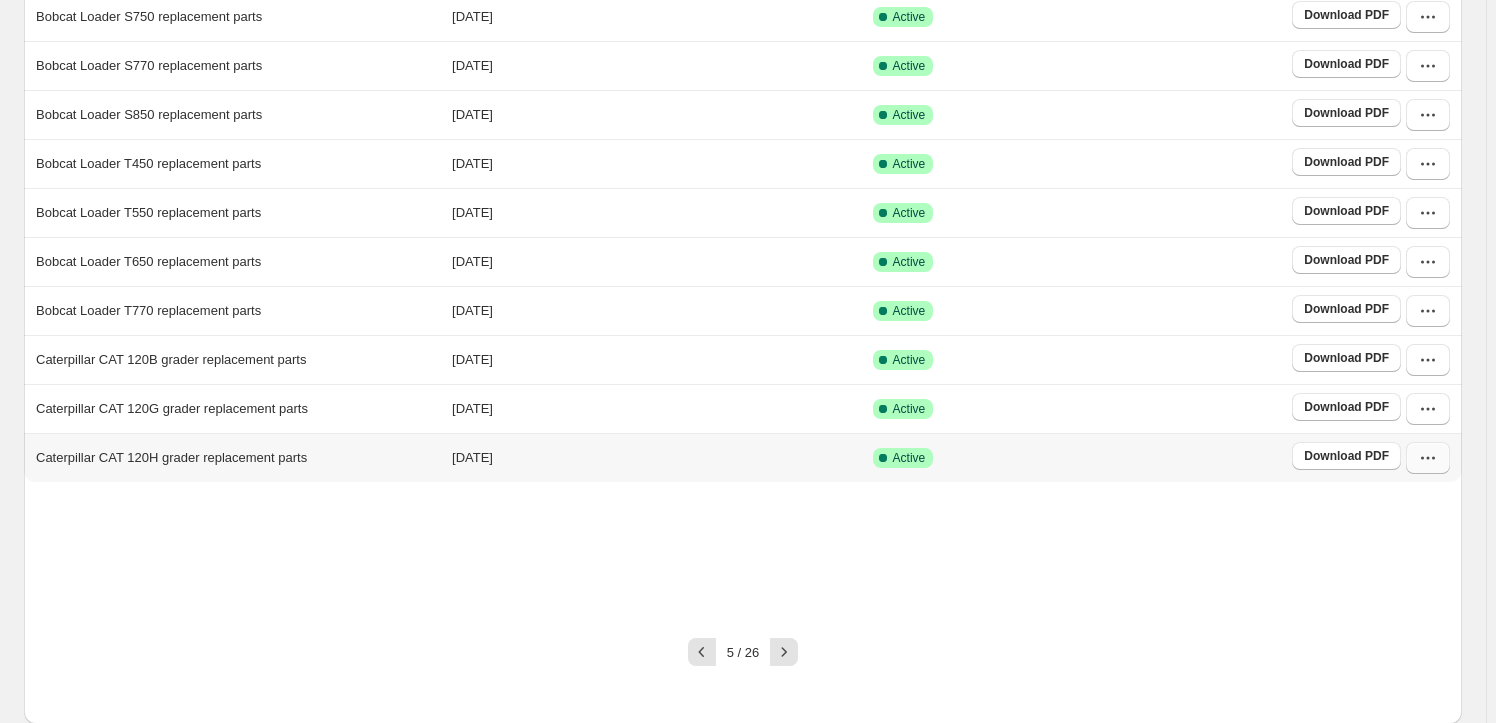 click 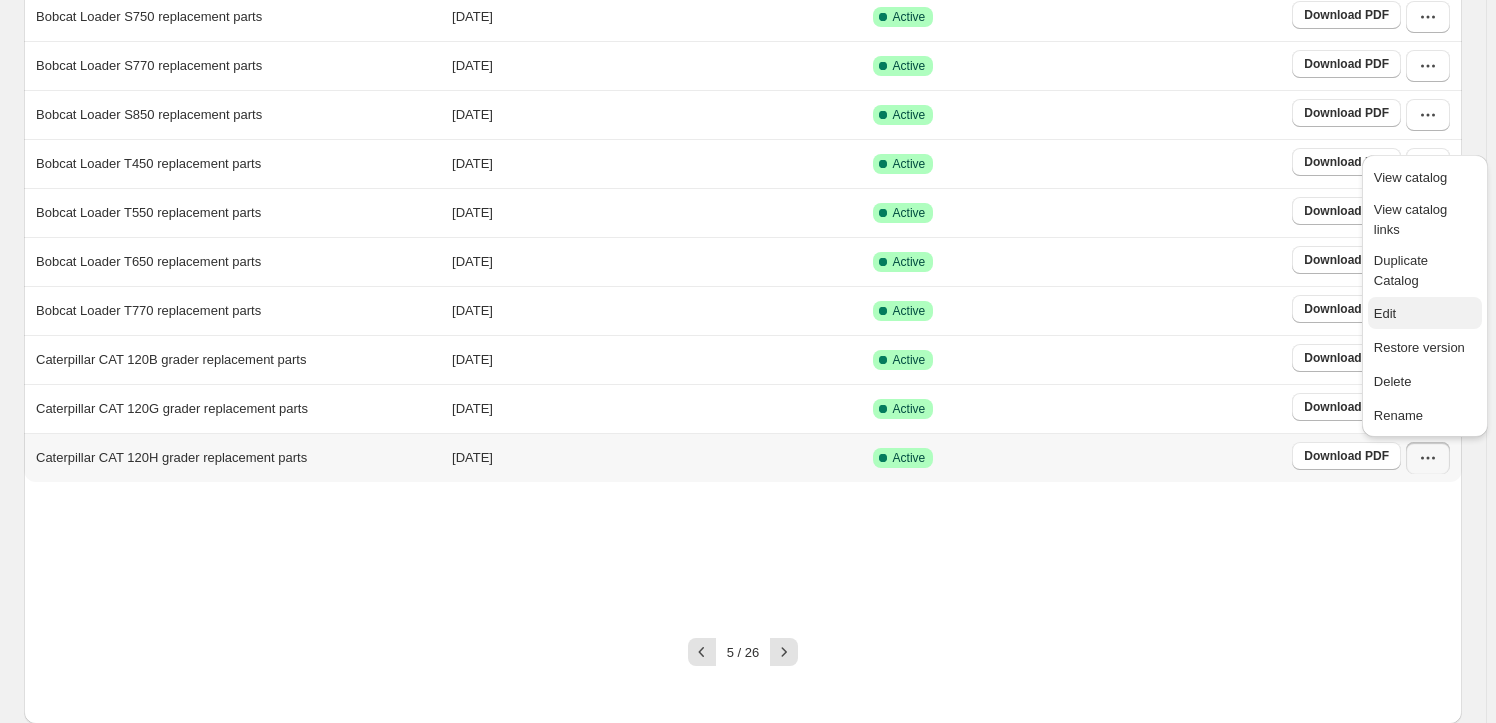 click on "Edit" at bounding box center [1425, 313] 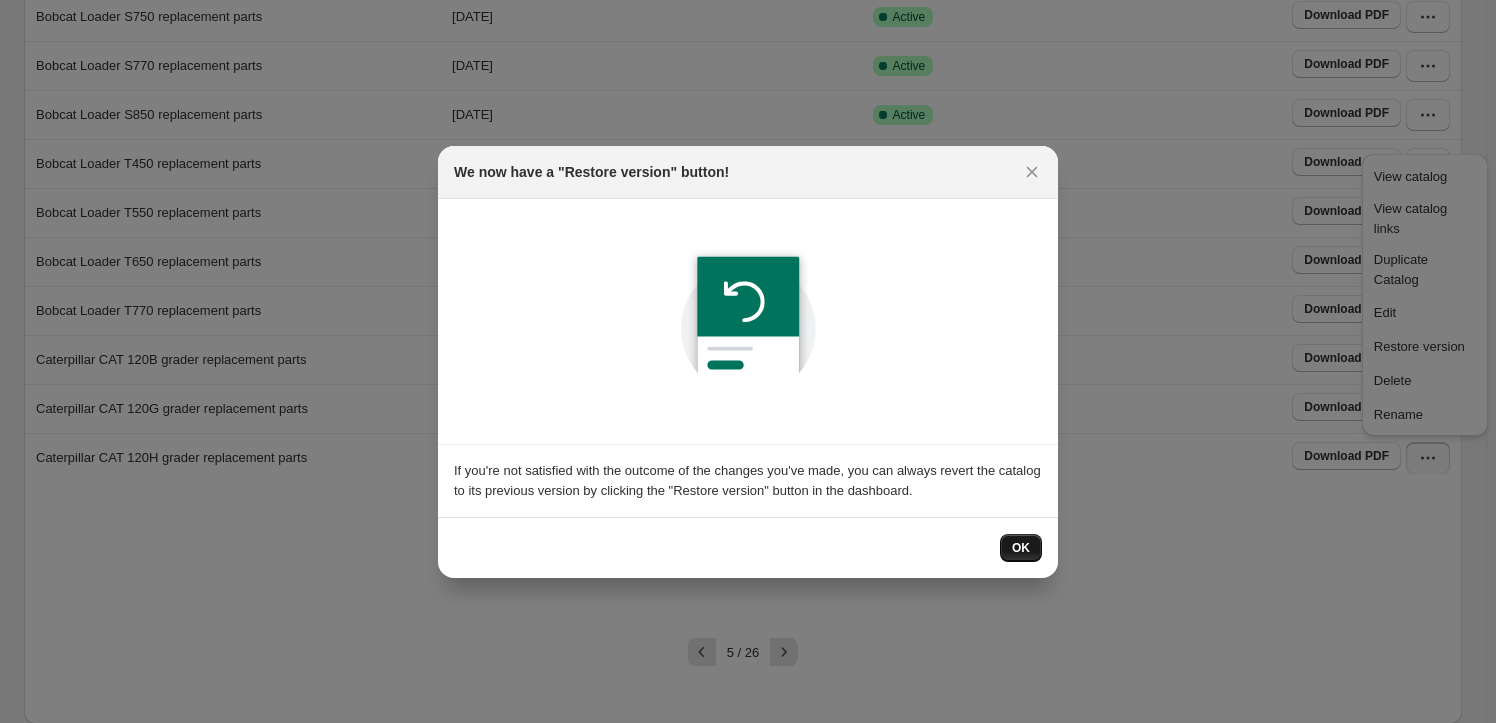 click on "OK" at bounding box center (1021, 548) 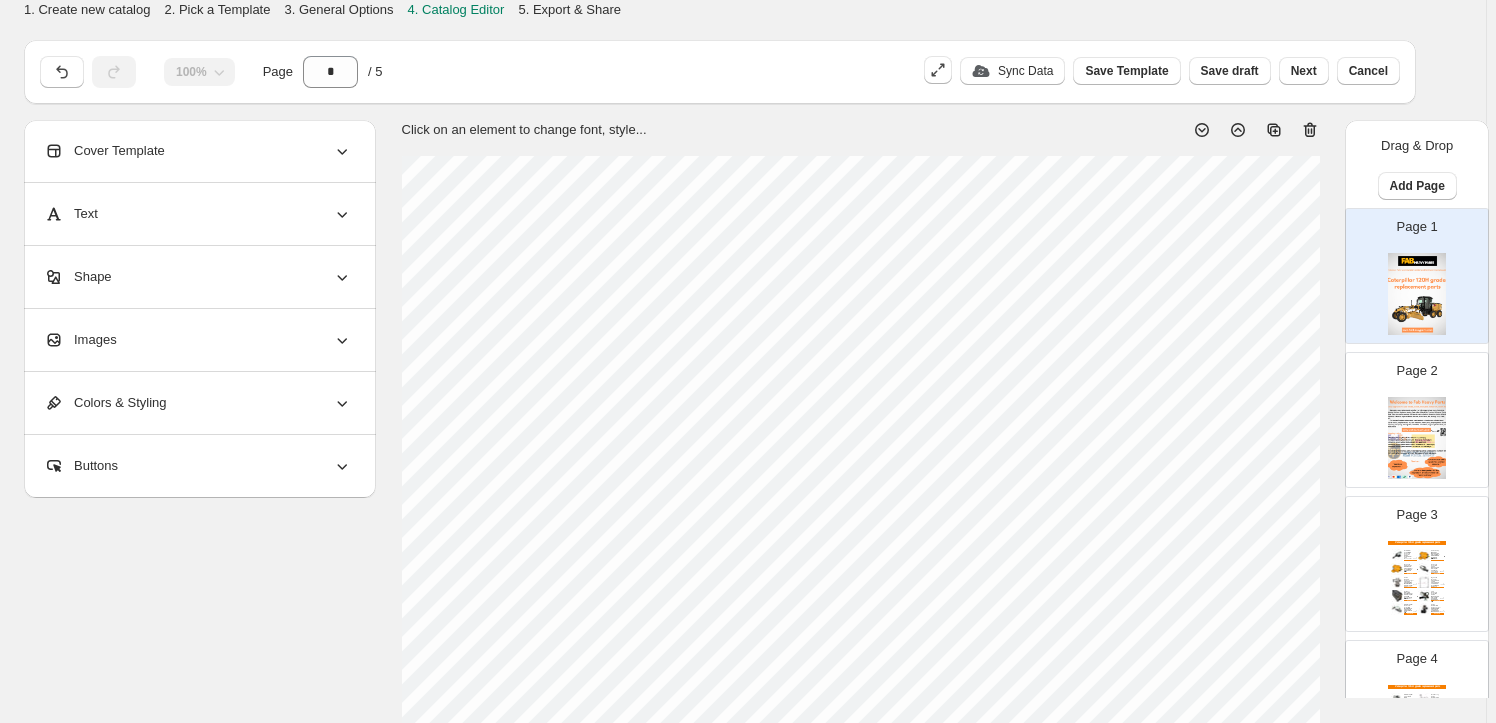 click on "Images" at bounding box center [198, 340] 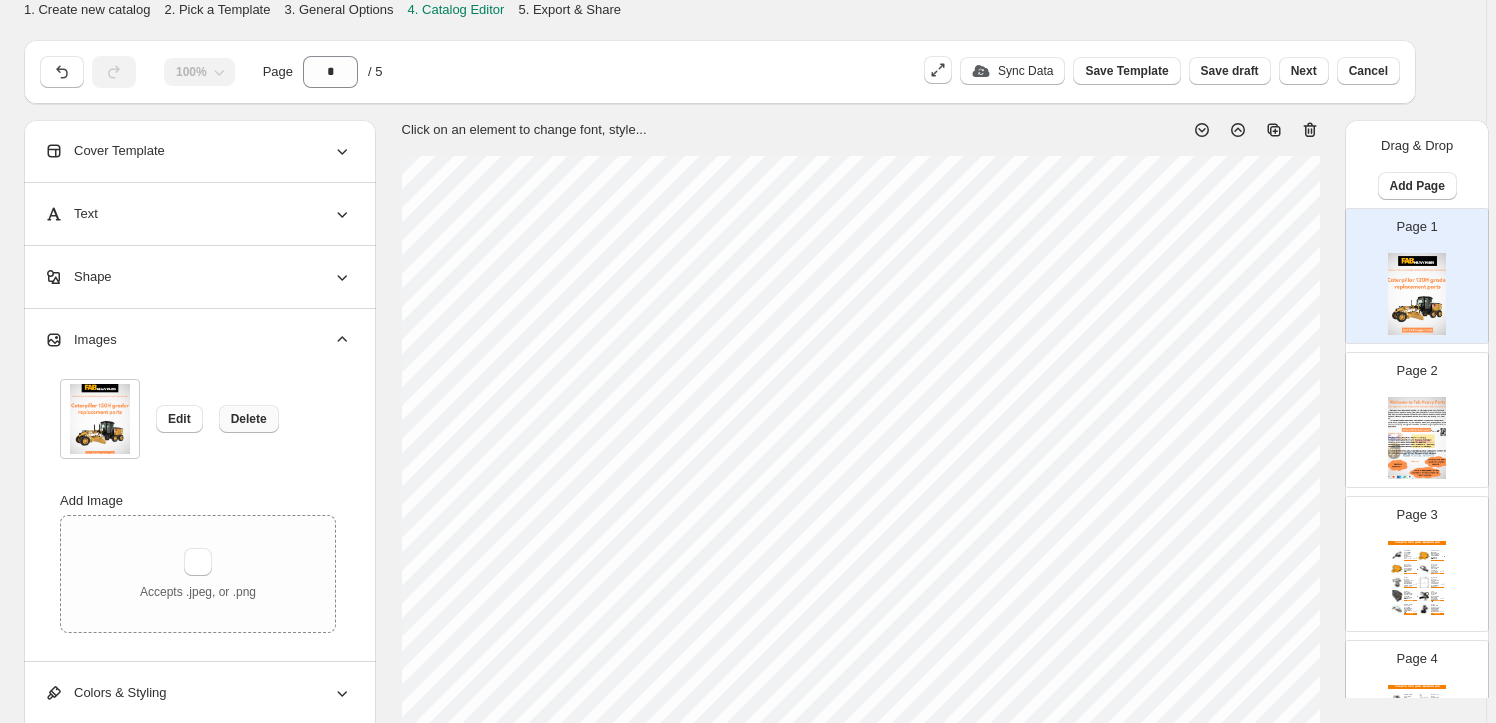 click on "Delete" at bounding box center (249, 419) 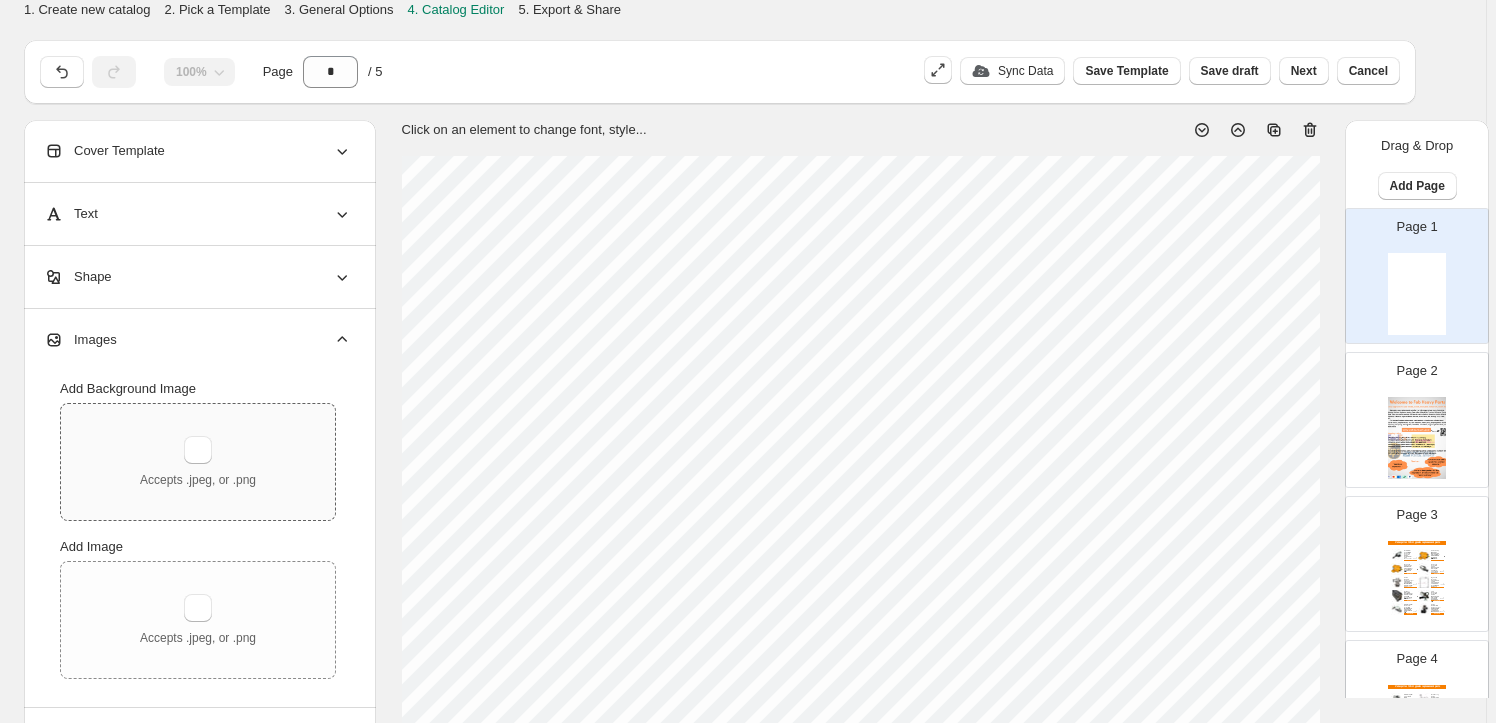 click on "Accepts .jpeg, or .png" at bounding box center [198, 462] 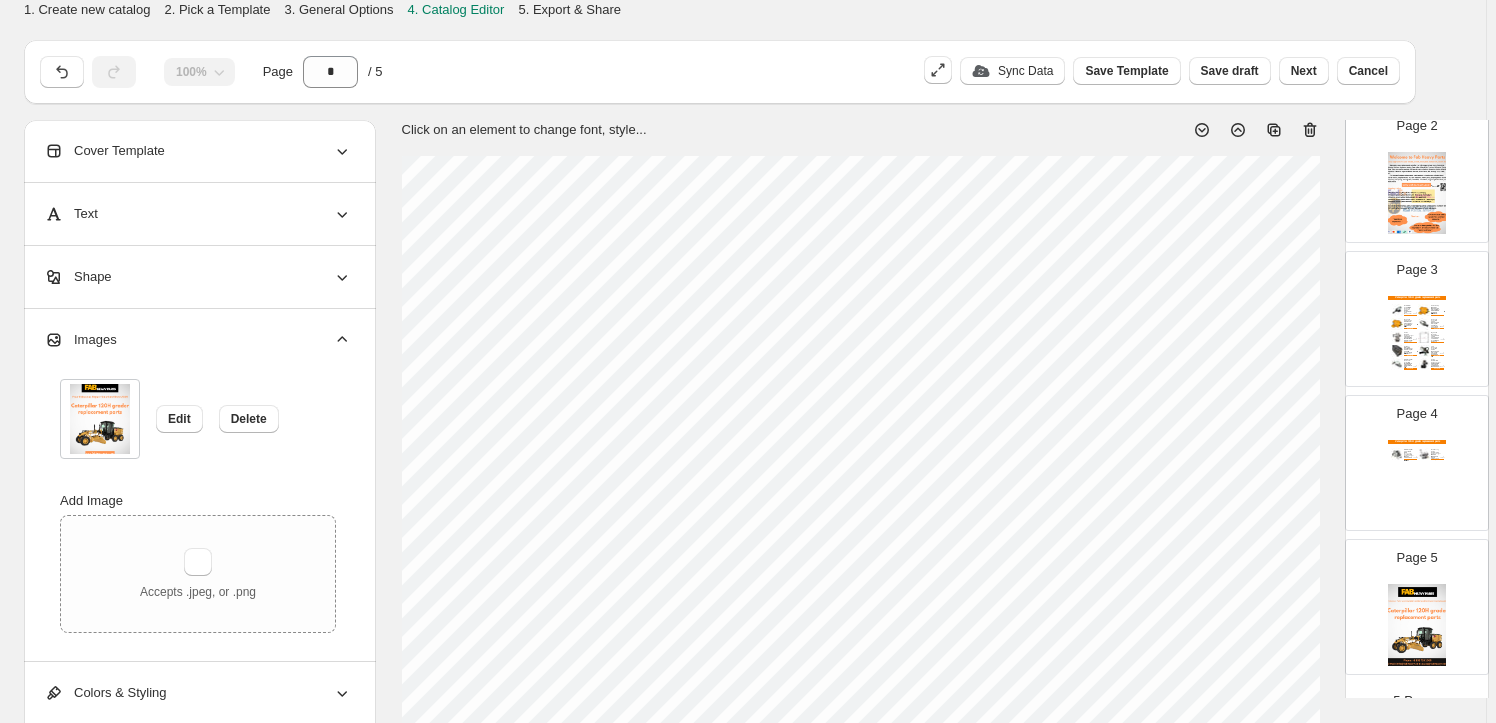 scroll, scrollTop: 272, scrollLeft: 0, axis: vertical 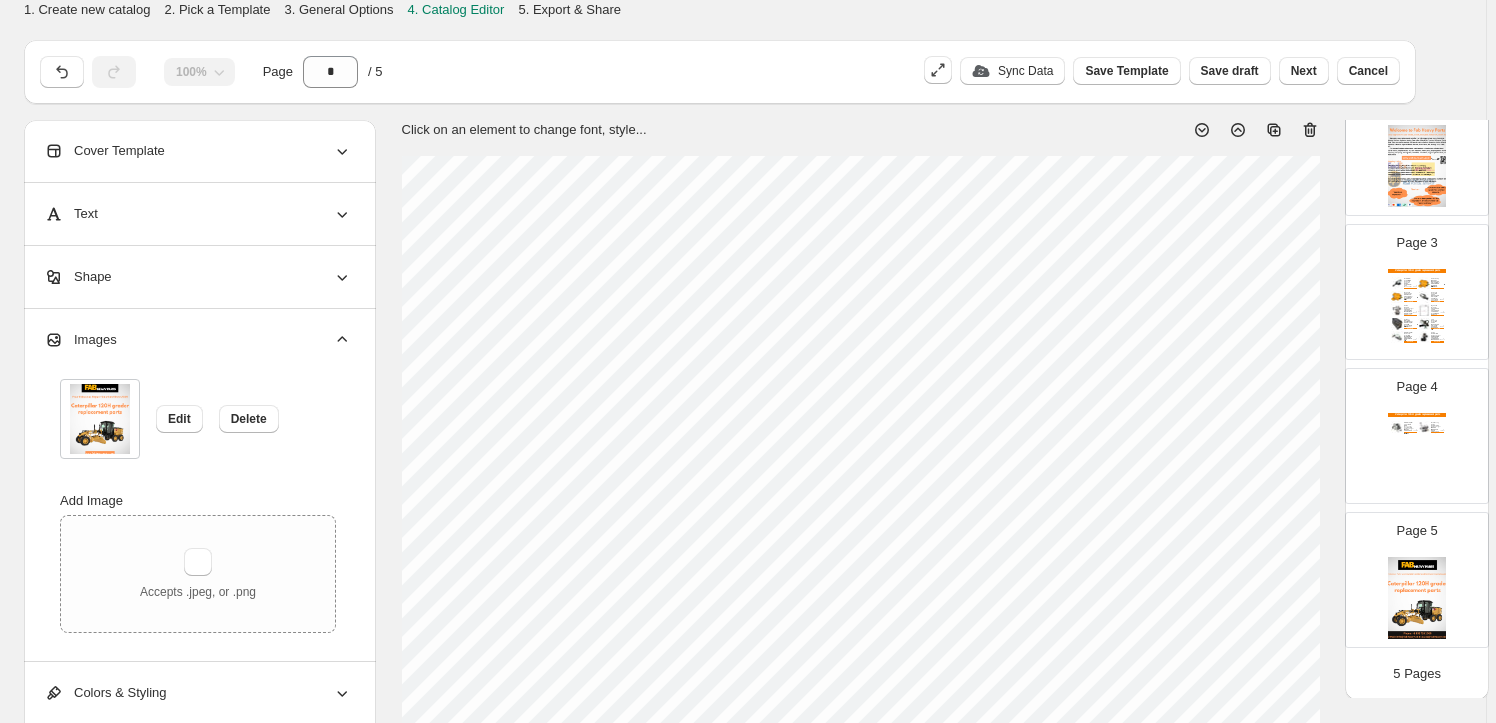 click at bounding box center [1417, 598] 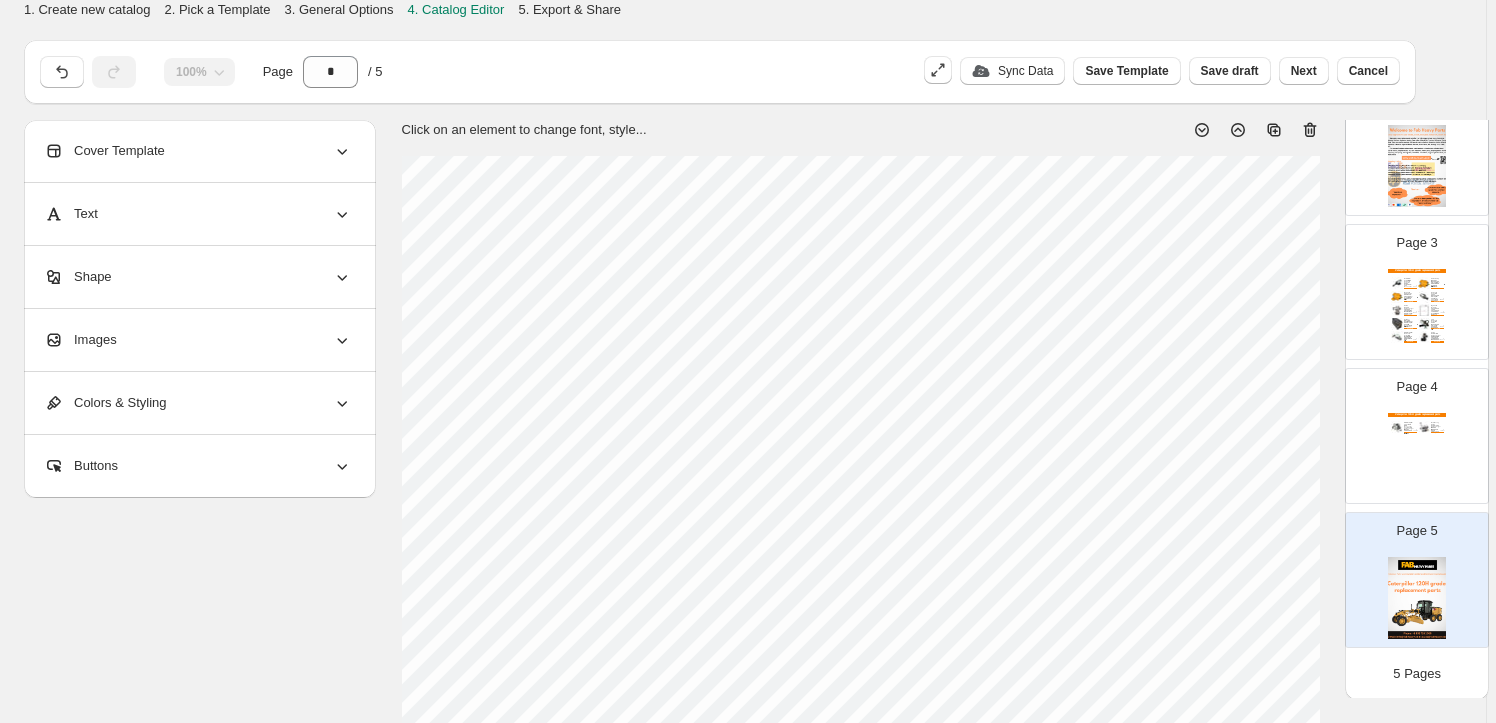 click on "Images" at bounding box center (198, 340) 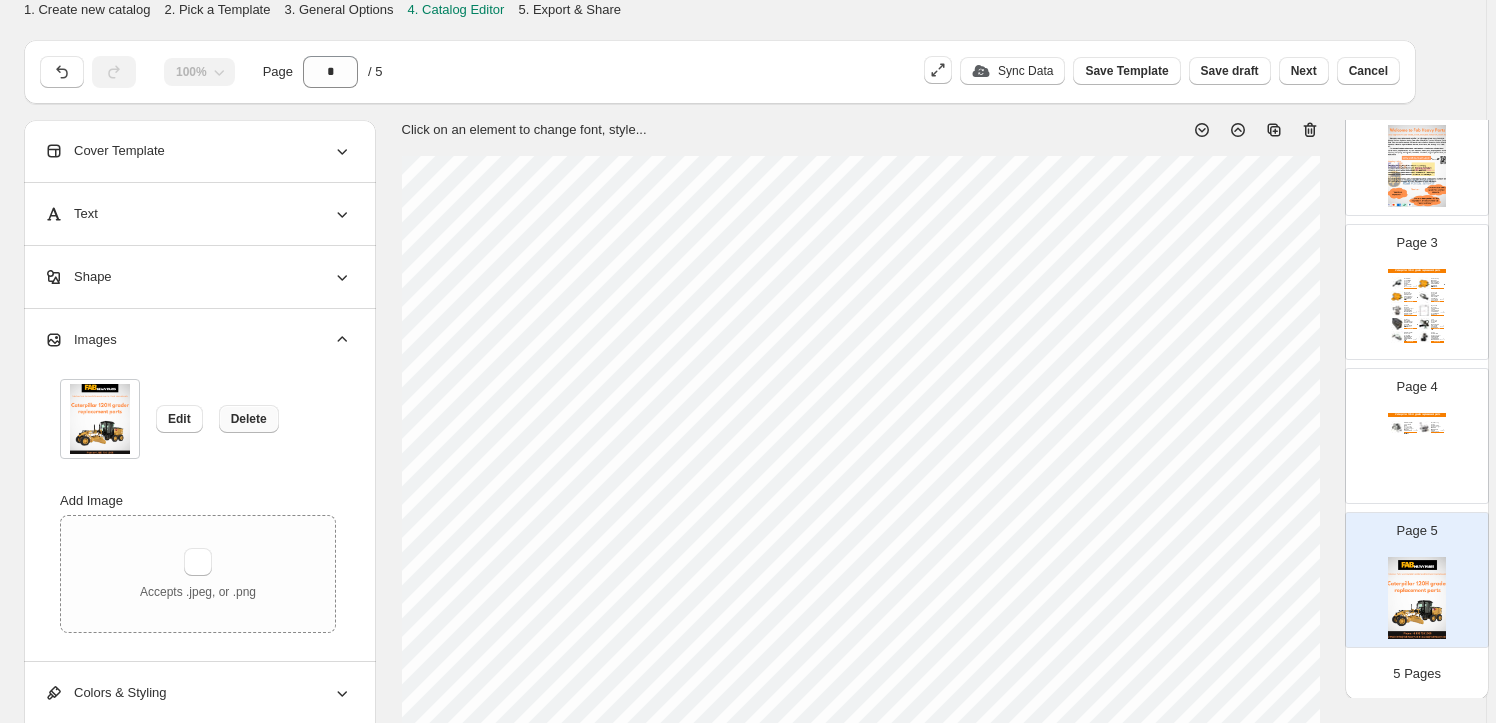 click on "Delete" at bounding box center (249, 419) 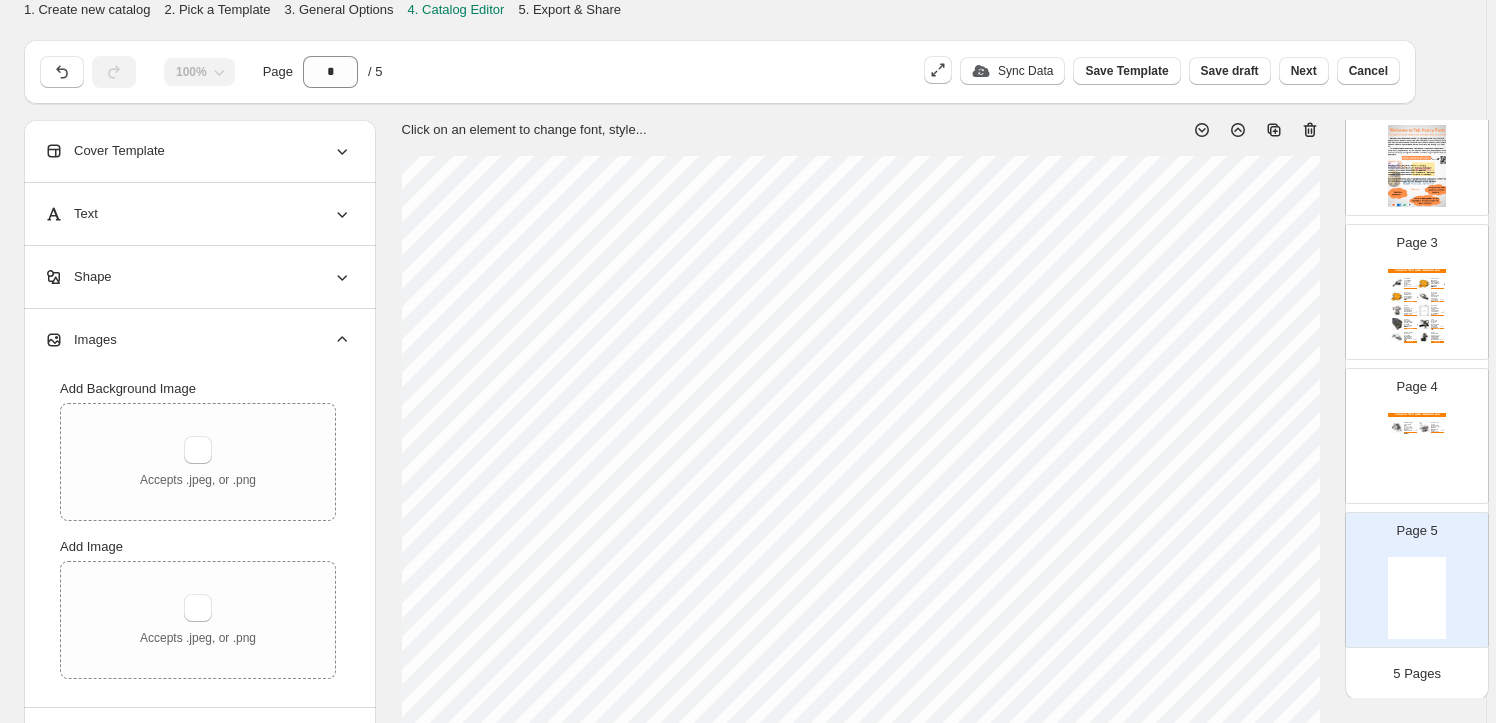 click on "Accepts .jpeg, or .png" at bounding box center [198, 462] 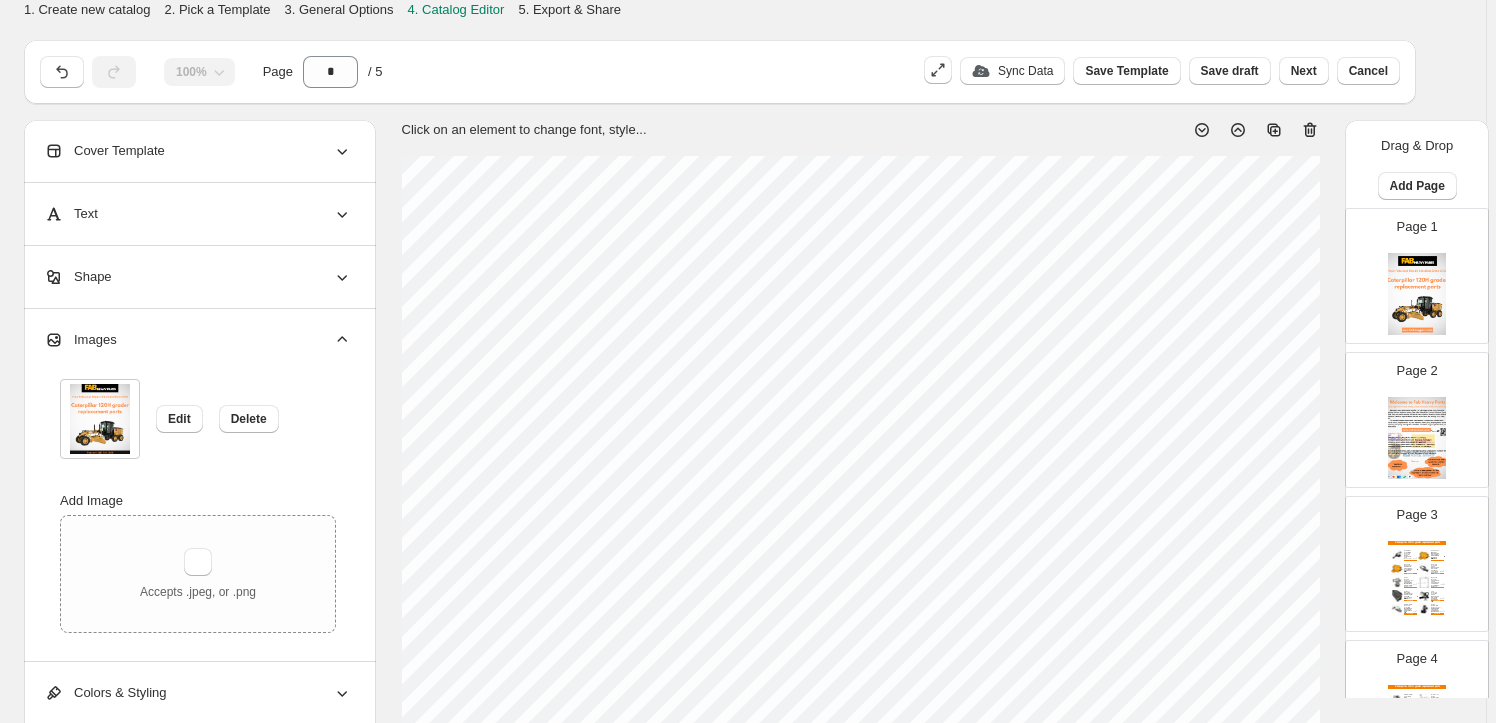 scroll, scrollTop: 272, scrollLeft: 0, axis: vertical 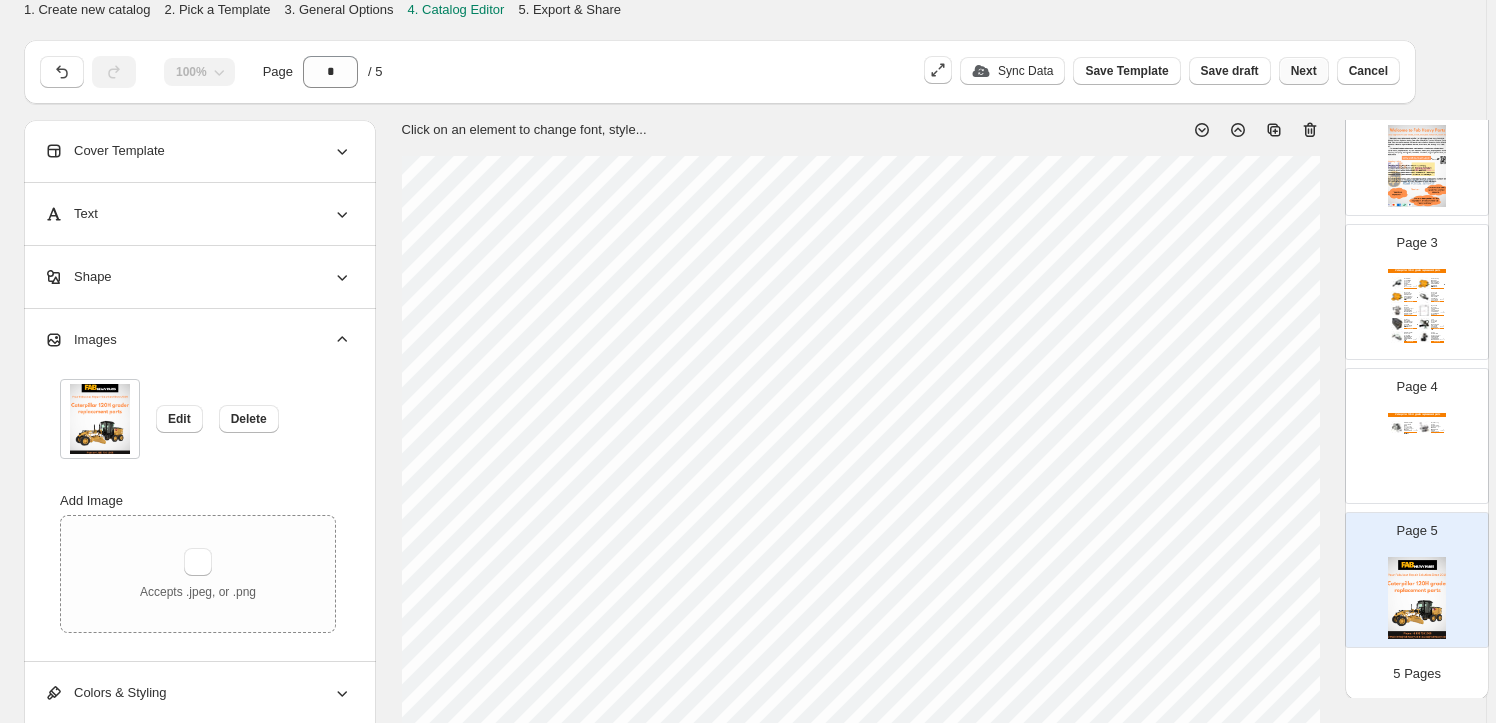 click on "Next" at bounding box center [1304, 71] 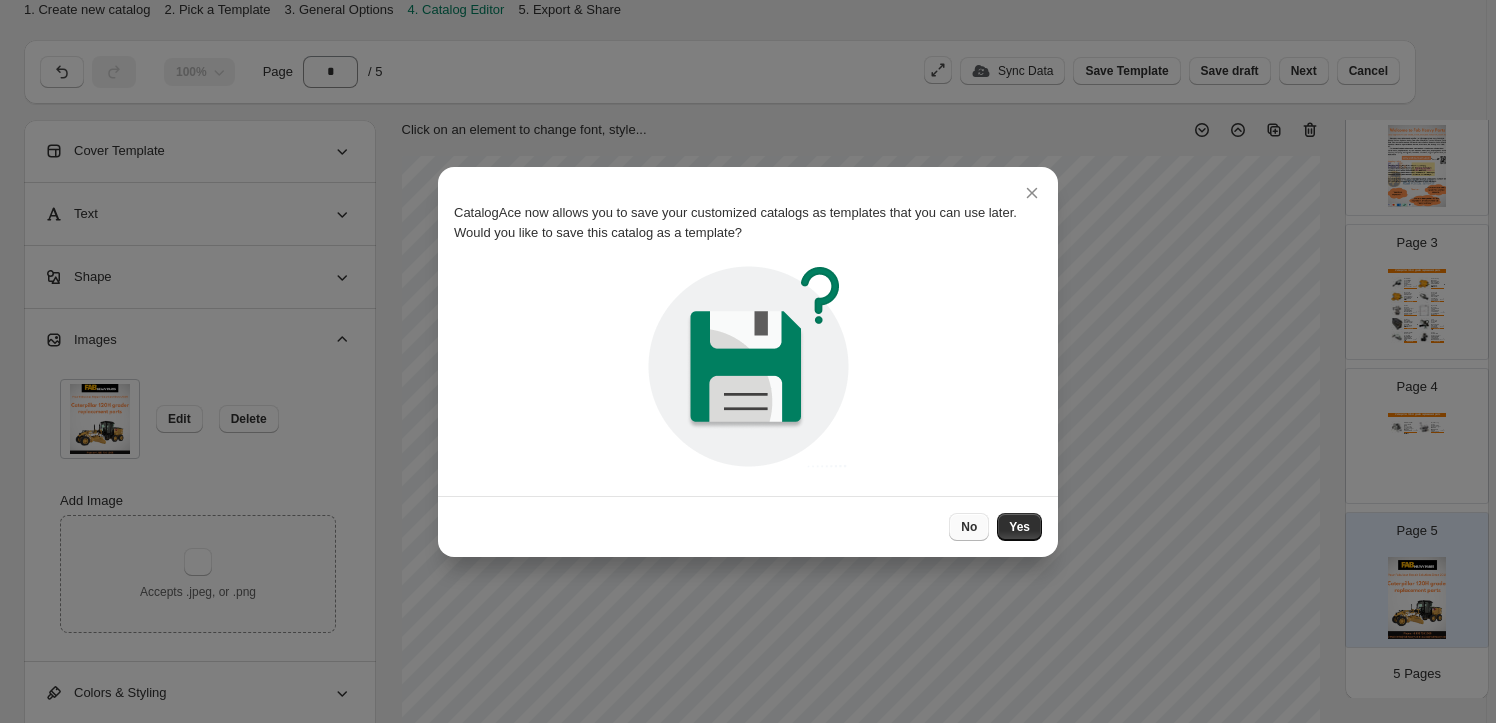 click on "No" at bounding box center [969, 527] 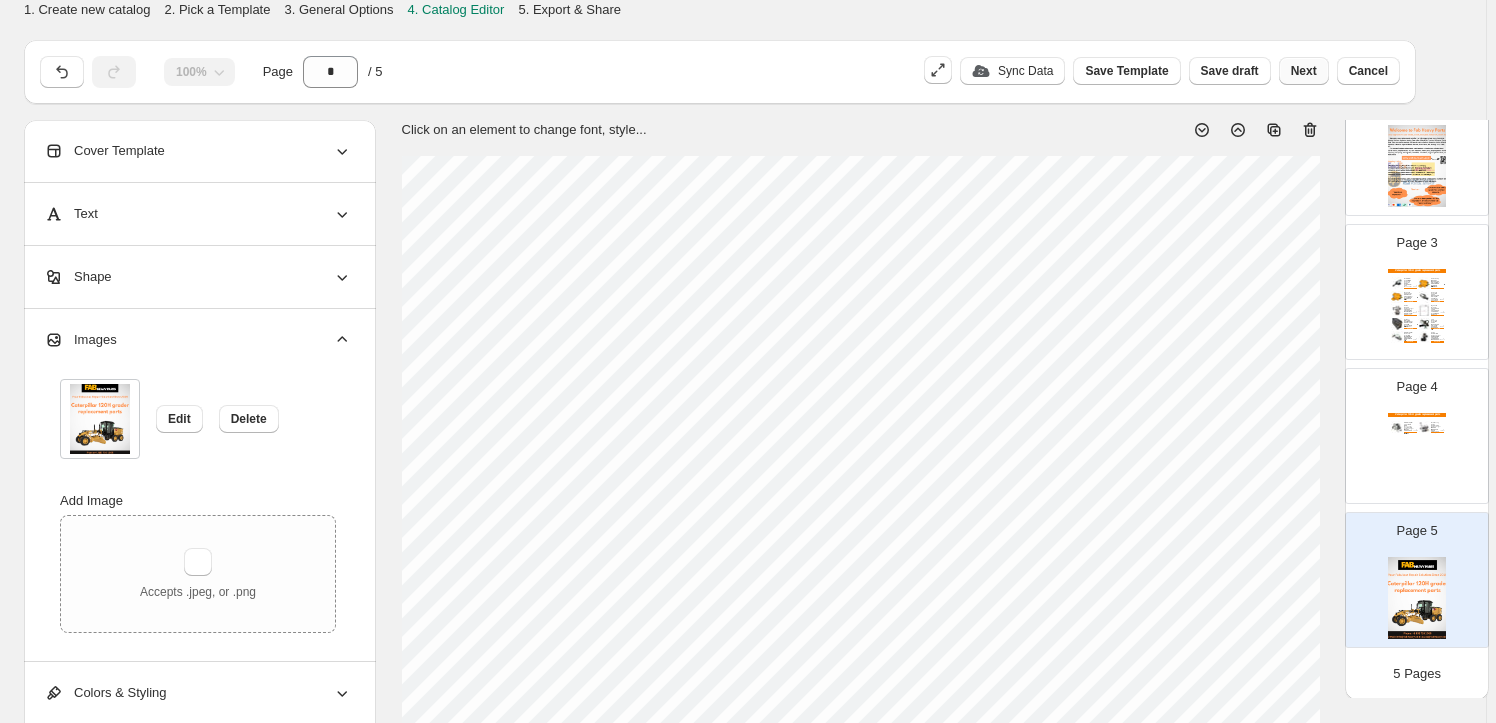 click on "Next" at bounding box center [1304, 71] 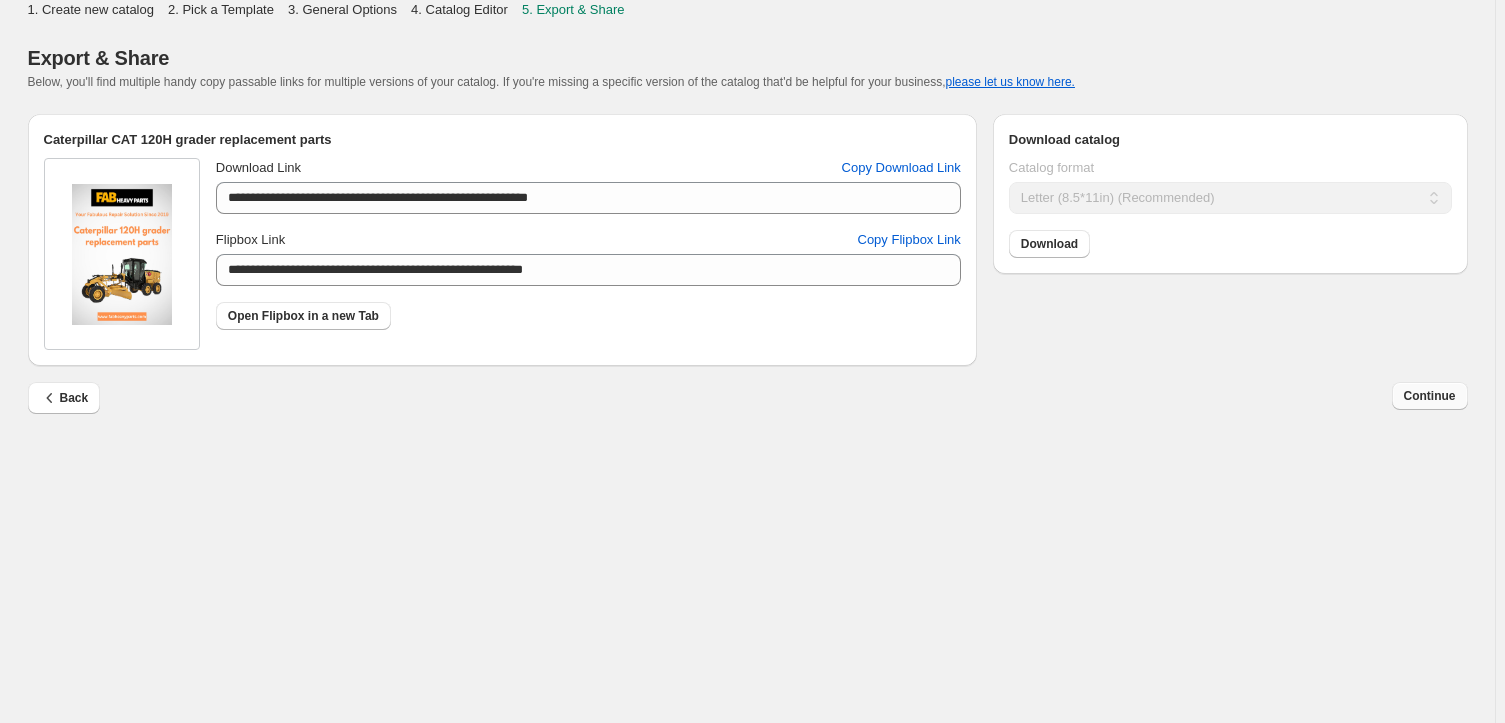 click on "Continue" at bounding box center [1430, 396] 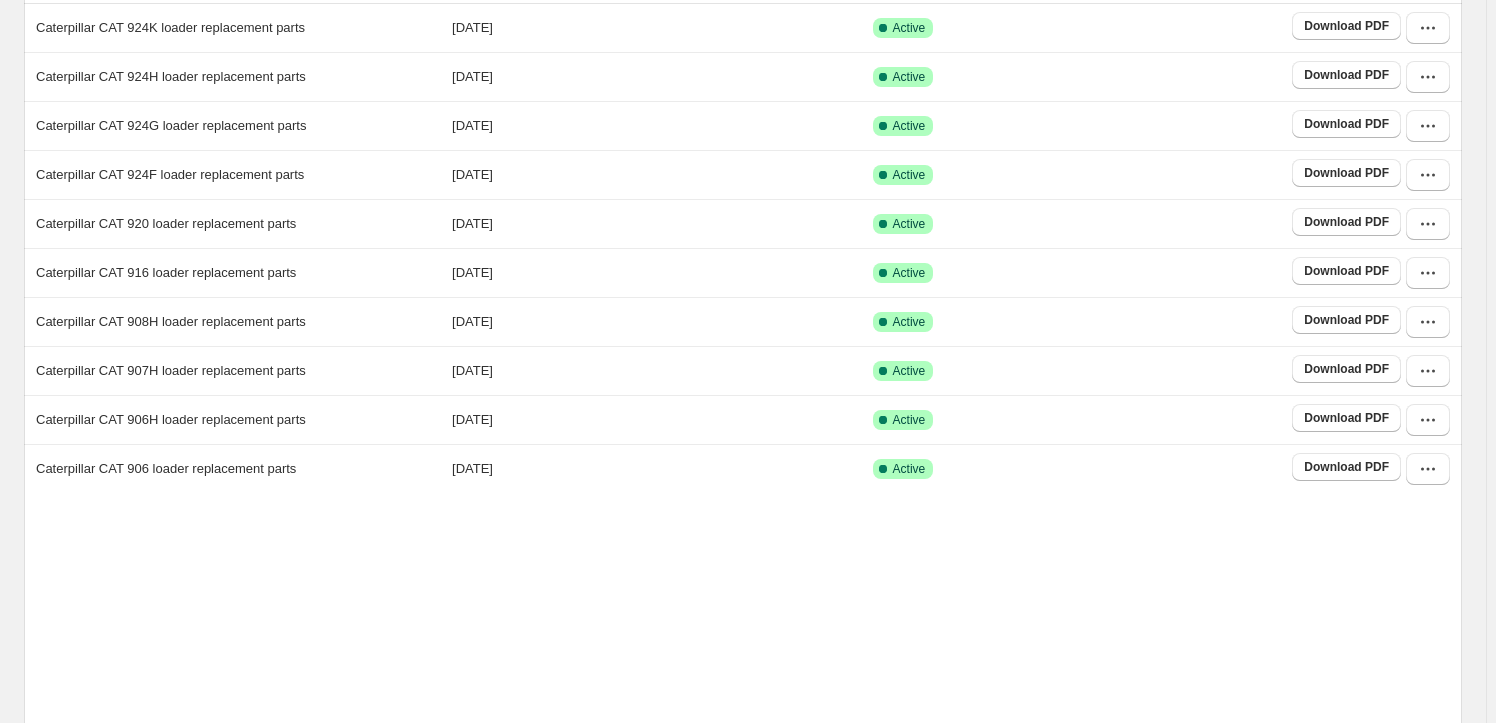 scroll, scrollTop: 0, scrollLeft: 0, axis: both 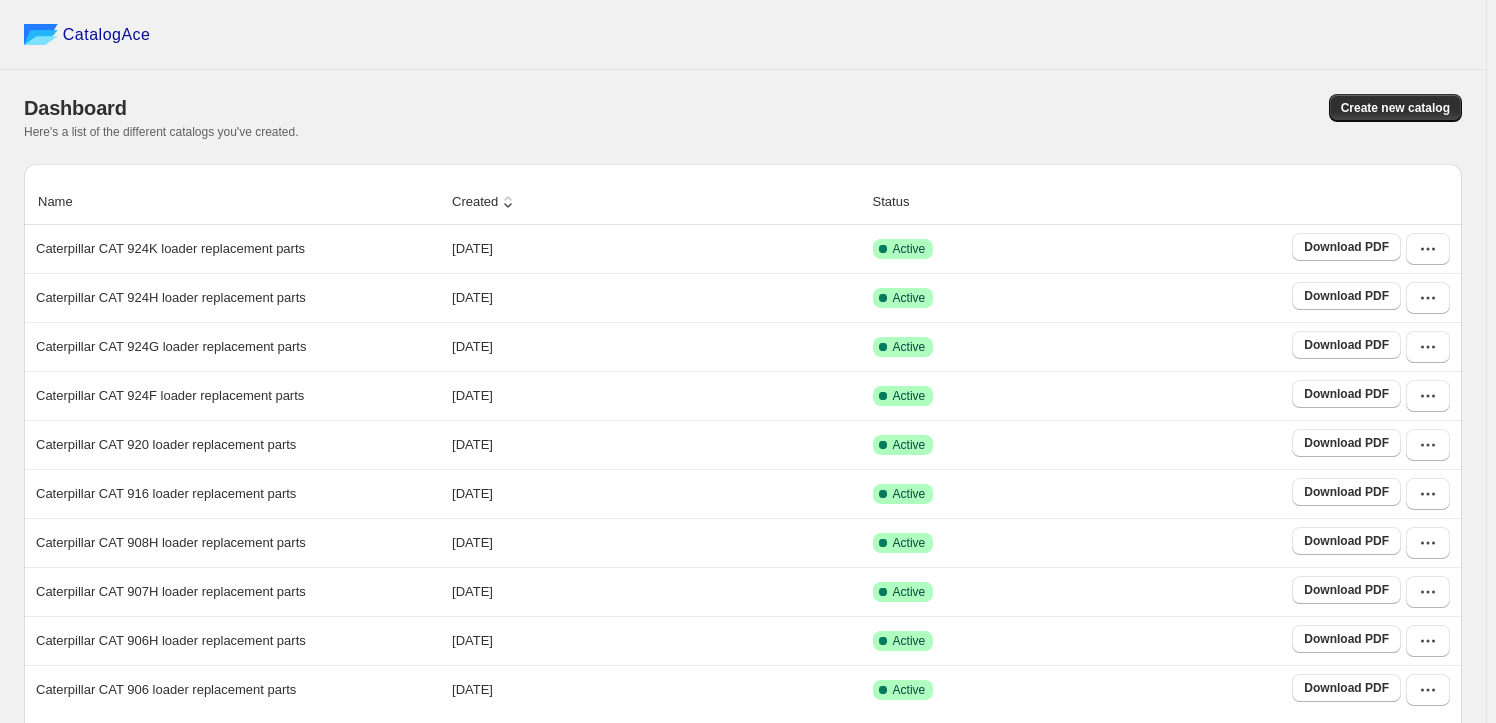 click on "Created" at bounding box center [485, 202] 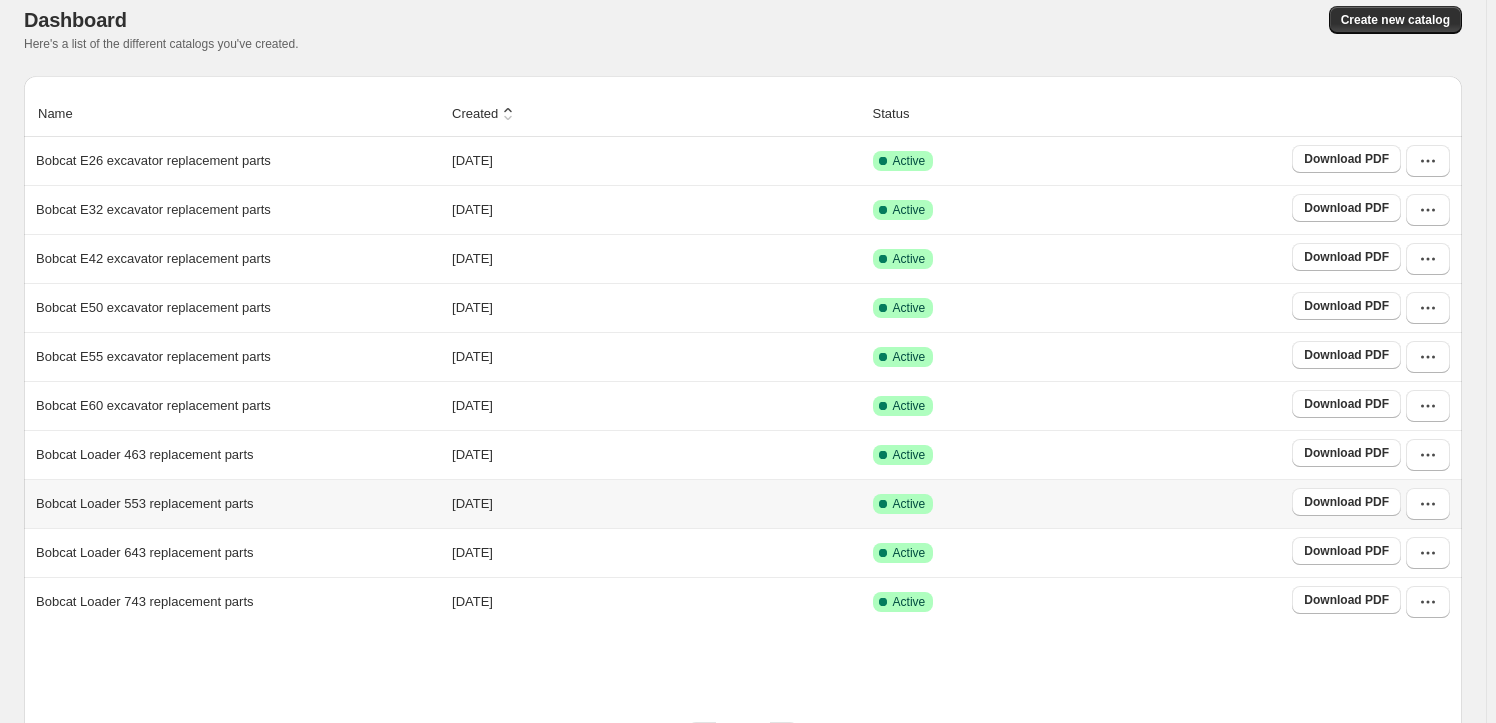 scroll, scrollTop: 172, scrollLeft: 0, axis: vertical 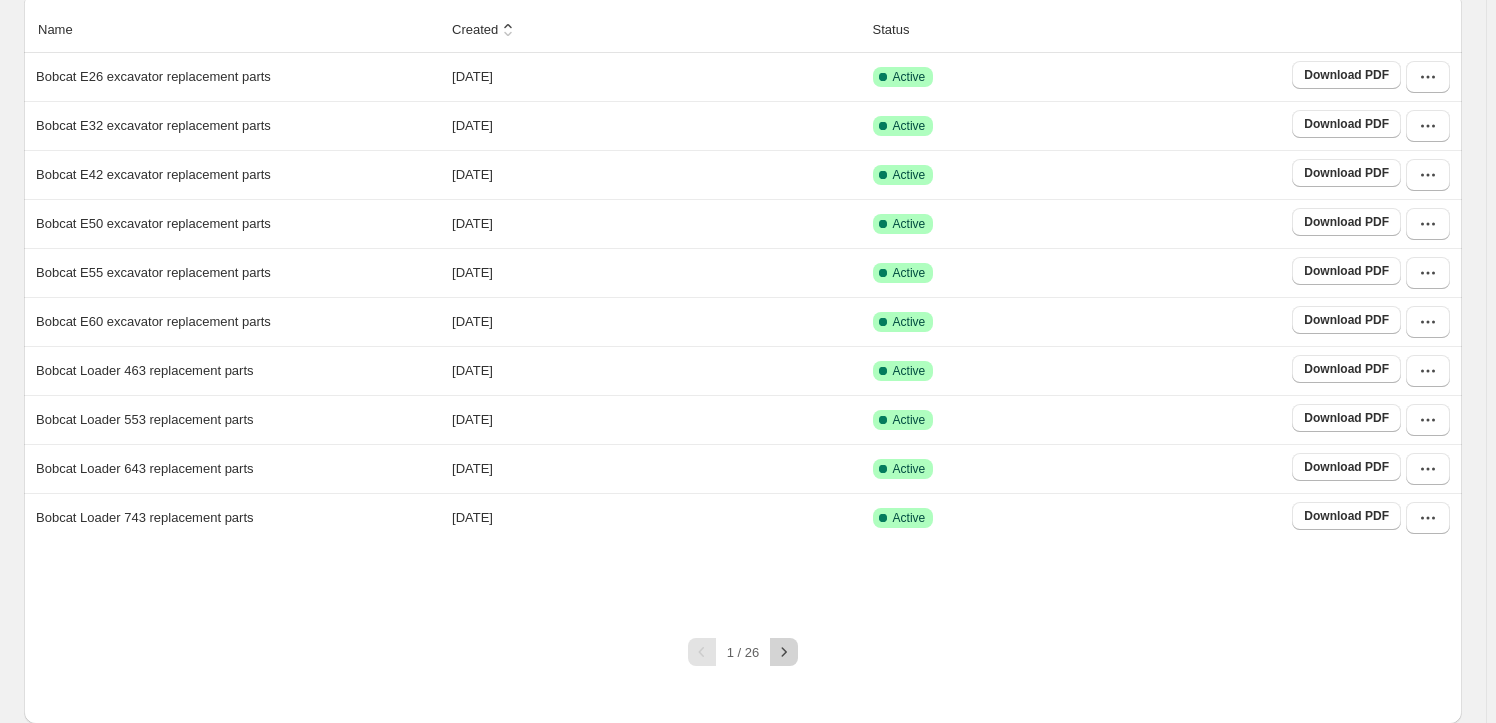click 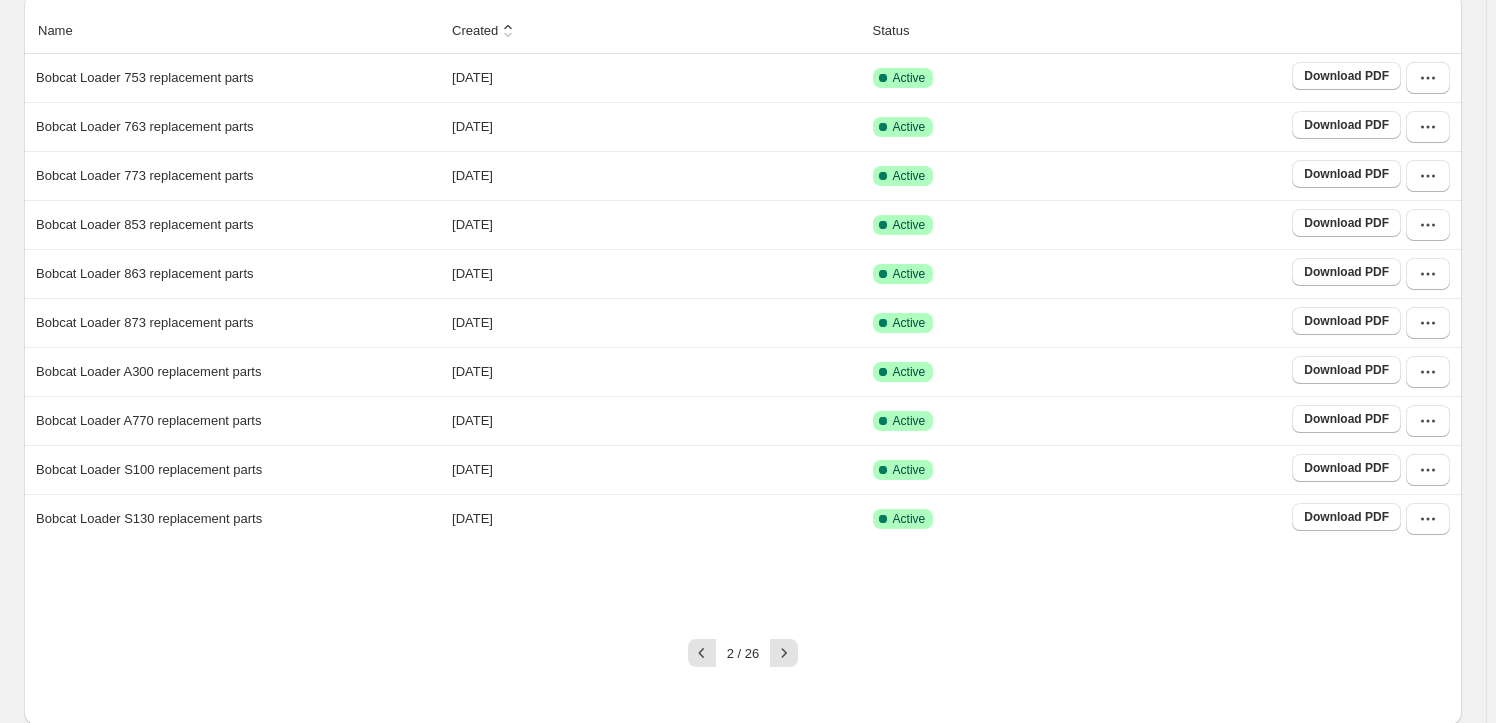 scroll, scrollTop: 172, scrollLeft: 0, axis: vertical 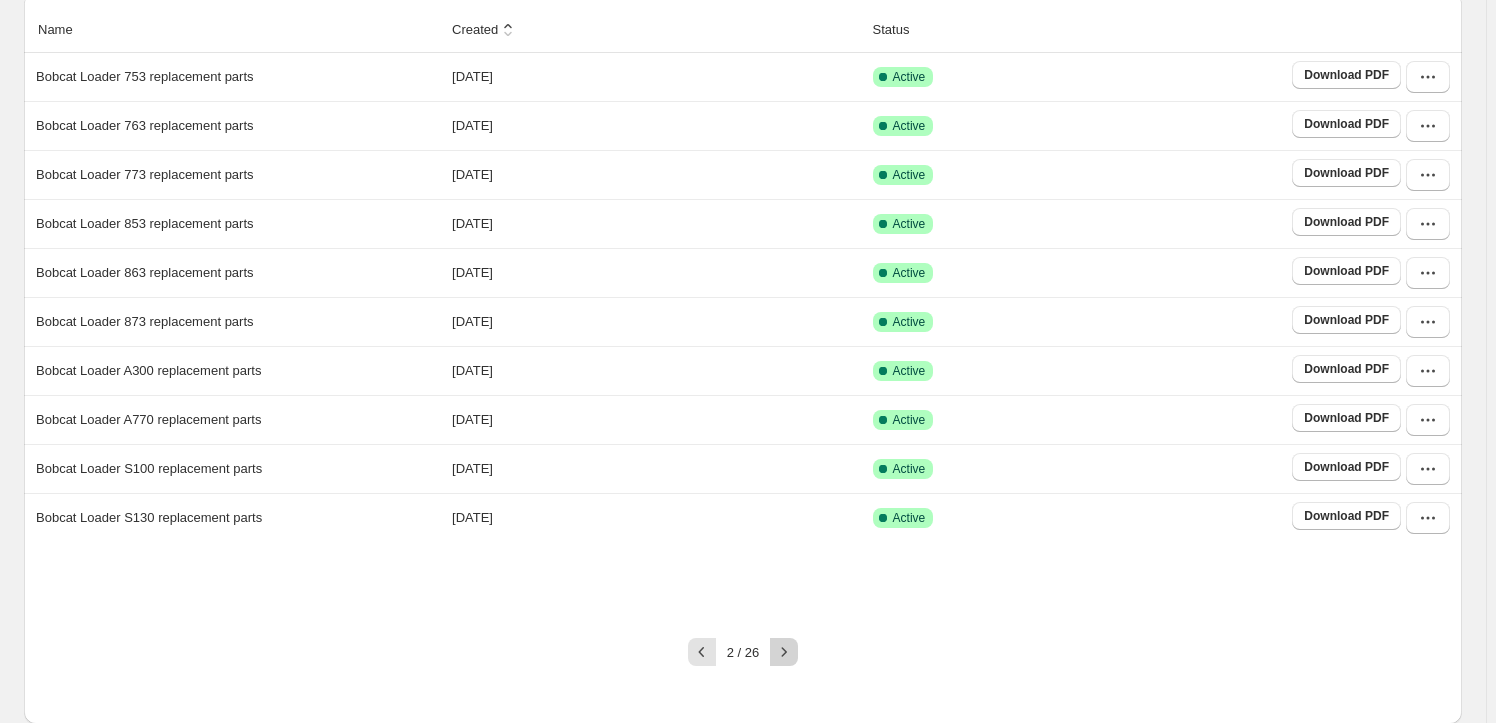 click 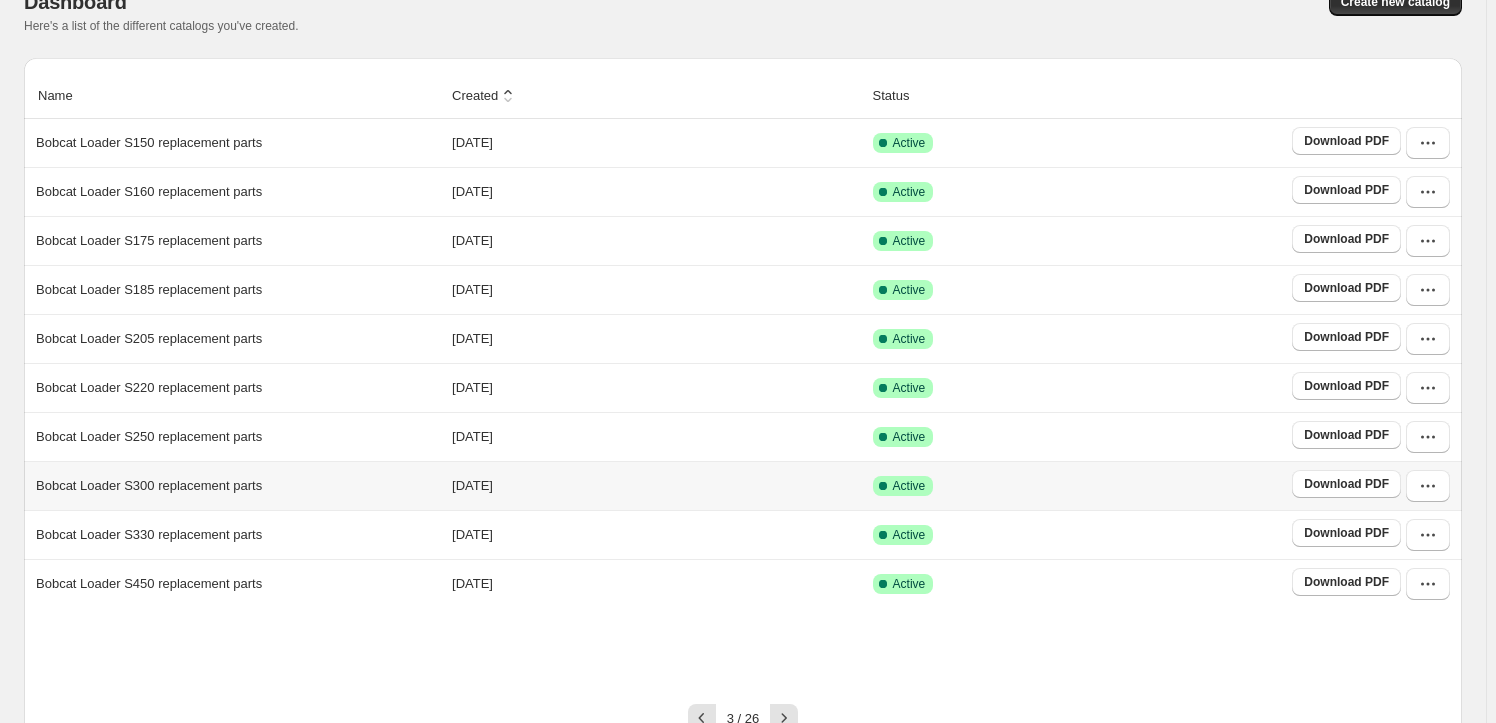 scroll, scrollTop: 172, scrollLeft: 0, axis: vertical 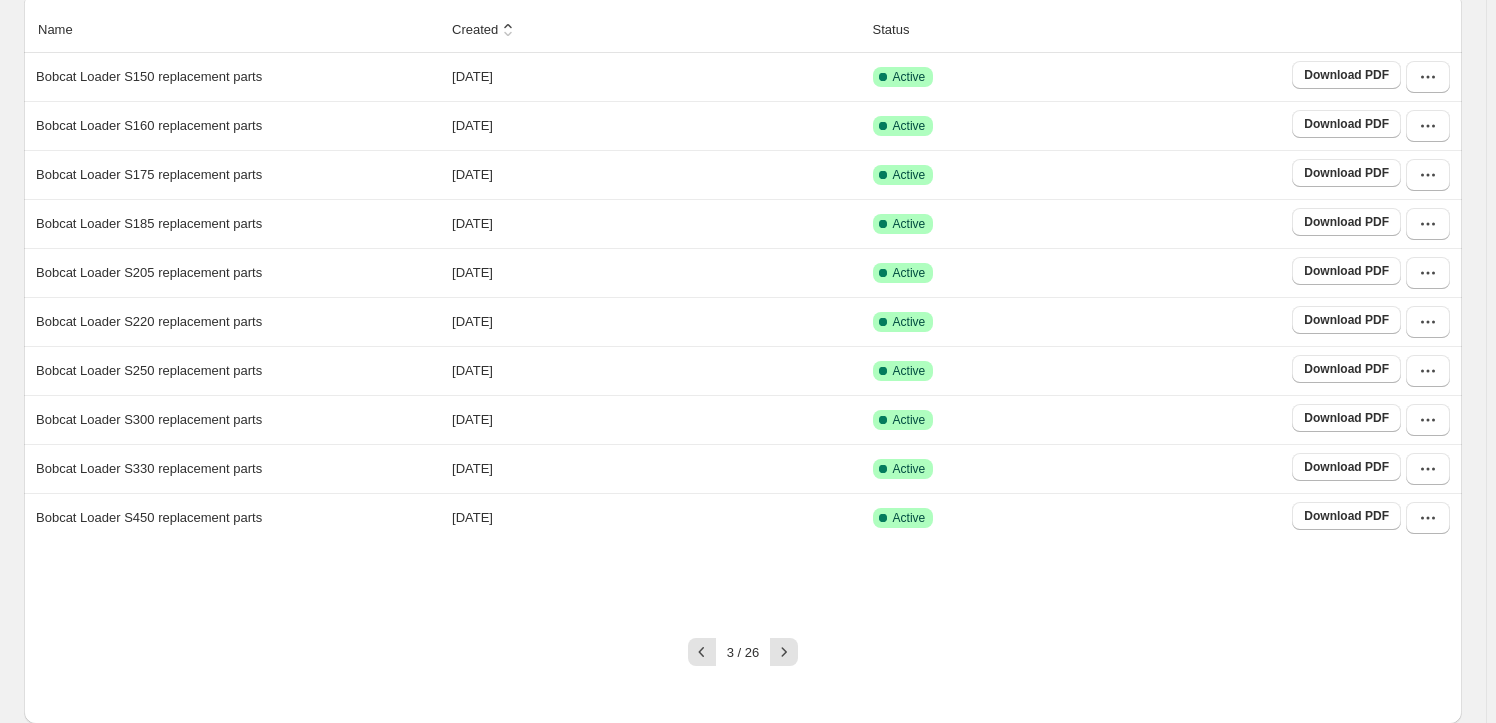 click on "3 / 26" at bounding box center (735, 644) 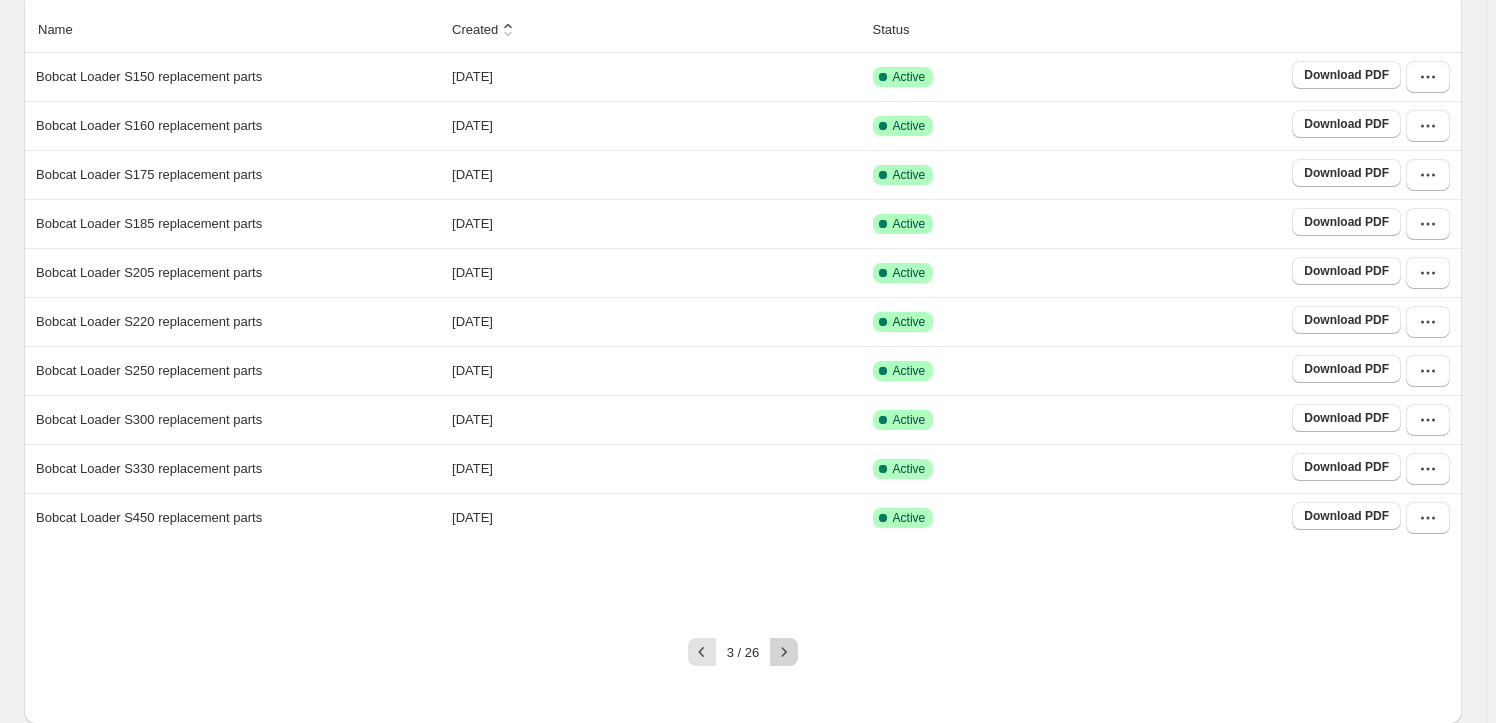 click 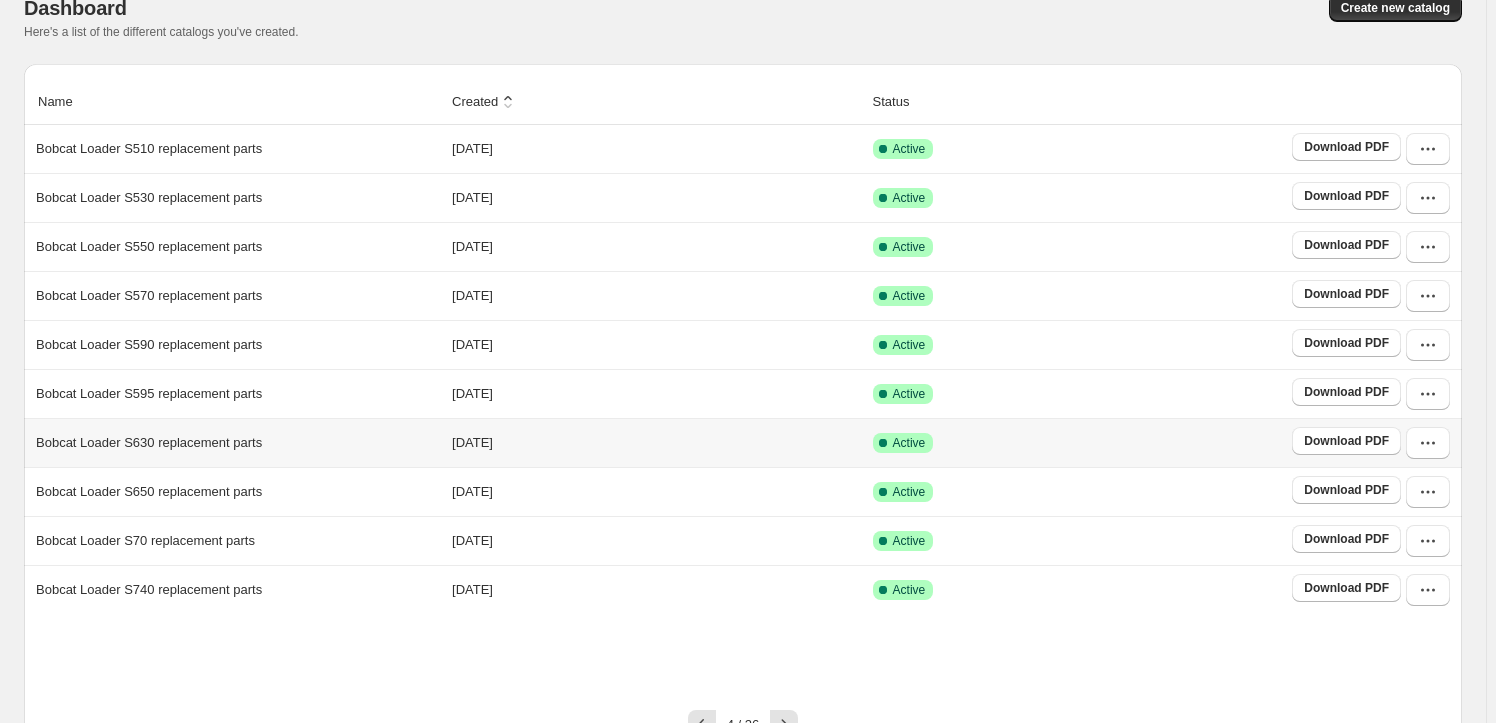scroll, scrollTop: 172, scrollLeft: 0, axis: vertical 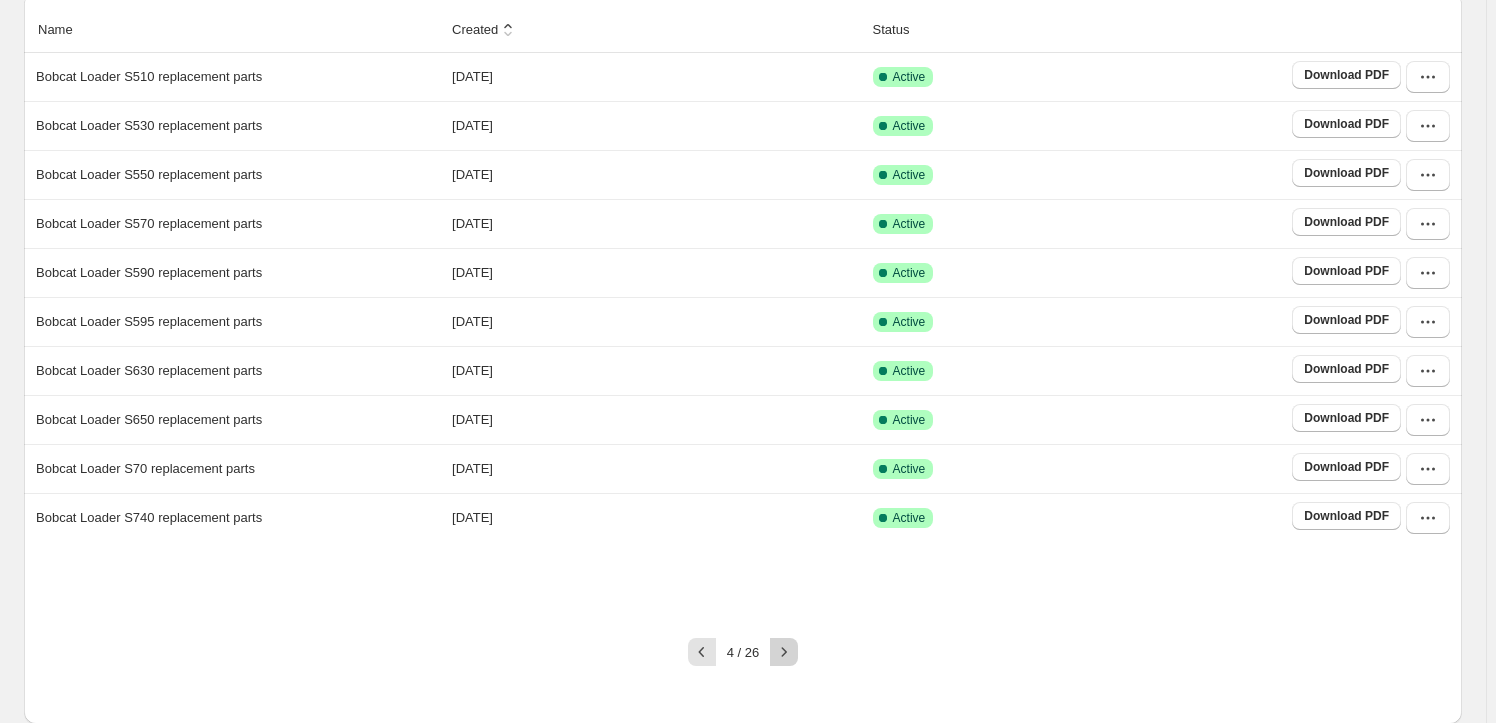 click 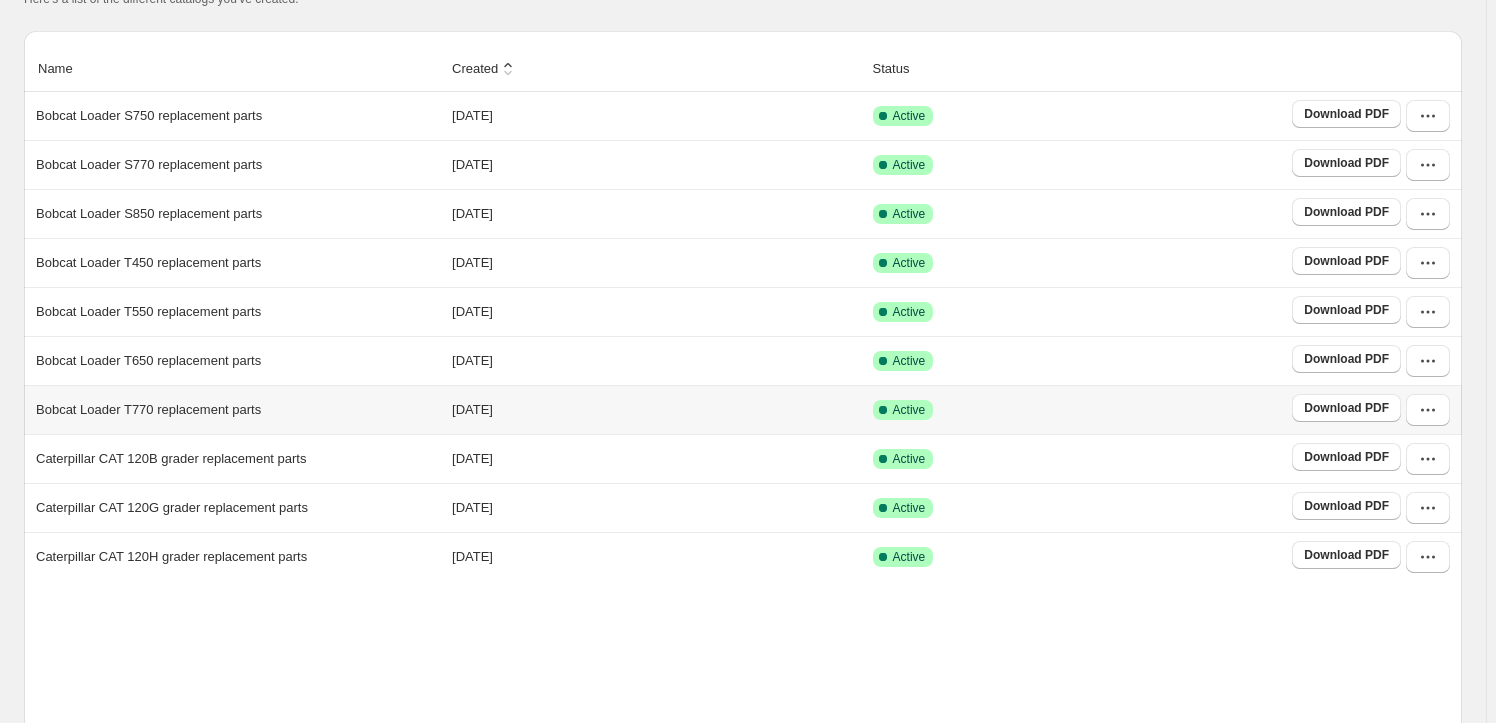 scroll, scrollTop: 232, scrollLeft: 0, axis: vertical 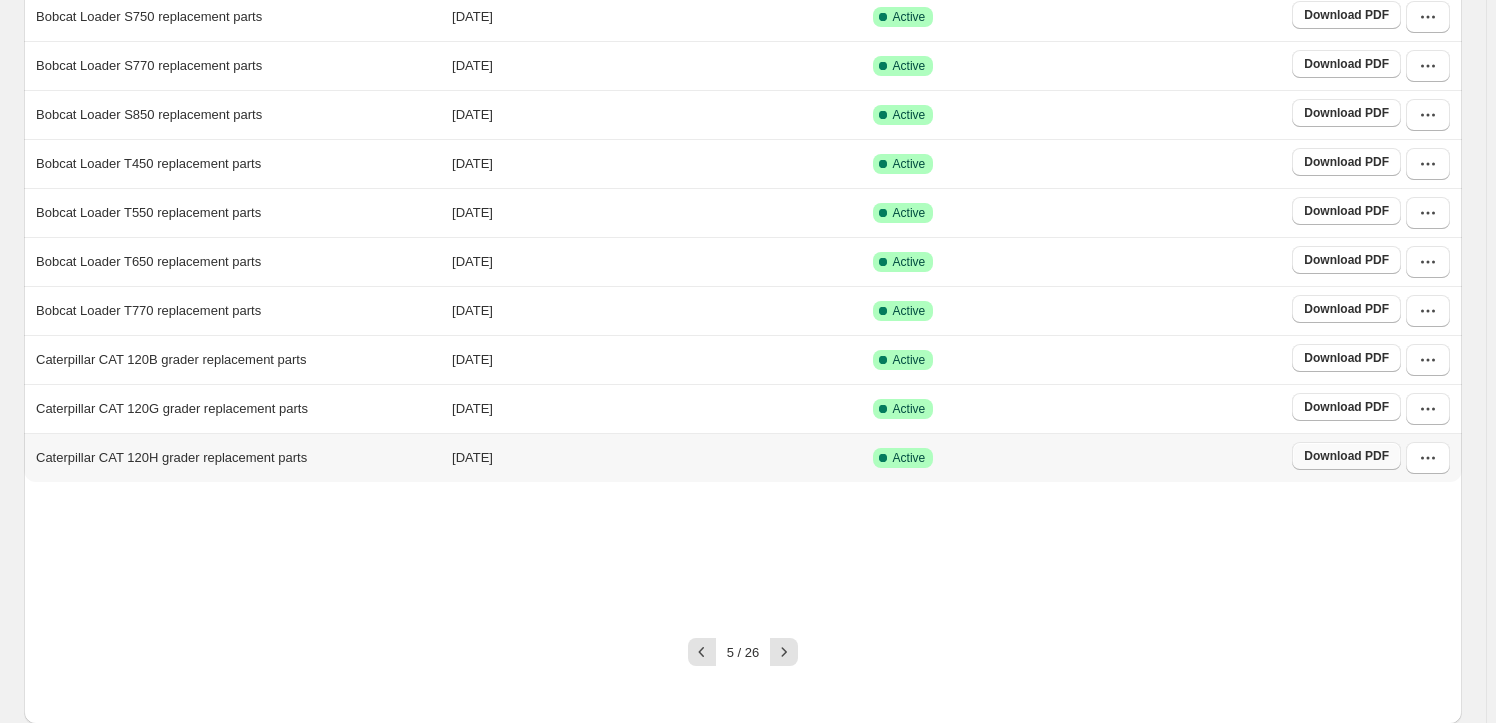 click on "Download PDF" at bounding box center (1346, 456) 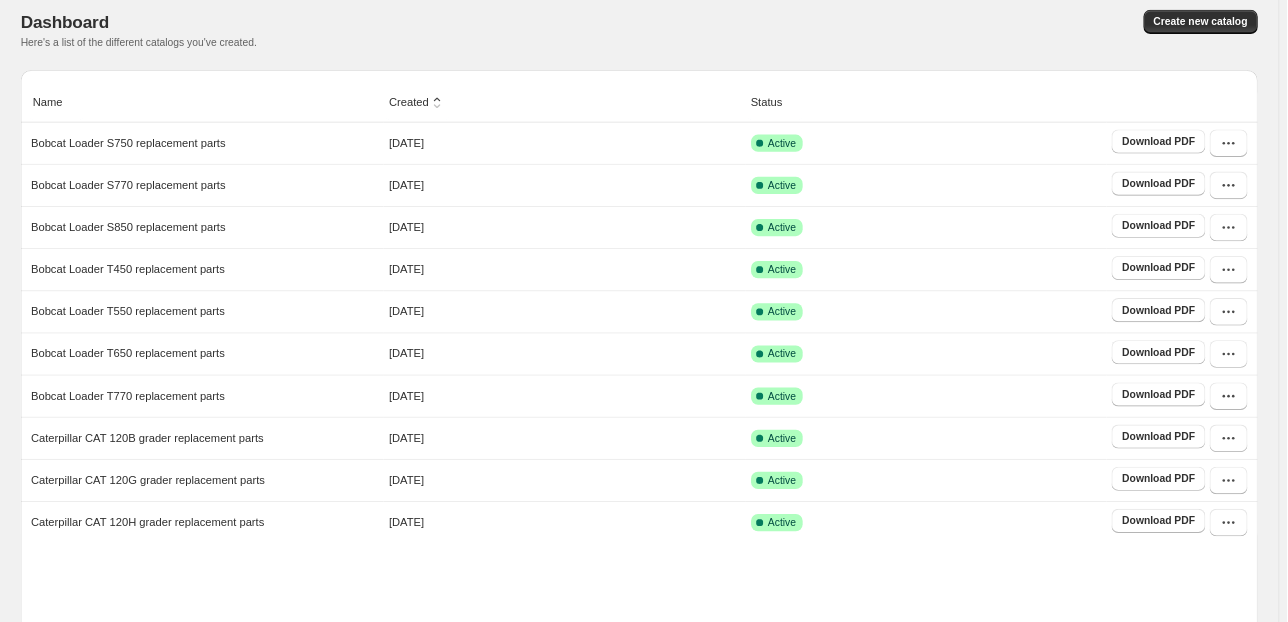 scroll, scrollTop: 0, scrollLeft: 0, axis: both 